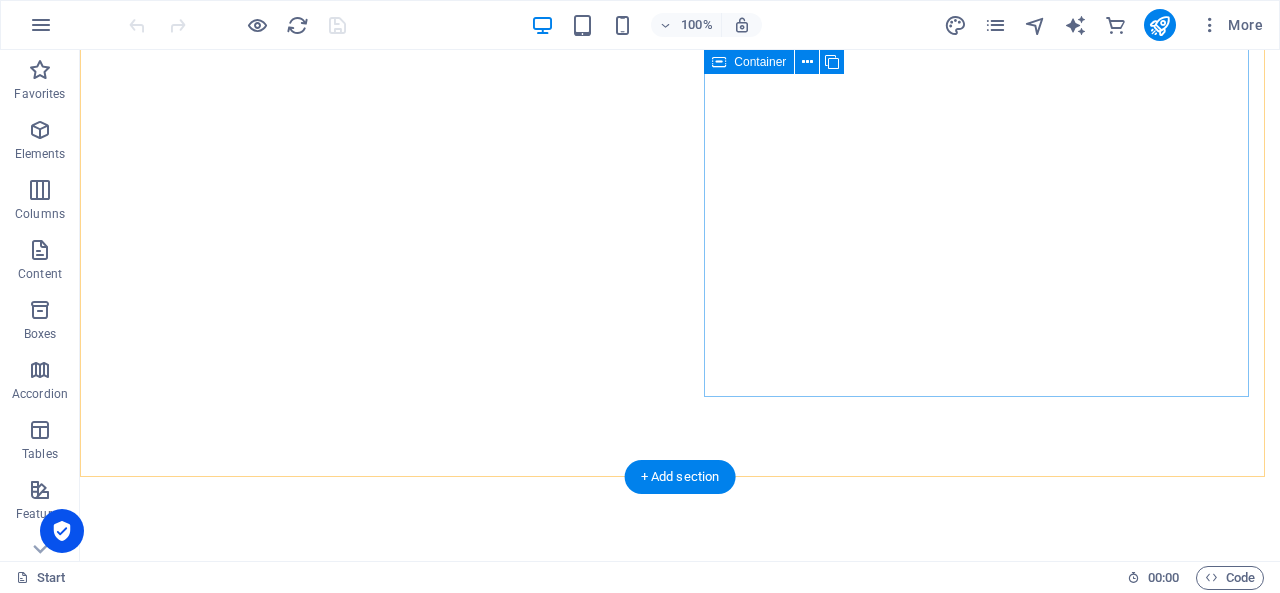 scroll, scrollTop: 0, scrollLeft: 0, axis: both 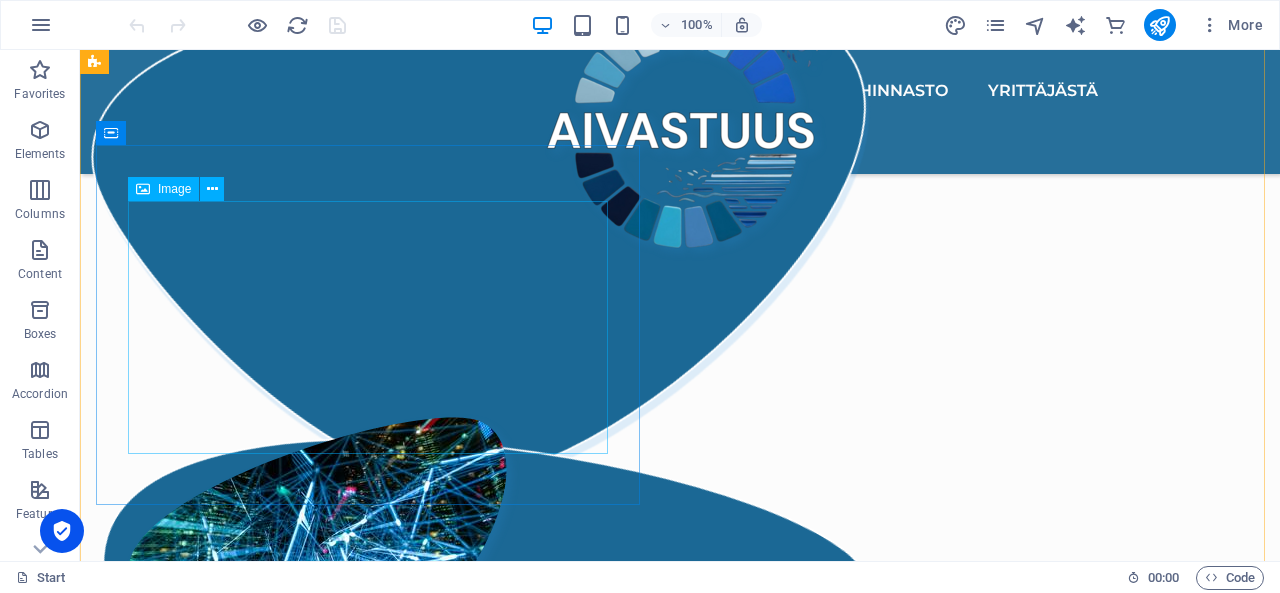 click at bounding box center [680, 543] 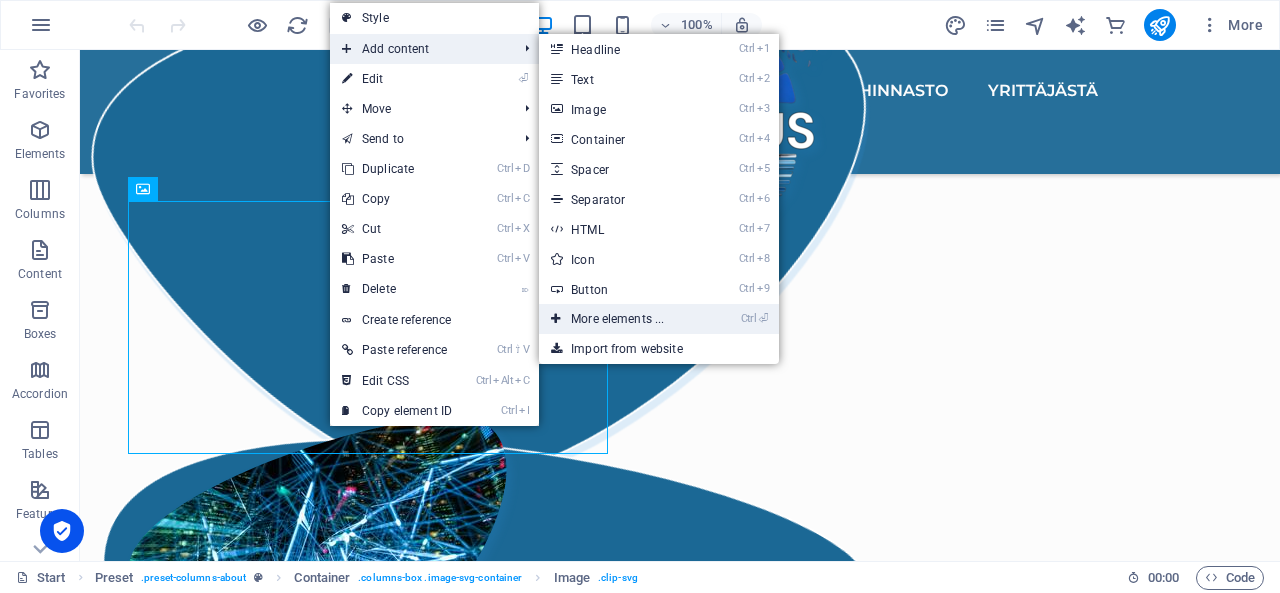click on "Ctrl ⏎  More elements ..." at bounding box center [659, 319] 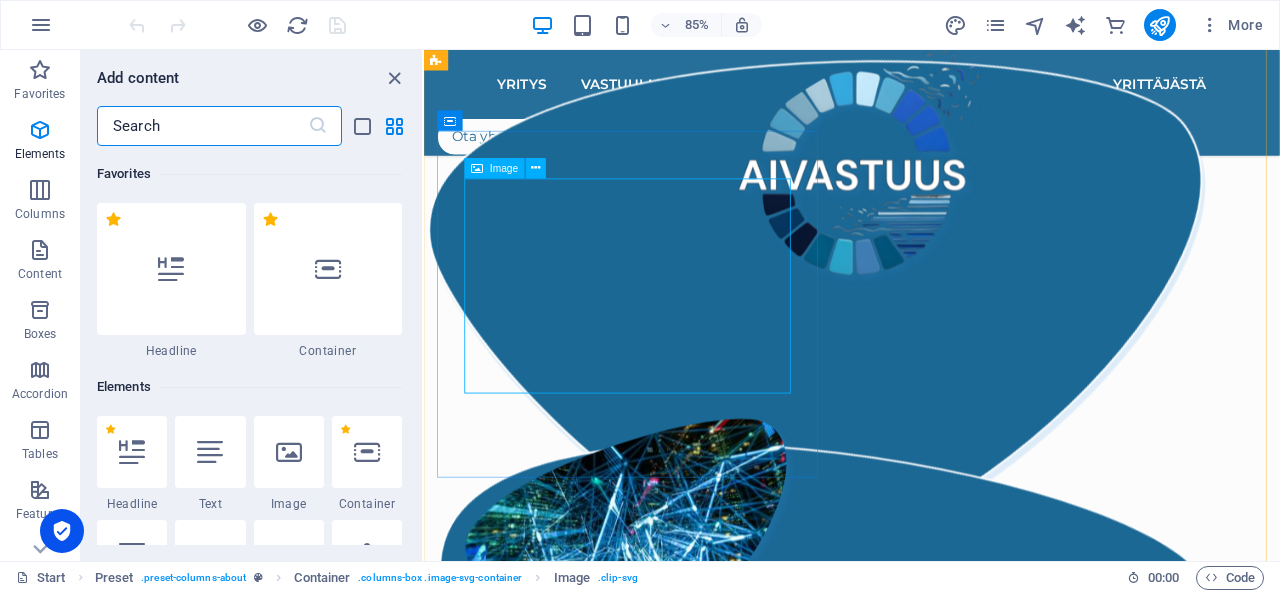 scroll, scrollTop: 1406, scrollLeft: 0, axis: vertical 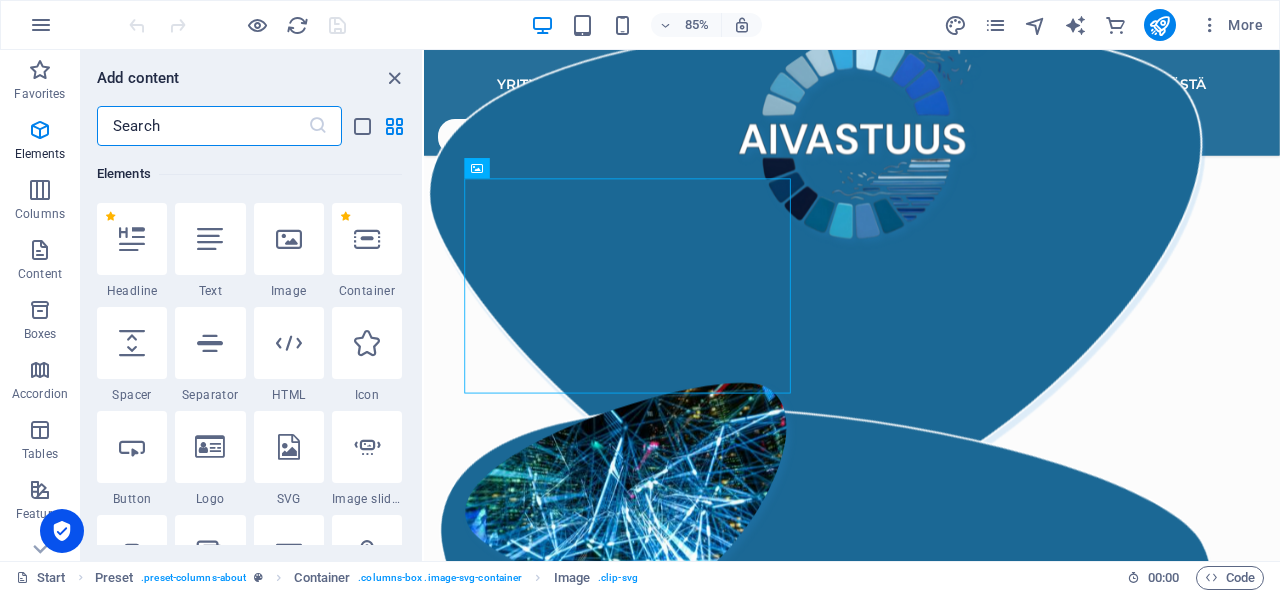 click at bounding box center (202, 126) 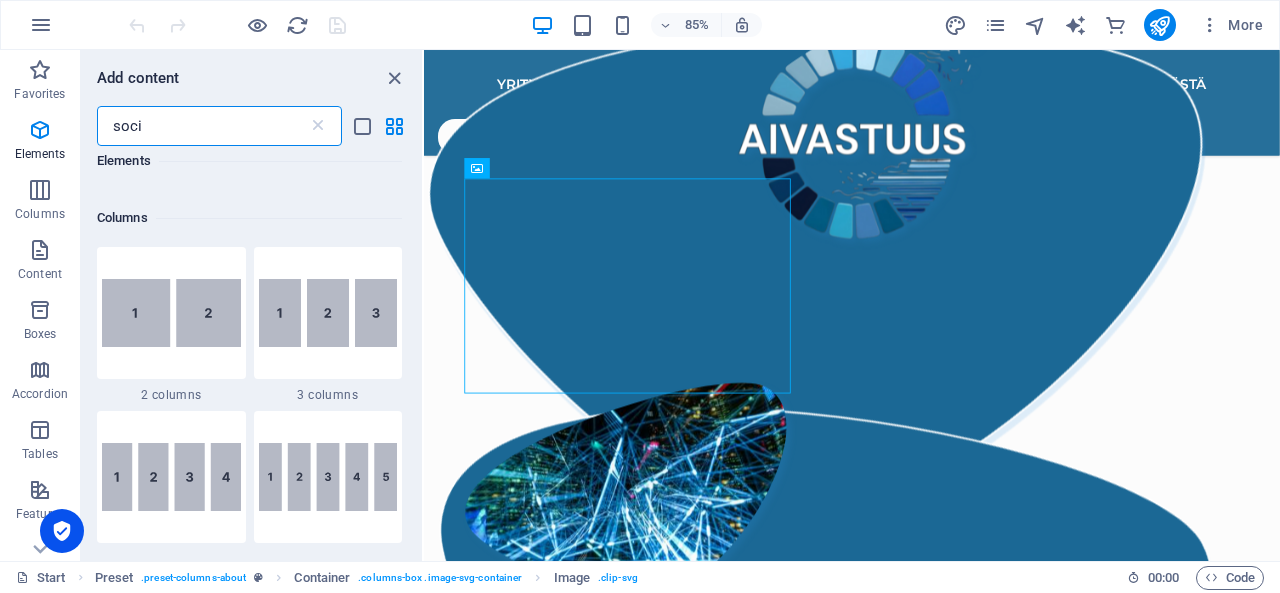 scroll, scrollTop: 0, scrollLeft: 0, axis: both 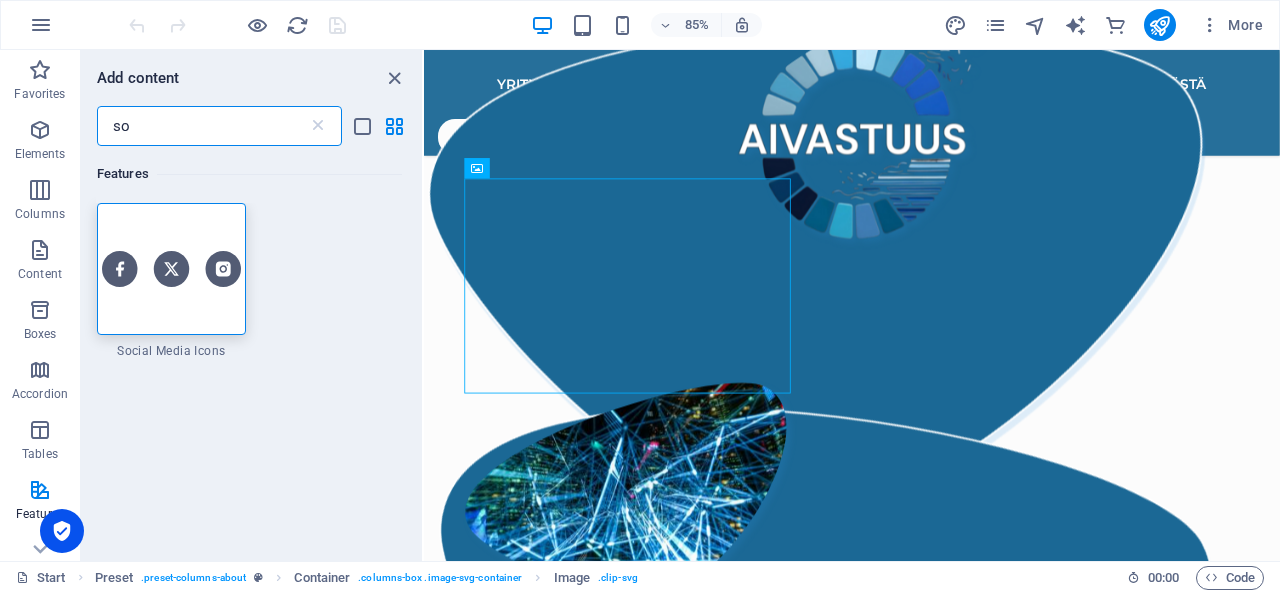 type on "s" 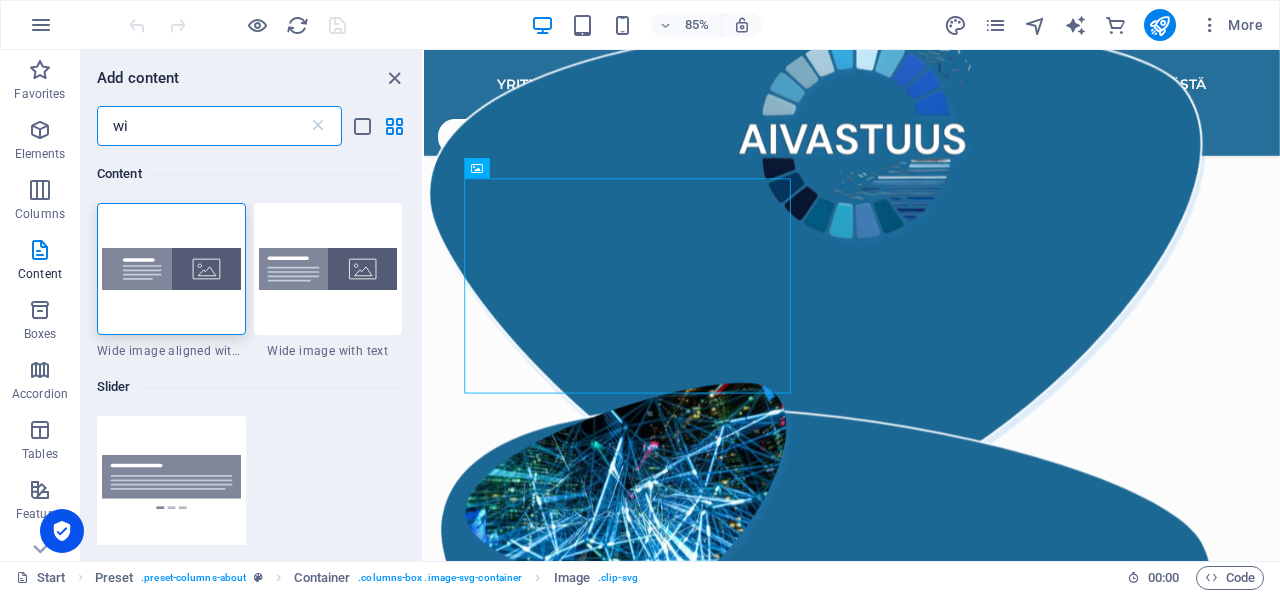 type on "w" 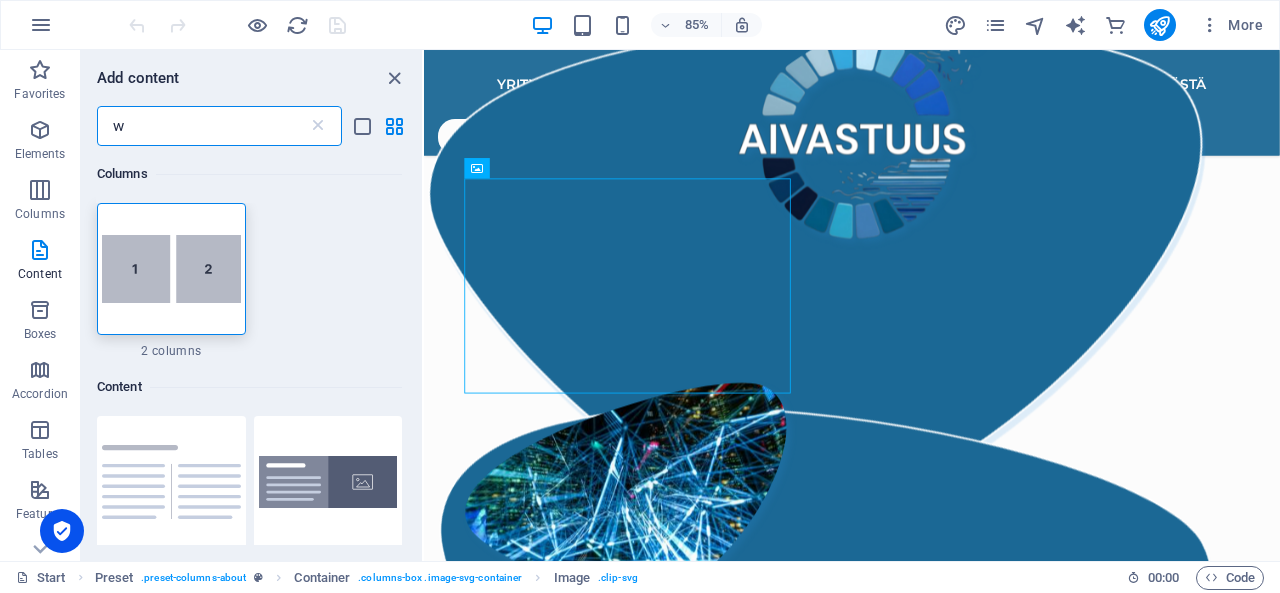 type 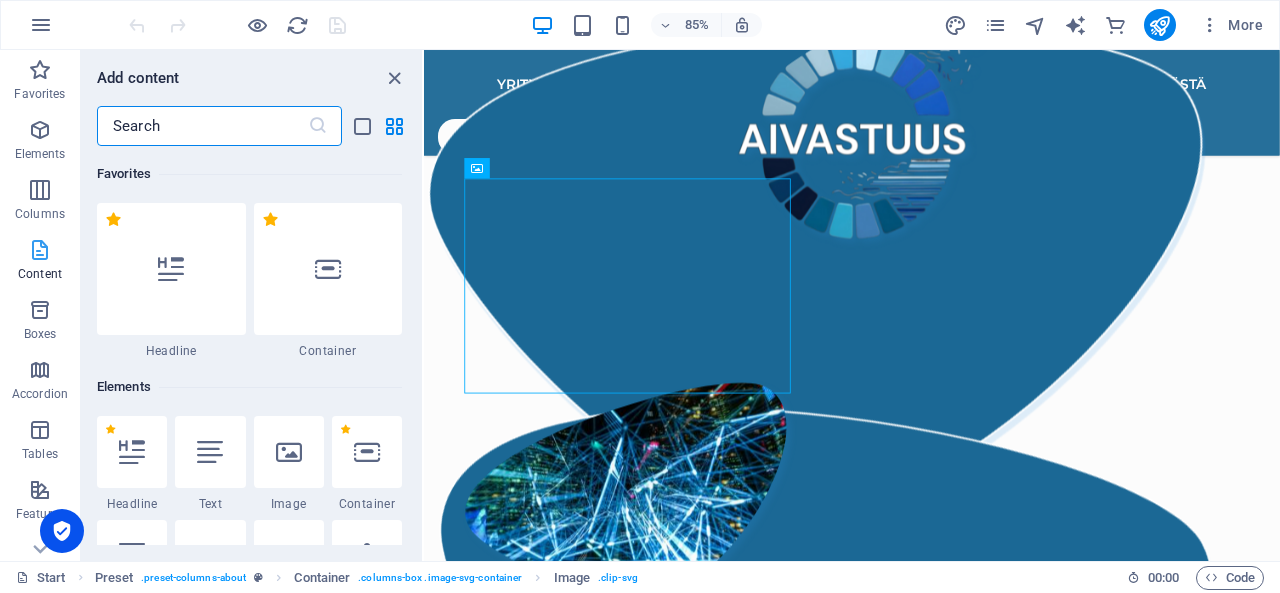 scroll, scrollTop: 448, scrollLeft: 0, axis: vertical 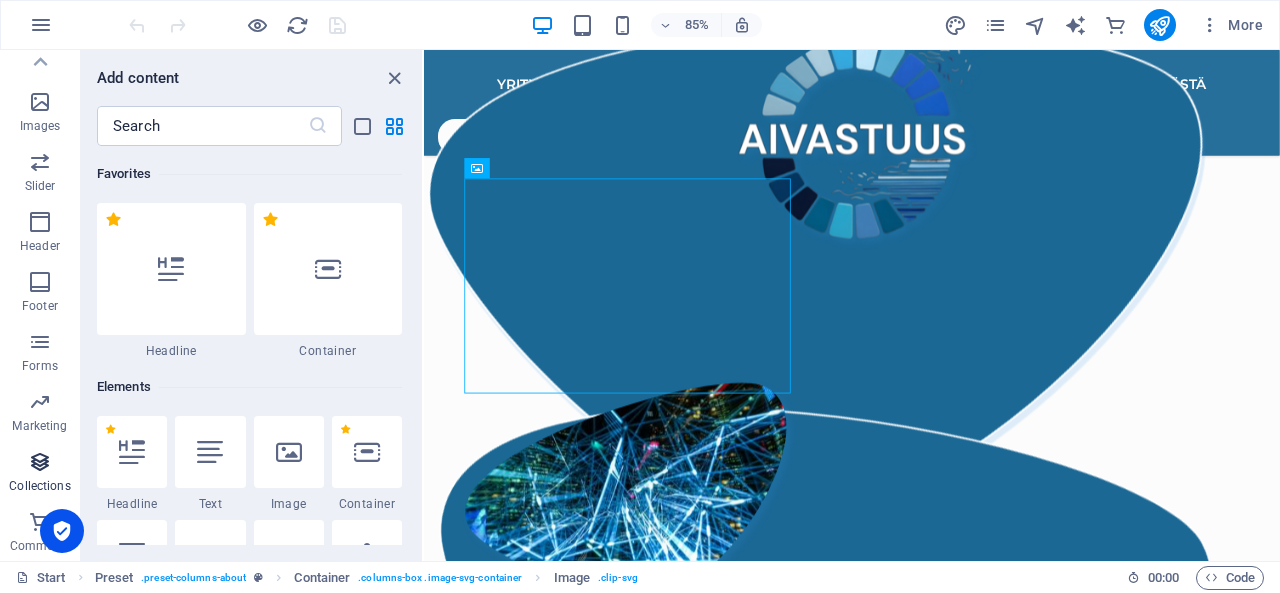 click on "Collections" at bounding box center (39, 486) 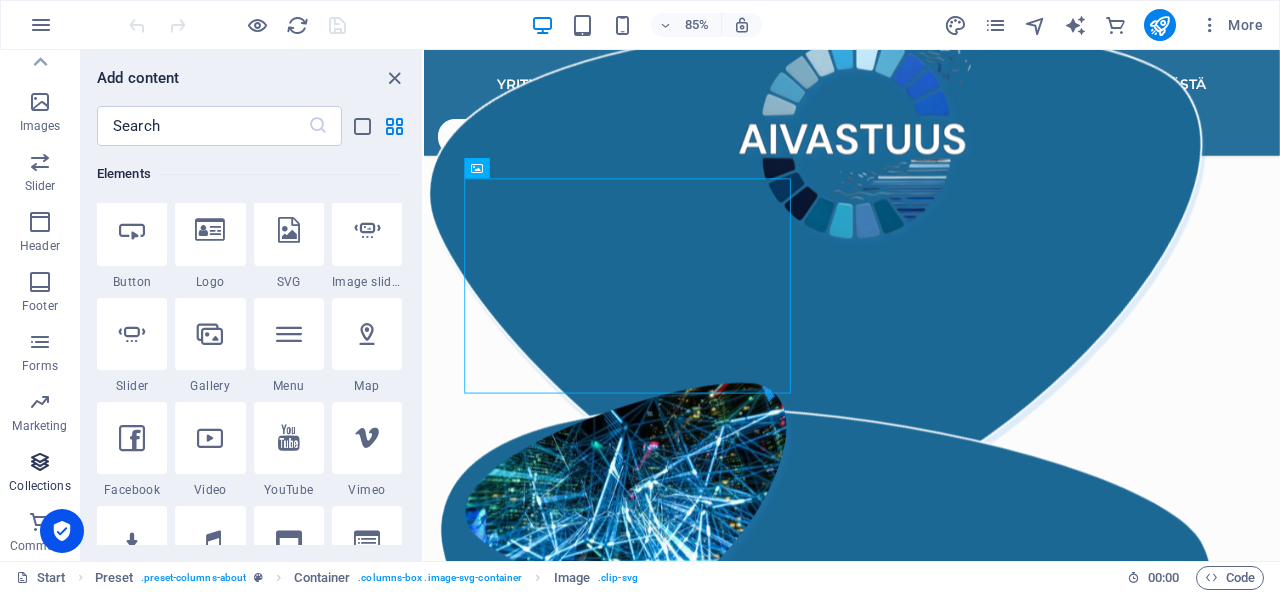 scroll, scrollTop: 18142, scrollLeft: 0, axis: vertical 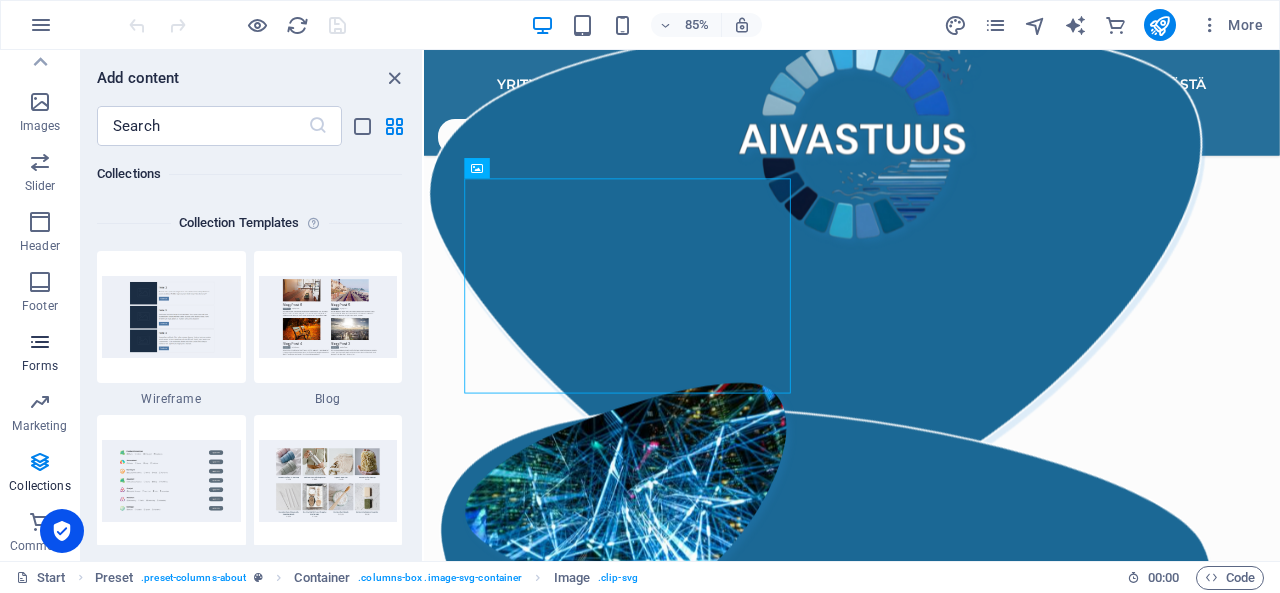 click at bounding box center [40, 342] 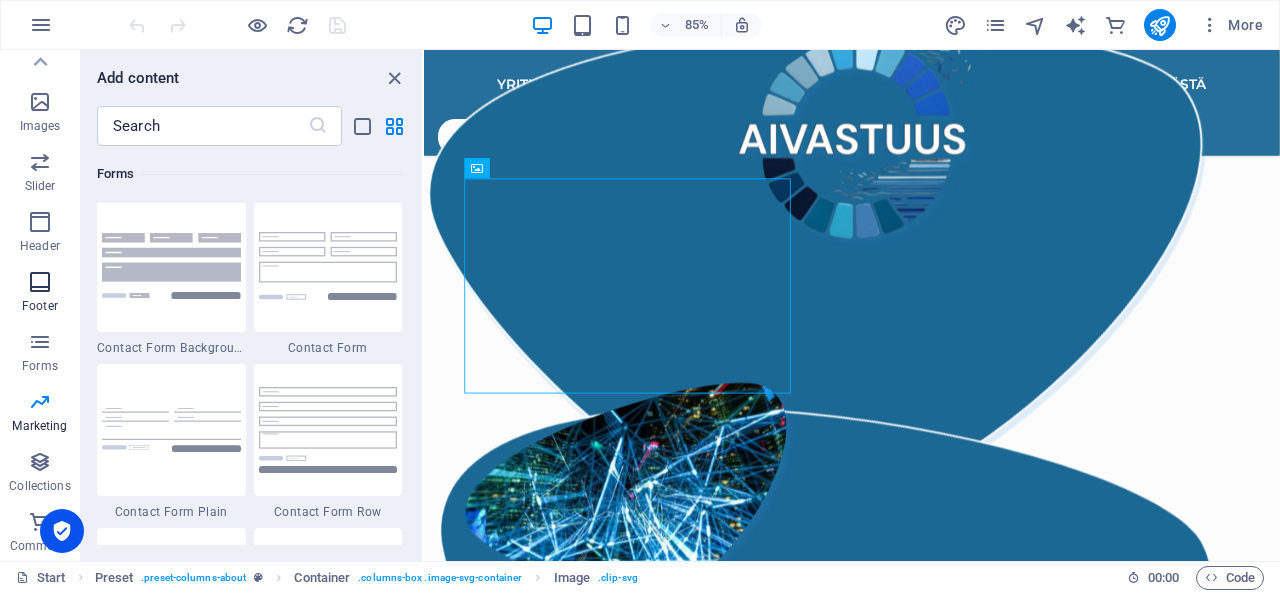 scroll, scrollTop: 14436, scrollLeft: 0, axis: vertical 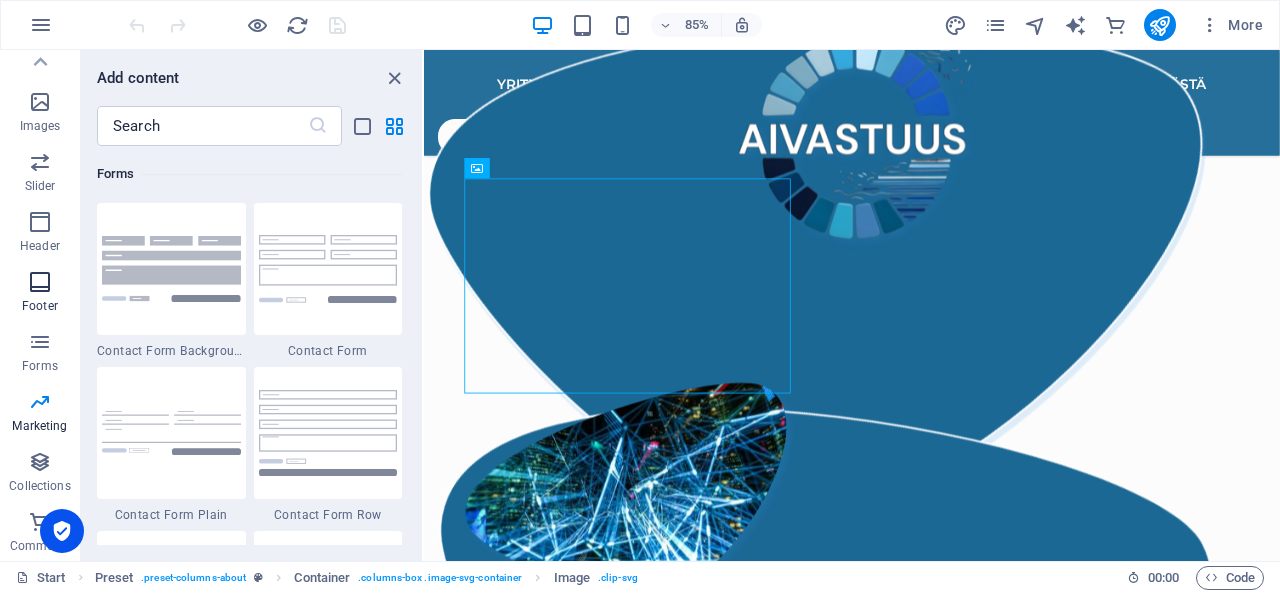 click at bounding box center [40, 282] 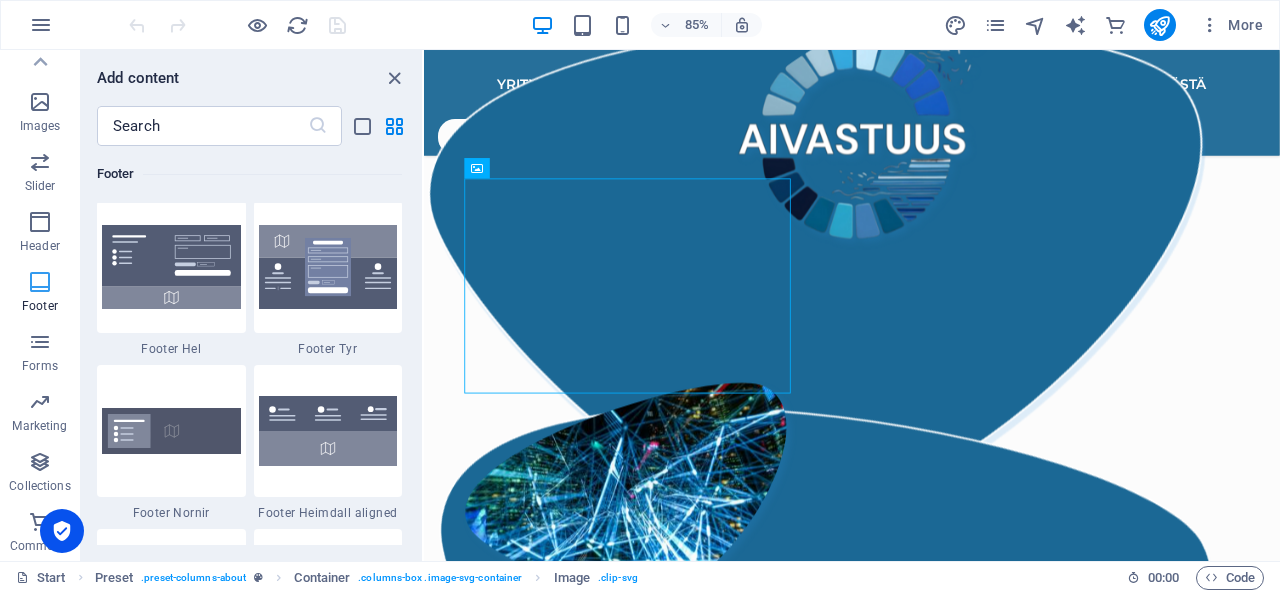 scroll, scrollTop: 13075, scrollLeft: 0, axis: vertical 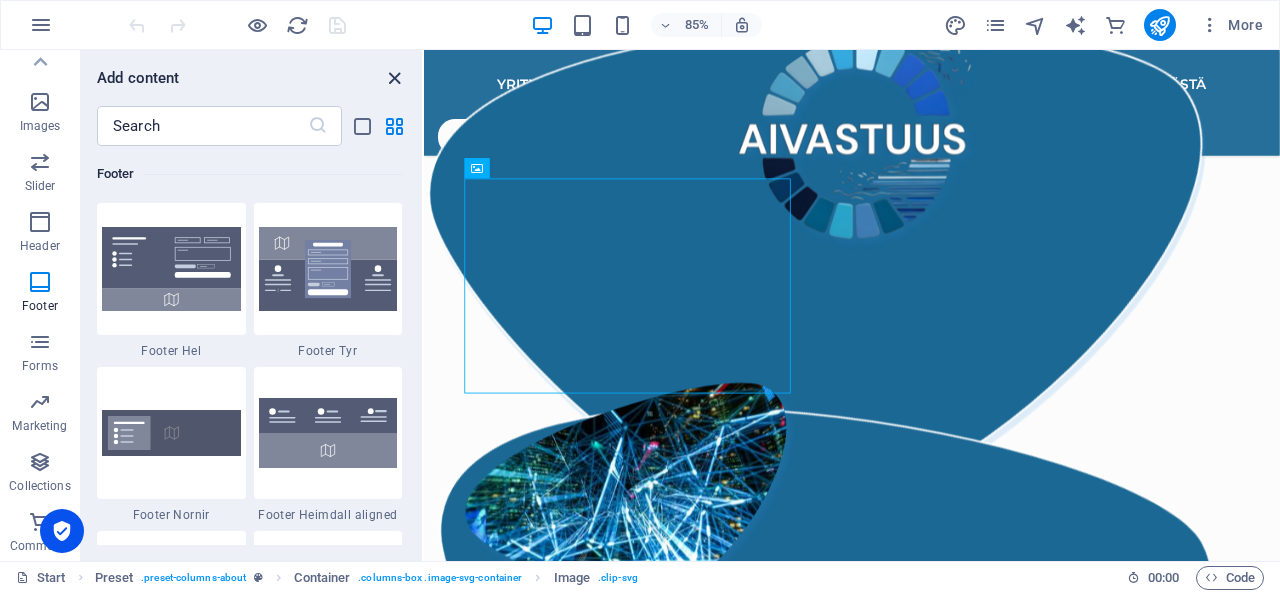 click at bounding box center [394, 78] 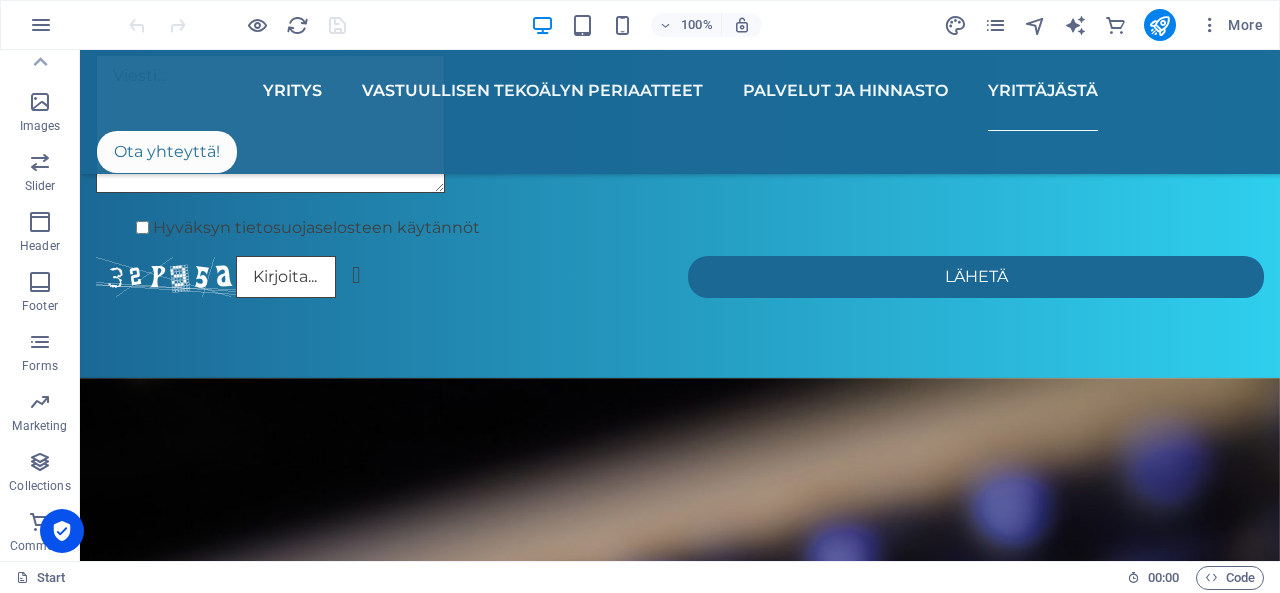 scroll, scrollTop: 4354, scrollLeft: 0, axis: vertical 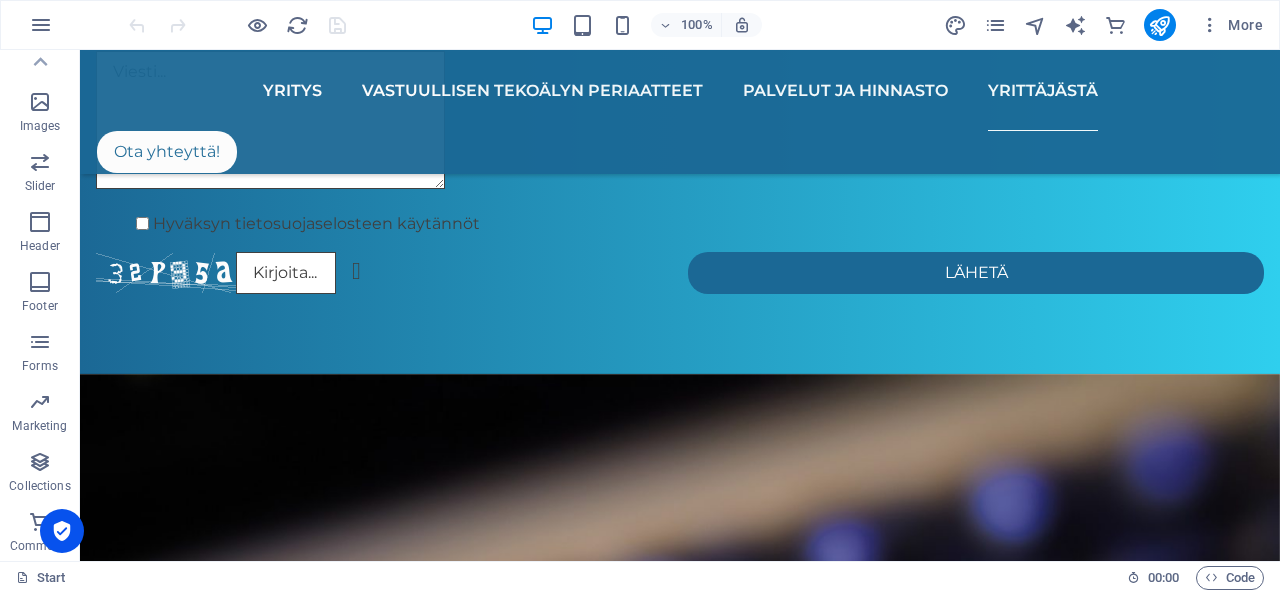 click at bounding box center (680, 4757) 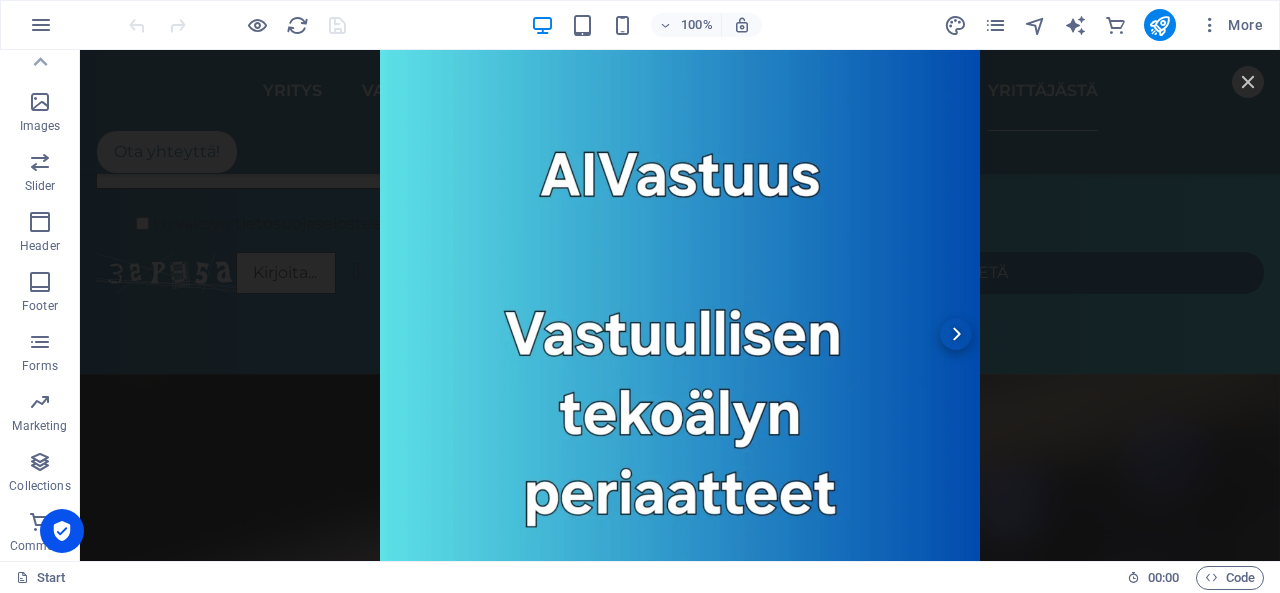 scroll, scrollTop: 180, scrollLeft: 0, axis: vertical 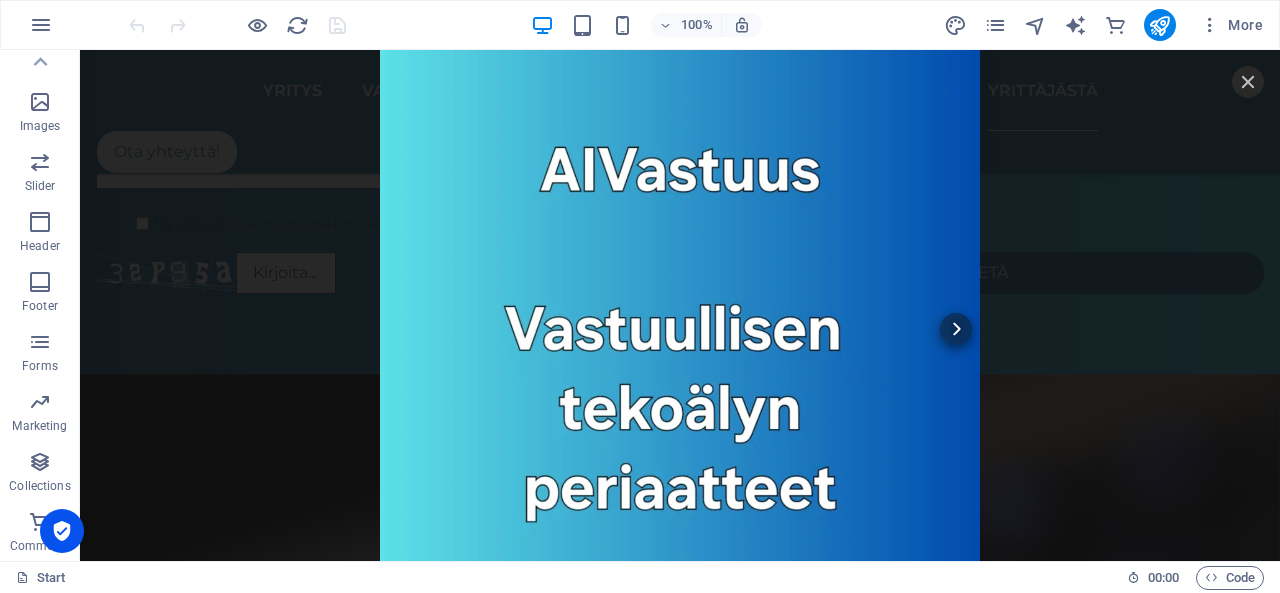 click 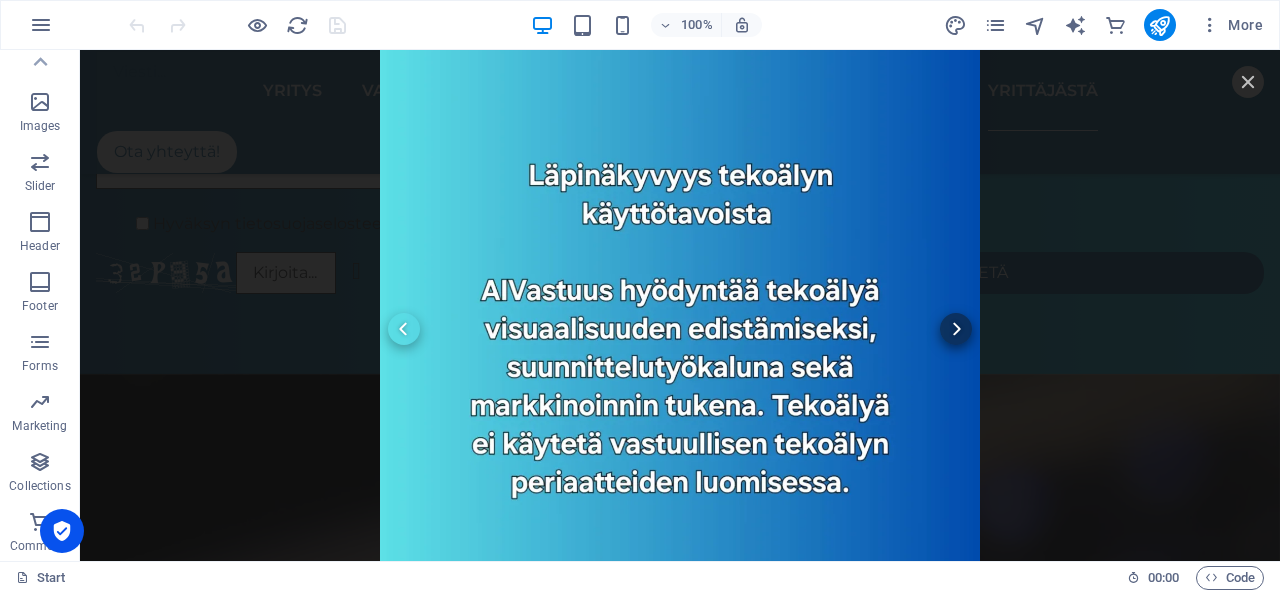 click 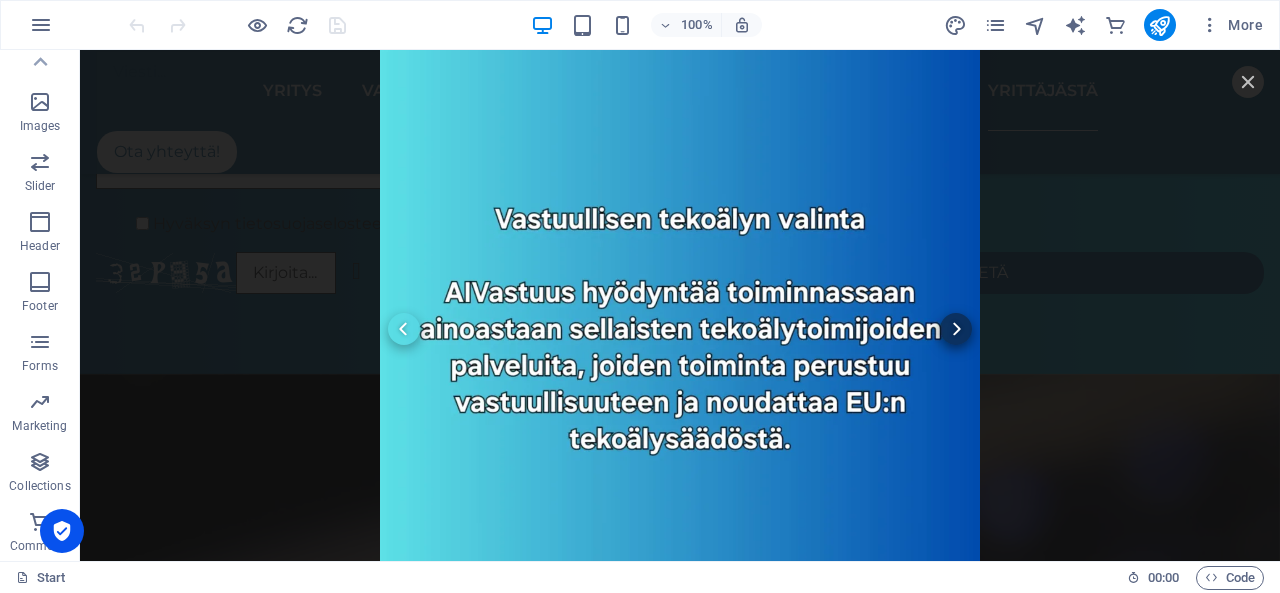 click 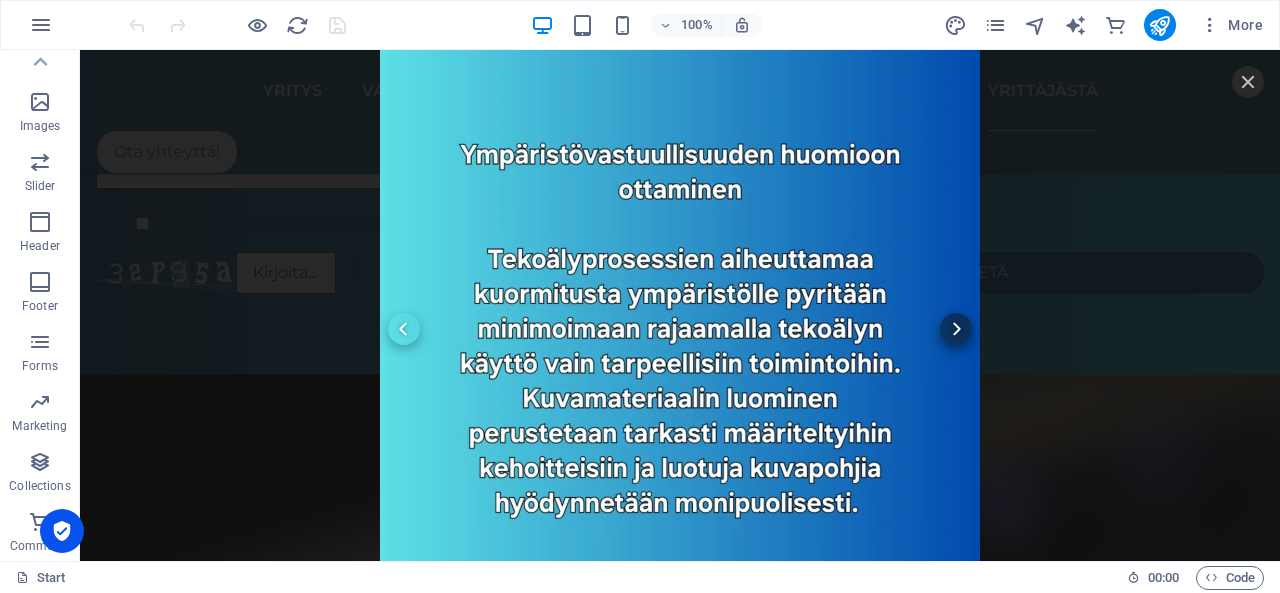 click 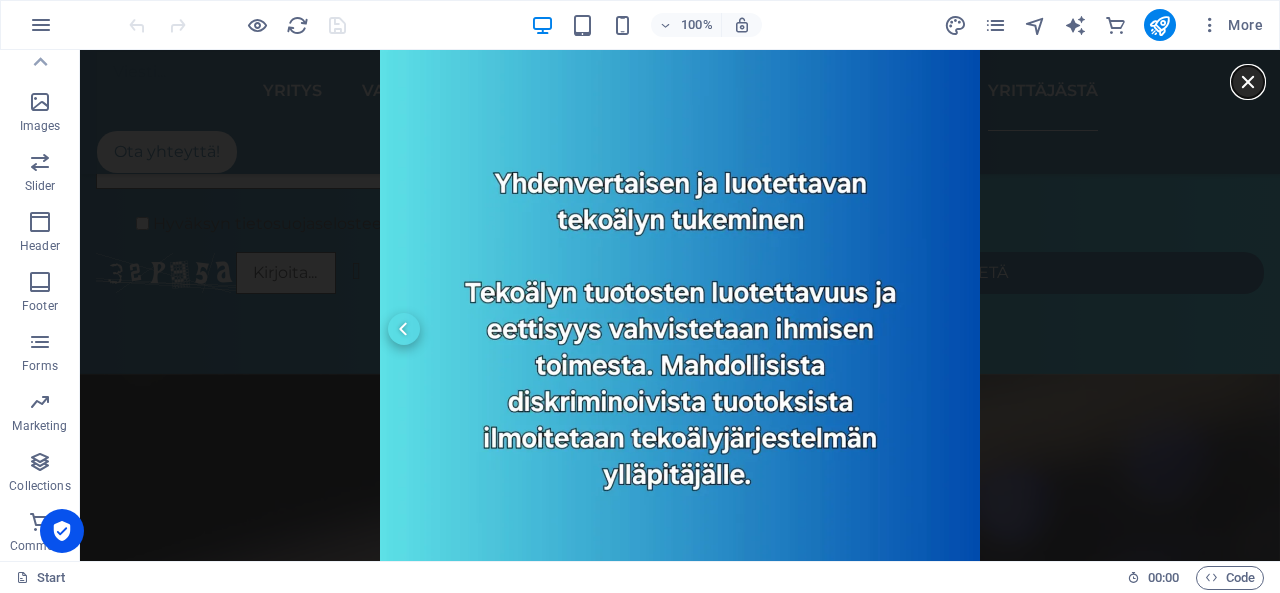 click at bounding box center [1248, 82] 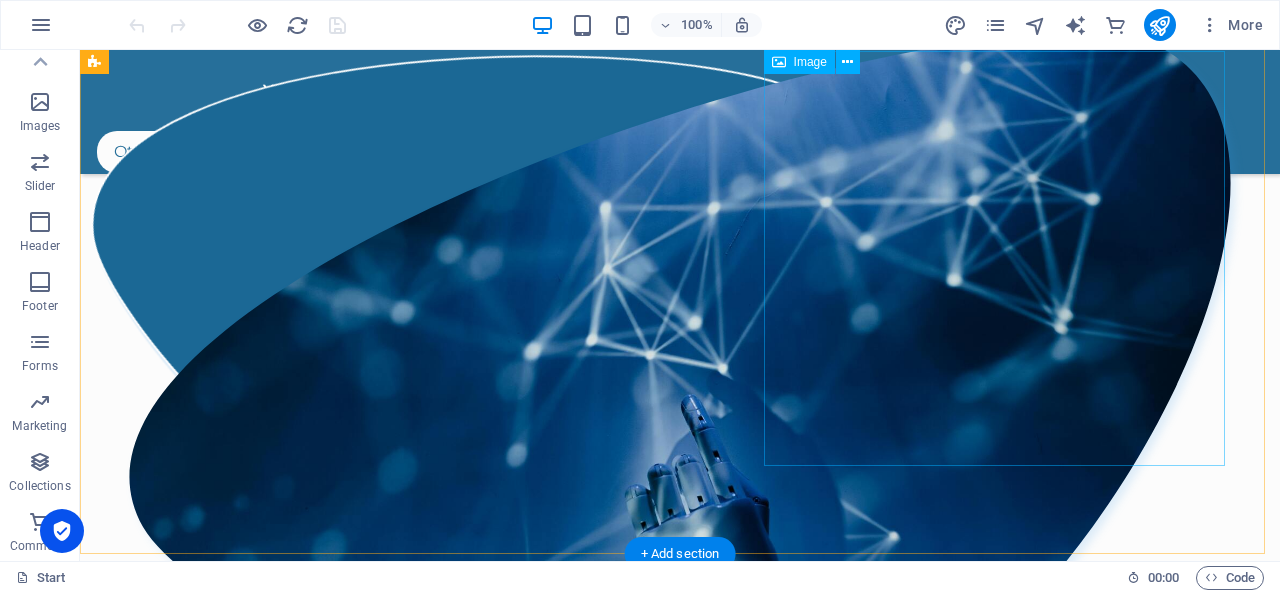 scroll, scrollTop: 2471, scrollLeft: 0, axis: vertical 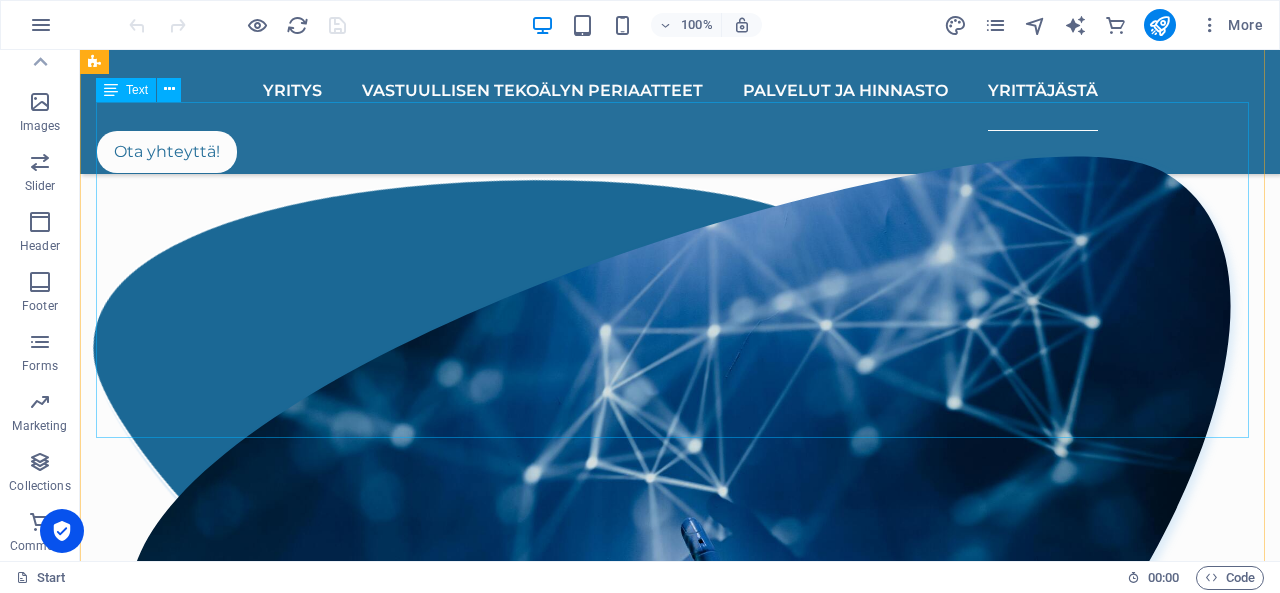 click on "[PERSON_NAME], AIVastuus-yrittäjä ja turvallisuusalan           ammattilainen, jonka intohimosta tekoälyvastuullisuutta kohtaan               AIVastuus sai syntynsä kesällä 2025. Valmistun liiketalouden             tradenomiksi loppuvuodesta 2025 ja yrittäjyyden ulkopuolella             toimin kohdevastaavana turvallisuusalalla.            Opinnäytetyöprojektiani   Vastuullisen tekoälyn  periaatteet                rekrytoinnissa  työstäessä kiinnostukseni tekoälyä kohtaan  kasvoi            sellaisiin sfääreihin, [PERSON_NAME] minulla olikin jo yritys aiheen parissa.            Nautin asioiden hoitamisesta tarkasti ja tehokkaasti, mutta pieni                pilke silmäkulmassa ja hymyssä suin. Tehdään tekoälystä                           läpinäkyvämpää hyvällä fiiliksellä!" at bounding box center (680, 1323) 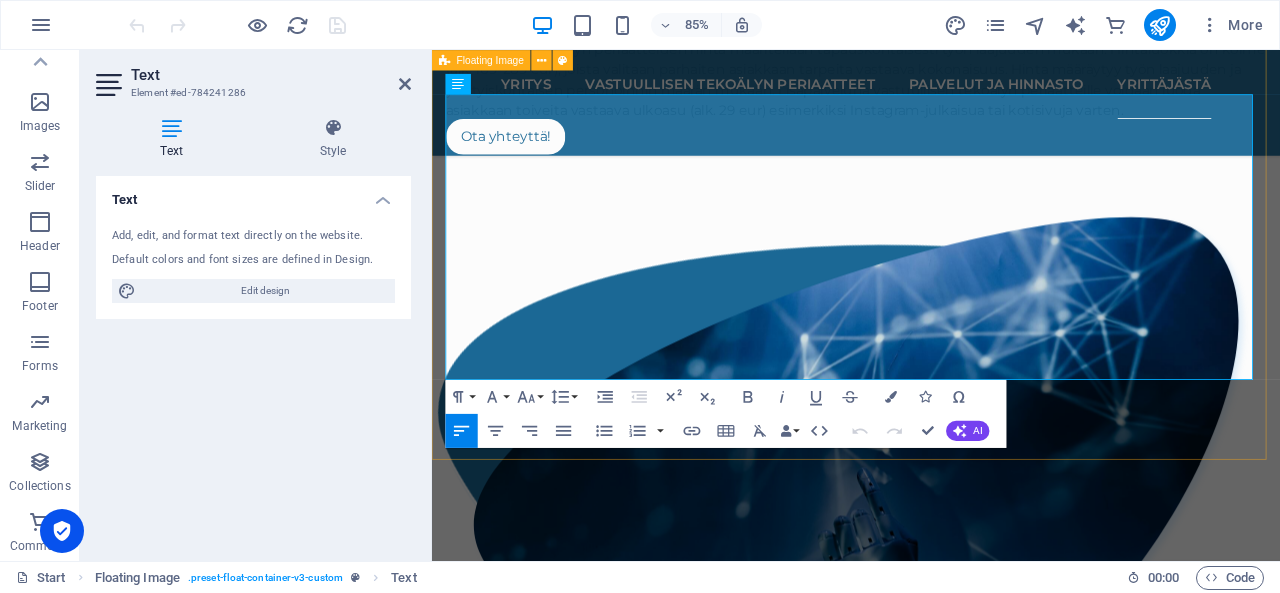 scroll, scrollTop: 2494, scrollLeft: 0, axis: vertical 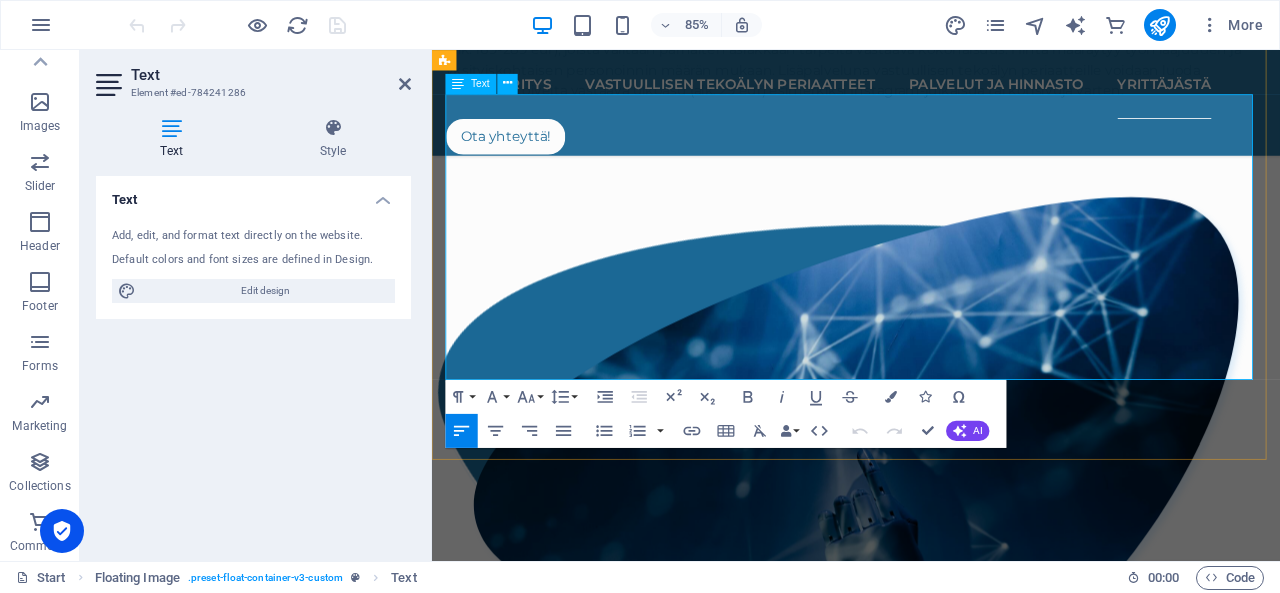 click on "Opinnäytetyöprojektiani" at bounding box center [566, 1290] 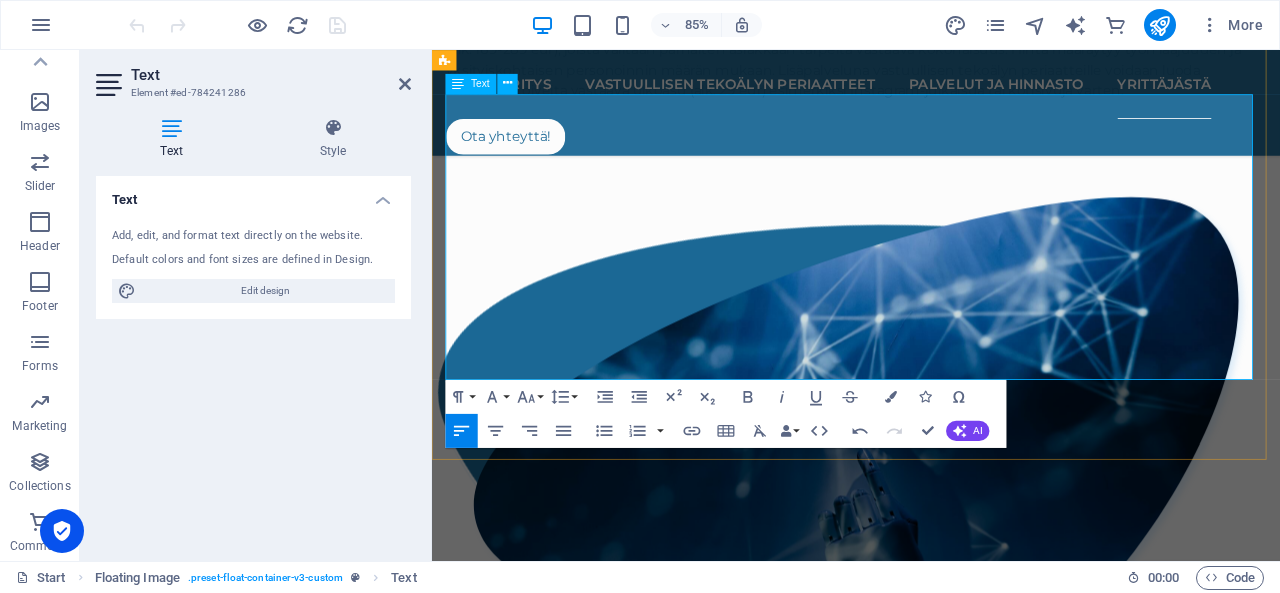 click on "Opinnäytetyöprojektiani   Vastuullisen tekoälyn  periaatteet" at bounding box center [696, 1290] 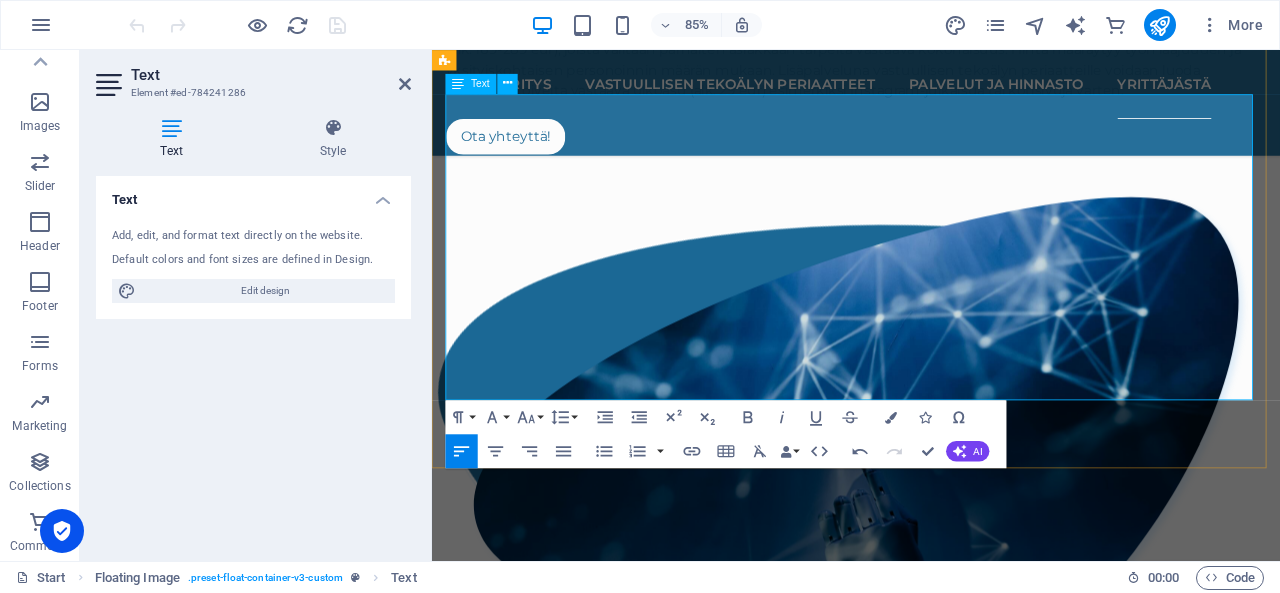 click on "Vastuullisen tekoälyn" at bounding box center (696, 1302) 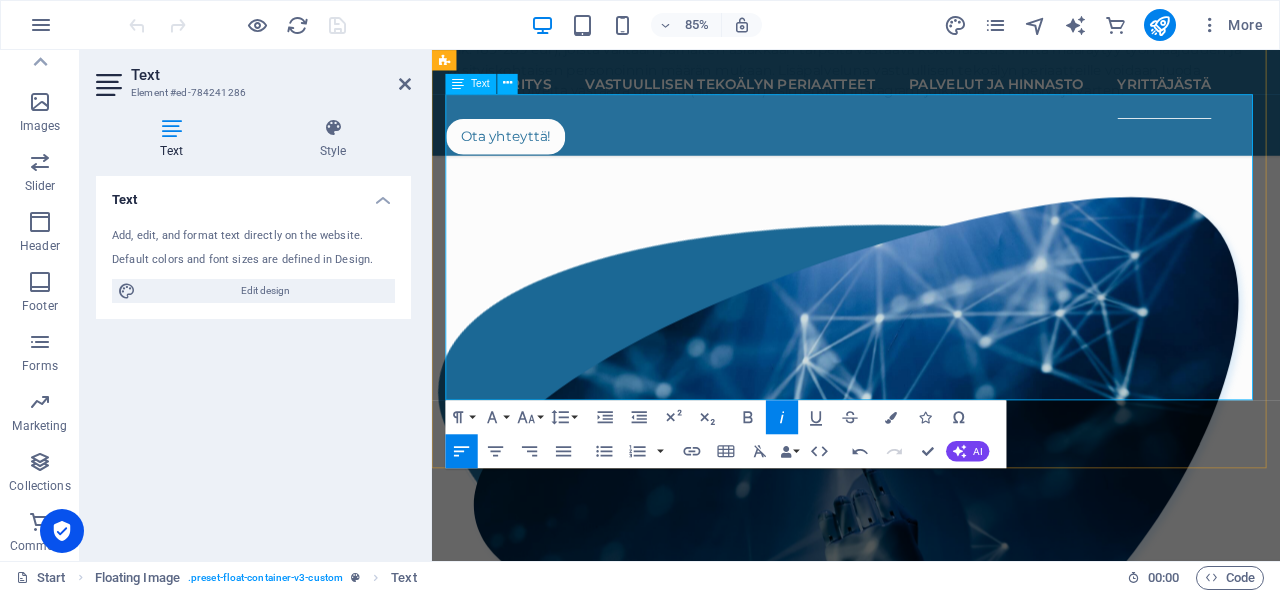 click on "[PERSON_NAME], AIVastuus-yrittäjä ja turvallisuusalan           ammattilainen, jonka intohimosta tekoälyvastuullisuutta kohtaan               AIVastuus sai syntynsä kesällä 2025. Valmistun liiketalouden             tradenomiksi loppuvuodesta 2025 ja yrittäjyyden ulkopuolella             toimin kohdevastaavana turvallisuusalalla.            Opinnäytetyöprojektiani  (linkki Theseukseen)  Vastuullisen tekoälyn  periaatteet                rekrytoinnissa  työstäessä kiinnostukseni tekoälyä kohtaan  kasvoi            sellaisiin sfääreihin, [PERSON_NAME] minulla olikin jo yritys aiheen parissa.            Nautin asioiden hoitamisesta tarkasti ja tehokkaasti, mutta pieni                pilke silmäkulmassa ja hymyssä suin. Tehdään tekoälystä                           läpinäkyvämpää hyvällä fiiliksellä!" at bounding box center [931, 1267] 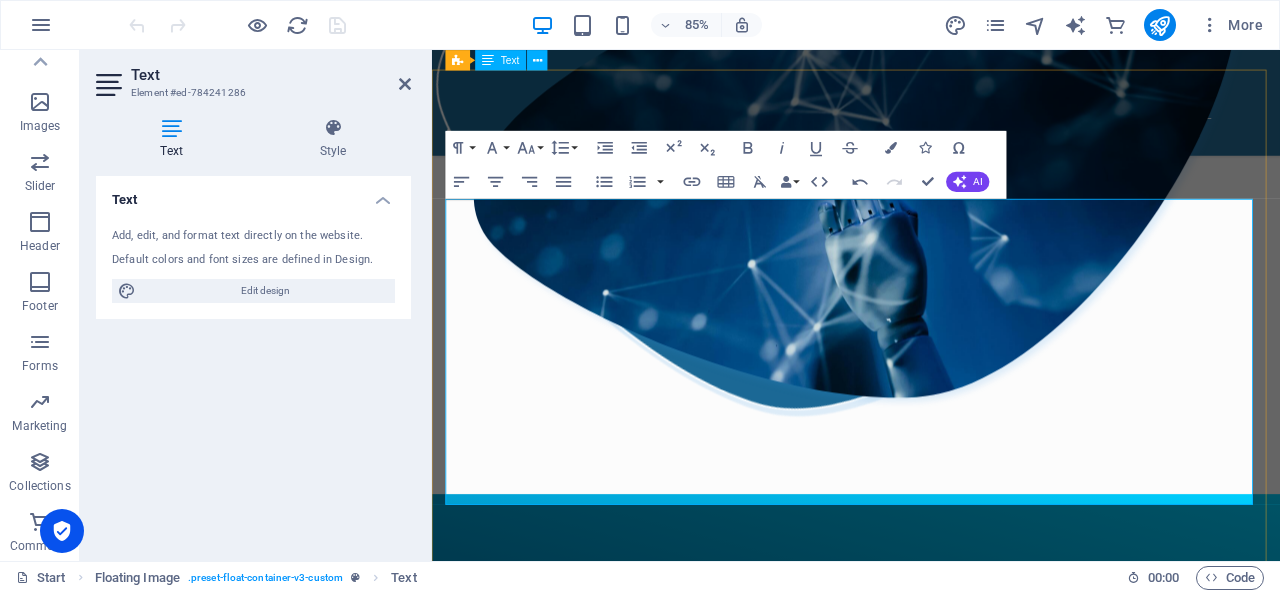 scroll, scrollTop: 2370, scrollLeft: 0, axis: vertical 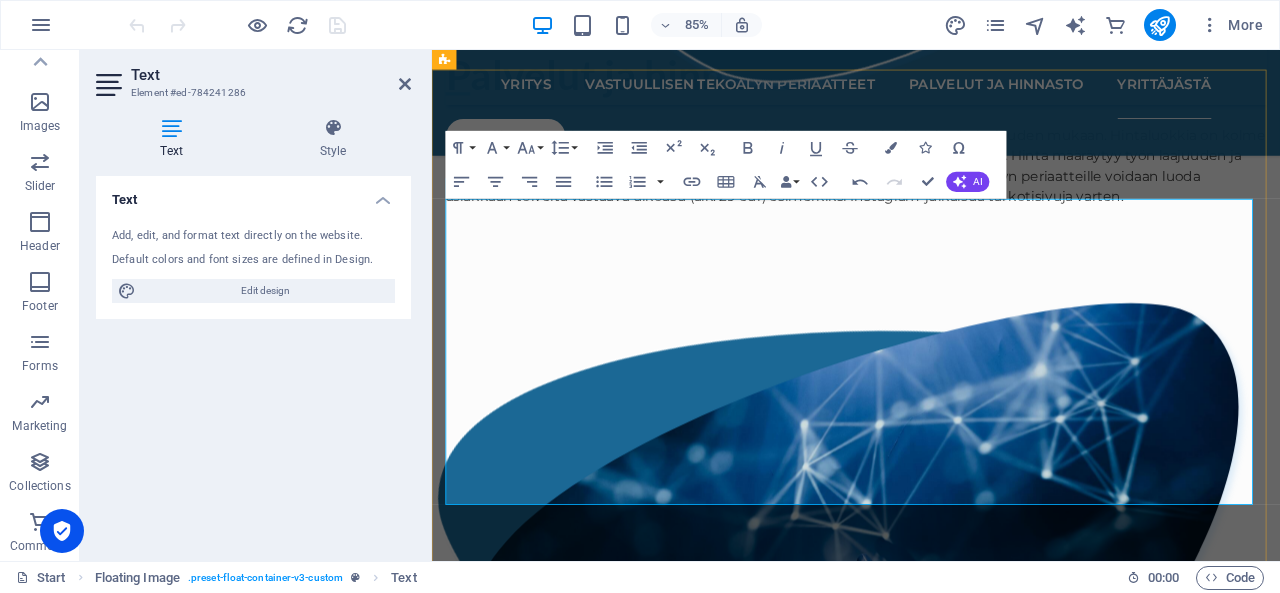 click on "[PERSON_NAME], AIVastuus-yrittäjä ja turvallisuusalan           ammattilainen, jonka intohimosta tekoälyvastuullisuutta kohtaan               AIVastuus sai syntynsä kesällä 2025. Valmistun liiketalouden             tradenomiksi loppuvuodesta 2025 ja yrittäjyyden ulkopuolella             toimin kohdevastaavana turvallisuusalalla.            Opinnäytetyöprojektiani  (linkki Theseukseen)  Vastuullisen tekoälyn  periaatteet                rekrytoinnissa  työstäessä kiinnostukseni tekoälyä kohtaan  kasvoi            sellaisiin sfääreihin, [PERSON_NAME] minulla olikin jo yritys aiheen parissa.            Nautin asioiden hoitamisesta tarkasti ja tehokkaasti, mutta pieni                pilke silmäkulmassa ja hymyssä suin. Tehdään tekoälystä                           läpinäkyvämpää hyvällä fiiliksellä!" at bounding box center [931, 1391] 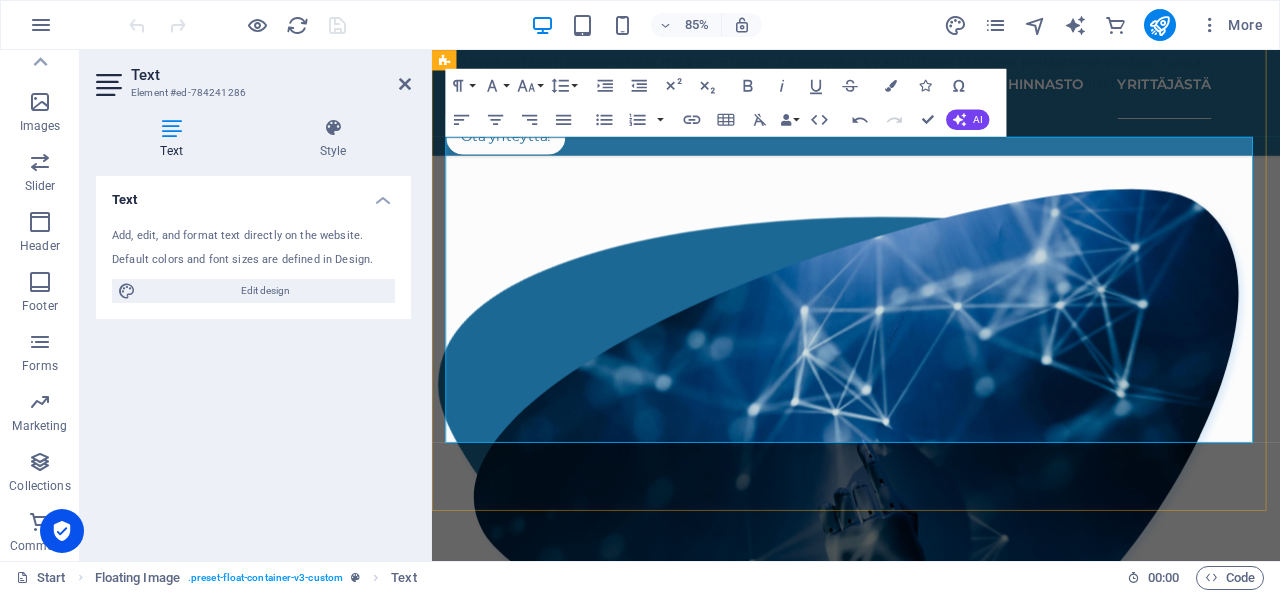 scroll, scrollTop: 2444, scrollLeft: 0, axis: vertical 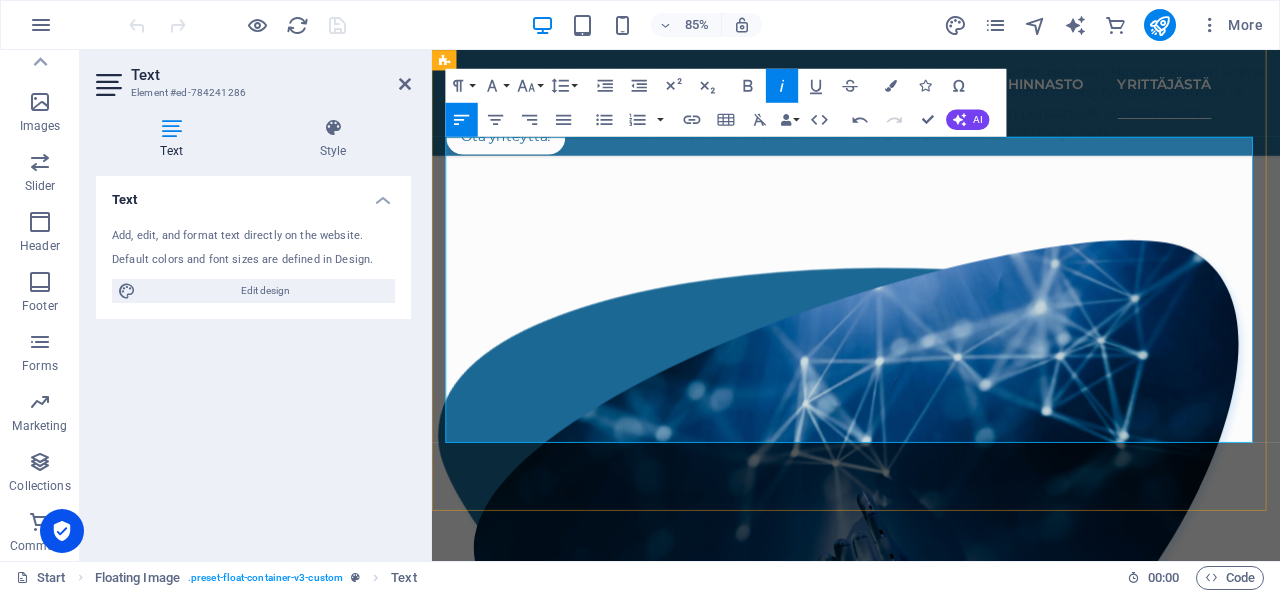 click on "[PERSON_NAME], AIVastuus-yrittäjä ja turvallisuusalan           ammattilainen, jonka intohimosta tekoälyvastuullisuutta kohtaan               AIVastuus sai syntynsä kesällä 2025. Valmistun liiketalouden             tradenomiksi loppuvuodesta 2025 ja yrittäjyyden ulkopuolella             toimin kohdevastaavana turvallisuusalalla.            Opinnäytetyöprojektiani  (linkki Theseukseen)  Vastuullisen   tekoälyn  periaatteet                rekrytoinnissa  työstäessä kiinnostukseni tekoälyä kohtaan  kasvoi            sellaisiin sfääreihin, [PERSON_NAME] minulla olikin jo yritys aiheen parissa.            Nautin asioiden hoitamisesta tarkasti ja tehokkaasti, mutta pieni                pilke silmäkulmassa ja hymyssä suin. Tehdään tekoälystä                           läpinäkyvämpää hyvällä fiiliksellä!" at bounding box center [931, 1317] 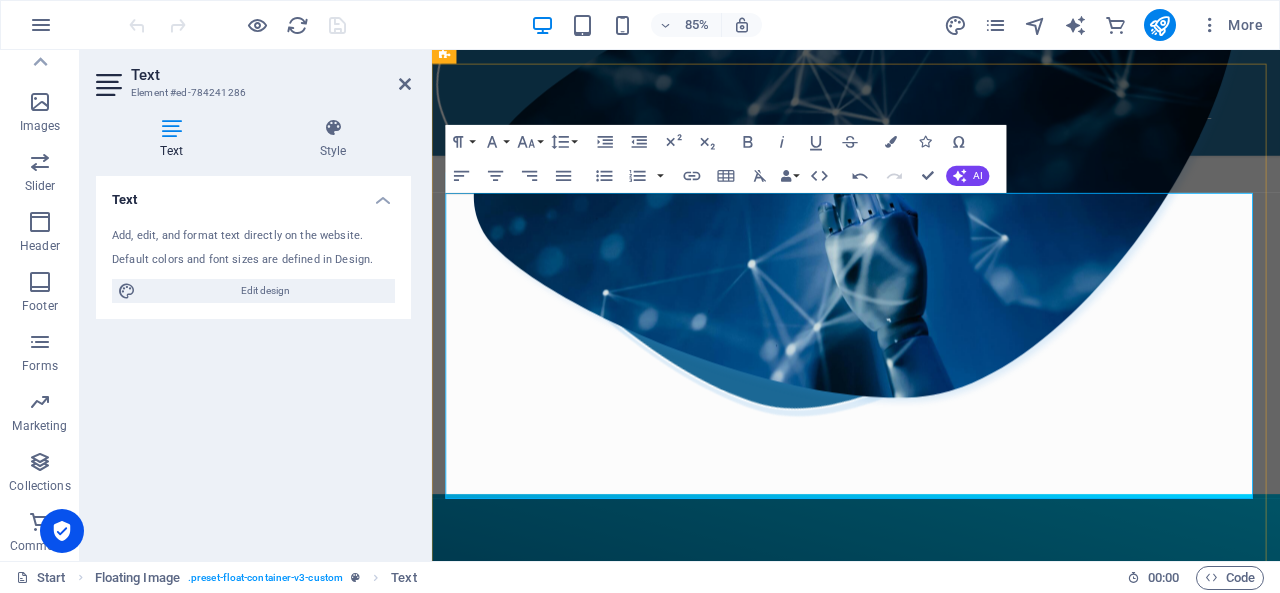 scroll, scrollTop: 2364, scrollLeft: 0, axis: vertical 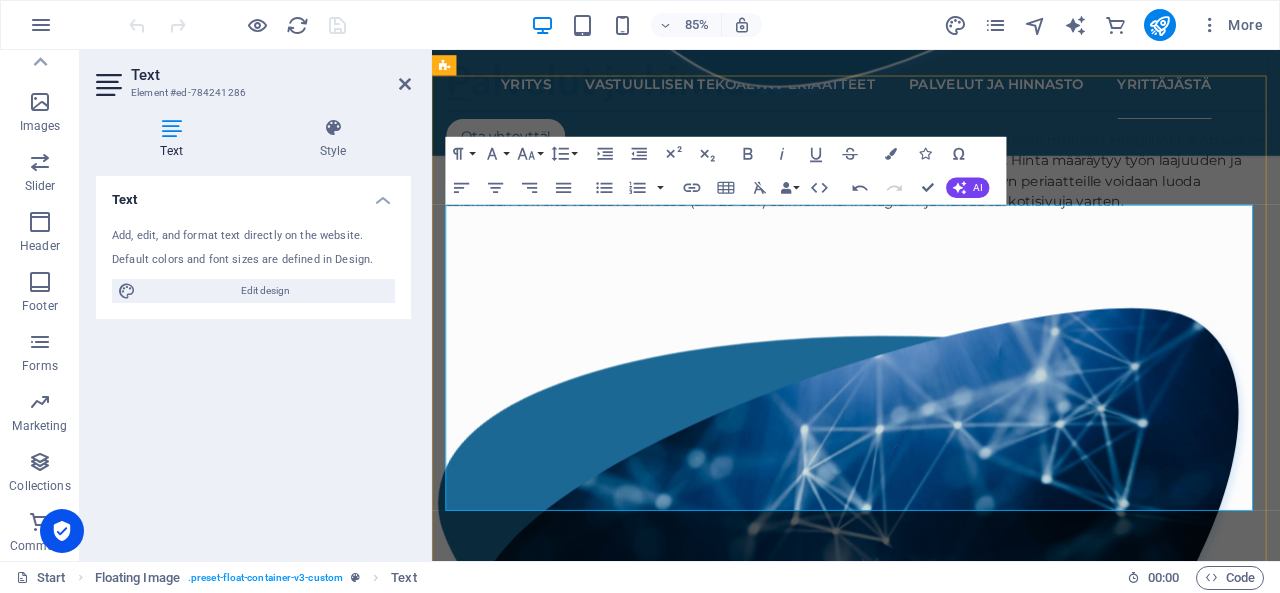 click on "Vastuullisen        tekoälyn" at bounding box center [663, 1444] 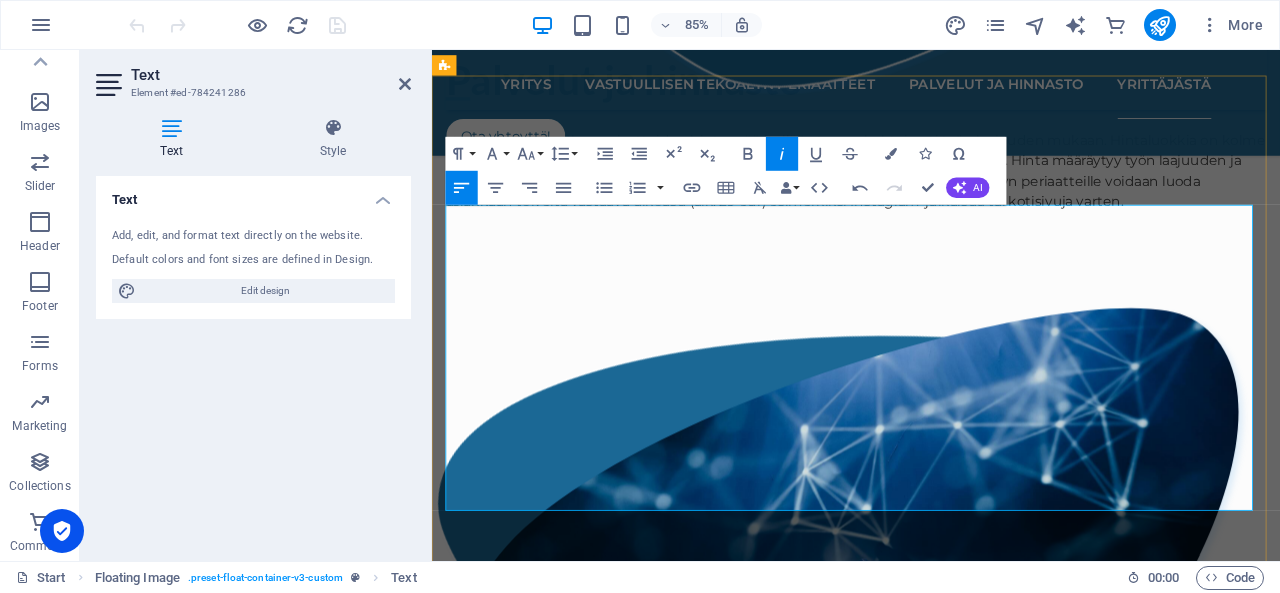 click on "Opinnäytetyöprojektiani  (linkki Theseukseen)  Vastuullisen        tekoälyn  periaatteet" at bounding box center (650, 1432) 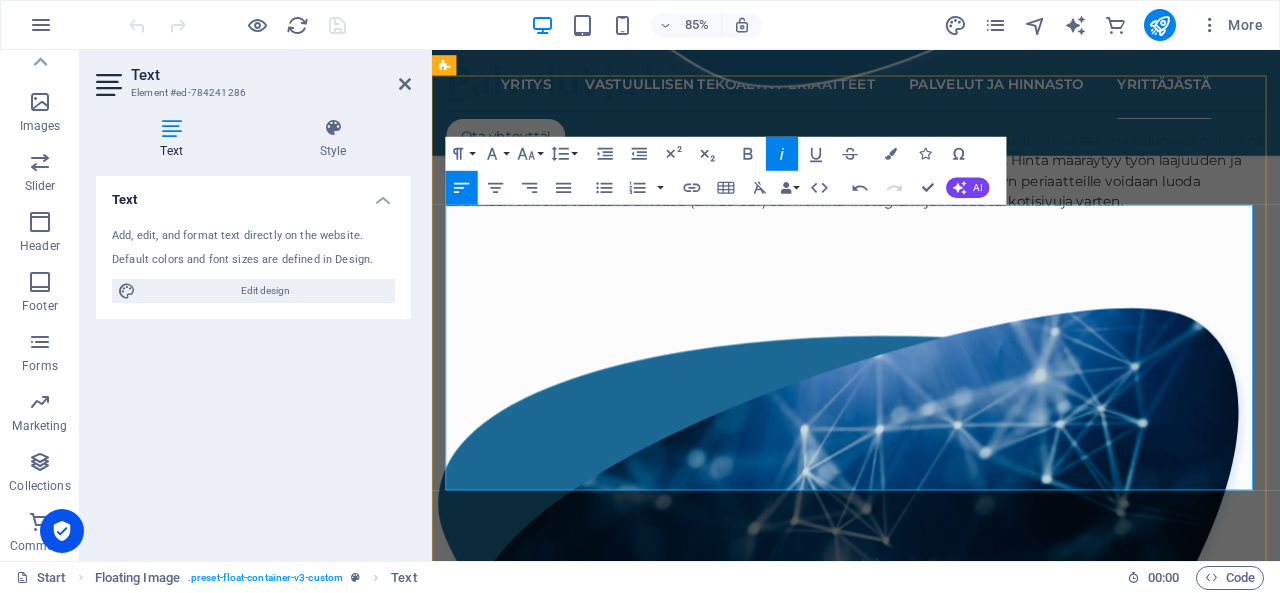 click on "Vastuullisen       tekoälyn" at bounding box center (764, 1420) 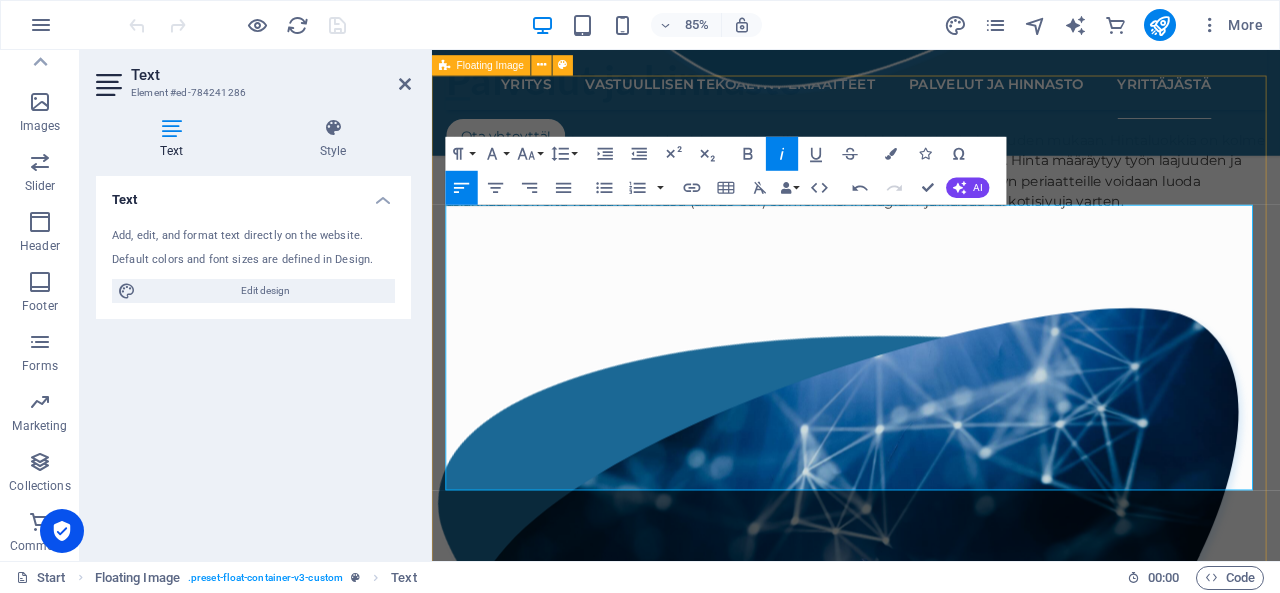 click on "Yrittäjästä           [PERSON_NAME], AIVastuus-yrittäjä ja turvallisuusalan           ammattilainen, jonka intohimosta tekoälyvastuullisuutta kohtaan               AIVastuus sai syntynsä kesällä 2025. Valmistun liiketalouden             tradenomiksi loppuvuodesta 2025 ja yrittäjyyden ulkopuolella             toimin kohdevastaavana turvallisuusalalla.            Opinnäytetyöprojektiani   Vastuullisen tekoälyn  periaatteet                rekrytoinnissa  työstäessä kiinnostukseni tekoälyä kohtaan  kasvoi            sellaisiin sfääreihin, [PERSON_NAME] minulla olikin jo yritys aiheen parissa.            Nautin asioiden hoitamisesta tarkasti ja tehokkaasti, mutta pieni                pilke silmäkulmassa ja hymyssä suin. Tehdään tekoälystä                           läpinäkyvämpää hyvällä fiiliksellä!" at bounding box center [931, 1396] 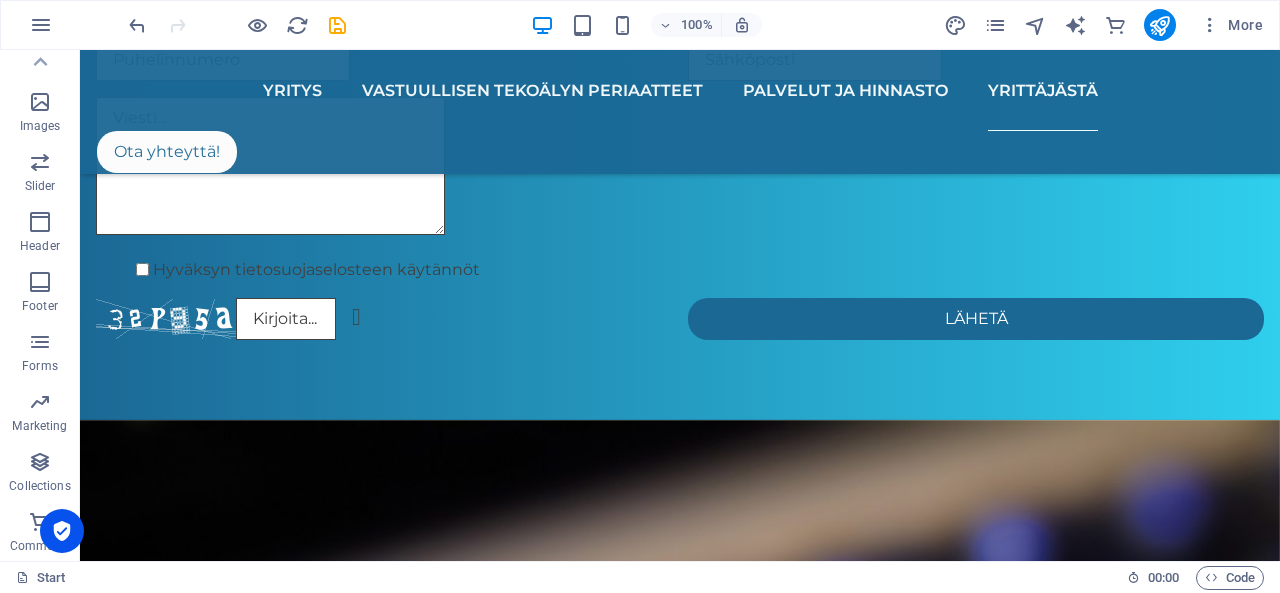 scroll, scrollTop: 4454, scrollLeft: 0, axis: vertical 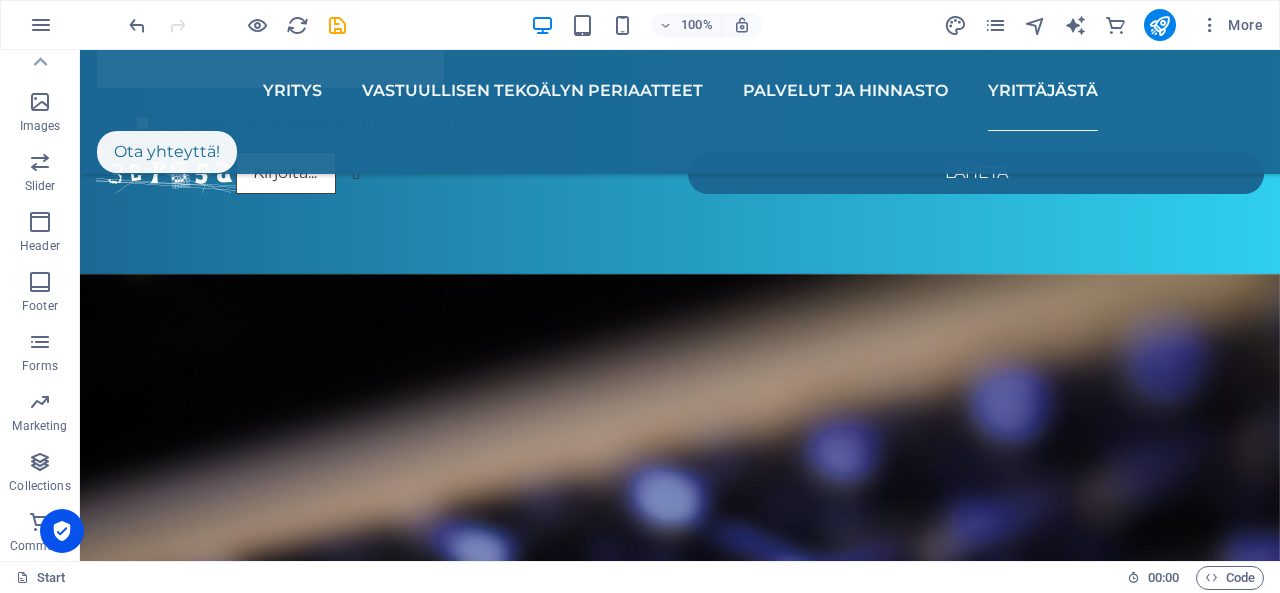 click at bounding box center [680, 4657] 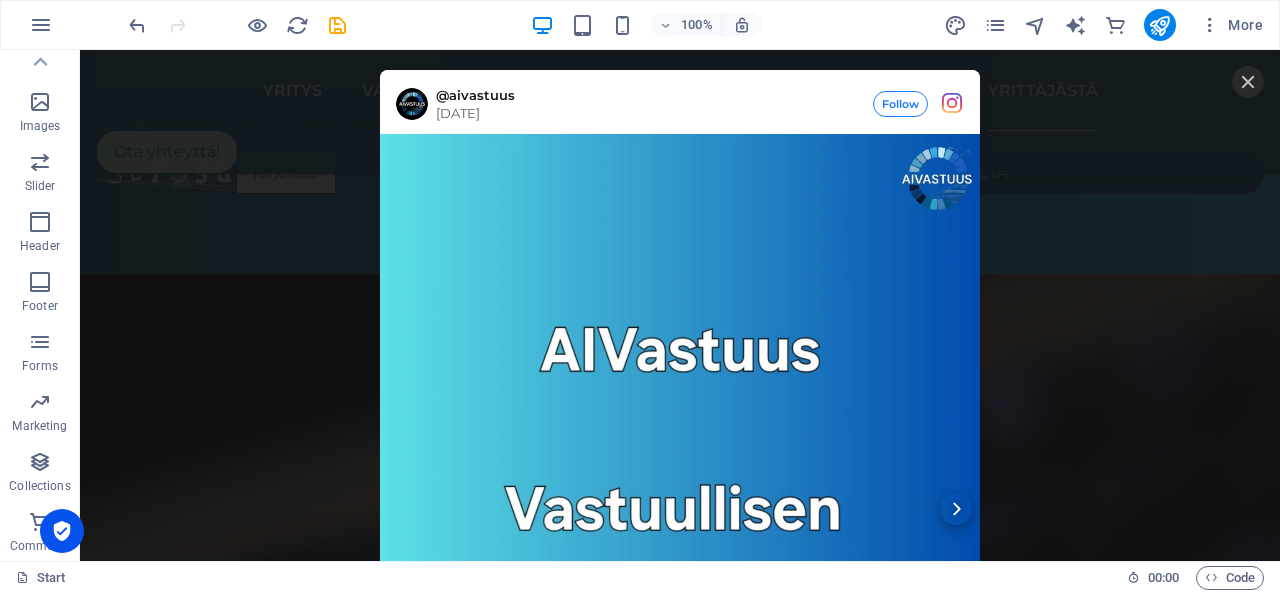 scroll, scrollTop: 20, scrollLeft: 0, axis: vertical 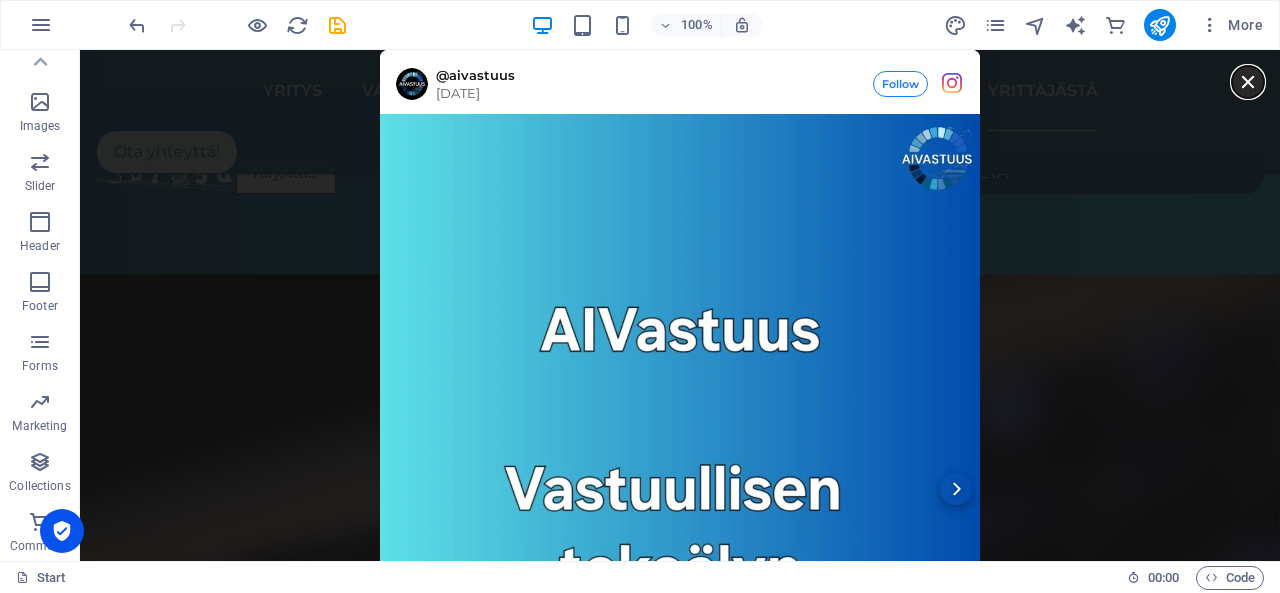 click 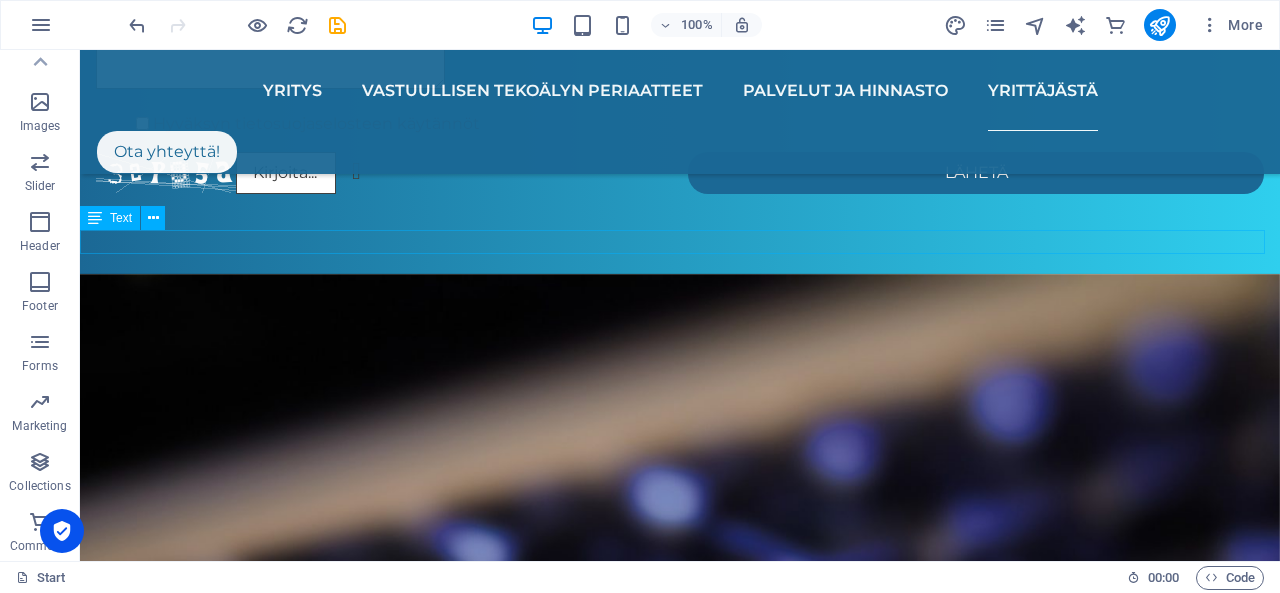 scroll, scrollTop: 4167, scrollLeft: 0, axis: vertical 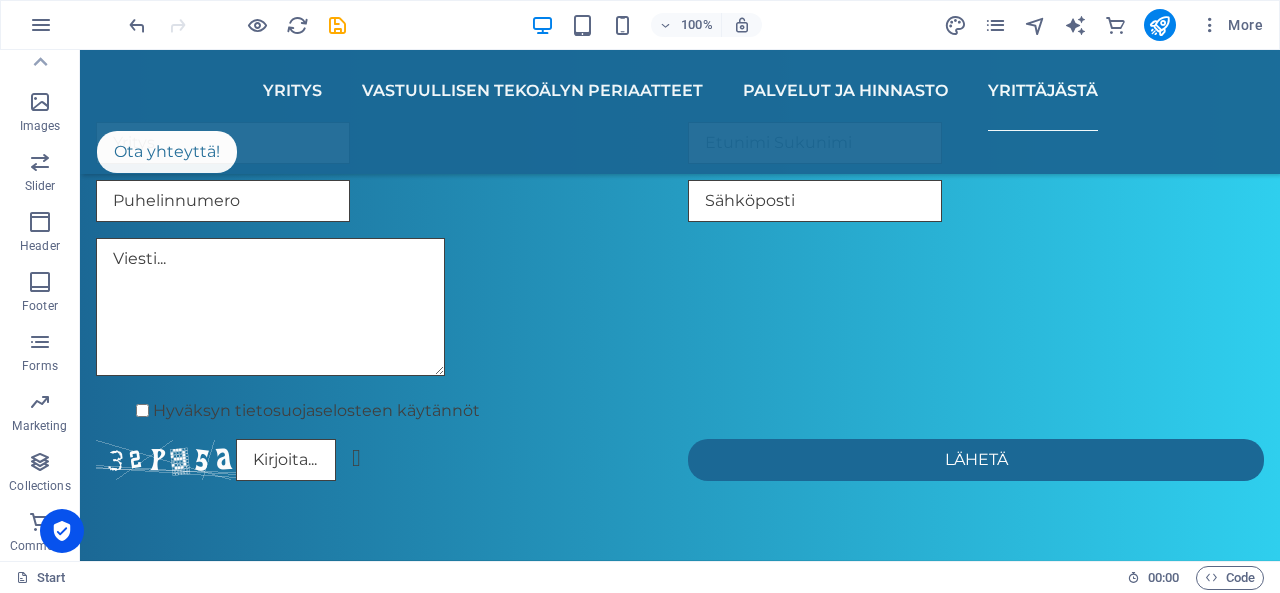 click at bounding box center [680, 4944] 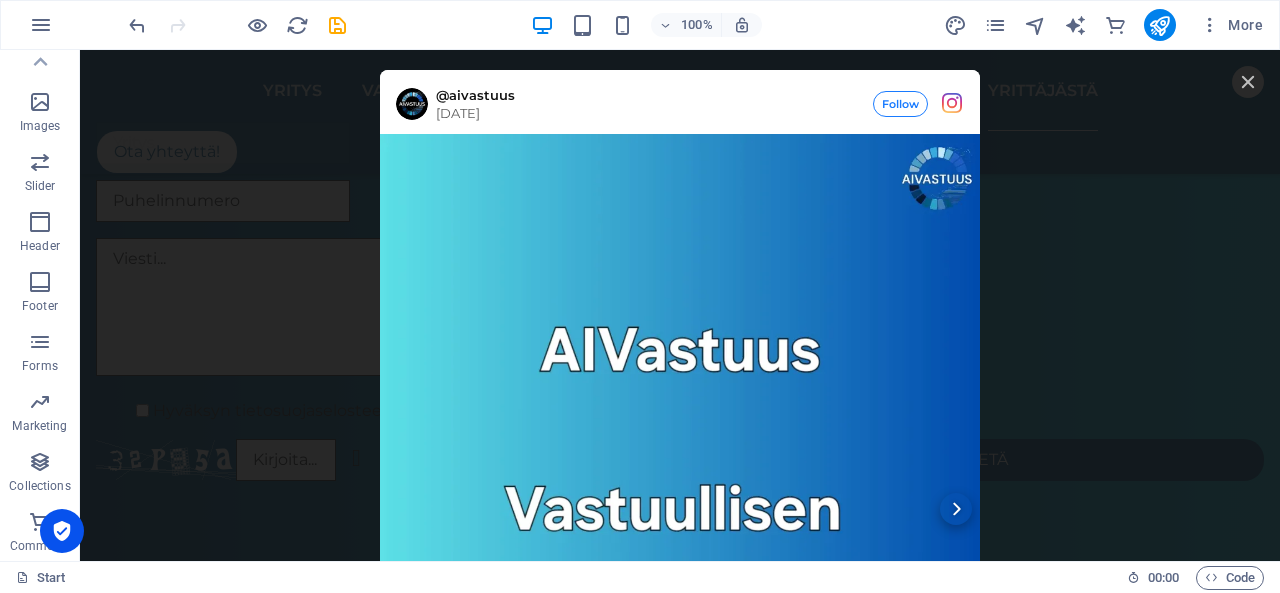scroll, scrollTop: 20, scrollLeft: 0, axis: vertical 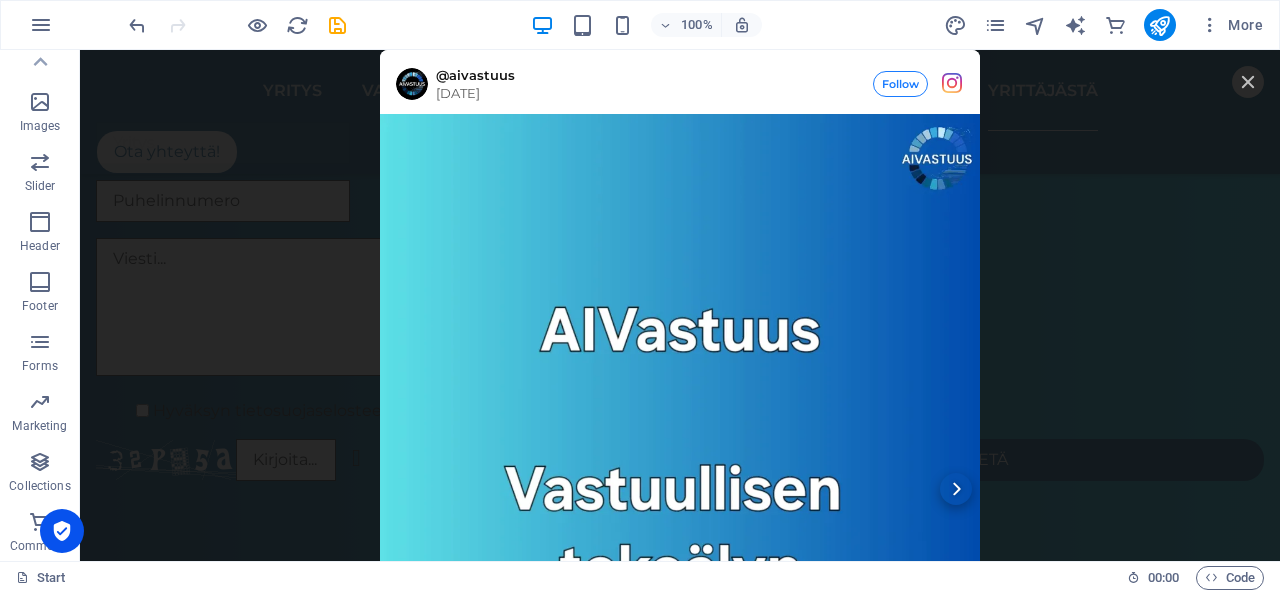click at bounding box center (680, 489) 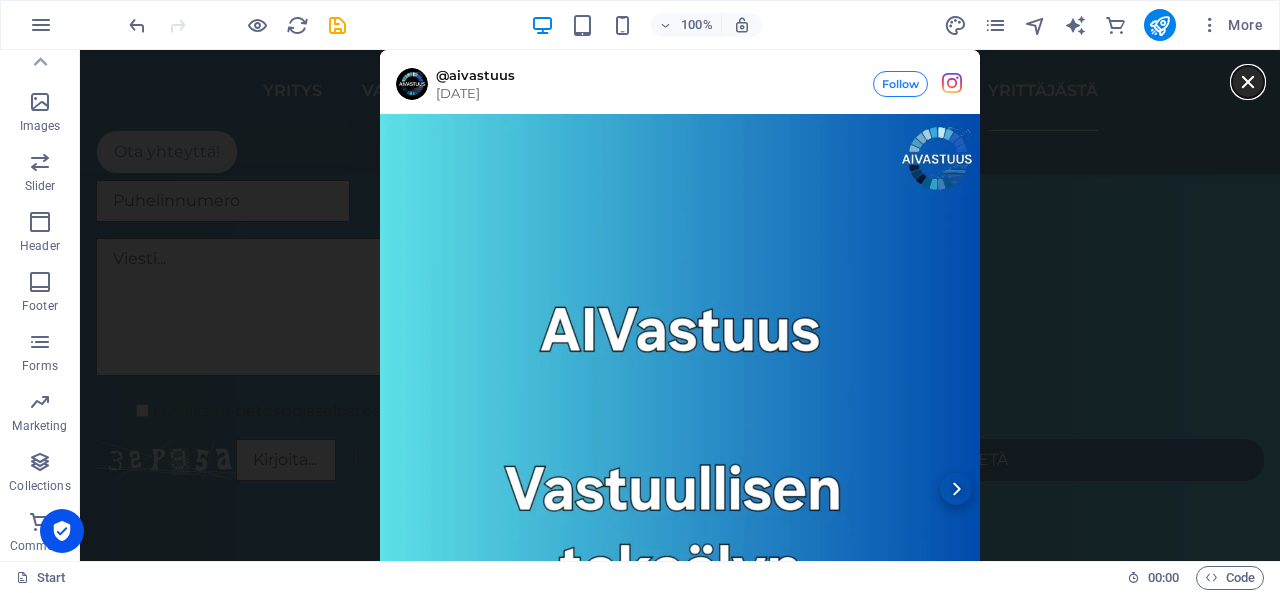 click 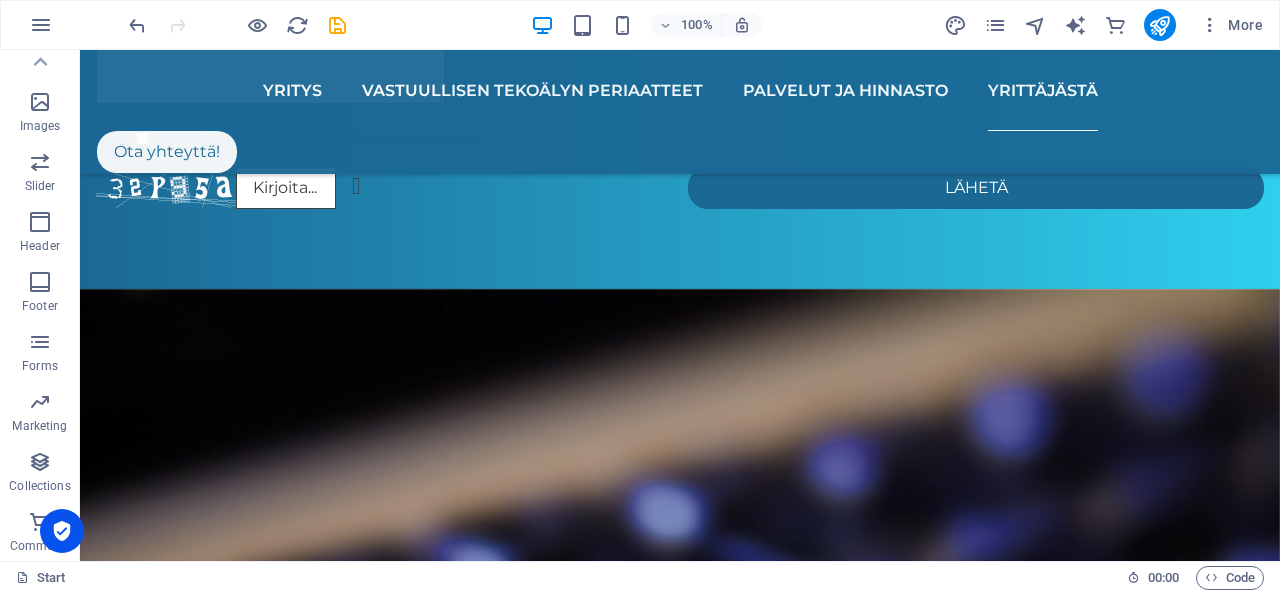 scroll, scrollTop: 4454, scrollLeft: 0, axis: vertical 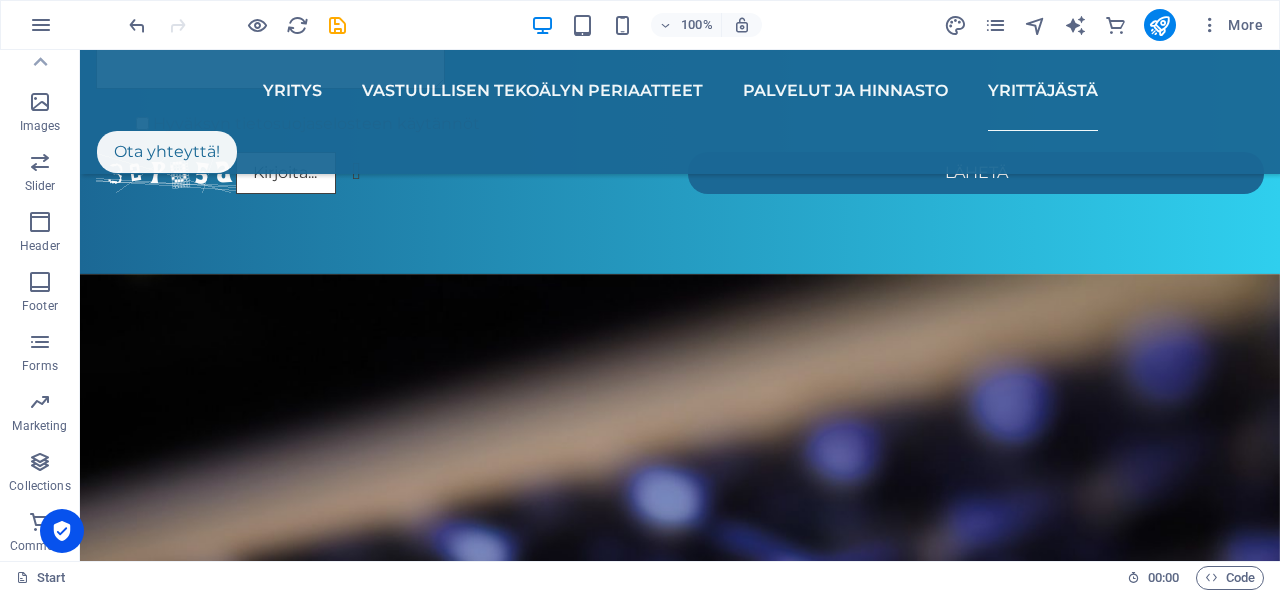 drag, startPoint x: 668, startPoint y: 288, endPoint x: 945, endPoint y: 237, distance: 281.65582 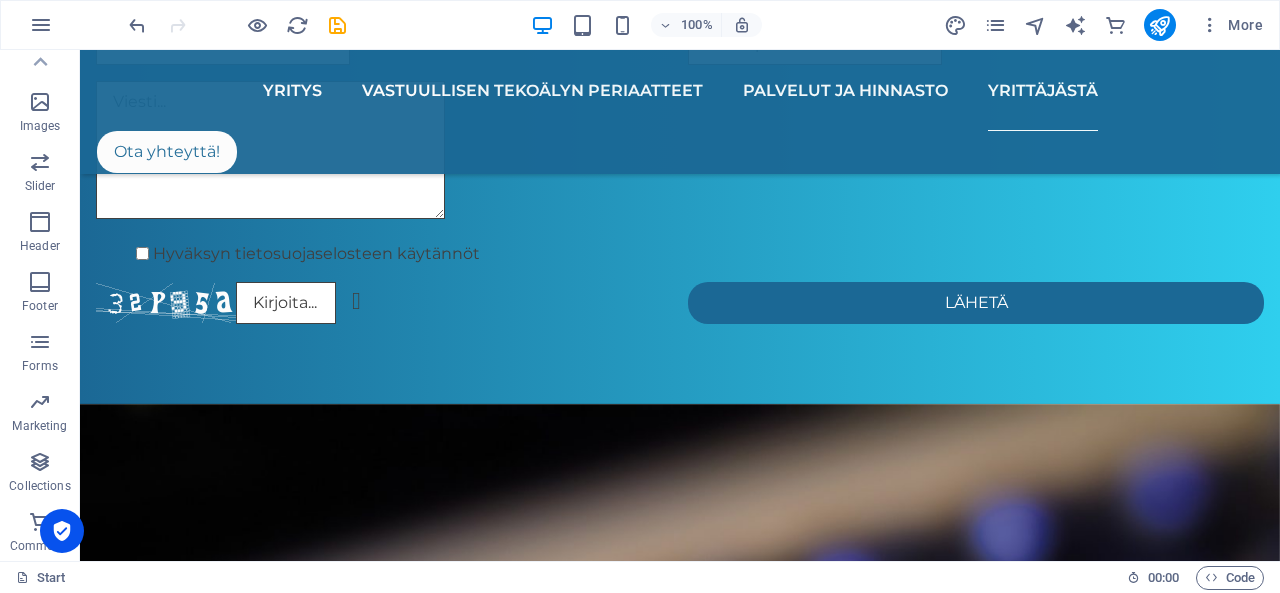 scroll, scrollTop: 4297, scrollLeft: 0, axis: vertical 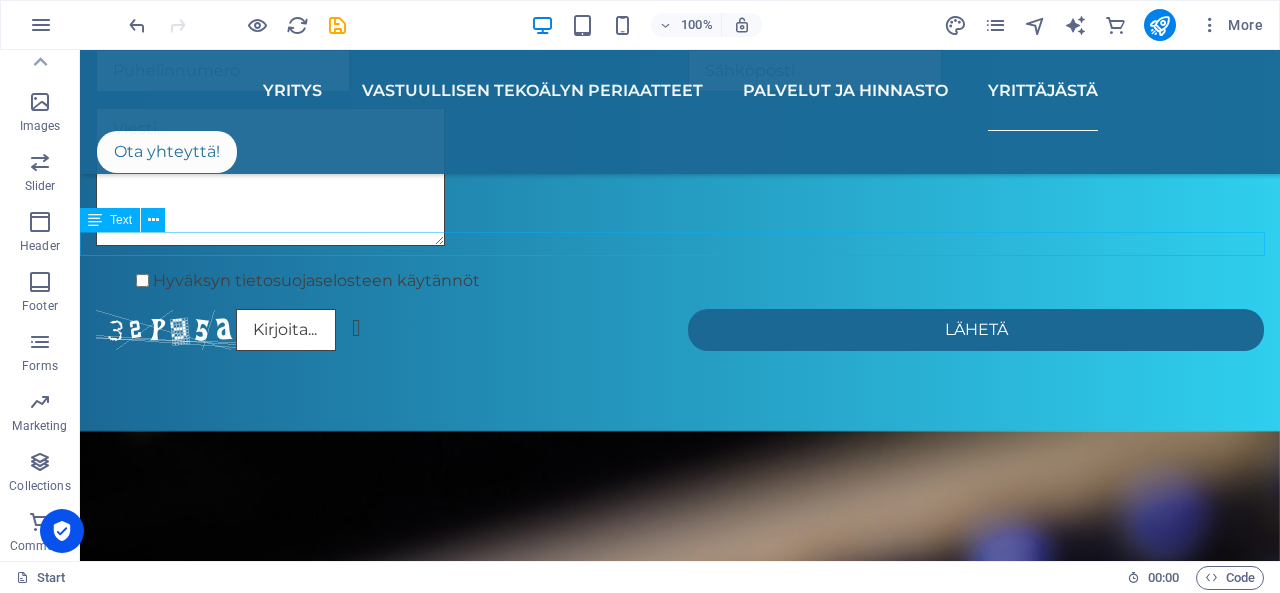 drag, startPoint x: 1010, startPoint y: 341, endPoint x: 565, endPoint y: 249, distance: 454.4106 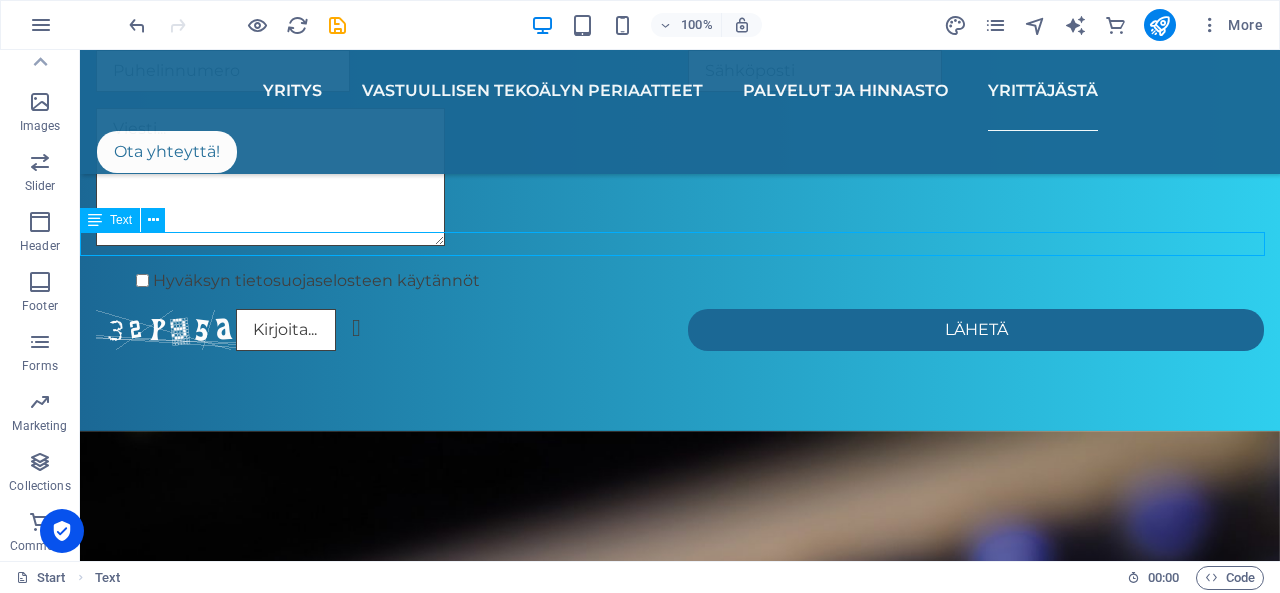 click on "Tietosuojaseloste copyright Innowise:  [URL][DOMAIN_NAME]" at bounding box center (680, 4703) 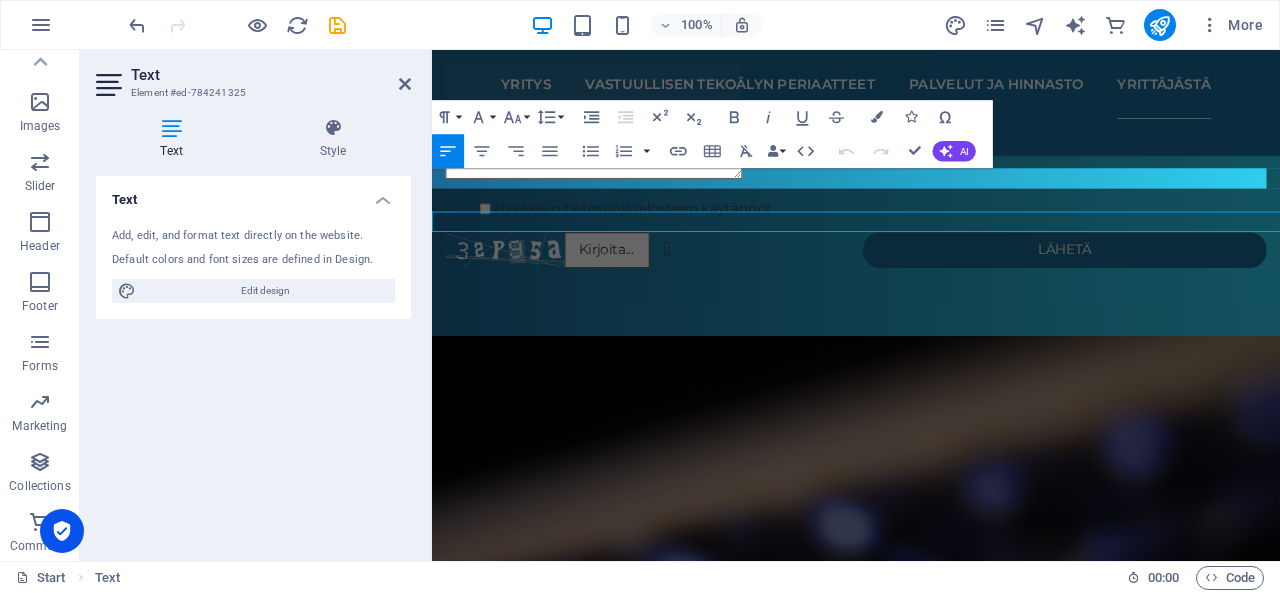 scroll, scrollTop: 4289, scrollLeft: 0, axis: vertical 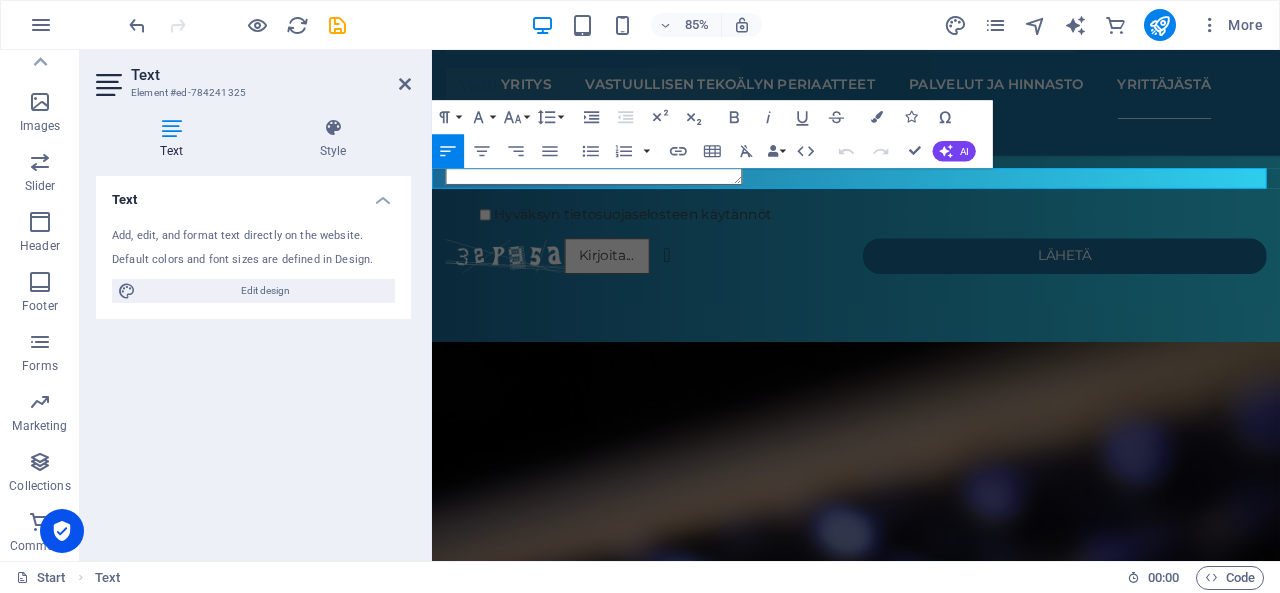 drag, startPoint x: 950, startPoint y: 198, endPoint x: 419, endPoint y: 205, distance: 531.04614 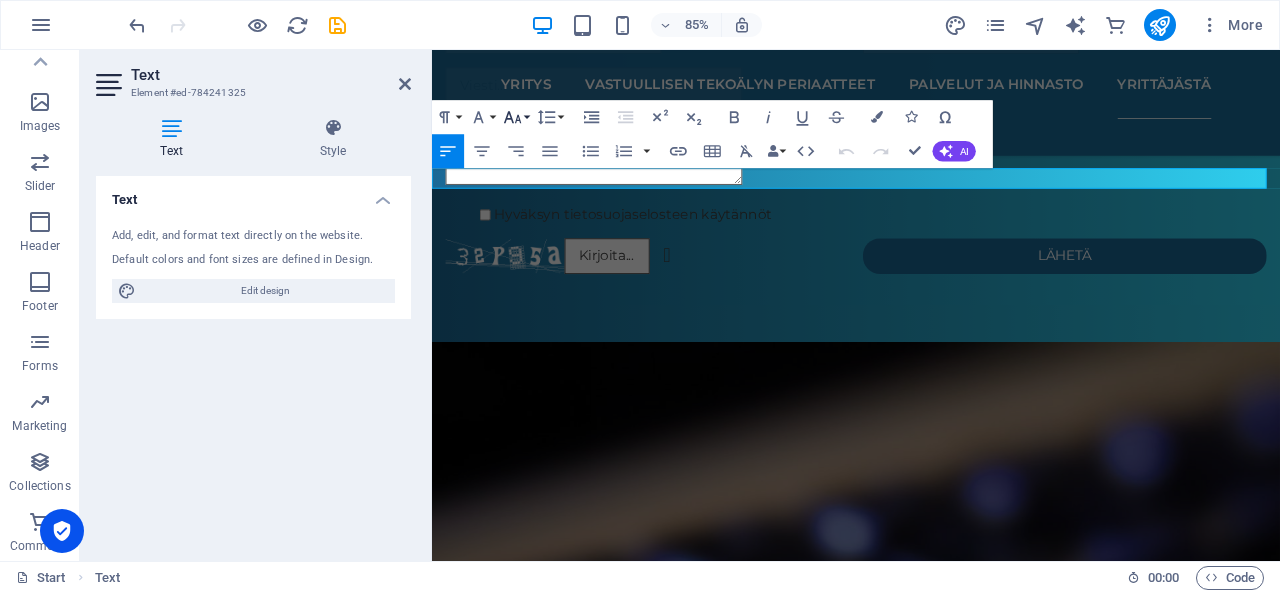click 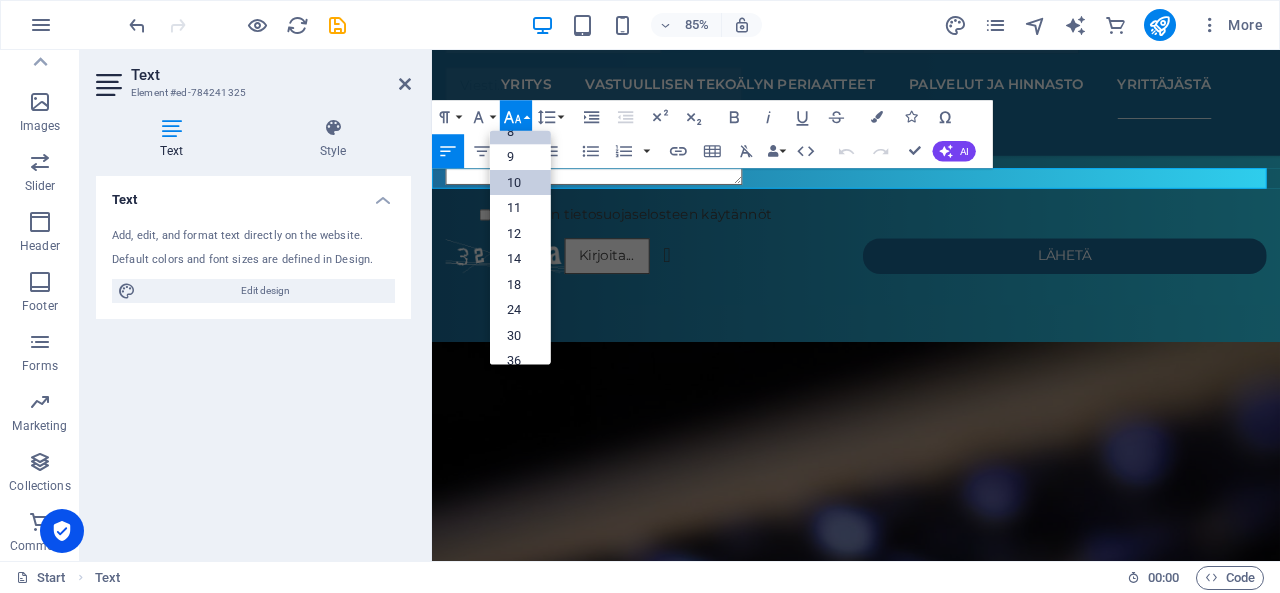 scroll, scrollTop: 0, scrollLeft: 0, axis: both 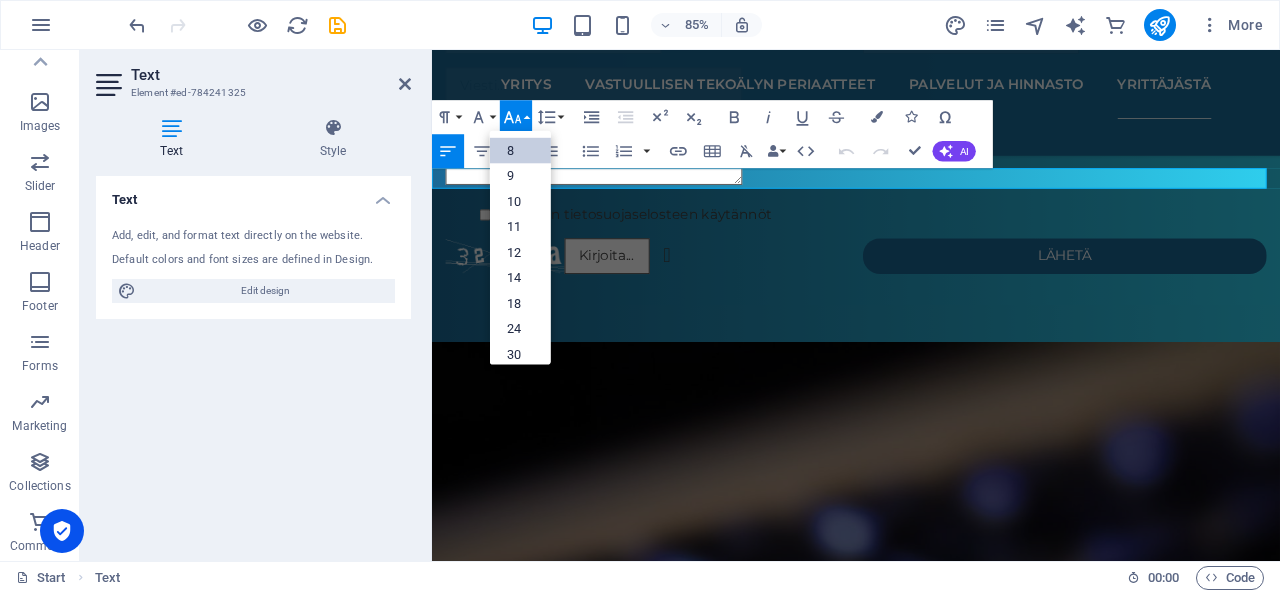 click on "Tekoälyavusteinen rekrytointi, some-sisällön tuottaminen tekoälyä hyödyntäen, tekstin kääntämien tekoälyn avulla... Oli kyseessä sitten mikä tahansa tapa hyödyntää tekoälyä, on vastuullisuuden rooli suuri. Tekoälyvastuullisuus [PERSON_NAME] pelkästään työn laadunvarmistamista, vaan myös avoimuutta siitä, miten tekoäly näkyy organisaation toiminnassa. Tätä varten yritykseni, AIVastuus, on olemassa. AIVastuus on hilpeän nimensä lisäksi yritys, jonka tavoitteena on lisätä tekoälyn [PERSON_NAME] läpinäkyvyyttä luomalla tekoälyä hyödyntäville tahoille personoidut vastuullisen tekoälyn periaatteet. Periaatteet rakennetaan organisaation omien tekoälykäytänteiden pohjalta, tarjoten organisaatiolle itsensä näköisen lopputuloksen.  Heräsikö kiinnostus? Ota yhteyttä sähköpostitse  [EMAIL_ADDRESS][DOMAIN_NAME]  TAI yksityisviestitse Instagramin kautta ja hyppää mukaan luomaan läpinäkyvämpää tekoälyä! 🫡 -Taru #aivastuus   #tekoäly   #tekoälyvastuullisuus" at bounding box center (931, 4476) 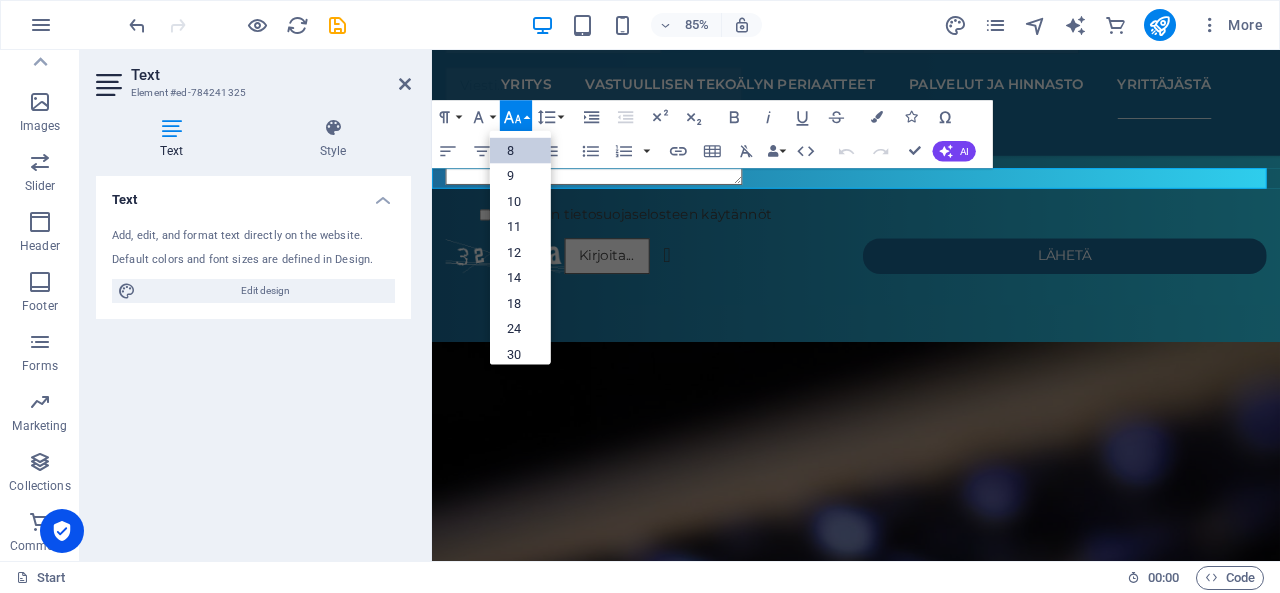 click on "Tekoälyavusteinen rekrytointi, some-sisällön tuottaminen tekoälyä hyödyntäen, tekstin kääntämien tekoälyn avulla... Oli kyseessä sitten mikä tahansa tapa hyödyntää tekoälyä, on vastuullisuuden rooli suuri. Tekoälyvastuullisuus [PERSON_NAME] pelkästään työn laadunvarmistamista, vaan myös avoimuutta siitä, miten tekoäly näkyy organisaation toiminnassa. Tätä varten yritykseni, AIVastuus, on olemassa. AIVastuus on hilpeän nimensä lisäksi yritys, jonka tavoitteena on lisätä tekoälyn [PERSON_NAME] läpinäkyvyyttä luomalla tekoälyä hyödyntäville tahoille personoidut vastuullisen tekoälyn periaatteet. Periaatteet rakennetaan organisaation omien tekoälykäytänteiden pohjalta, tarjoten organisaatiolle itsensä näköisen lopputuloksen.  Heräsikö kiinnostus? Ota yhteyttä sähköpostitse  [EMAIL_ADDRESS][DOMAIN_NAME]  TAI yksityisviestitse Instagramin kautta ja hyppää mukaan luomaan läpinäkyvämpää tekoälyä! 🫡 -Taru #aivastuus   #tekoäly   #tekoälyvastuullisuus" at bounding box center (931, 4476) 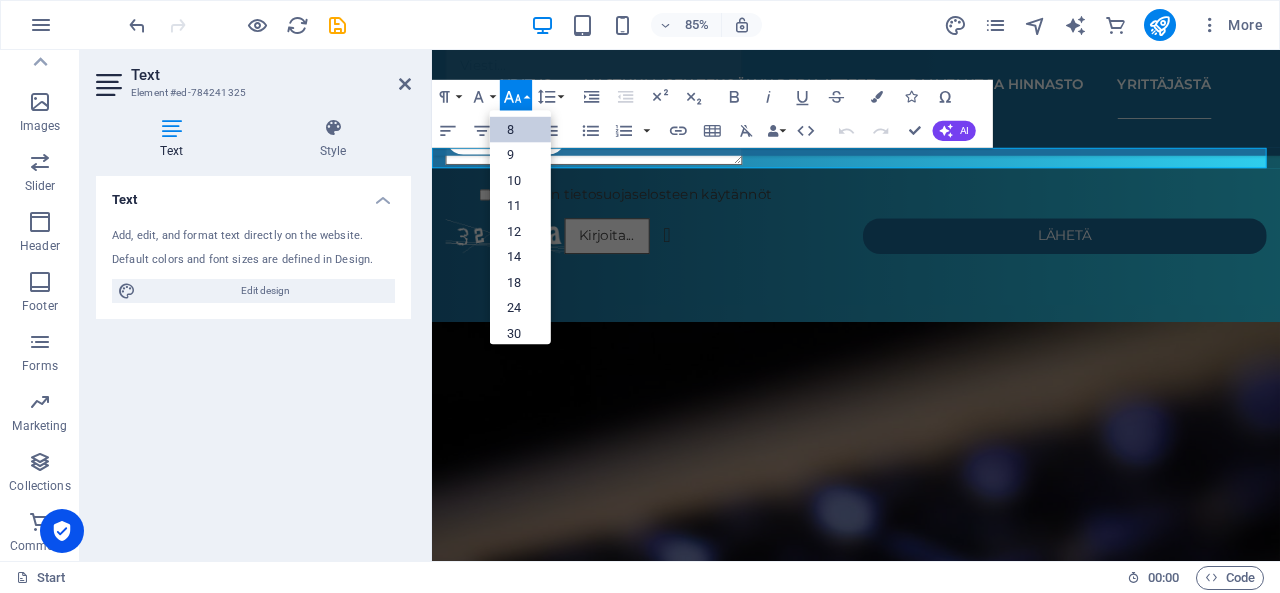 click on "Tekoälyavusteinen rekrytointi, some-sisällön tuottaminen tekoälyä hyödyntäen, tekstin kääntämien tekoälyn avulla... Oli kyseessä sitten mikä tahansa tapa hyödyntää tekoälyä, on vastuullisuuden rooli suuri. Tekoälyvastuullisuus [PERSON_NAME] pelkästään työn laadunvarmistamista, vaan myös avoimuutta siitä, miten tekoäly näkyy organisaation toiminnassa. Tätä varten yritykseni, AIVastuus, on olemassa. AIVastuus on hilpeän nimensä lisäksi yritys, jonka tavoitteena on lisätä tekoälyn [PERSON_NAME] läpinäkyvyyttä luomalla tekoälyä hyödyntäville tahoille personoidut vastuullisen tekoälyn periaatteet. Periaatteet rakennetaan organisaation omien tekoälykäytänteiden pohjalta, tarjoten organisaatiolle itsensä näköisen lopputuloksen.  Heräsikö kiinnostus? Ota yhteyttä sähköpostitse  [EMAIL_ADDRESS][DOMAIN_NAME]  TAI yksityisviestitse Instagramin kautta ja hyppää mukaan luomaan läpinäkyvämpää tekoälyä! 🫡 -Taru #aivastuus   #tekoäly   #tekoälyvastuullisuus" at bounding box center [931, 4452] 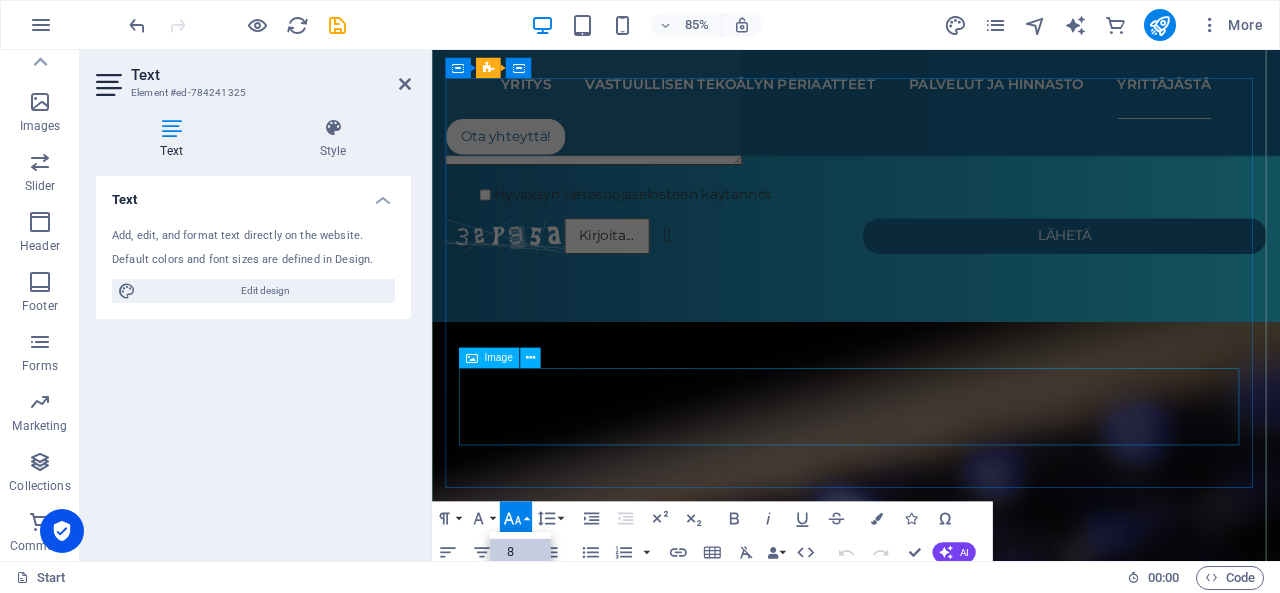 scroll, scrollTop: 3813, scrollLeft: 0, axis: vertical 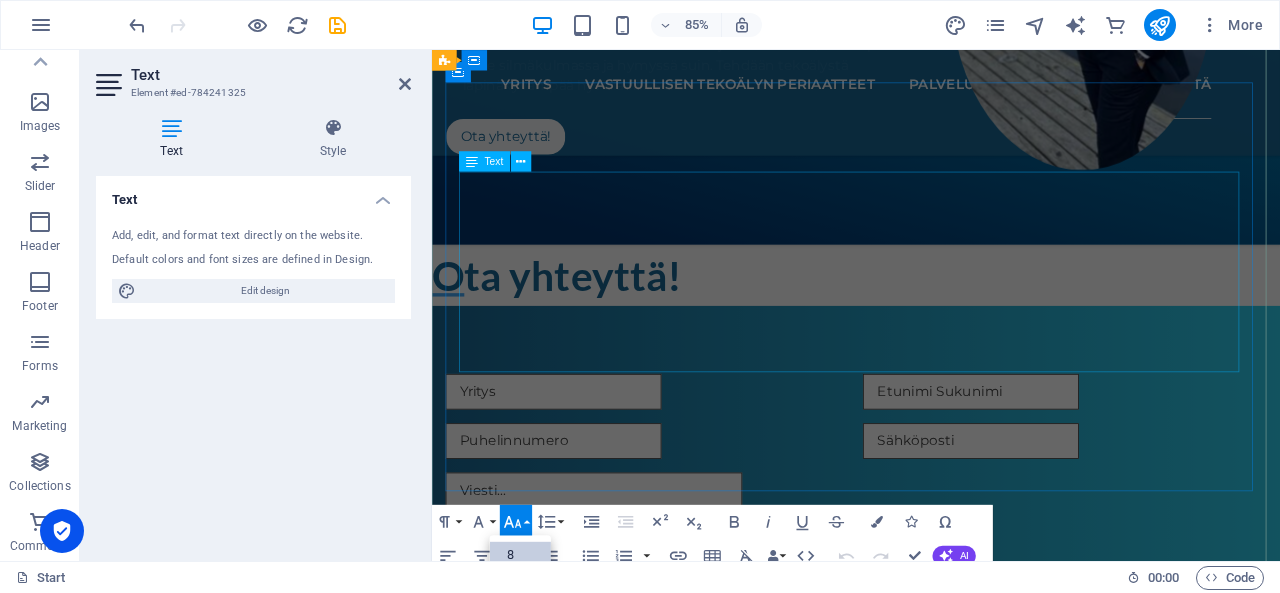 click on "AIVastuus" at bounding box center (931, 2189) 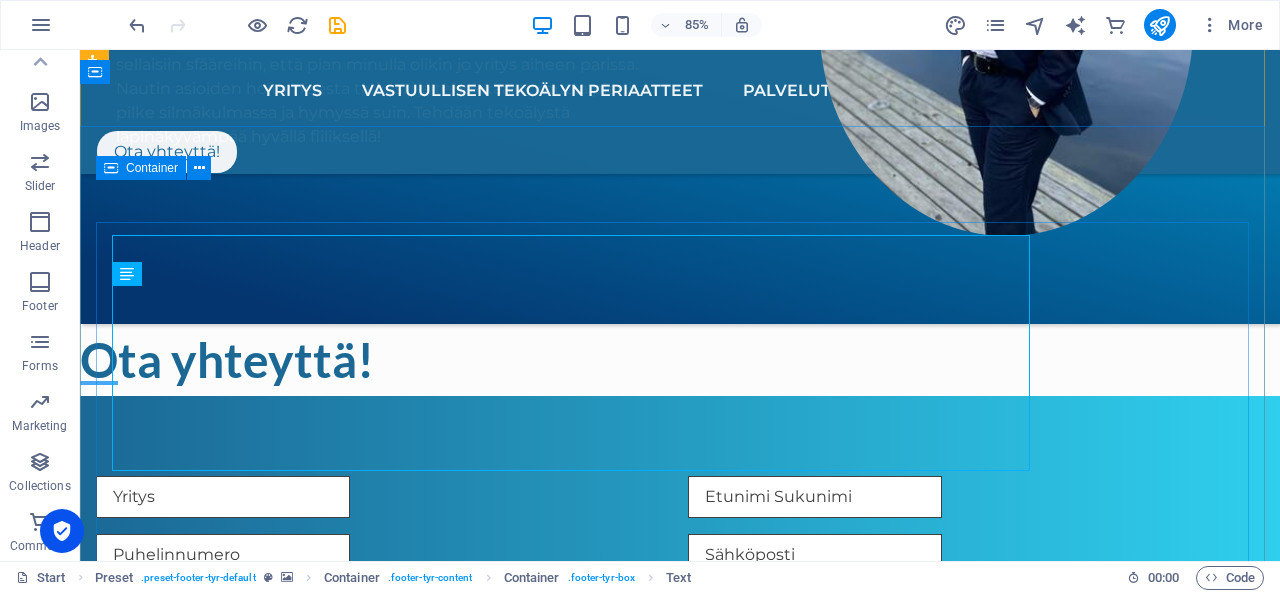 click on "Yhteystiedot AIVastuus     aivastuus     LinkedIn [EMAIL_ADDRESS][DOMAIN_NAME] [DOMAIN_NAME] Y-tunnus 3546267-8 Tietosuojaseloste" at bounding box center [680, 3582] 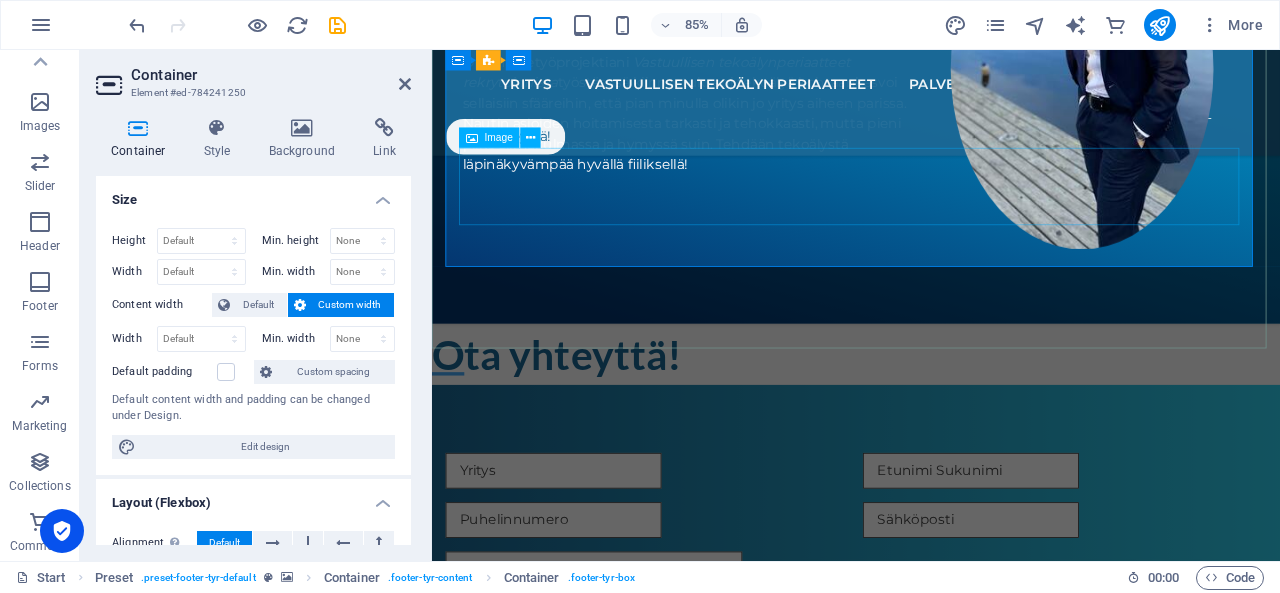 scroll, scrollTop: 4136, scrollLeft: 0, axis: vertical 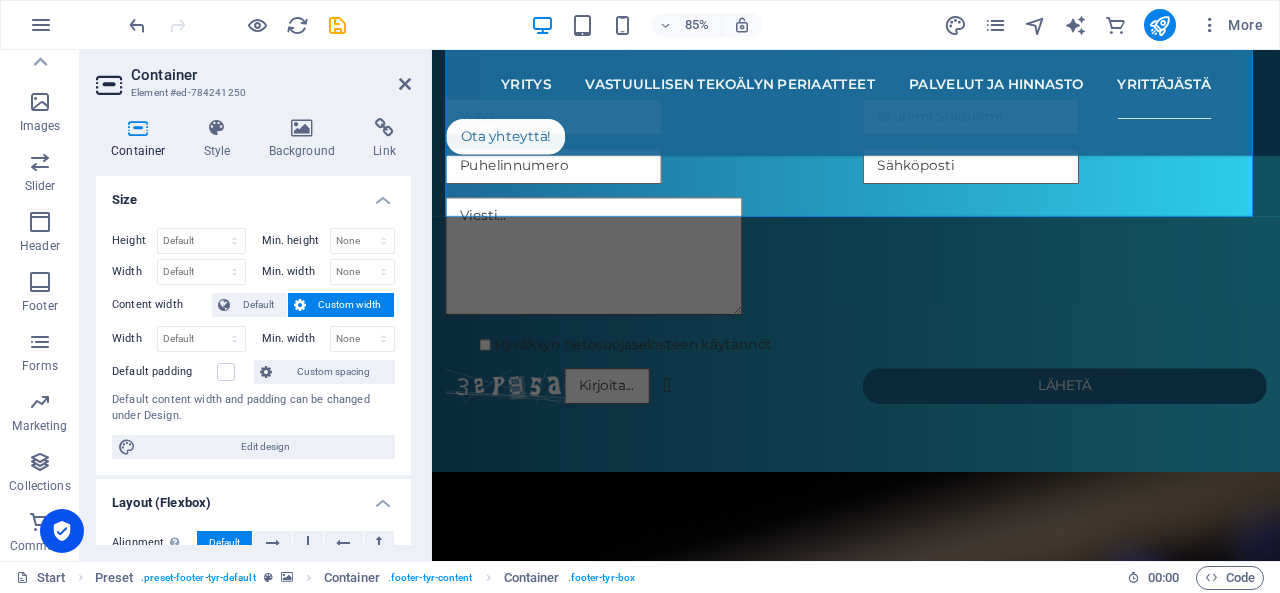 click on "Tekoälyavusteinen rekrytointi, some-sisällön tuottaminen tekoälyä hyödyntäen, tekstin kääntämien tekoälyn avulla... Oli kyseessä sitten mikä tahansa tapa hyödyntää tekoälyä, on vastuullisuuden rooli suuri. Tekoälyvastuullisuus [PERSON_NAME] pelkästään työn laadunvarmistamista, vaan myös avoimuutta siitä, miten tekoäly näkyy organisaation toiminnassa. Tätä varten yritykseni, AIVastuus, on olemassa. AIVastuus on hilpeän nimensä lisäksi yritys, jonka tavoitteena on lisätä tekoälyn [PERSON_NAME] läpinäkyvyyttä luomalla tekoälyä hyödyntäville tahoille personoidut vastuullisen tekoälyn periaatteet. Periaatteet rakennetaan organisaation omien tekoälykäytänteiden pohjalta, tarjoten organisaatiolle itsensä näköisen lopputuloksen.  Heräsikö kiinnostus? Ota yhteyttä sähköpostitse  [EMAIL_ADDRESS][DOMAIN_NAME]  TAI yksityisviestitse Instagramin kautta ja hyppää mukaan luomaan läpinäkyvämpää tekoälyä! 🫡 -Taru #aivastuus   #tekoäly   #tekoälyvastuullisuus" at bounding box center [931, 4629] 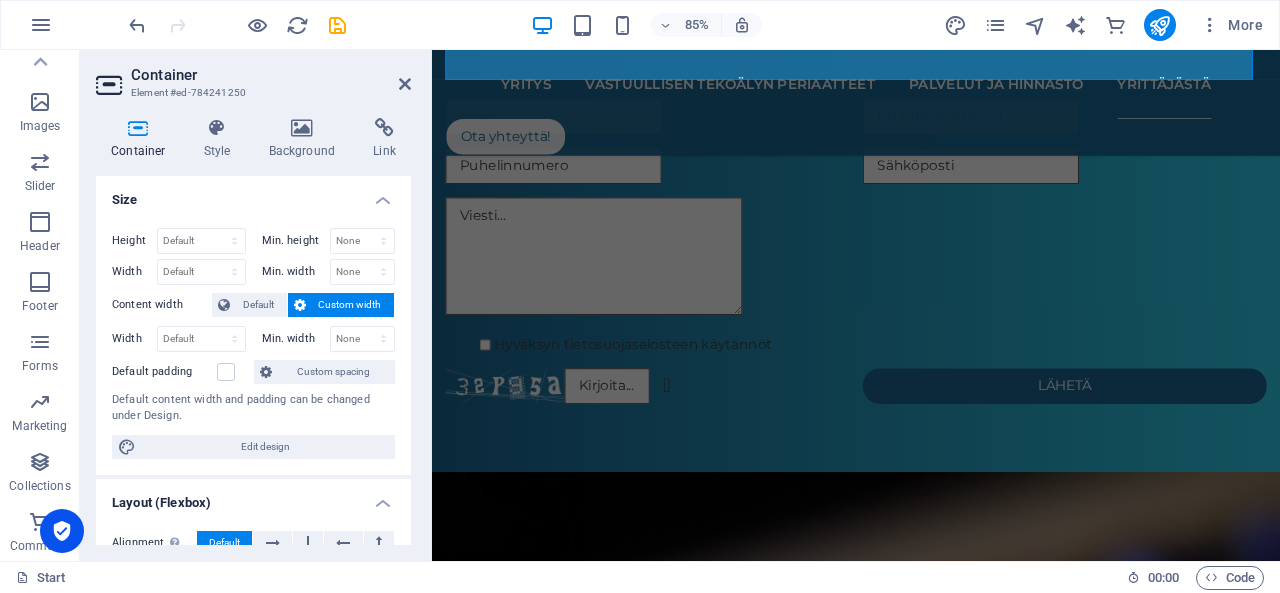 scroll, scrollTop: 4313, scrollLeft: 0, axis: vertical 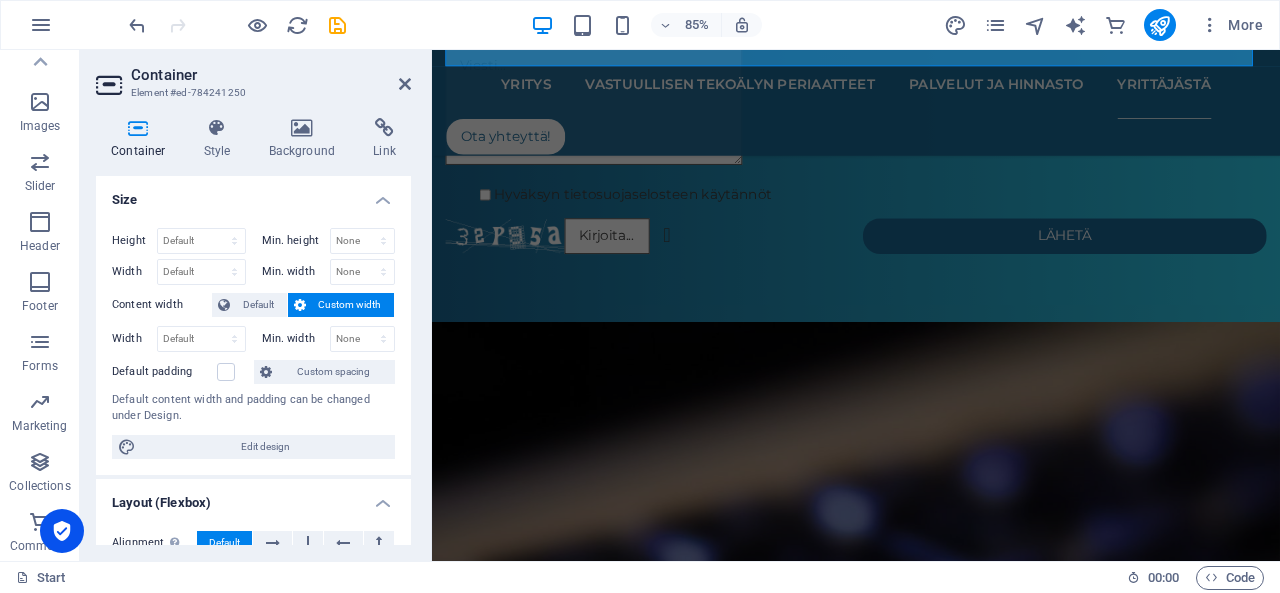 click on "Tekoälyavusteinen rekrytointi, some-sisällön tuottaminen tekoälyä hyödyntäen, tekstin kääntämien tekoälyn avulla... Oli kyseessä sitten mikä tahansa tapa hyödyntää tekoälyä, on vastuullisuuden rooli suuri. Tekoälyvastuullisuus [PERSON_NAME] pelkästään työn laadunvarmistamista, vaan myös avoimuutta siitä, miten tekoäly näkyy organisaation toiminnassa. Tätä varten yritykseni, AIVastuus, on olemassa. AIVastuus on hilpeän nimensä lisäksi yritys, jonka tavoitteena on lisätä tekoälyn [PERSON_NAME] läpinäkyvyyttä luomalla tekoälyä hyödyntäville tahoille personoidut vastuullisen tekoälyn periaatteet. Periaatteet rakennetaan organisaation omien tekoälykäytänteiden pohjalta, tarjoten organisaatiolle itsensä näköisen lopputuloksen.  Heräsikö kiinnostus? Ota yhteyttä sähköpostitse  [EMAIL_ADDRESS][DOMAIN_NAME]  TAI yksityisviestitse Instagramin kautta ja hyppää mukaan luomaan läpinäkyvämpää tekoälyä! 🫡 -Taru #aivastuus   #tekoäly   #tekoälyvastuullisuus" at bounding box center [931, 4452] 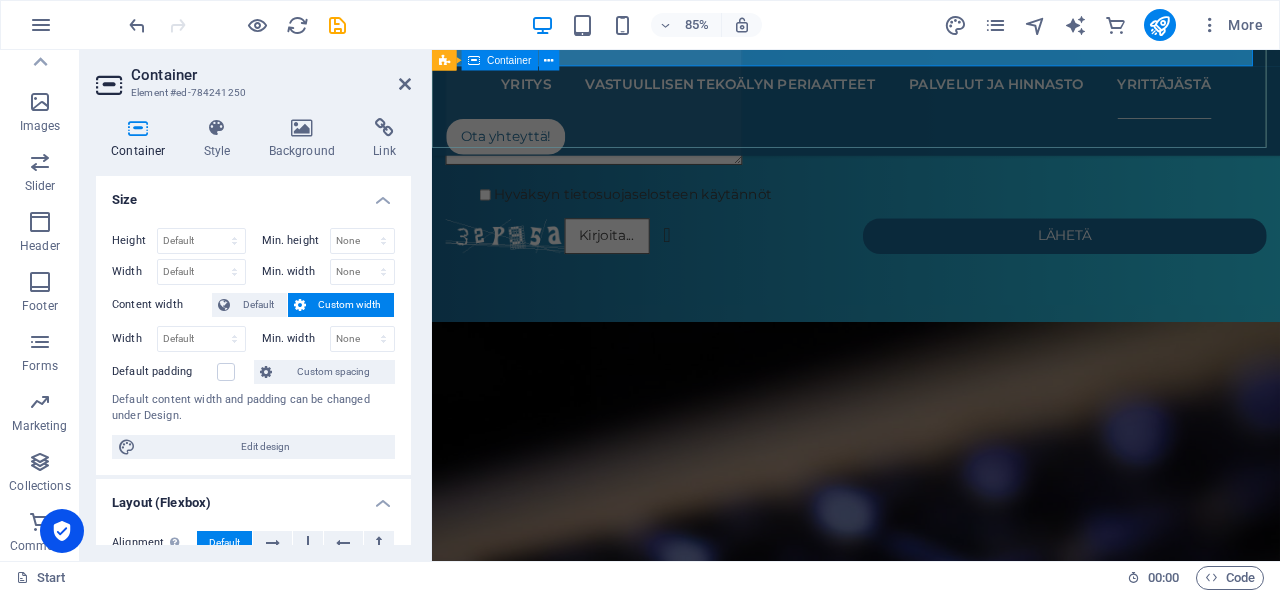 click on "Yhteystiedot AIVastuus     aivastuus     LinkedIn [EMAIL_ADDRESS][DOMAIN_NAME] [DOMAIN_NAME] Y-tunnus 3546267-8 Tietosuojaseloste" at bounding box center [931, 2820] 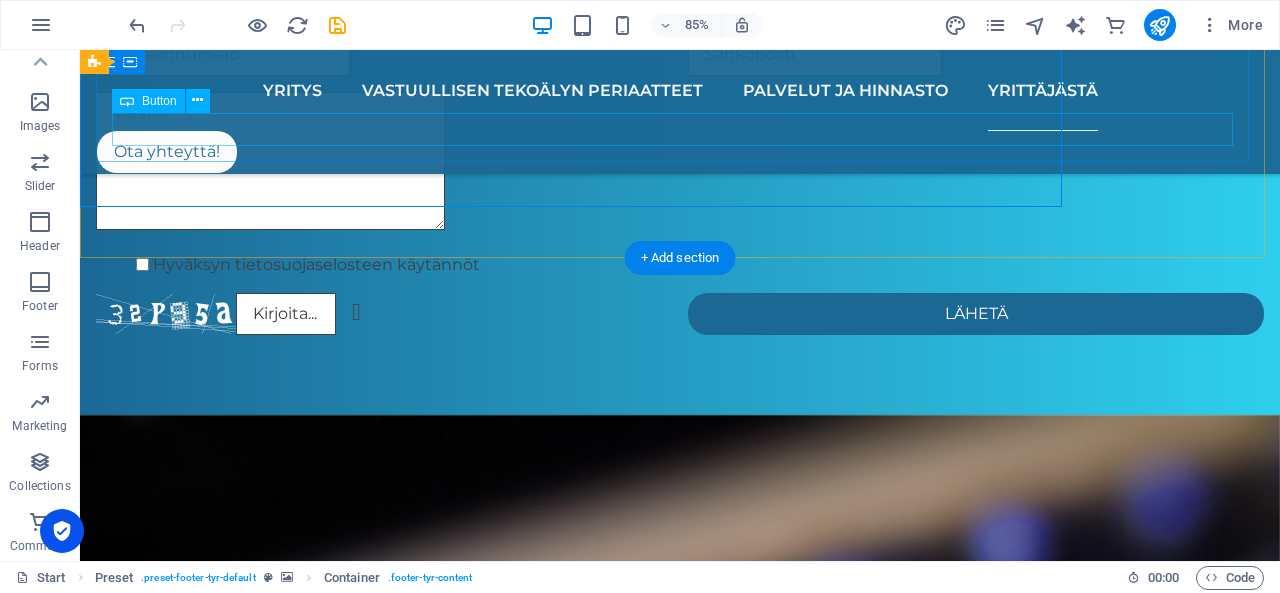 scroll, scrollTop: 4271, scrollLeft: 0, axis: vertical 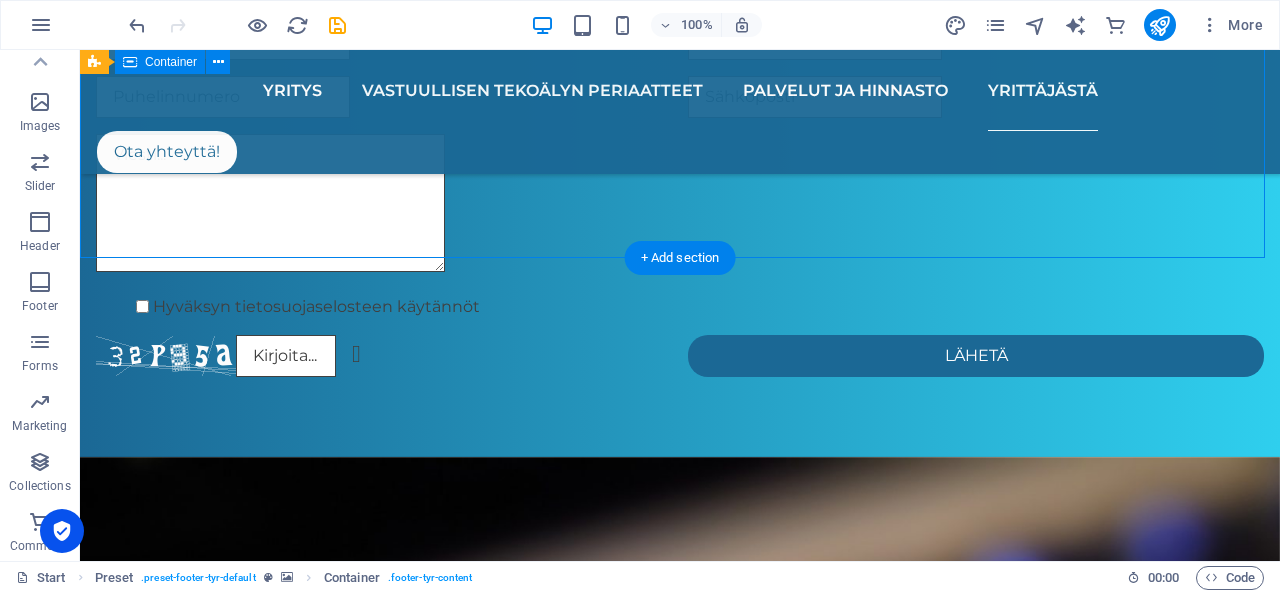drag, startPoint x: 944, startPoint y: 349, endPoint x: 834, endPoint y: 203, distance: 182.80043 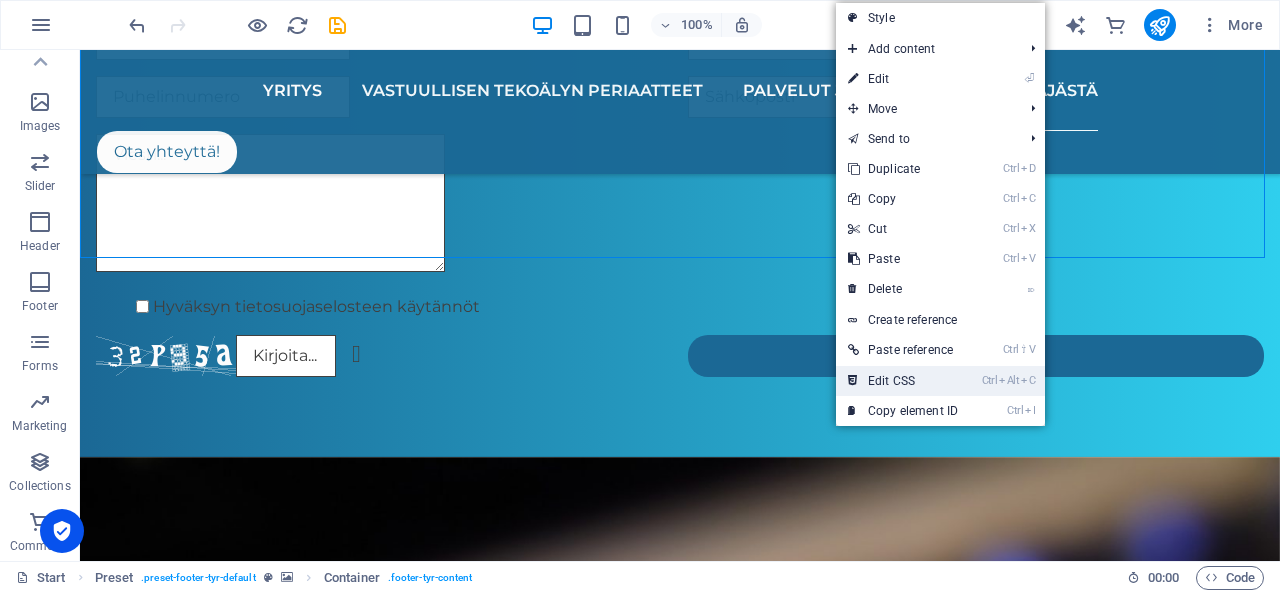 click on "Ctrl Alt C  Edit CSS" at bounding box center [903, 381] 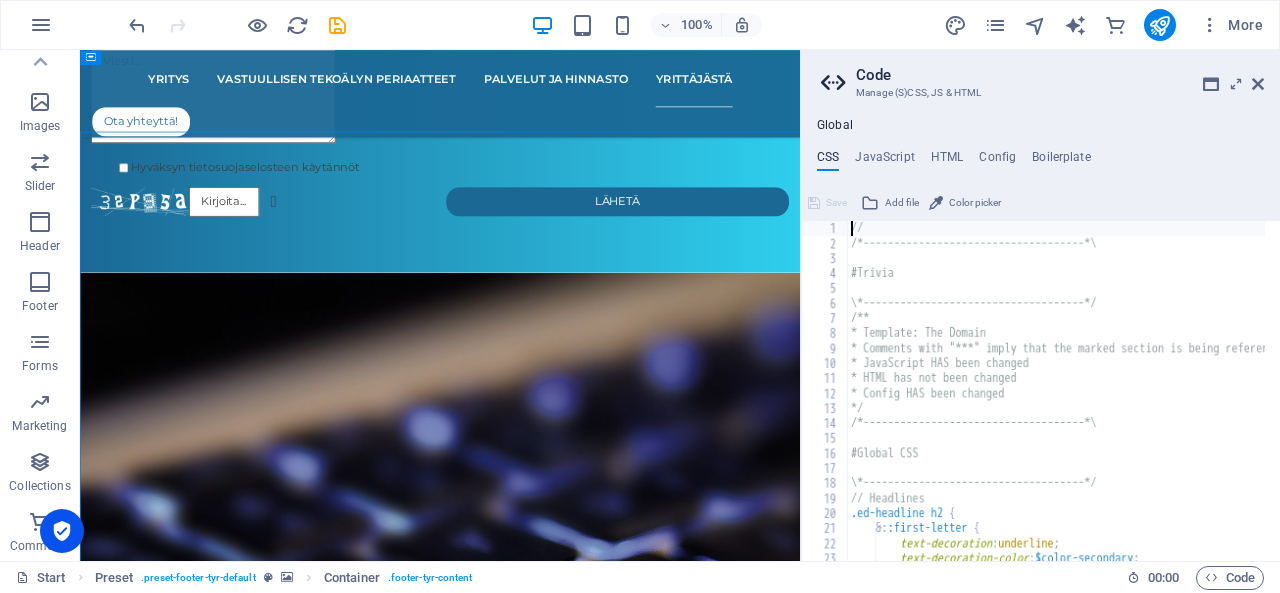 scroll, scrollTop: 3689, scrollLeft: 0, axis: vertical 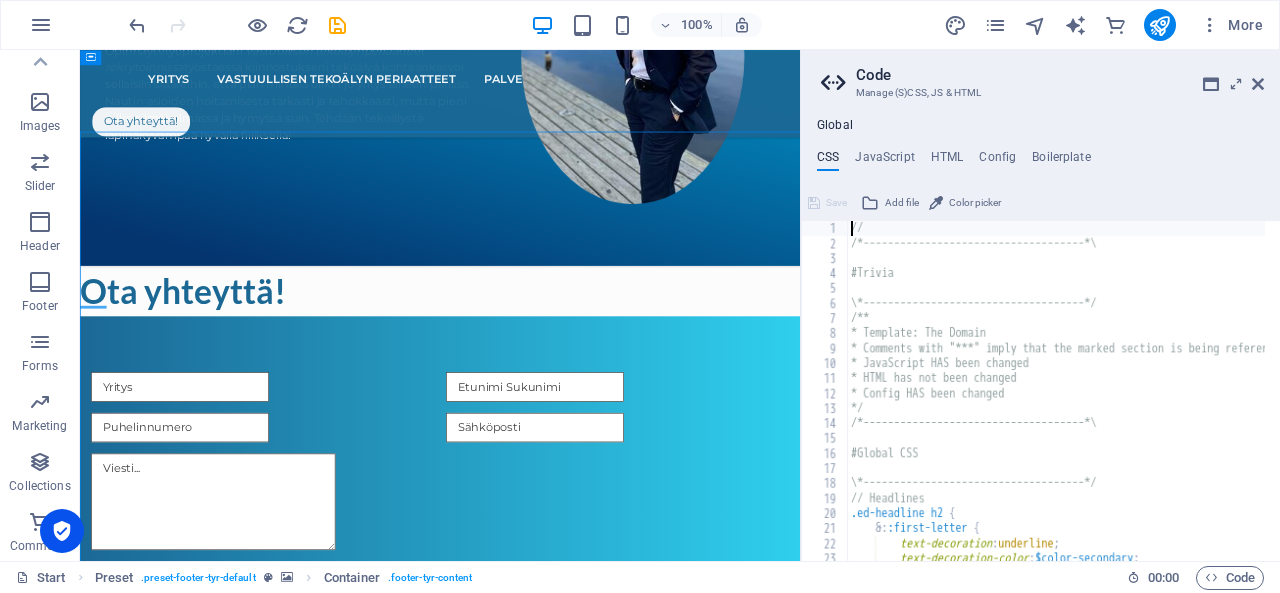 type on ".footer-tyr-box:last-child > .inner { padding: 0; }" 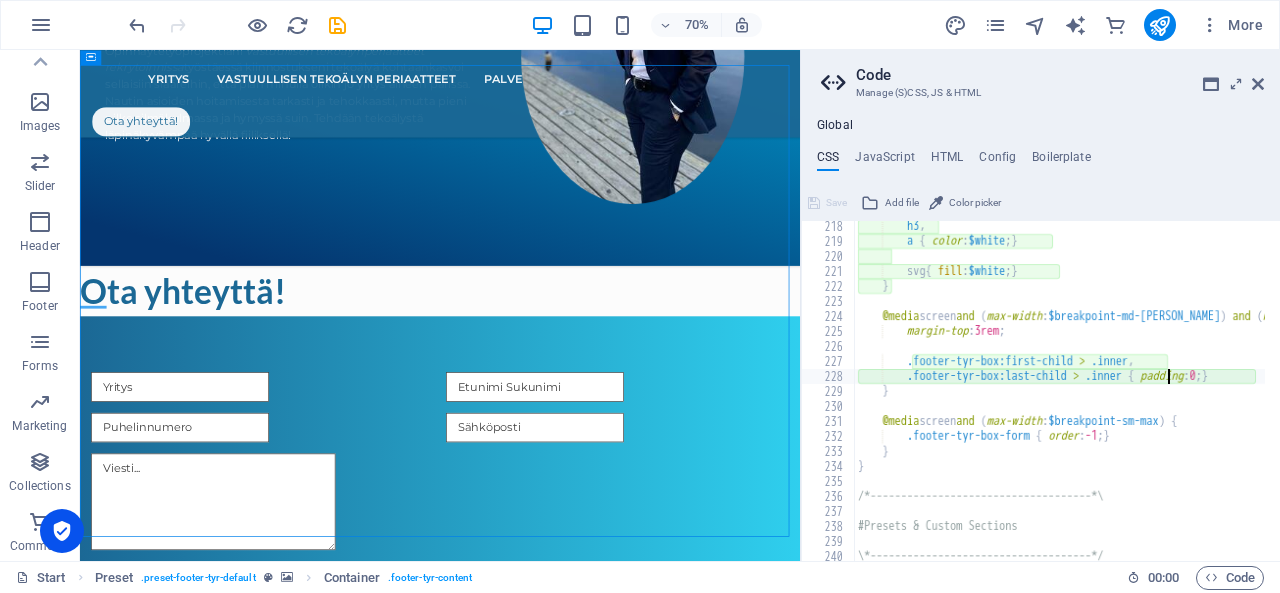 scroll, scrollTop: 2747, scrollLeft: 0, axis: vertical 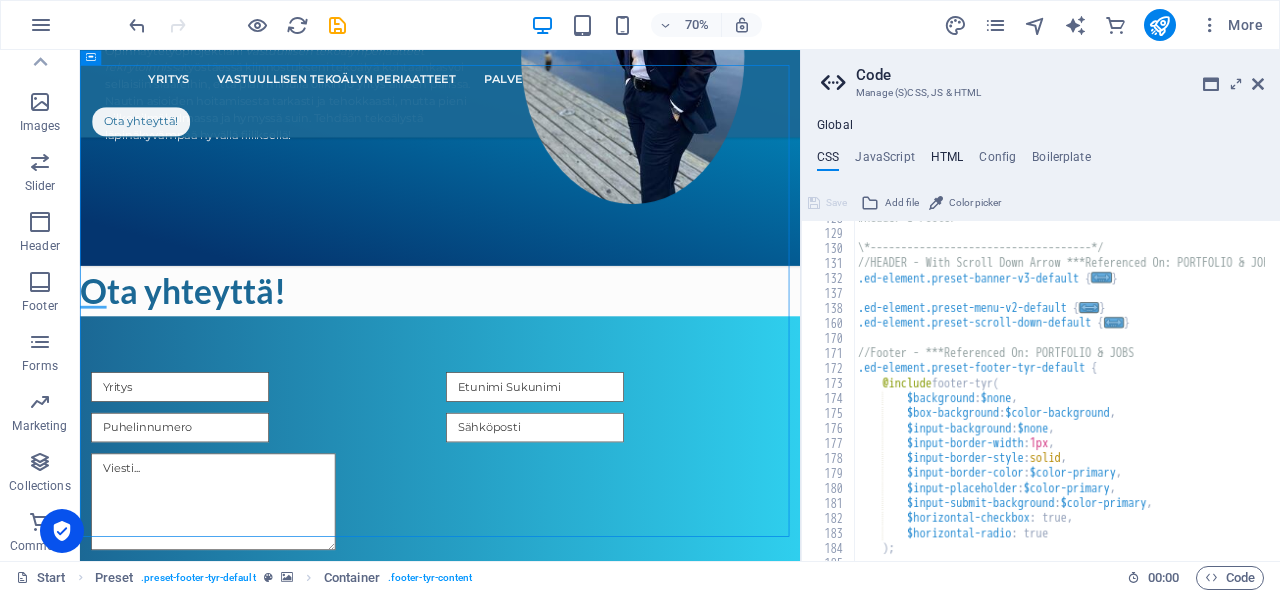 click on "HTML" at bounding box center [947, 161] 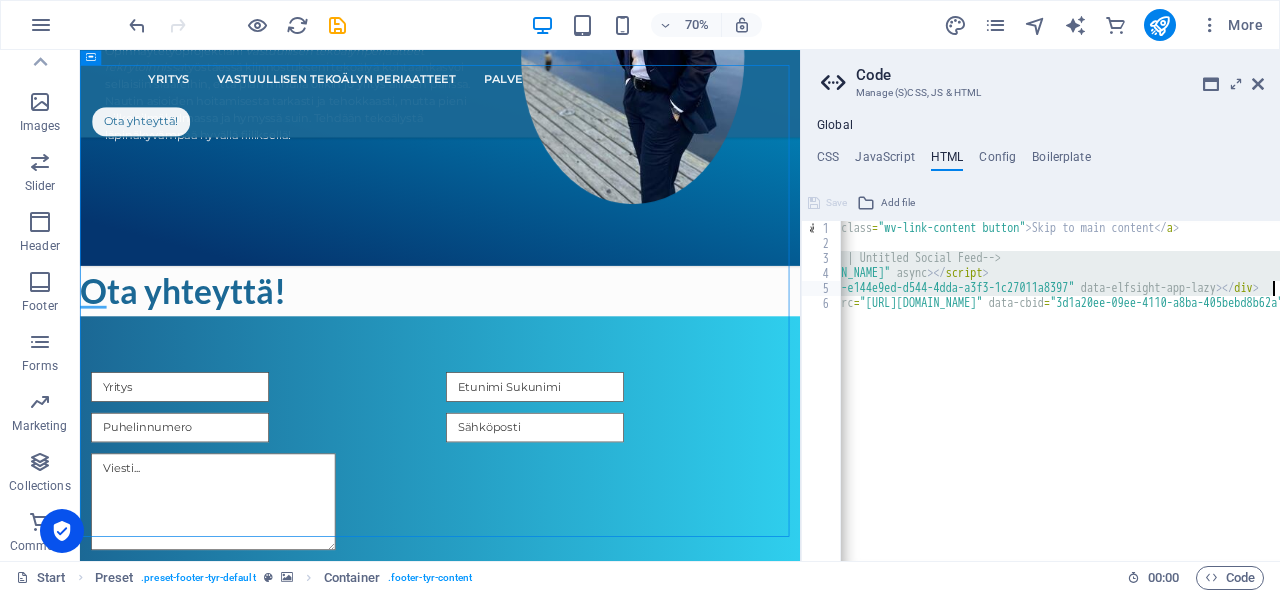 scroll, scrollTop: 0, scrollLeft: 191, axis: horizontal 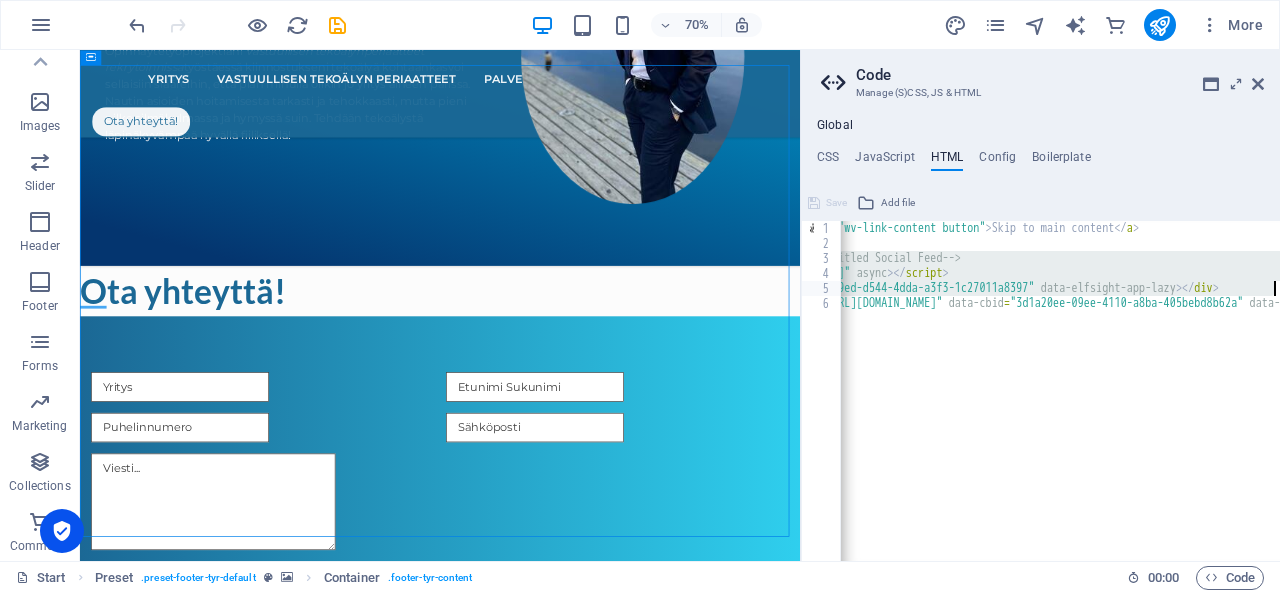 drag, startPoint x: 842, startPoint y: 261, endPoint x: 1278, endPoint y: 283, distance: 436.5547 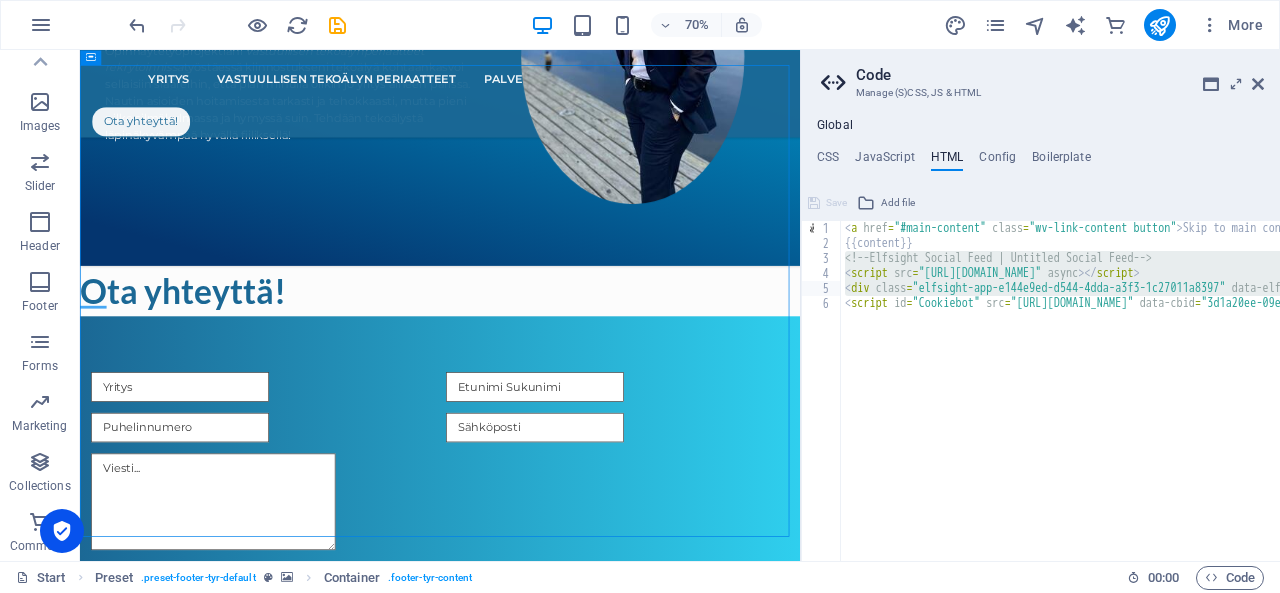 scroll, scrollTop: 0, scrollLeft: 0, axis: both 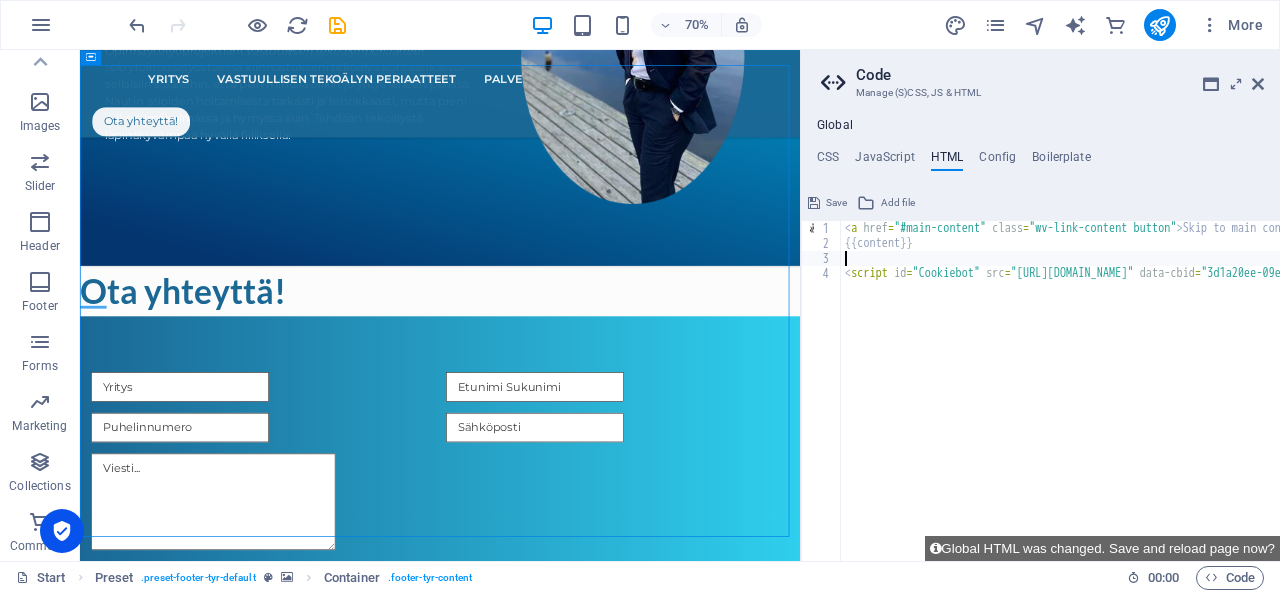 type on "{{content}}" 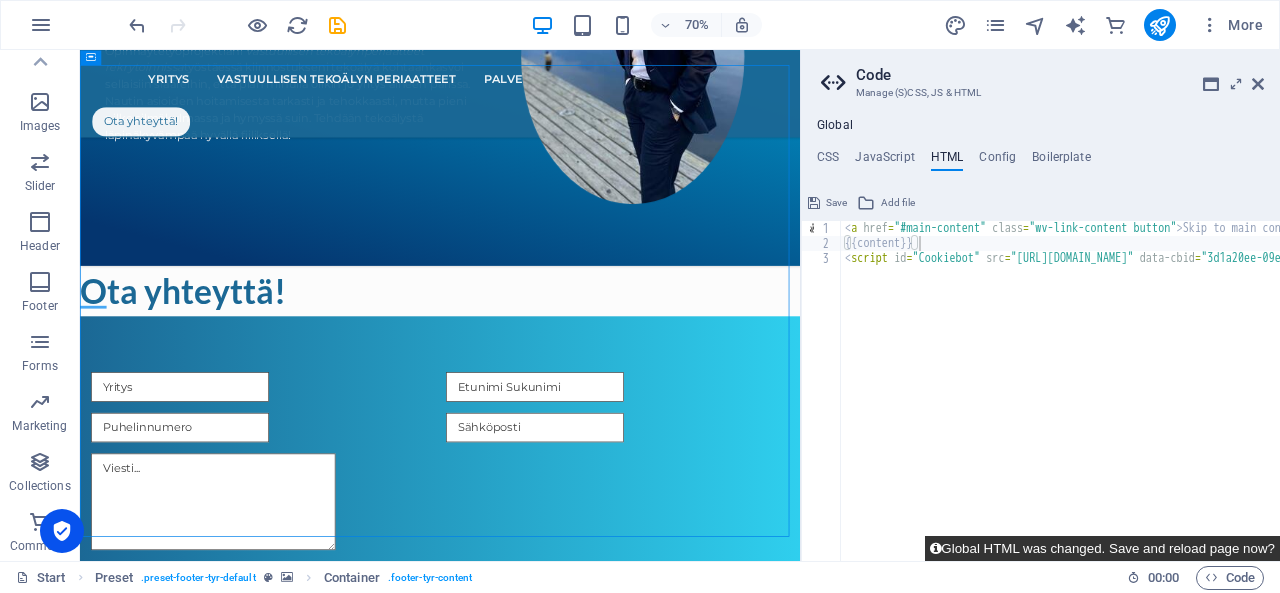 click on "Global HTML was changed. Save and reload page now?" at bounding box center [1102, 548] 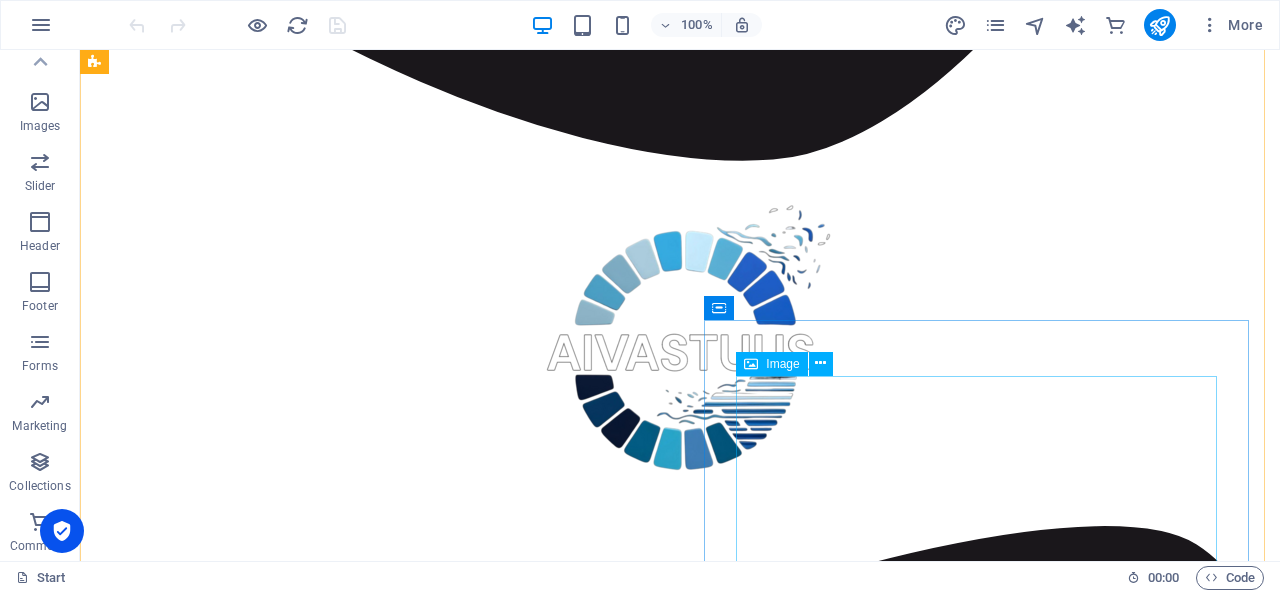 scroll, scrollTop: 1445, scrollLeft: 0, axis: vertical 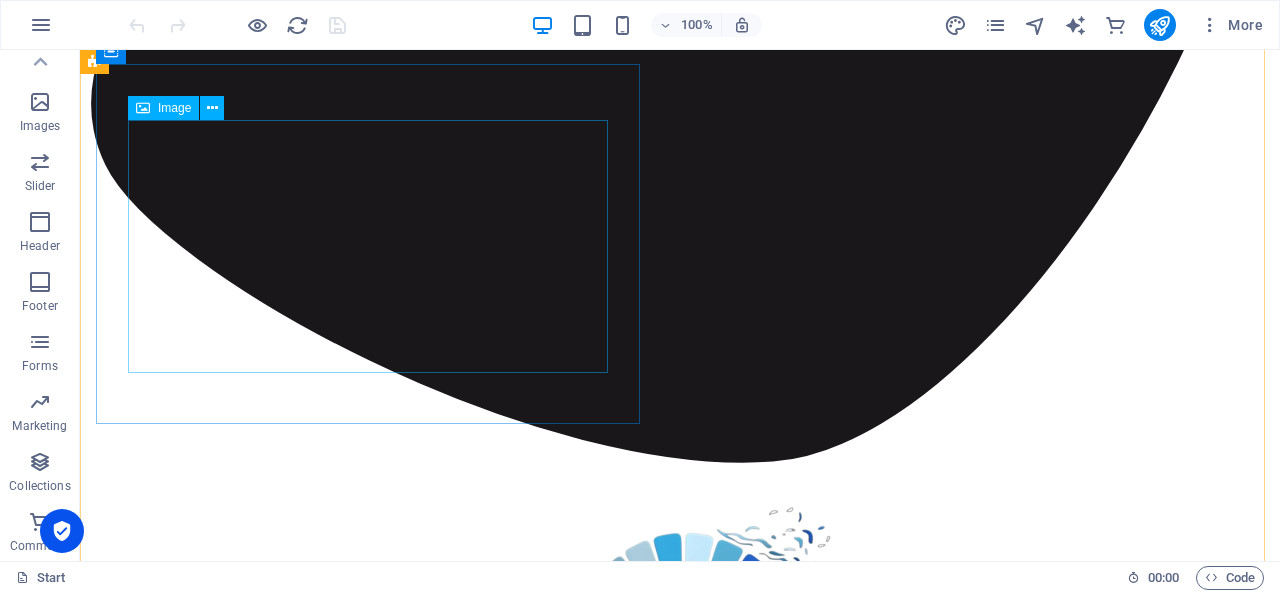click at bounding box center [680, 1893] 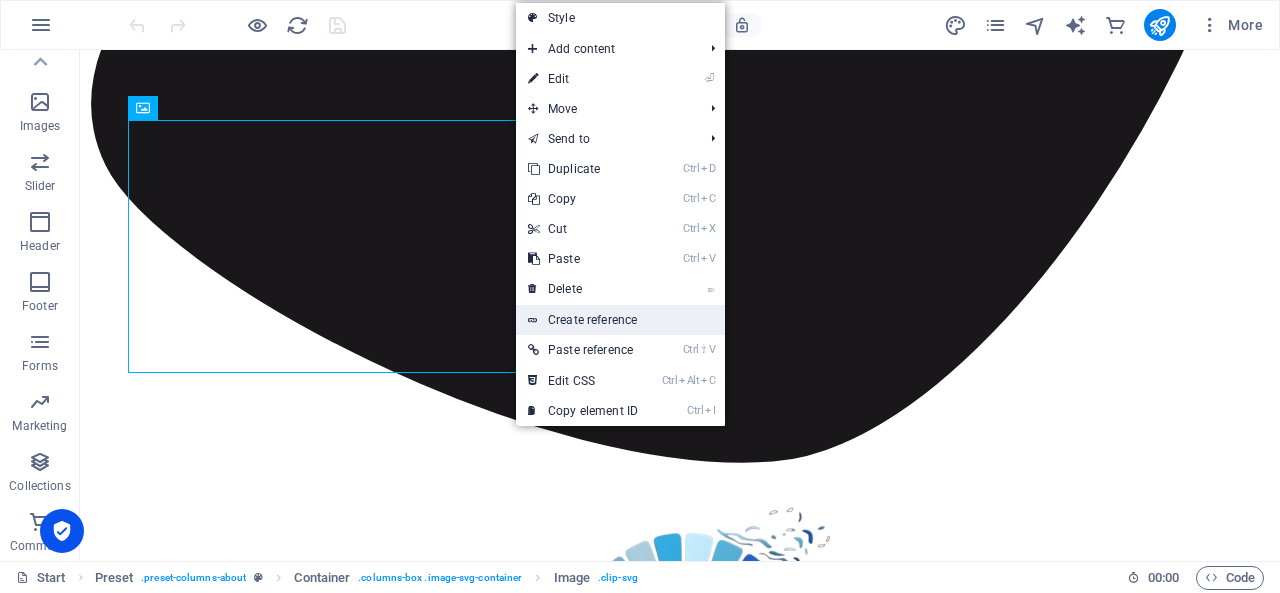 click on "Create reference" at bounding box center [620, 320] 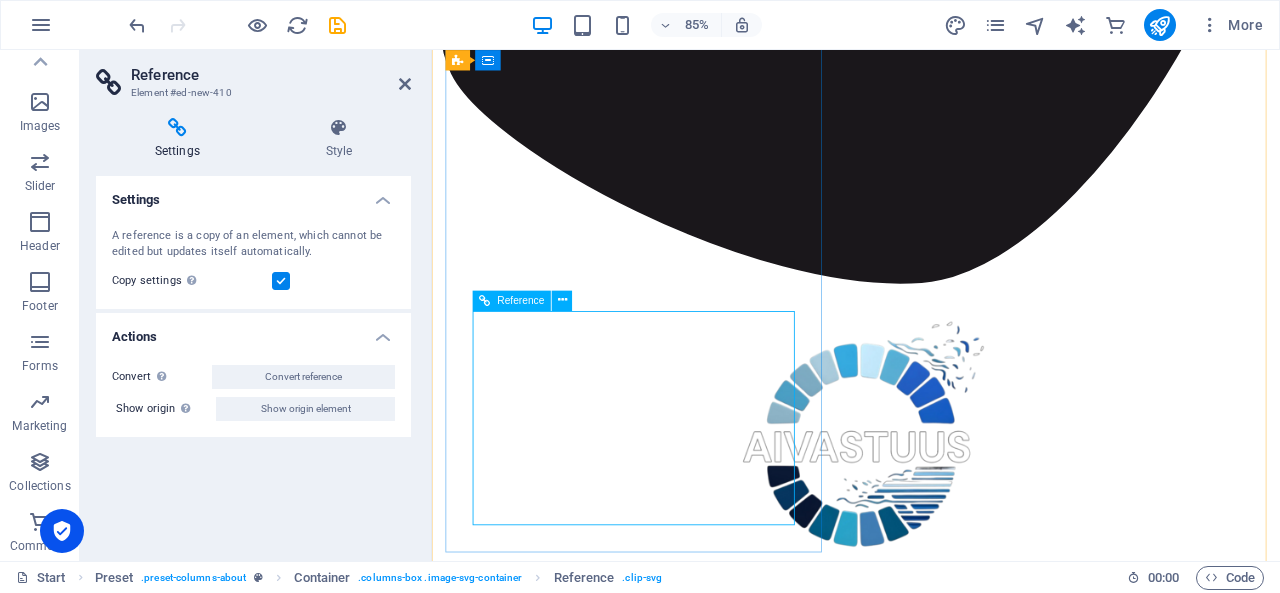 scroll, scrollTop: 1502, scrollLeft: 0, axis: vertical 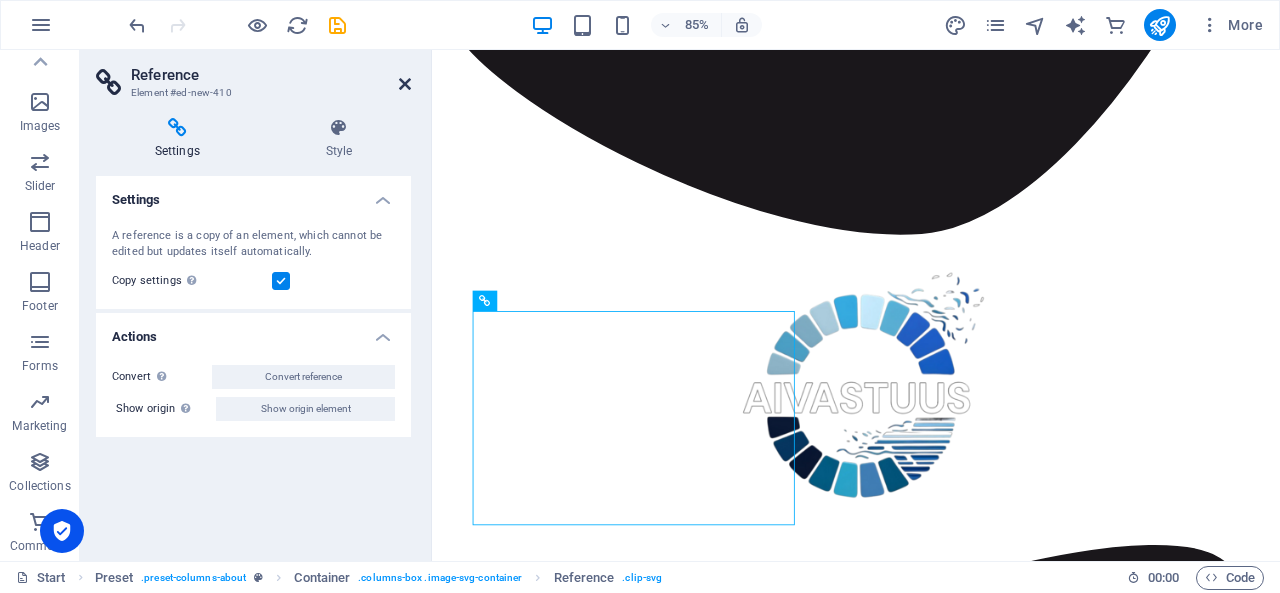 click at bounding box center [405, 84] 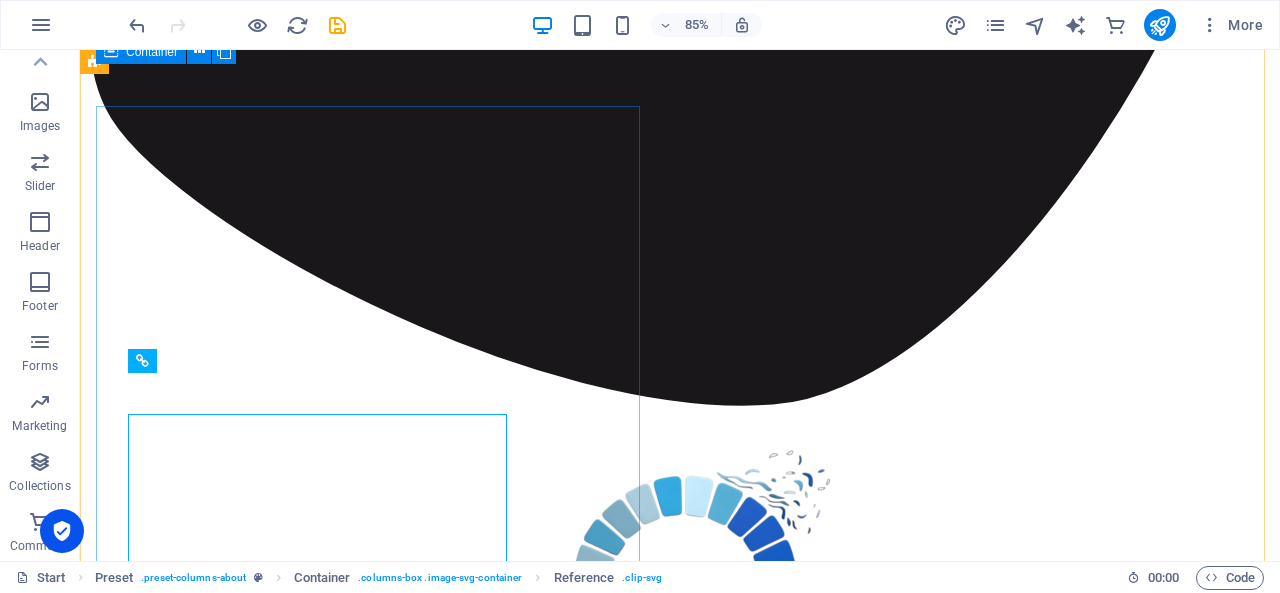 scroll, scrollTop: 1445, scrollLeft: 0, axis: vertical 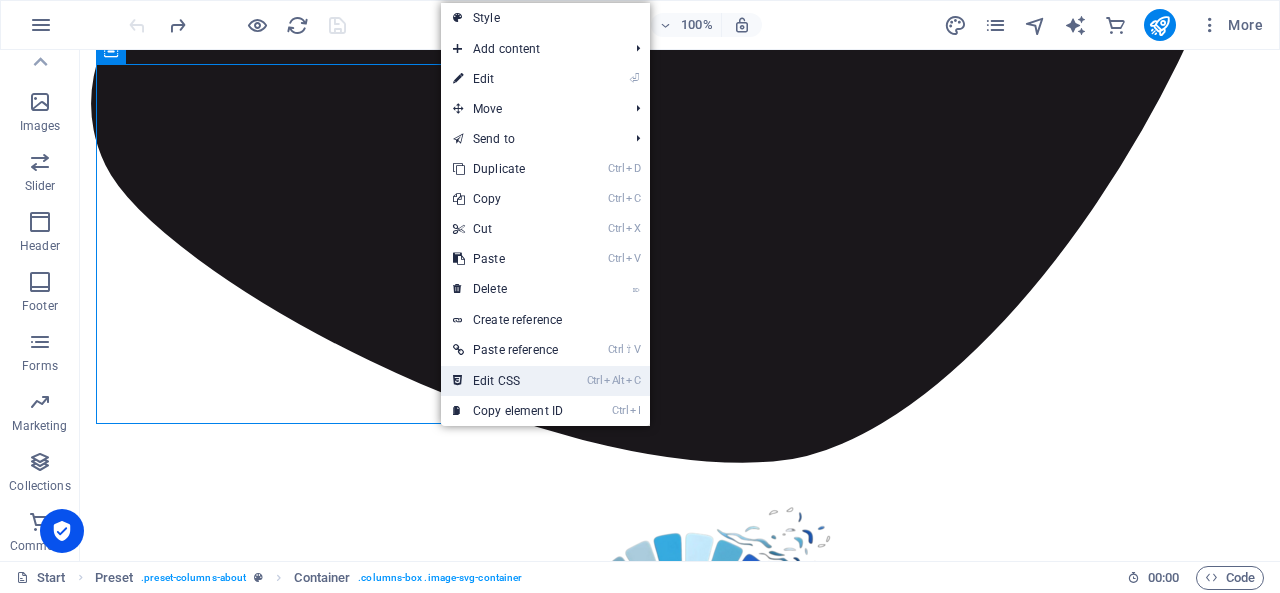 click on "Ctrl Alt C  Edit CSS" at bounding box center (508, 381) 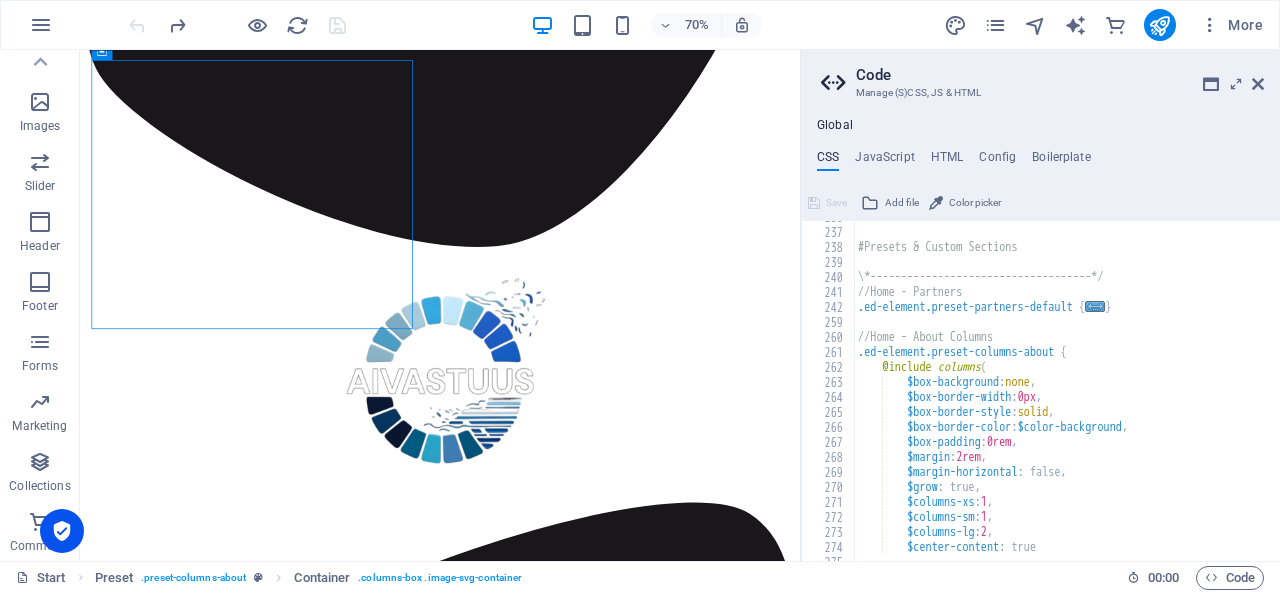 scroll, scrollTop: 3026, scrollLeft: 0, axis: vertical 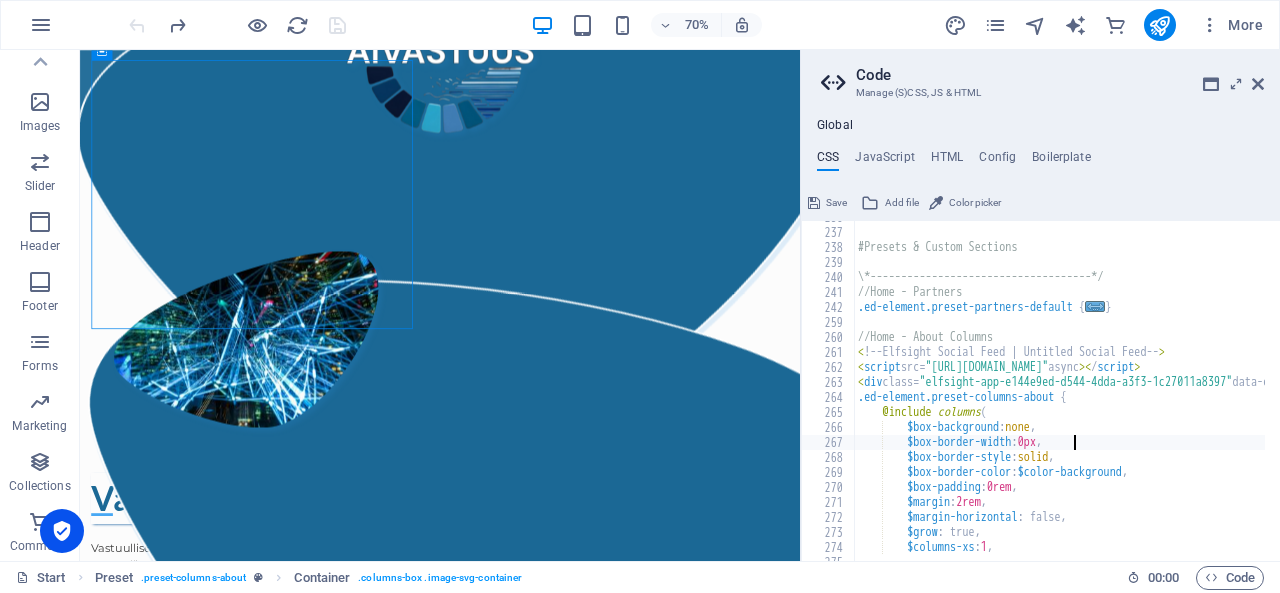 click on "/*------------------------------------*\     #Presets & Custom Sections \*------------------------------------*/ //Home - Partners .ed-element.preset-partners-default   { ... } //Home - About Columns < ! --  Elfsight Social Feed | Untitled Social Feed  -- > < script  src= "[URL][DOMAIN_NAME]"  async >< / script > < div  class= "elfsight-app-e144e9ed-d544-4dda-a3f3-1c27011a8397"  data-elfsight-app-lazy >< / div > .ed-element.preset-columns-about   {      @include   columns (           $box-background :  none ,            $box-border-width :  0px ,            $box-border-style :  solid ,            $box-border-color :  $color-background ,            $box-padding :  0rem ,            $margin :  2rem ,            $margin-horizontal : false,            $grow : true,            $columns-xs :  1 ," at bounding box center [1245, 387] 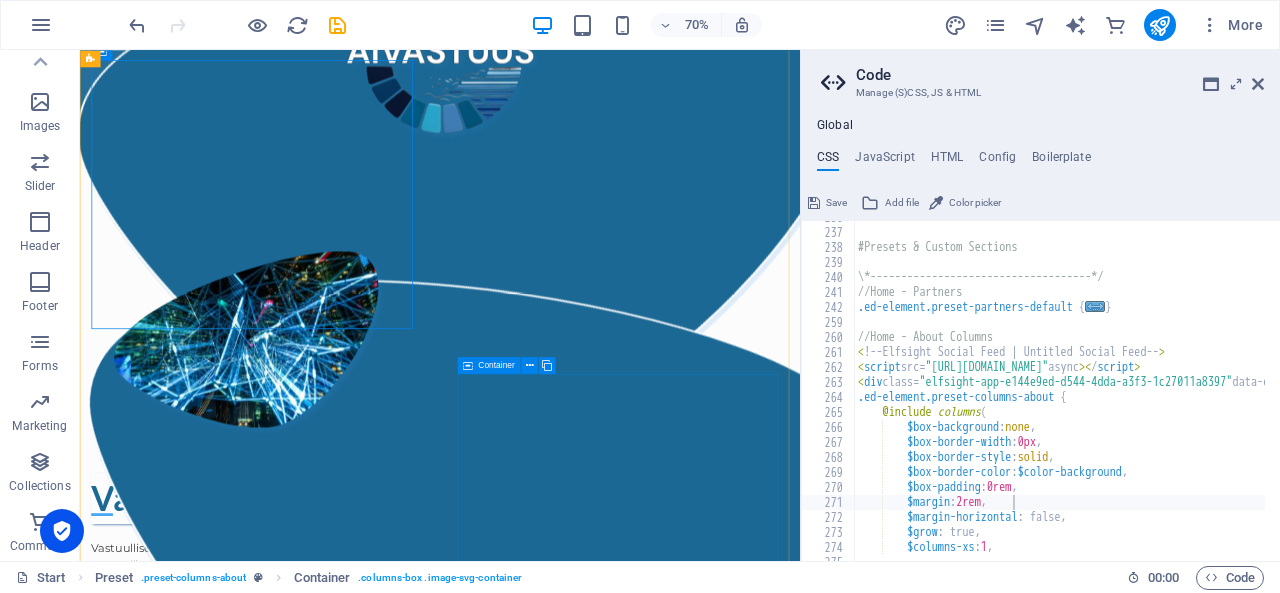 click on ".cls-1{fill:#1a171b;stroke:#fff;stroke-miterlimit:10;} Element 2" at bounding box center (594, 1505) 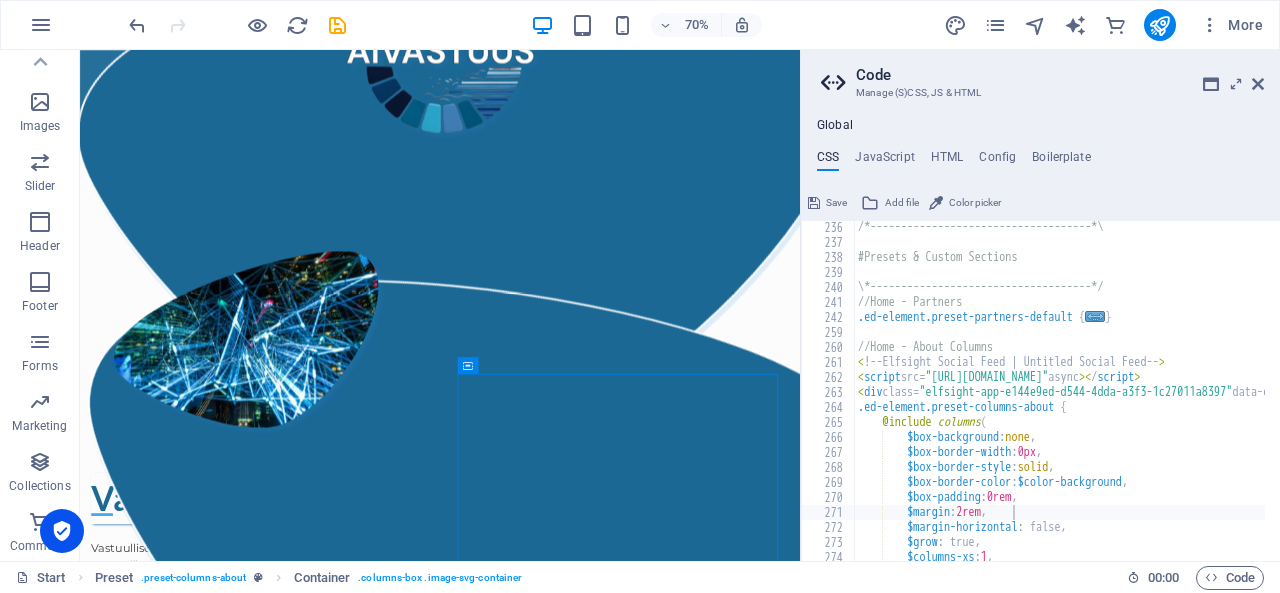 scroll, scrollTop: 3016, scrollLeft: 0, axis: vertical 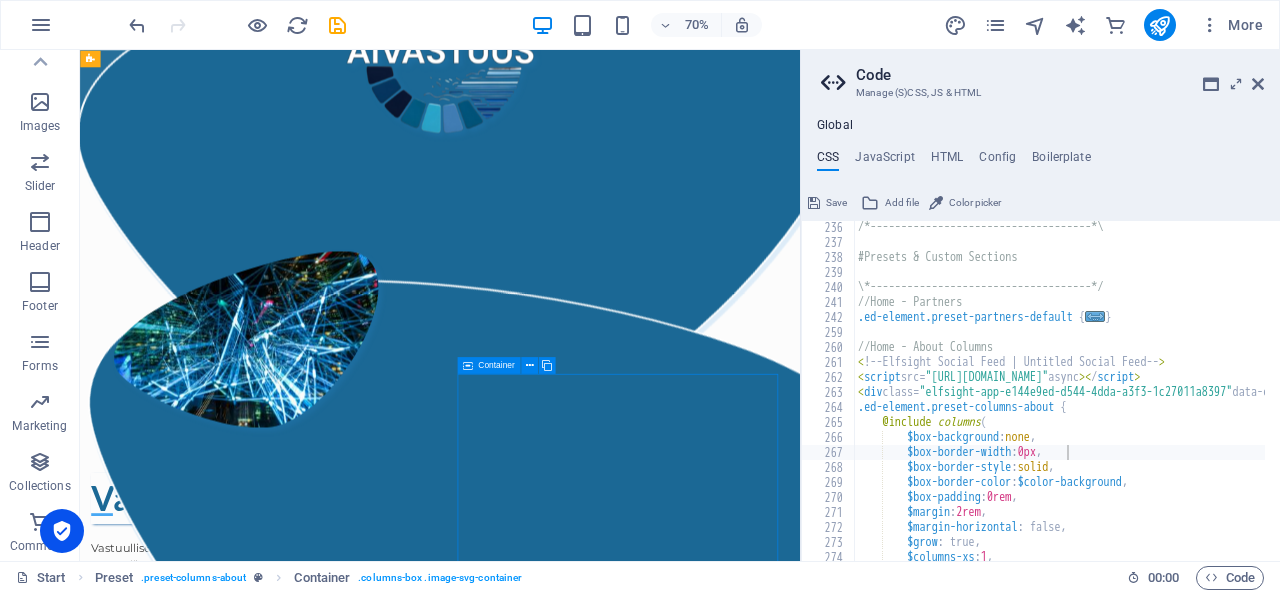 click on ".cls-1{fill:#1a171b;stroke:#fff;stroke-miterlimit:10;} Element 2" at bounding box center [594, 1505] 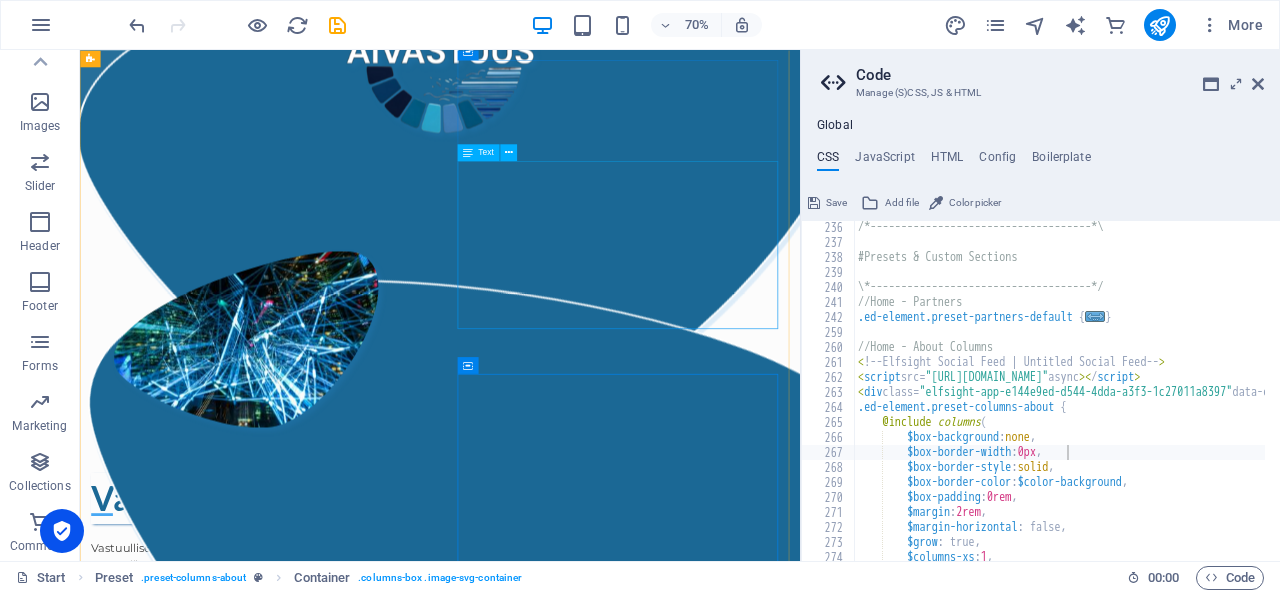 click on "Vastuullisen tekoälyn periaatteet luodaan yhteistyössä asiakkaan kanssa. Jokaiselle asiakkaalle luodaan uniikit vastuullisuusperiaatteet yhdistämällä organisaation luonne ja käytännöt heidän kannaltaan oleellisimpiin tekoälyvastuullisuuden osa-alueisiin ja toimintatapoihin. Asiakas täyttää taustatietolomakkeen, jonka pohjalta tekoälyn vastuullisuusperiaatteet rakennetaan. Asiakkaan halutessa voidaan vastuullisuusperiaatteita edistää myös palaverin muodossa." at bounding box center [594, 798] 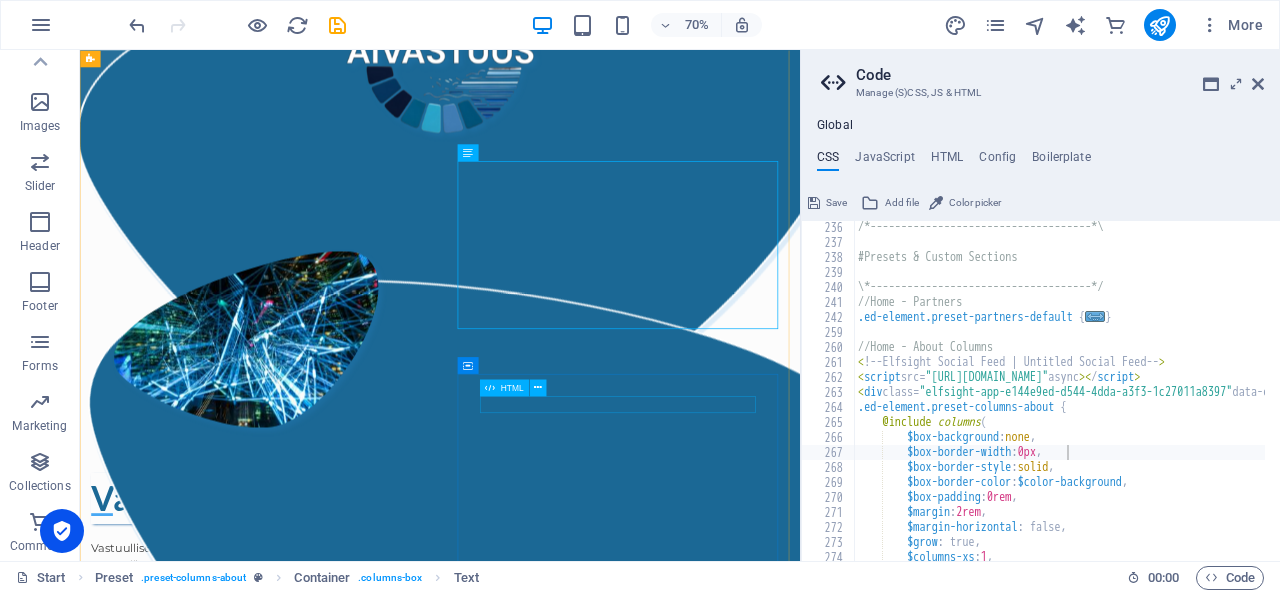 click at bounding box center [594, 1194] 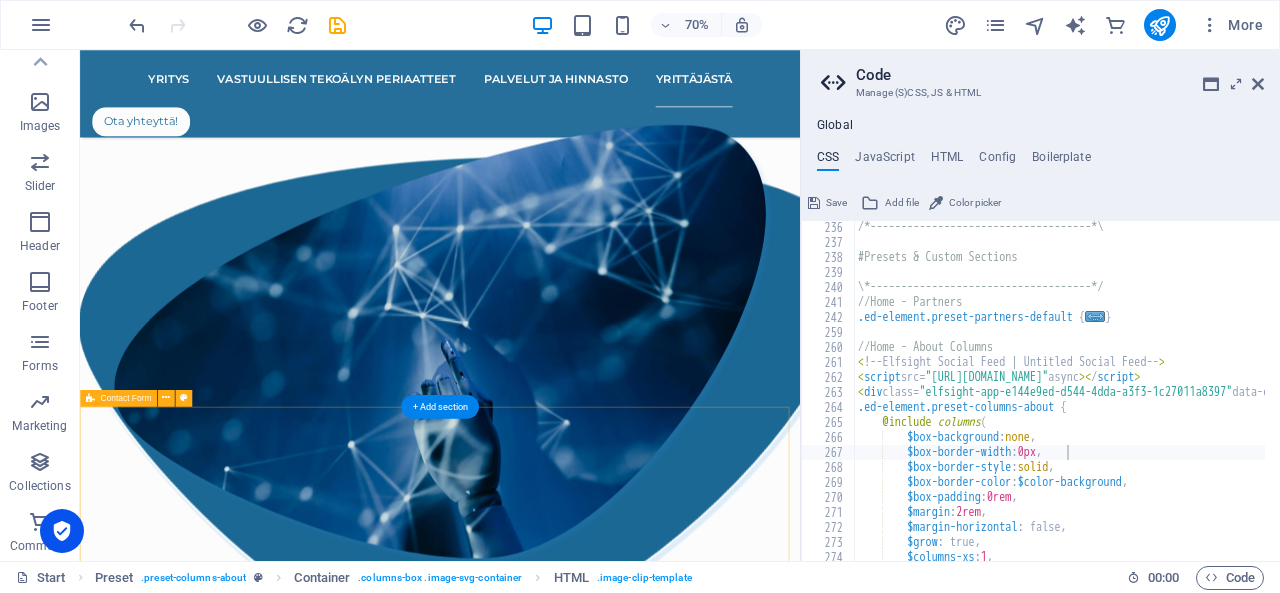 scroll, scrollTop: 2506, scrollLeft: 0, axis: vertical 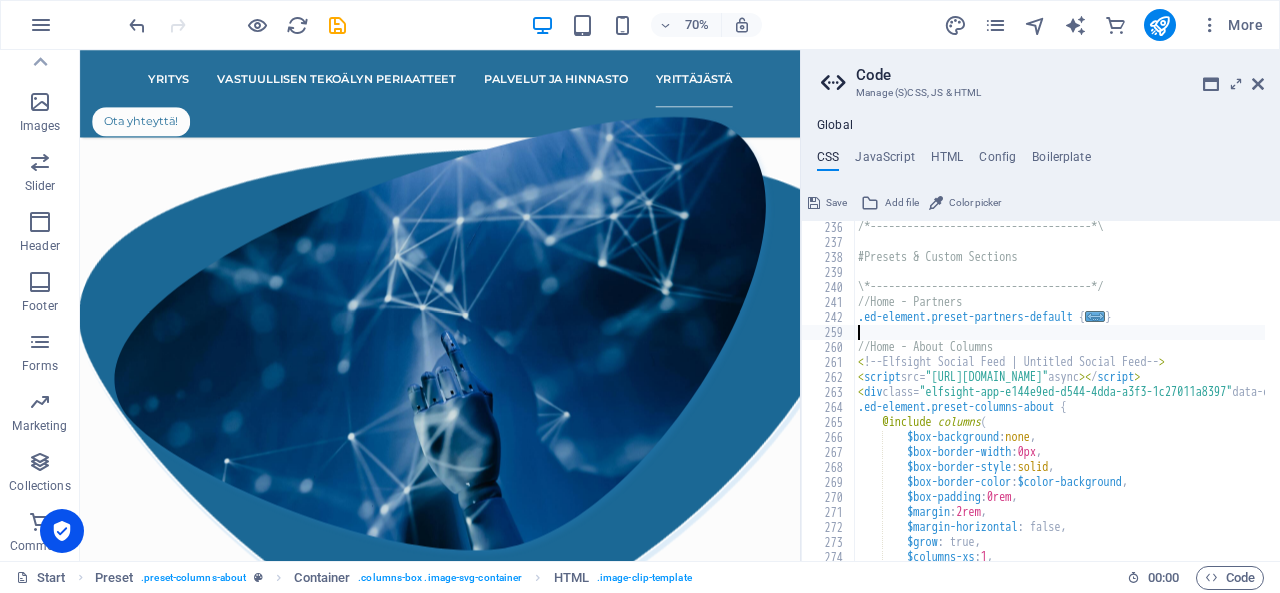 click on "/*------------------------------------*\     #Presets & Custom Sections \*------------------------------------*/ //Home - Partners .ed-element.preset-partners-default   { ... } //Home - About Columns < ! --  Elfsight Social Feed | Untitled Social Feed  -- > < script  src= "[URL][DOMAIN_NAME]"  async >< / script > < div  class= "elfsight-app-e144e9ed-d544-4dda-a3f3-1c27011a8397"  data-elfsight-app-lazy >< / div > .ed-element.preset-columns-about   {      @include   columns (           $box-background :  none ,            $box-border-width :  0px ,            $box-border-style :  solid ,            $box-border-color :  $color-background ,            $box-padding :  0rem ,            $margin :  2rem ,            $margin-horizontal : false,            $grow : true,            $columns-xs :  1 ," at bounding box center [1245, 397] 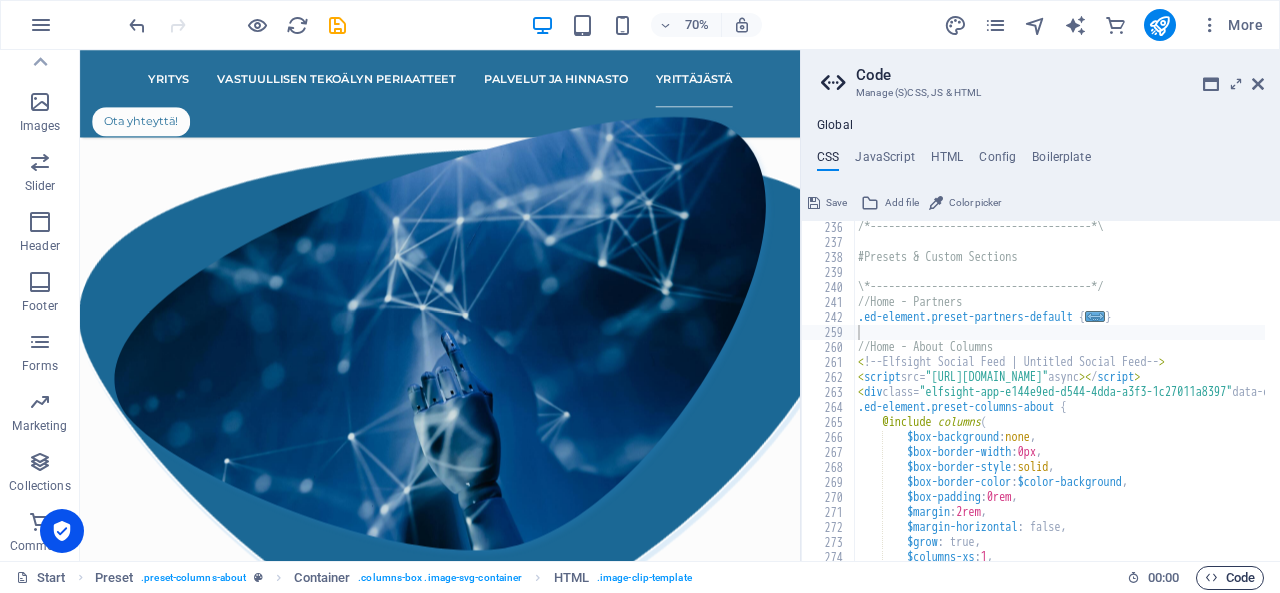 click on "Code" at bounding box center (1230, 578) 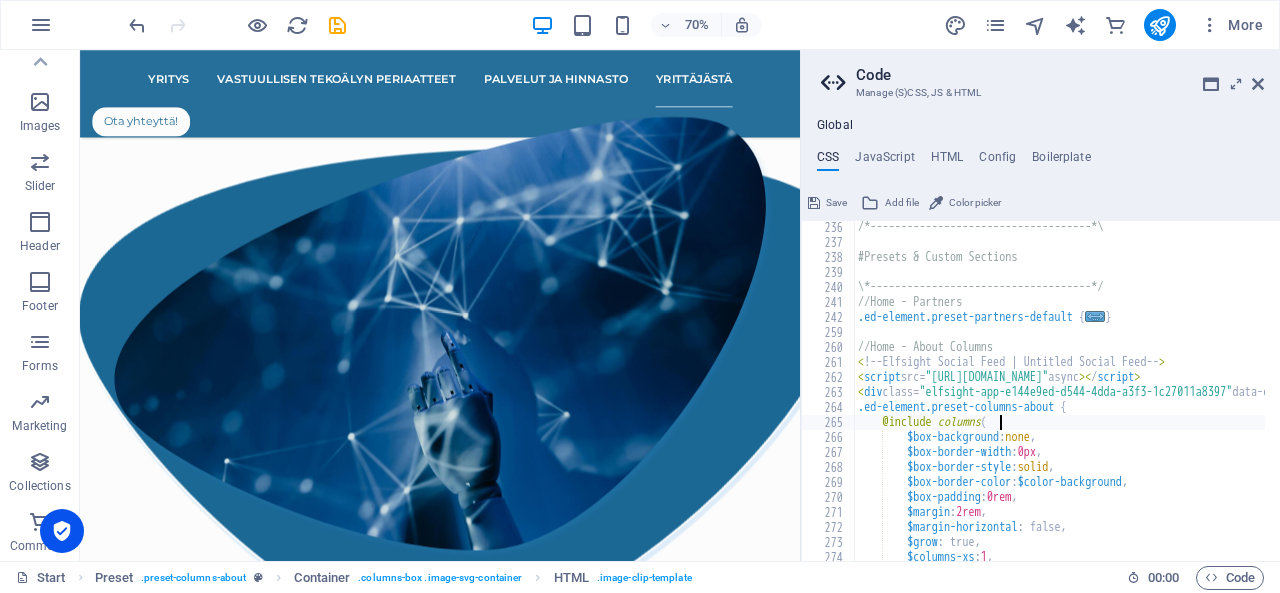 click on "/*------------------------------------*\     #Presets & Custom Sections \*------------------------------------*/ //Home - Partners .ed-element.preset-partners-default   { ... } //Home - About Columns < ! --  Elfsight Social Feed | Untitled Social Feed  -- > < script  src= "[URL][DOMAIN_NAME]"  async >< / script > < div  class= "elfsight-app-e144e9ed-d544-4dda-a3f3-1c27011a8397"  data-elfsight-app-lazy >< / div > .ed-element.preset-columns-about   {      @include   columns (           $box-background :  none ,            $box-border-width :  0px ,            $box-border-style :  solid ,            $box-border-color :  $color-background ,            $box-padding :  0rem ,            $margin :  2rem ,            $margin-horizontal : false,            $grow : true,            $columns-xs :  1 ," at bounding box center (1245, 397) 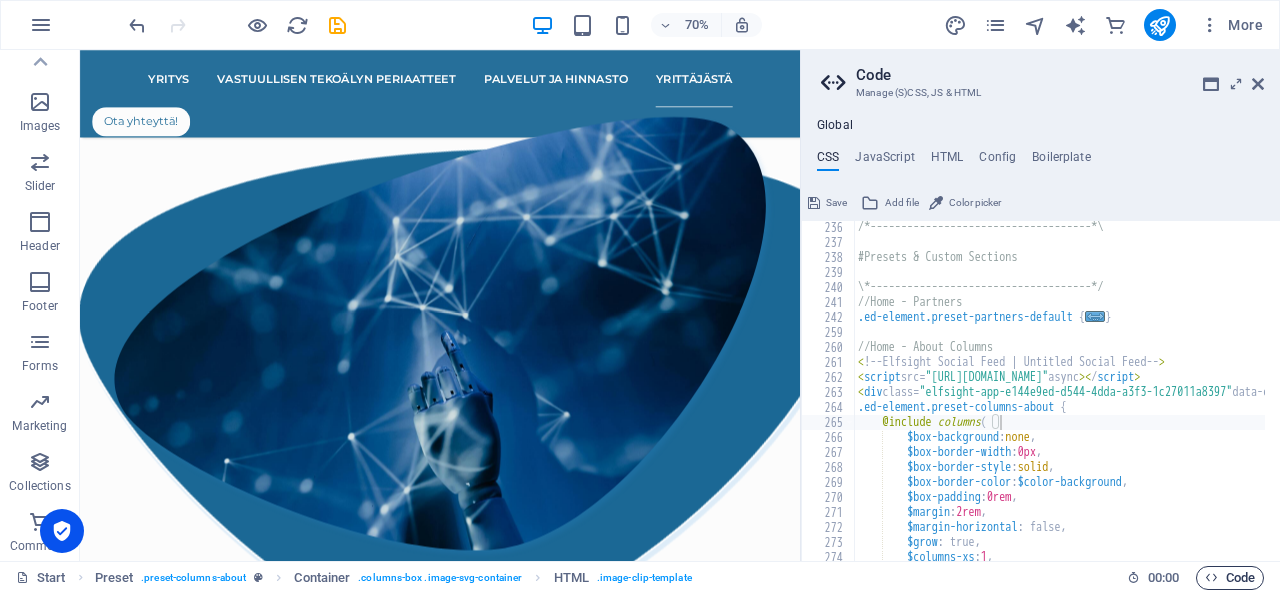 click on "Code" at bounding box center (1230, 578) 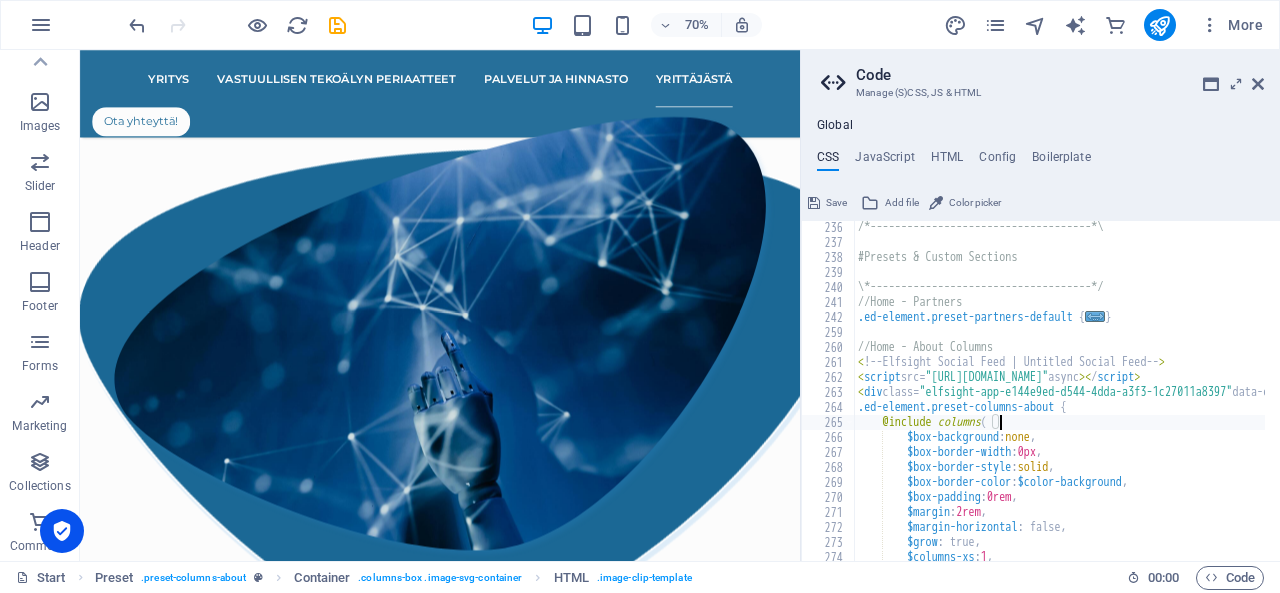 click on "/*------------------------------------*\     #Presets & Custom Sections \*------------------------------------*/ //Home - Partners .ed-element.preset-partners-default   { ... } //Home - About Columns < ! --  Elfsight Social Feed | Untitled Social Feed  -- > < script  src= "[URL][DOMAIN_NAME]"  async >< / script > < div  class= "elfsight-app-e144e9ed-d544-4dda-a3f3-1c27011a8397"  data-elfsight-app-lazy >< / div > .ed-element.preset-columns-about   {      @include   columns (           $box-background :  none ,            $box-border-width :  0px ,            $box-border-style :  solid ,            $box-border-color :  $color-background ,            $box-padding :  0rem ,            $margin :  2rem ,            $margin-horizontal : false,            $grow : true,            $columns-xs :  1 ," at bounding box center (1245, 397) 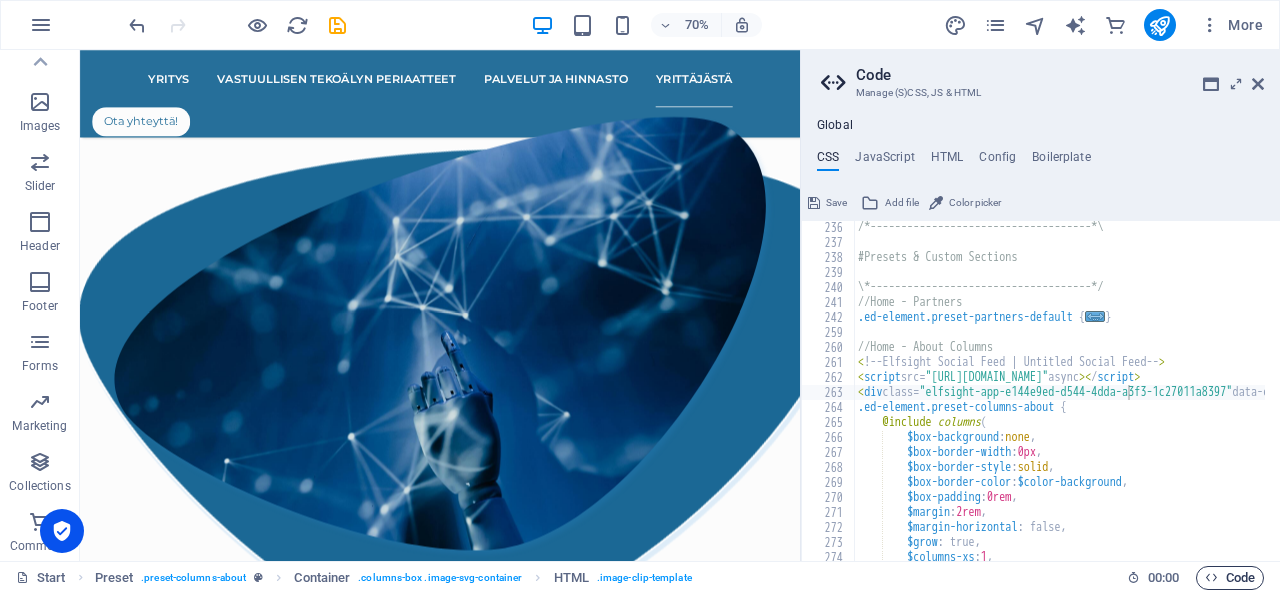 click on "Code" at bounding box center [1230, 578] 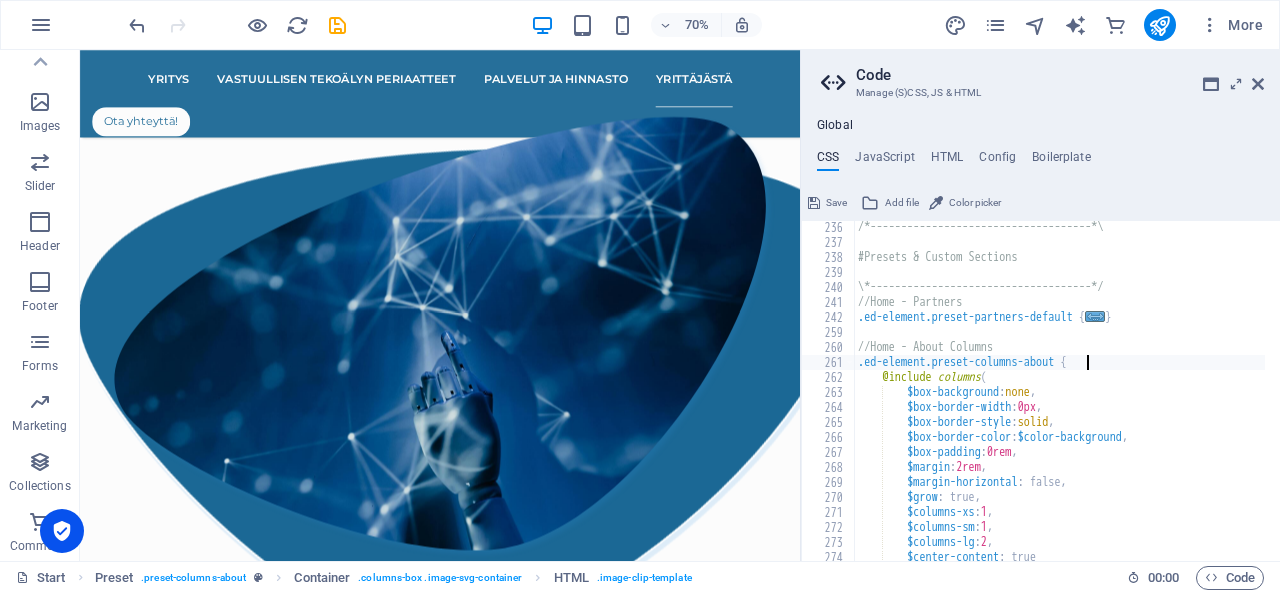 click on "/*------------------------------------*\     #Presets & Custom Sections \*------------------------------------*/ //Home - Partners .ed-element.preset-partners-default   { ... } //Home - About Columns .ed-element.preset-columns-about   {      @include   columns (           $box-background :  none ,            $box-border-width :  0px ,            $box-border-style :  solid ,            $box-border-color :  $color-background ,            $box-padding :  0rem ,            $margin :  2rem ,            $margin-horizontal : false,            $grow : true,            $columns-xs :  1 ,            $columns-sm :  1 ,            $columns-lg :  2 ,            $center-content : true" at bounding box center (1245, 397) 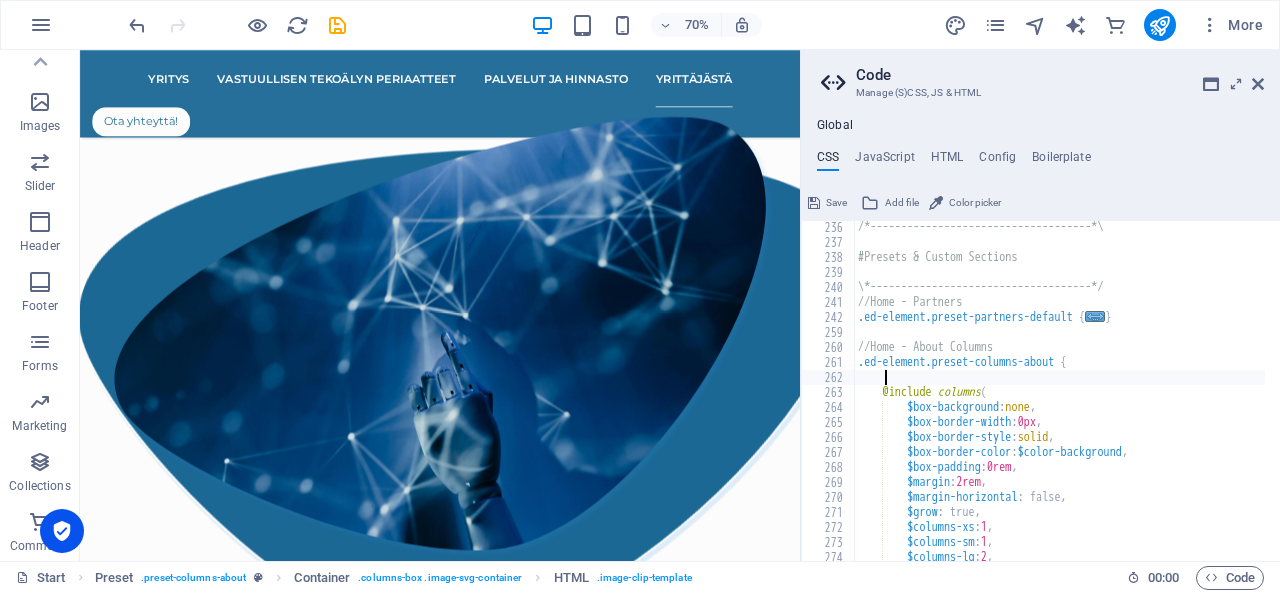 scroll, scrollTop: 0, scrollLeft: 1, axis: horizontal 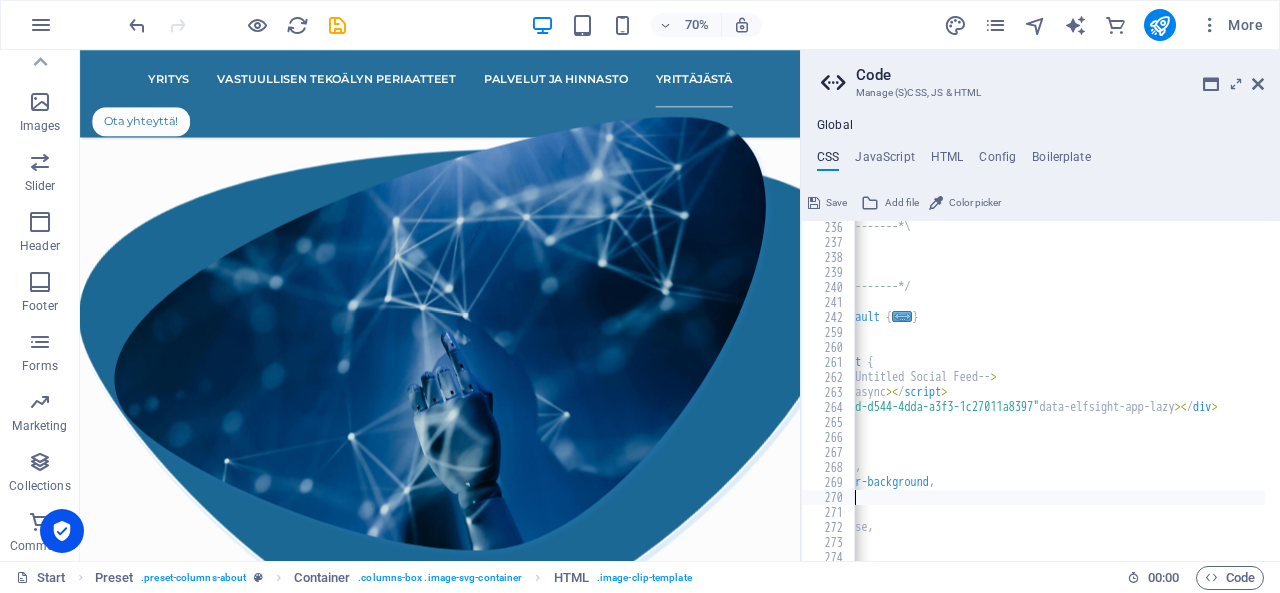 click on "/*------------------------------------*\     #Presets & Custom Sections \*------------------------------------*/ //Home - Partners .ed-element.preset-partners-default   { ... } //Home - About Columns .ed-element.preset-columns-about   {      < ! --  Elfsight Social Feed | Untitled Social Feed  -- > < script  src= "[URL][DOMAIN_NAME]"  async >< / script > < div  class= "elfsight-app-e144e9ed-d544-4dda-a3f3-1c27011a8397"  data-elfsight-app-lazy >< / div >      @include   columns (           $box-background :  none ,            $box-border-width :  0px ,            $box-border-style :  solid ,            $box-border-color :  $color-background ,            $box-padding :  0rem ,            $margin :  2rem ,            $margin-horizontal : false,            $grow : true,            $columns-xs :  1 ," at bounding box center [1052, 397] 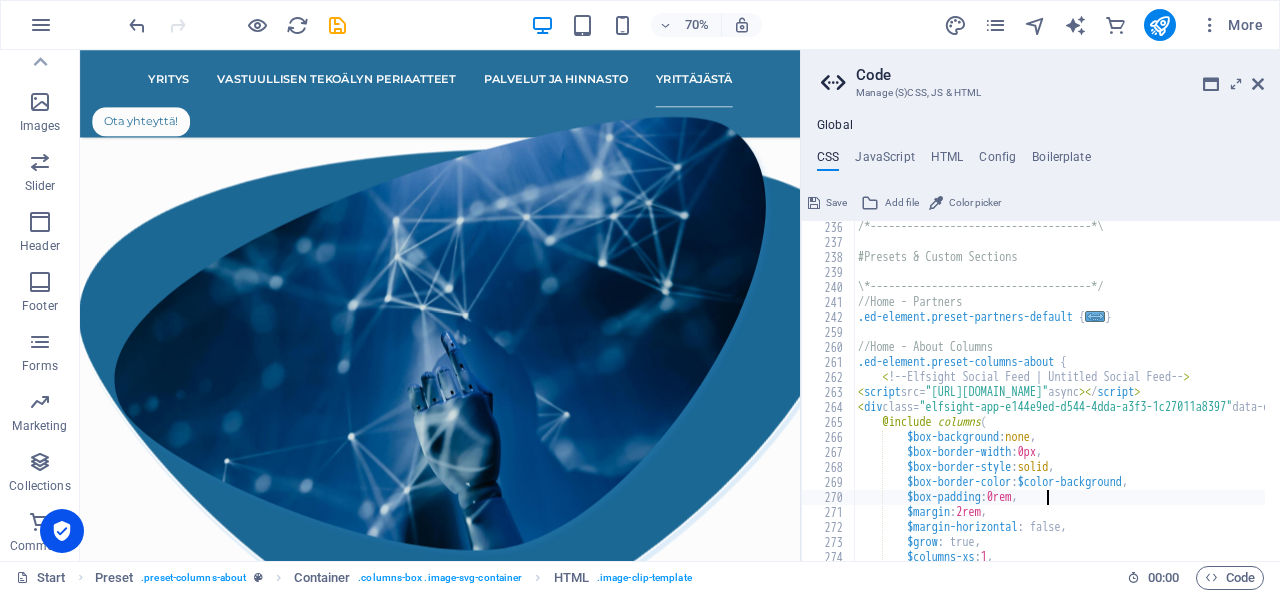 scroll, scrollTop: 0, scrollLeft: 0, axis: both 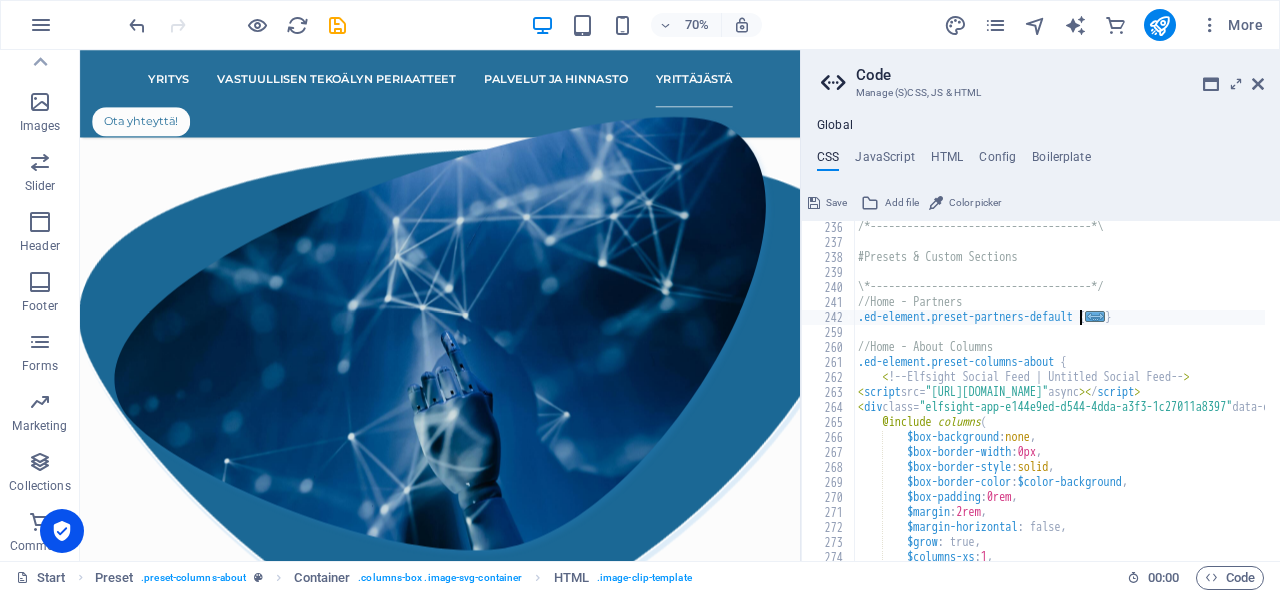 click on "/*------------------------------------*\     #Presets & Custom Sections \*------------------------------------*/ //Home - Partners .ed-element.preset-partners-default   { ... } //Home - About Columns .ed-element.preset-columns-about   {      < ! --  Elfsight Social Feed | Untitled Social Feed  -- > < script  src= "[URL][DOMAIN_NAME]"  async >< / script > < div  class= "elfsight-app-e144e9ed-d544-4dda-a3f3-1c27011a8397"  data-elfsight-app-lazy >< / div >      @include   columns (           $box-background :  none ,            $box-border-width :  0px ,            $box-border-style :  solid ,            $box-border-color :  $color-background ,            $box-padding :  0rem ,            $margin :  2rem ,            $margin-horizontal : false,            $grow : true,            $columns-xs :  1 ," at bounding box center [1245, 397] 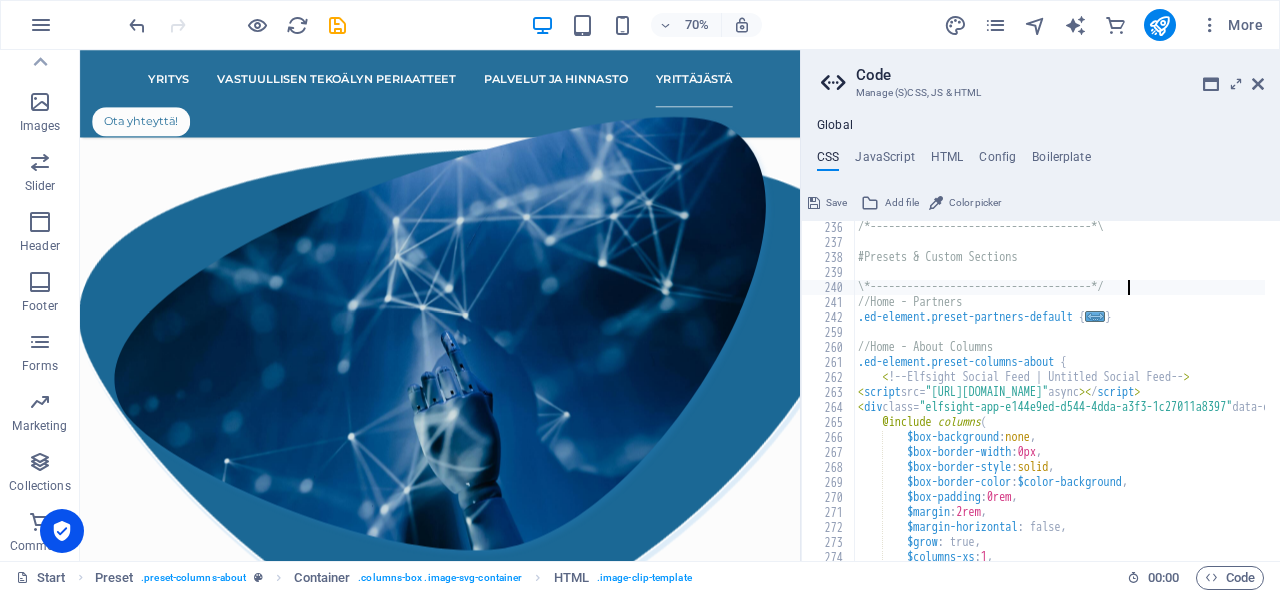 click on "/*------------------------------------*\     #Presets & Custom Sections \*------------------------------------*/ //Home - Partners .ed-element.preset-partners-default   { ... } //Home - About Columns .ed-element.preset-columns-about   {      < ! --  Elfsight Social Feed | Untitled Social Feed  -- > < script  src= "[URL][DOMAIN_NAME]"  async >< / script > < div  class= "elfsight-app-e144e9ed-d544-4dda-a3f3-1c27011a8397"  data-elfsight-app-lazy >< / div >      @include   columns (           $box-background :  none ,            $box-border-width :  0px ,            $box-border-style :  solid ,            $box-border-color :  $color-background ,            $box-padding :  0rem ,            $margin :  2rem ,            $margin-horizontal : false,            $grow : true,            $columns-xs :  1 ," at bounding box center (1245, 397) 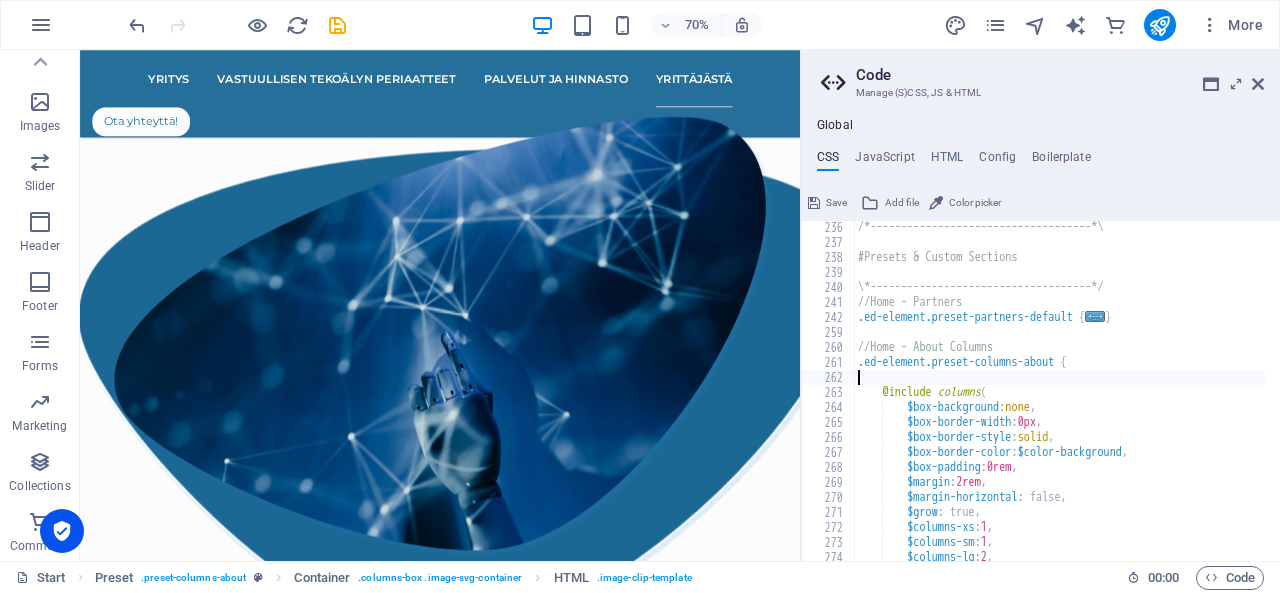 scroll, scrollTop: 0, scrollLeft: 0, axis: both 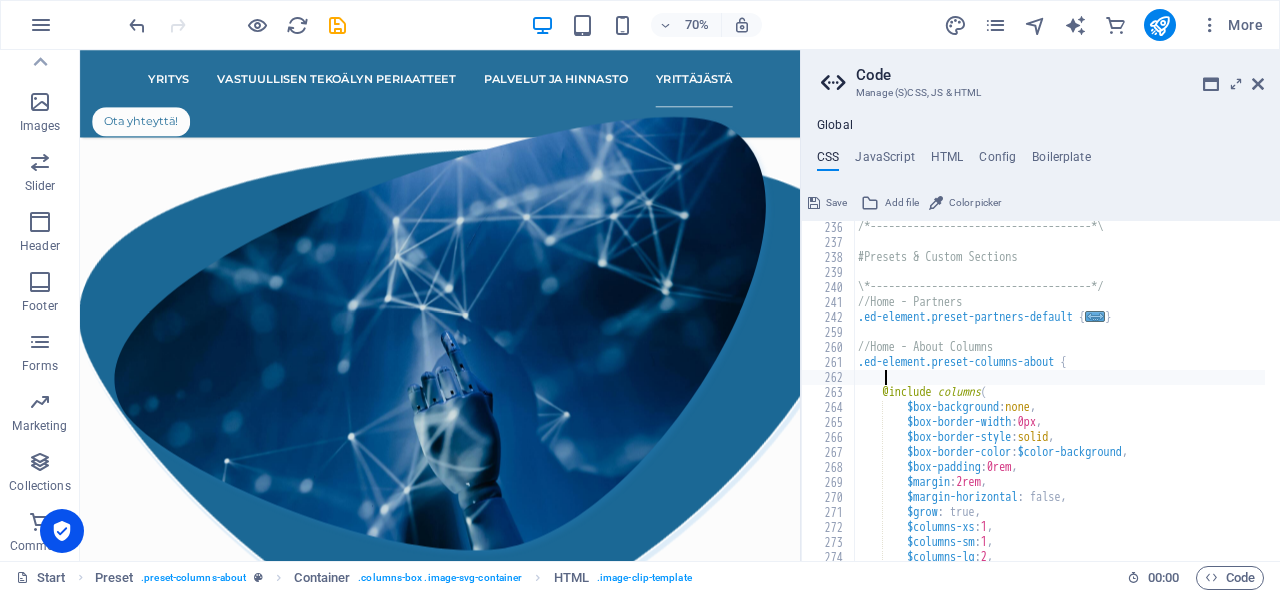 paste on "<div class="elfsight-app-e144e9ed-d544-4dda-a3f3-1c27011a8397" data-elfsight-app-lazy></div>" 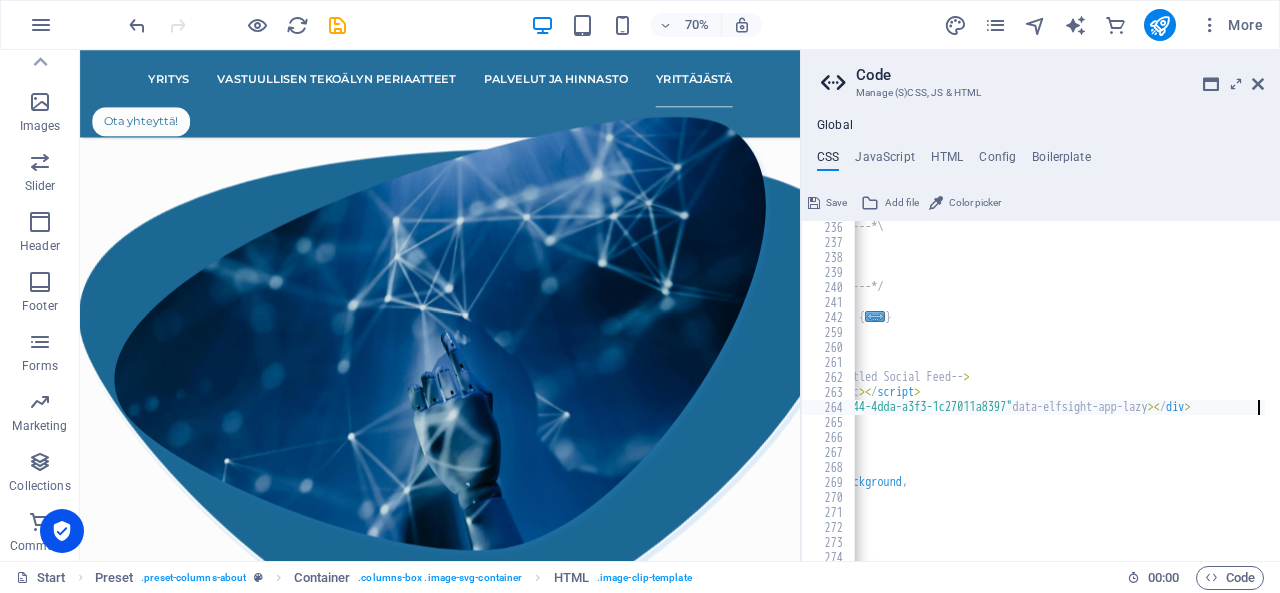 scroll, scrollTop: 0, scrollLeft: 220, axis: horizontal 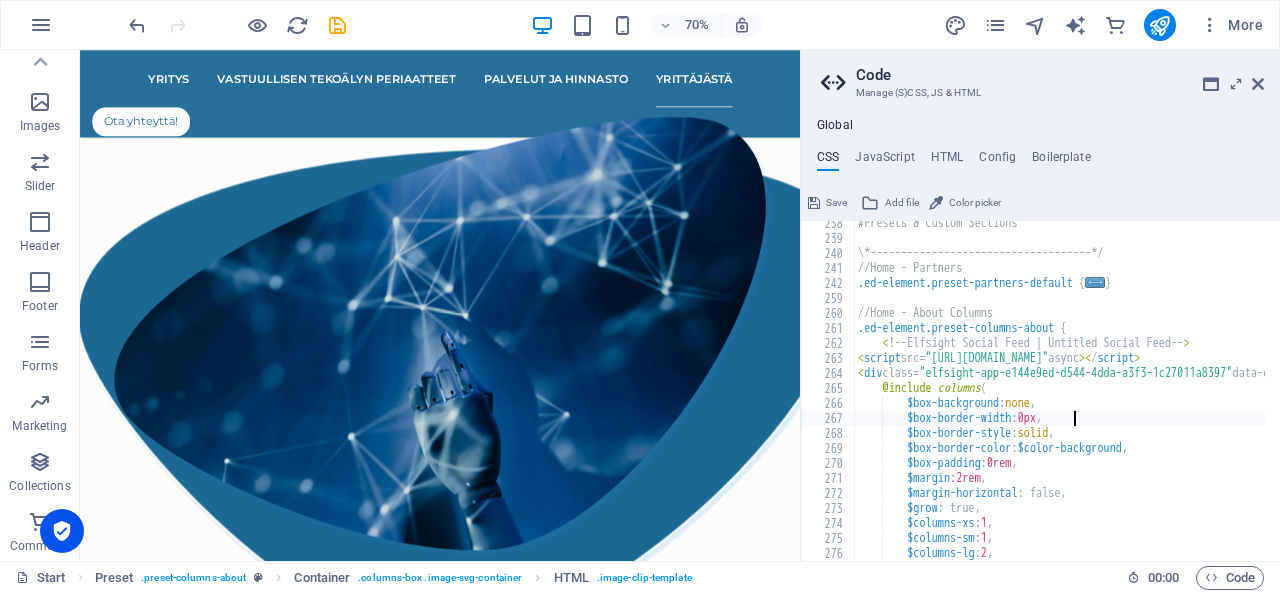 click on "#Presets & Custom Sections \*------------------------------------*/ //Home - Partners .ed-element.preset-partners-default   { ... } //Home - About Columns .ed-element.preset-columns-about   {      < ! --  Elfsight Social Feed | Untitled Social Feed  -- > < script  src= "[URL][DOMAIN_NAME]"  async >< / script > < div  class= "elfsight-app-e144e9ed-d544-4dda-a3f3-1c27011a8397"  data-elfsight-app-lazy >< / div >      @include   columns (           $box-background :  none ,            $box-border-width :  0px ,            $box-border-style :  solid ,            $box-border-color :  $color-background ,            $box-padding :  0rem ,            $margin :  2rem ,            $margin-horizontal : false,            $grow : true,            $columns-xs :  1 ,            $columns-sm :  1 ,            $columns-lg :  2 ," at bounding box center [1245, 393] 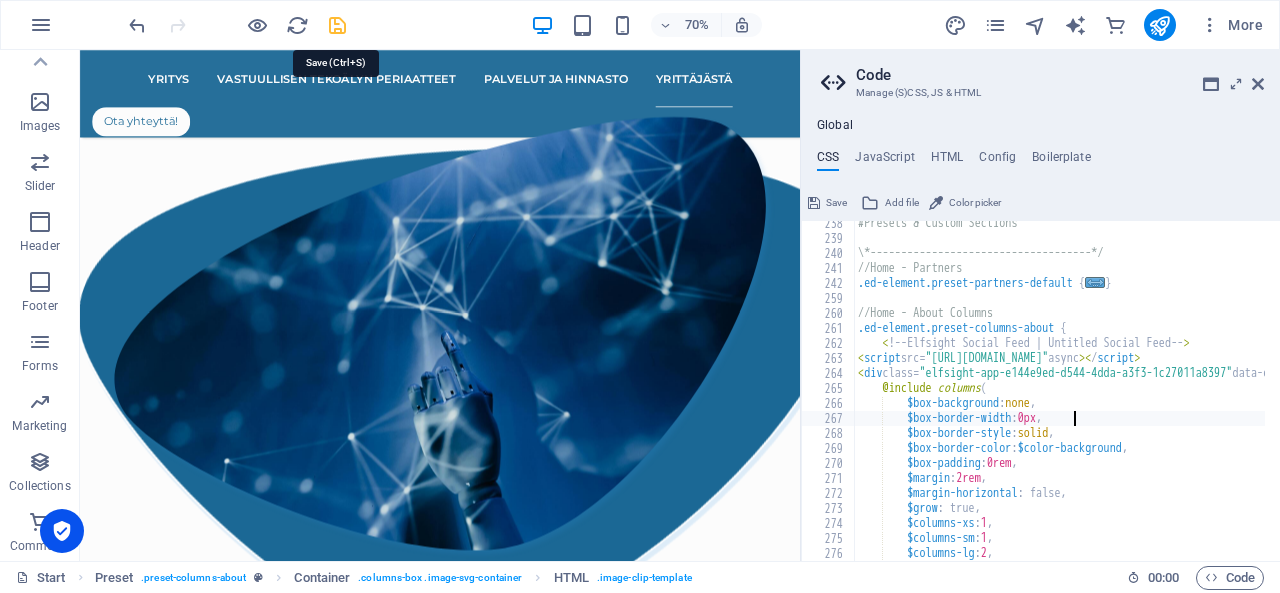 type on "$box-border-width: 0px," 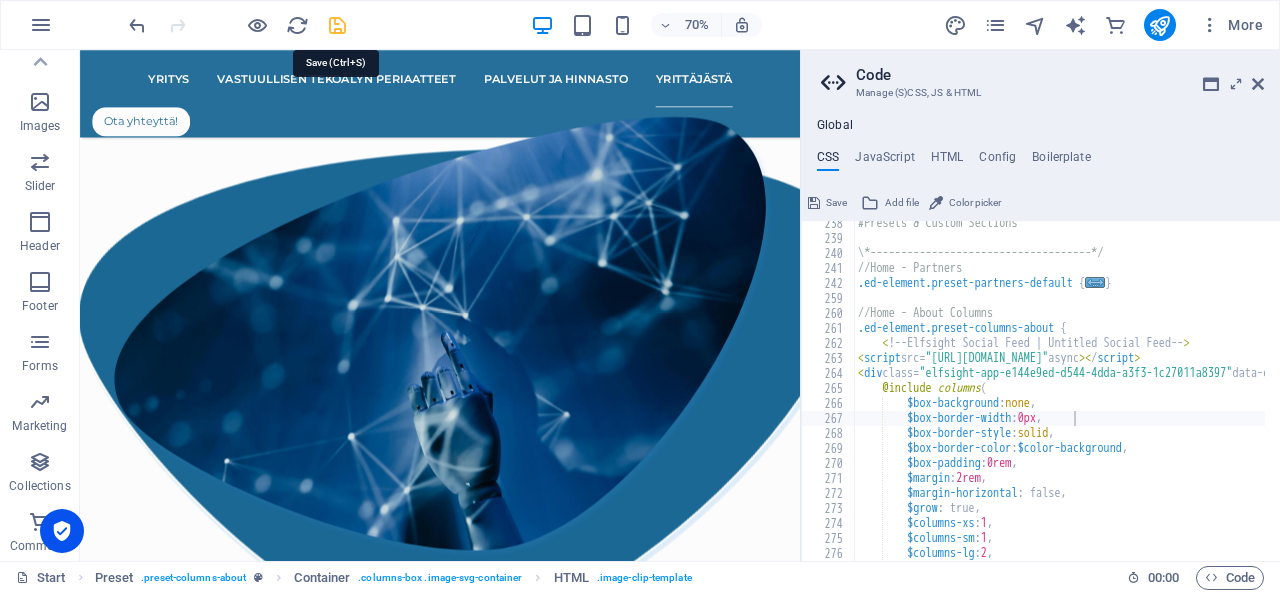 click at bounding box center (337, 25) 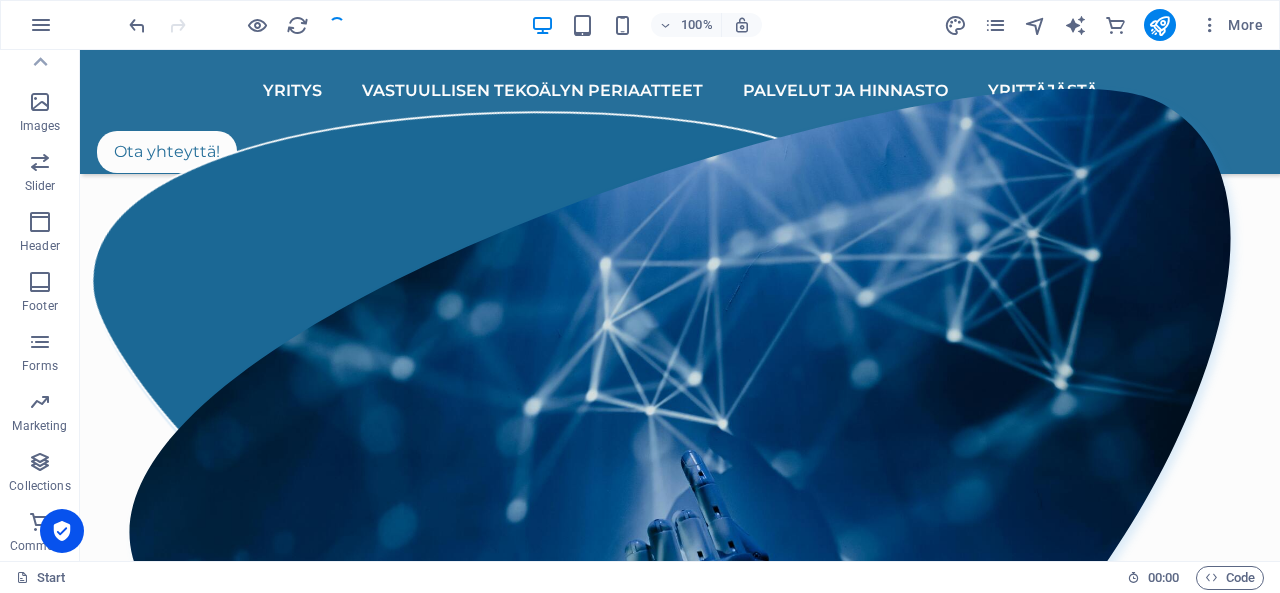 scroll, scrollTop: 2506, scrollLeft: 0, axis: vertical 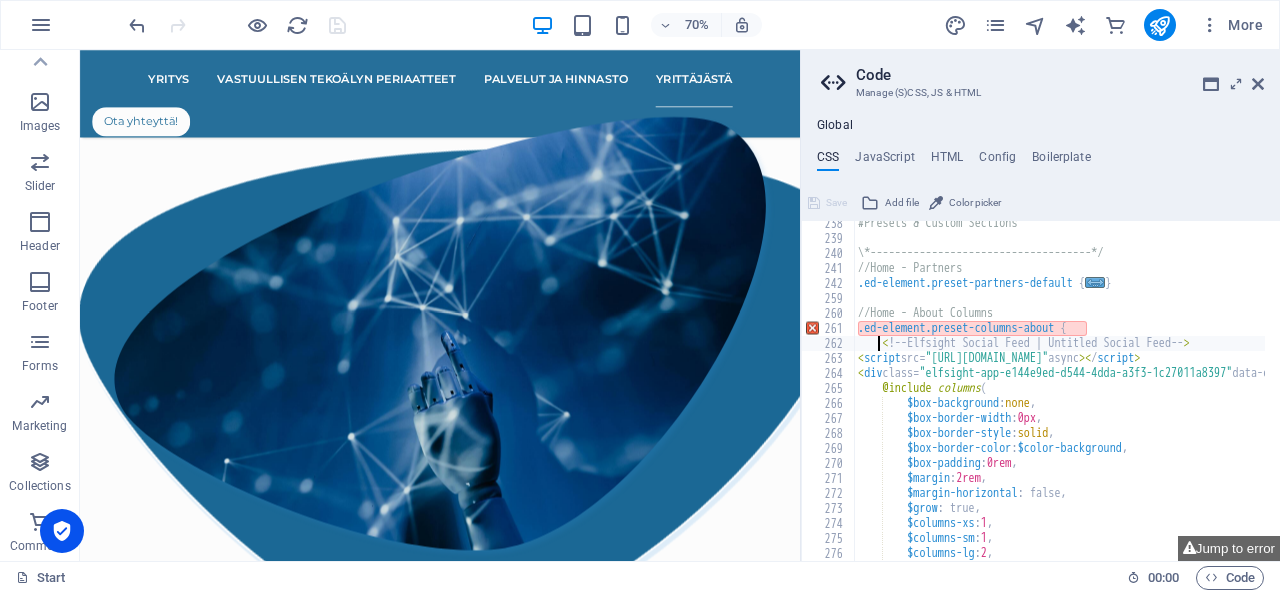 click on "#Presets & Custom Sections \*------------------------------------*/ //Home - Partners .ed-element.preset-partners-default   { ... } //Home - About Columns .ed-element.preset-columns-about   {      < ! --  Elfsight Social Feed | Untitled Social Feed  -- > < script  src= "[URL][DOMAIN_NAME]"  async >< / script > < div  class= "elfsight-app-e144e9ed-d544-4dda-a3f3-1c27011a8397"  data-elfsight-app-lazy >< / div >      @include   columns (           $box-background :  none ,            $box-border-width :  0px ,            $box-border-style :  solid ,            $box-border-color :  $color-background ,            $box-padding :  0rem ,            $margin :  2rem ,            $margin-horizontal : false,            $grow : true,            $columns-xs :  1 ,            $columns-sm :  1 ,            $columns-lg :  2 ," at bounding box center [1245, 393] 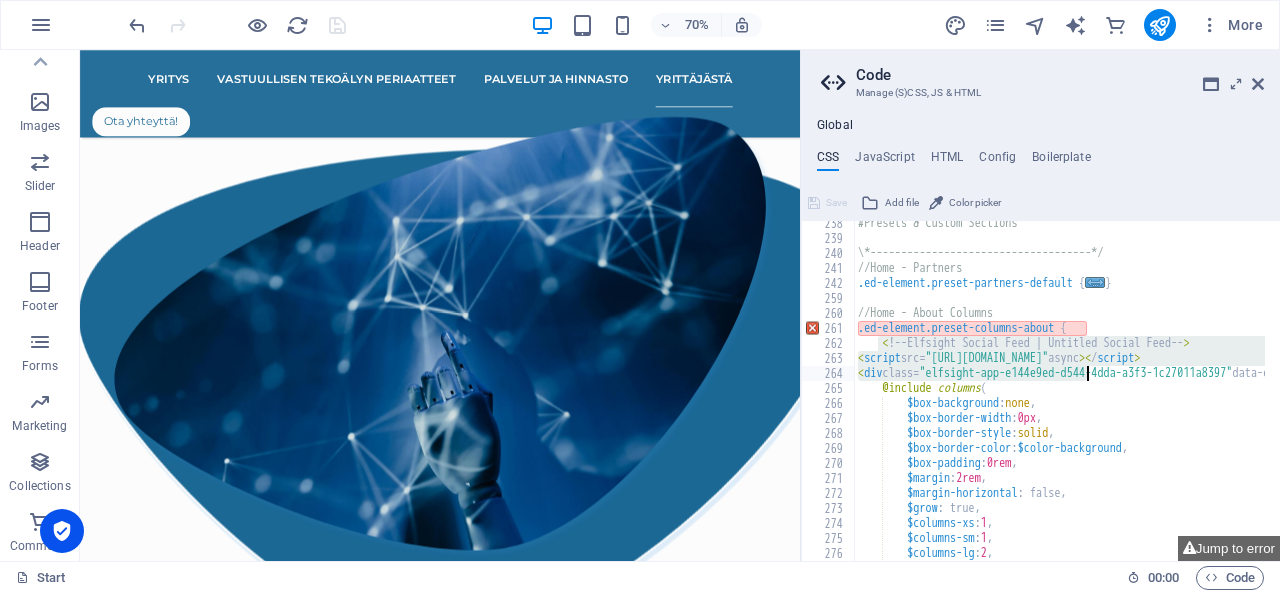 scroll, scrollTop: 3050, scrollLeft: 0, axis: vertical 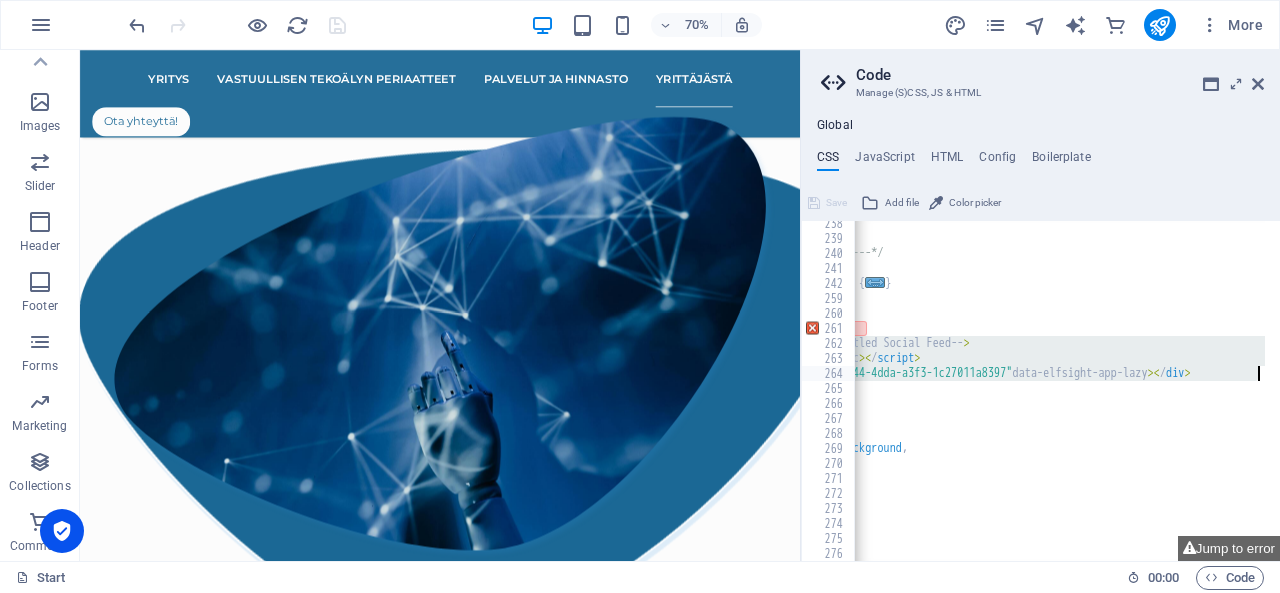 drag, startPoint x: 878, startPoint y: 345, endPoint x: 1279, endPoint y: 373, distance: 401.97638 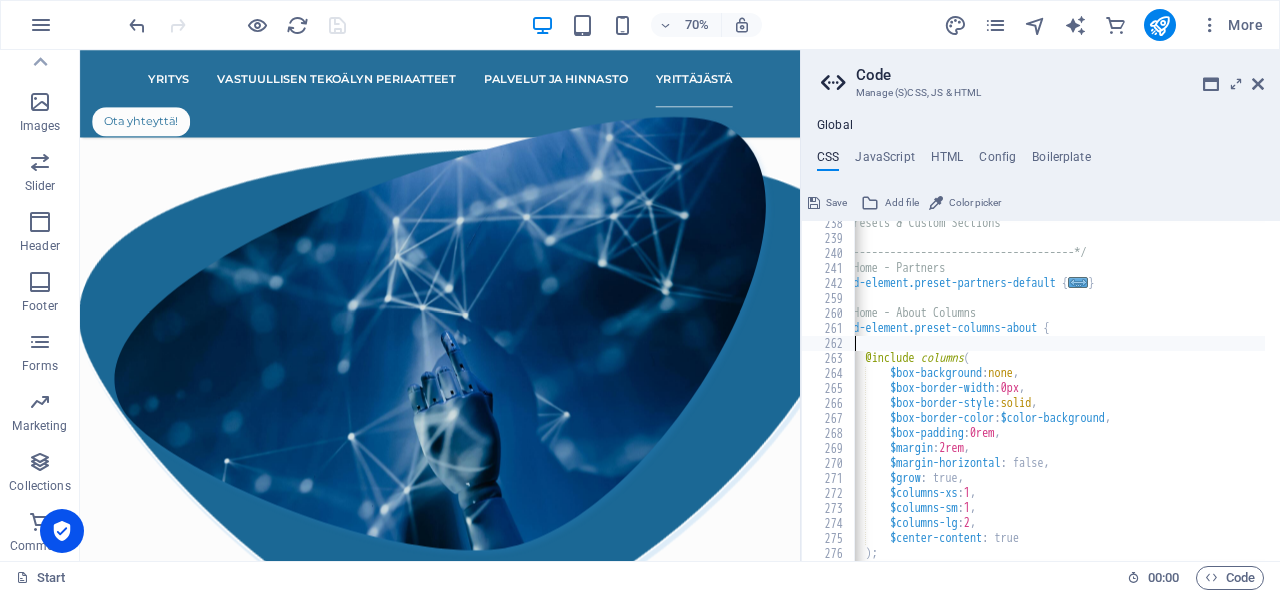 scroll, scrollTop: 0, scrollLeft: 0, axis: both 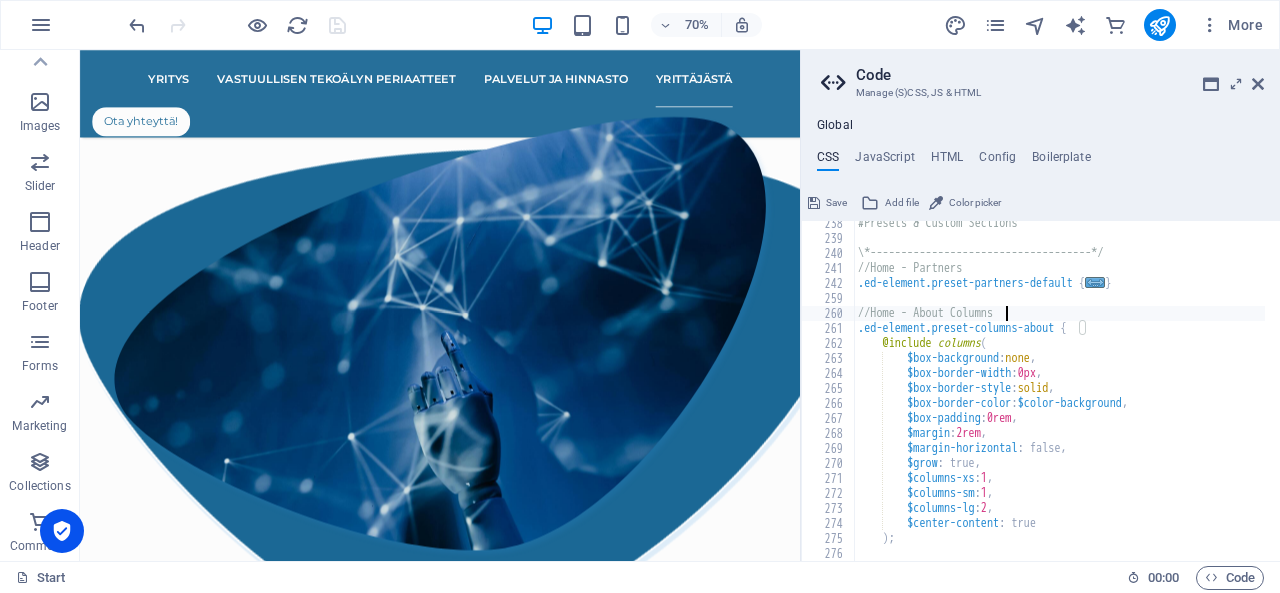 click on "#Presets & Custom Sections \*------------------------------------*/ //Home - Partners .ed-element.preset-partners-default   { ... } //Home - About Columns .ed-element.preset-columns-about   {      @include   columns (           $box-background :  none ,            $box-border-width :  0px ,            $box-border-style :  solid ,            $box-border-color :  $color-background ,            $box-padding :  0rem ,            $margin :  2rem ,            $margin-horizontal : false,            $grow : true,            $columns-xs :  1 ,            $columns-sm :  1 ,            $columns-lg :  2 ,            $center-content : true      ) ;" at bounding box center [1245, 393] 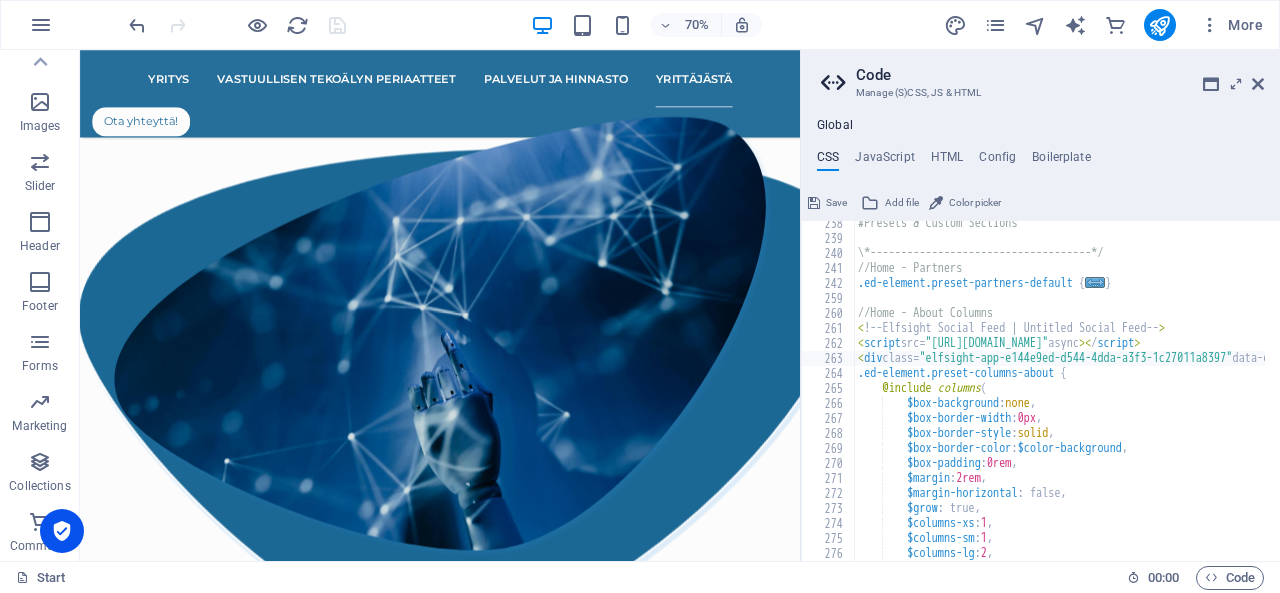 scroll, scrollTop: 0, scrollLeft: 0, axis: both 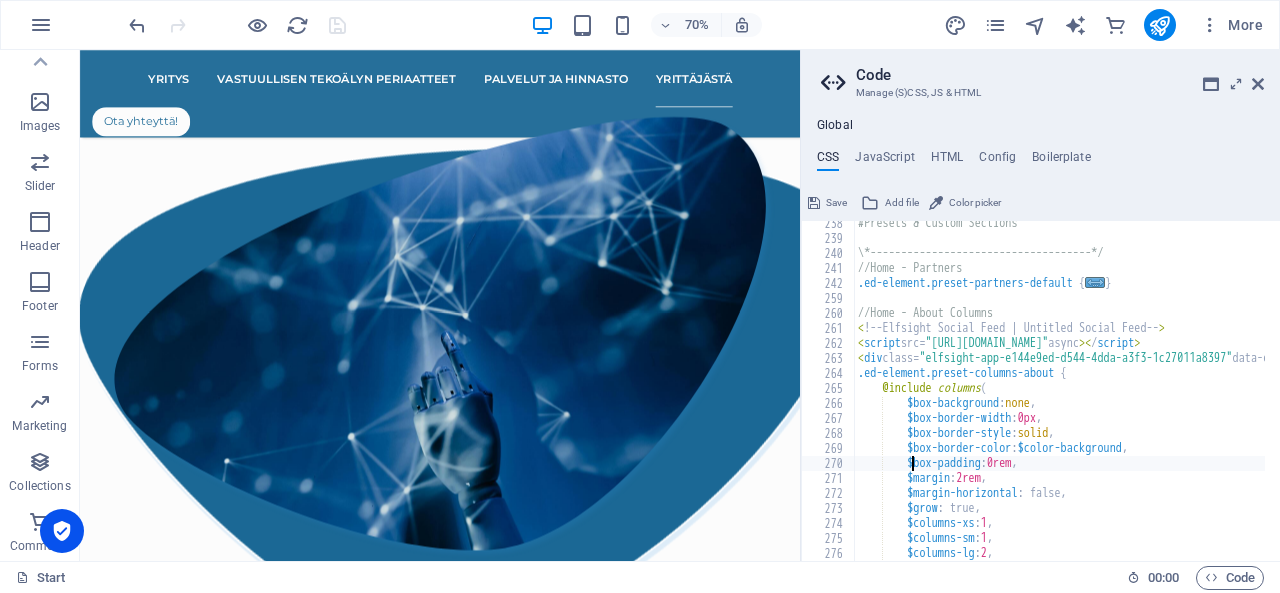 click on "#Presets & Custom Sections \*------------------------------------*/ //Home - Partners .ed-element.preset-partners-default   { ... } //Home - About Columns < ! --  Elfsight Social Feed | Untitled Social Feed  -- > < script  src= "[URL][DOMAIN_NAME]"  async >< / script > < div  class= "elfsight-app-e144e9ed-d544-4dda-a3f3-1c27011a8397"  data-elfsight-app-lazy >< / div > .ed-element.preset-columns-about   {      @include   columns (           $box-background :  none ,            $box-border-width :  0px ,            $box-border-style :  solid ,            $box-border-color :  $color-background ,            $box-padding :  0rem ,            $margin :  2rem ,            $margin-horizontal : false,            $grow : true,            $columns-xs :  1 ,            $columns-sm :  1 ,            $columns-lg :  2 ," at bounding box center (1245, 393) 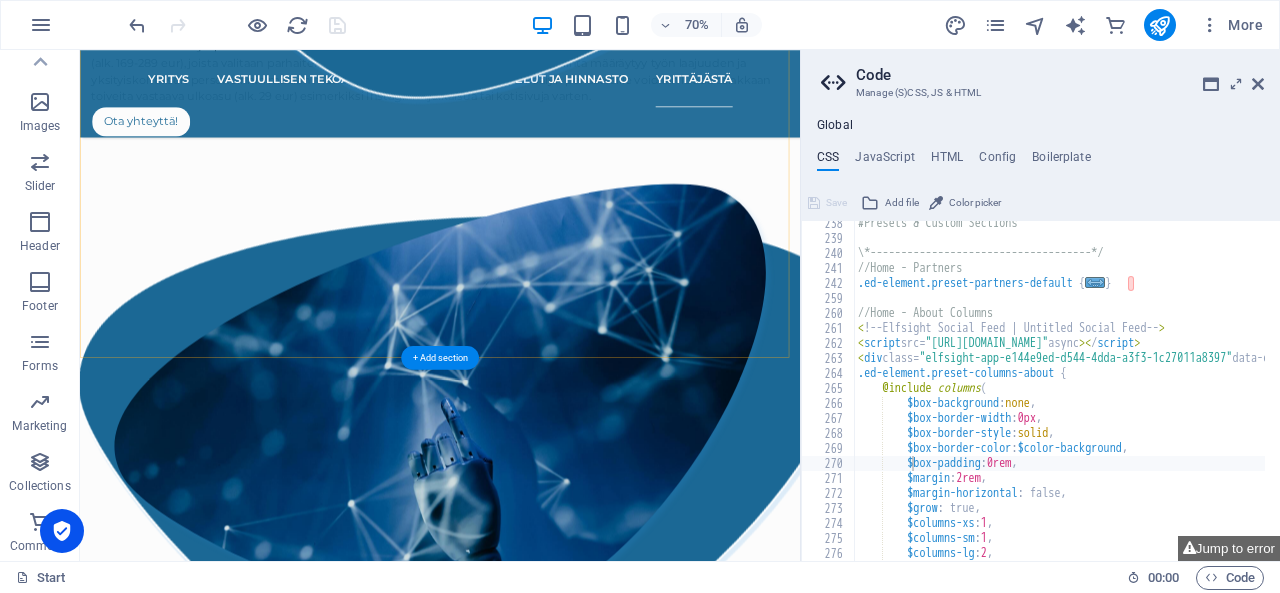 scroll, scrollTop: 2404, scrollLeft: 0, axis: vertical 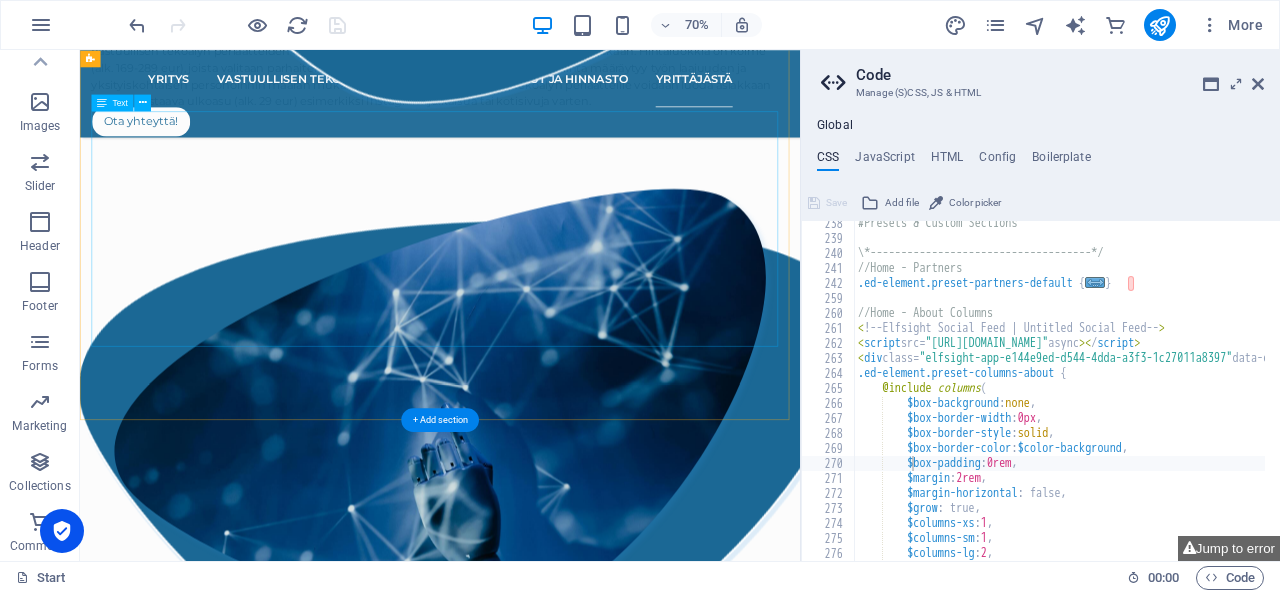 click on "[PERSON_NAME], AIVastuus-yrittäjä ja turvallisuusalan           ammattilainen, jonka intohimosta tekoälyvastuullisuutta kohtaan               AIVastuus sai syntynsä kesällä 2025. Valmistun liiketalouden             tradenomiksi loppuvuodesta 2025 ja yrittäjyyden ulkopuolella             toimin kohdevastaavana turvallisuusalalla.            Opinnäytetyöprojektiani   Vastuullisen tekoälyn  periaatteet                rekrytoinnissa  työstäessä kiinnostukseni tekoälyä kohtaan  kasvoi            sellaisiin sfääreihin, [PERSON_NAME] minulla olikin jo yritys aiheen parissa.            Nautin asioiden hoitamisesta tarkasti ja tehokkaasti, mutta pieni                pilke silmäkulmassa ja hymyssä suin. Tehdään tekoälystä                           läpinäkyvämpää hyvällä fiiliksellä!" at bounding box center [594, 1300] 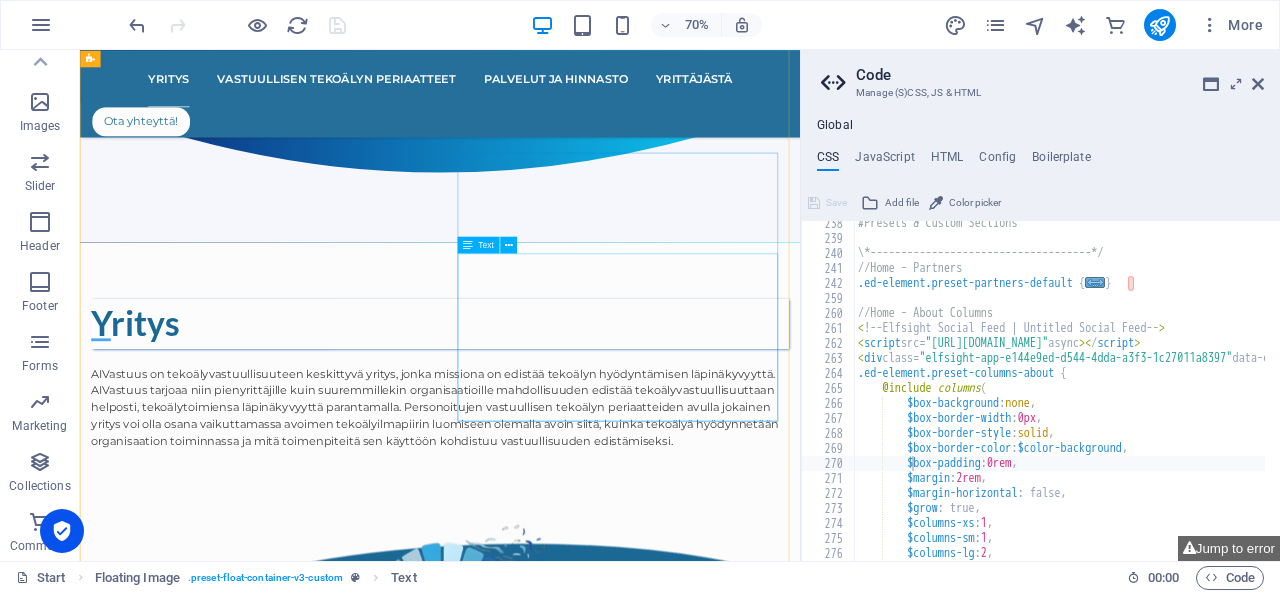 scroll, scrollTop: 1316, scrollLeft: 0, axis: vertical 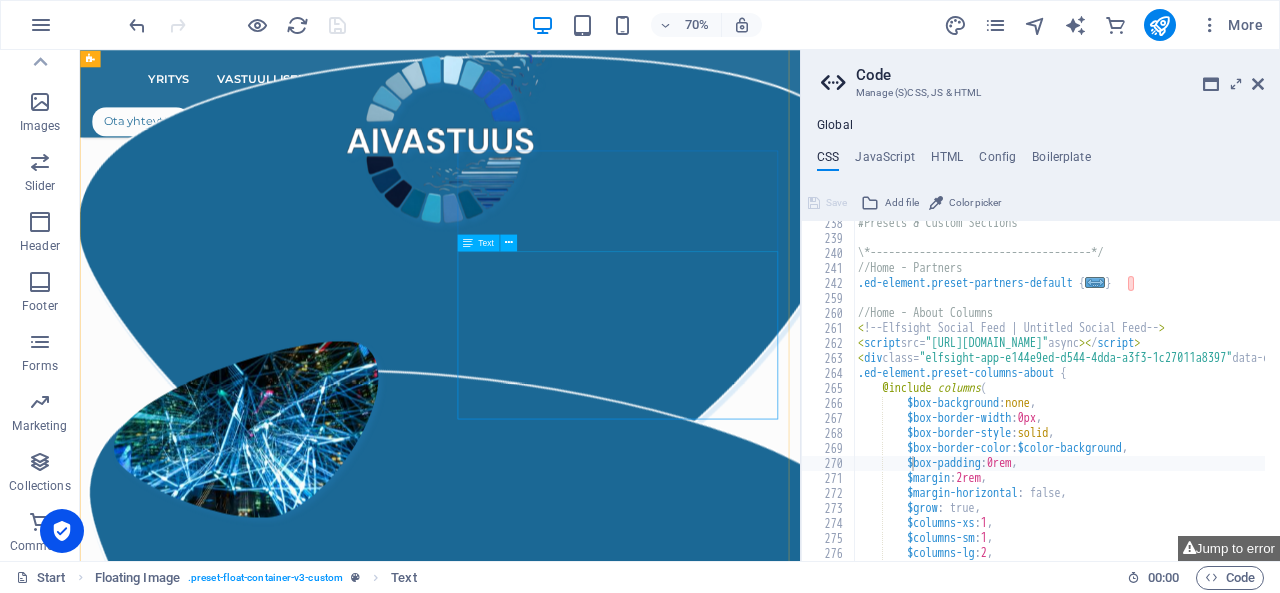click on "Vastuullisen tekoälyn periaatteet luodaan yhteistyössä asiakkaan kanssa. Jokaiselle asiakkaalle luodaan uniikit vastuullisuusperiaatteet yhdistämällä organisaation luonne ja käytännöt heidän kannaltaan oleellisimpiin tekoälyvastuullisuuden osa-alueisiin ja toimintatapoihin. Asiakas täyttää taustatietolomakkeen, jonka pohjalta tekoälyn vastuullisuusperiaatteet rakennetaan. Asiakkaan halutessa voidaan vastuullisuusperiaatteita edistää myös palaverin muodossa." at bounding box center [594, 927] 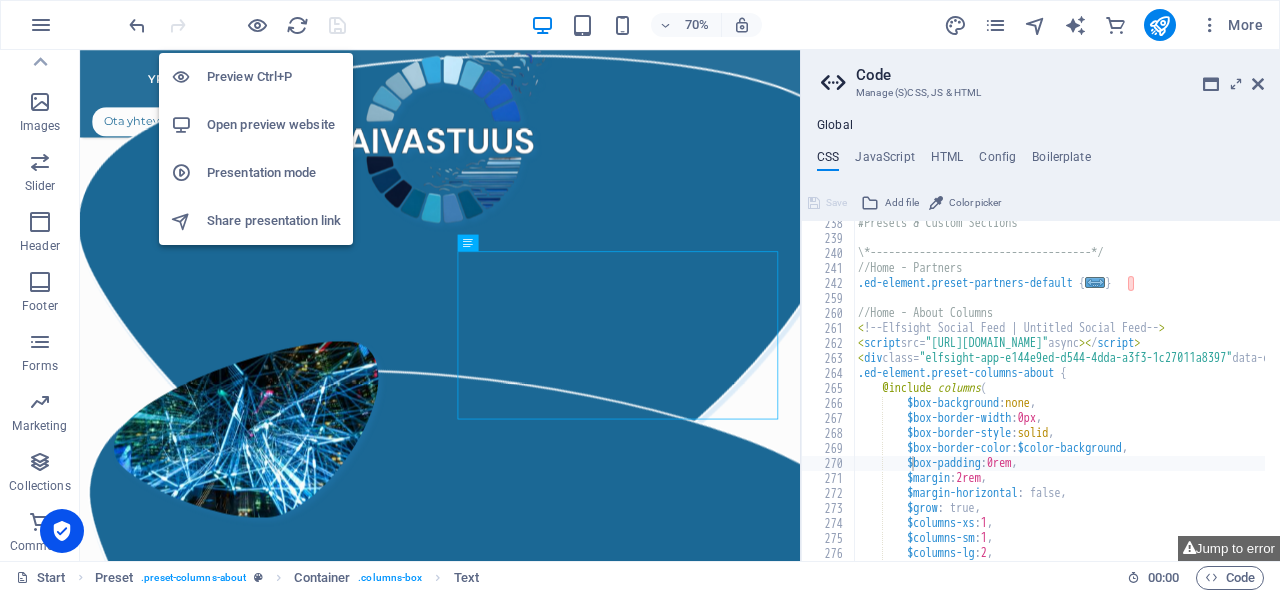 click on "Preview Ctrl+P" at bounding box center (274, 77) 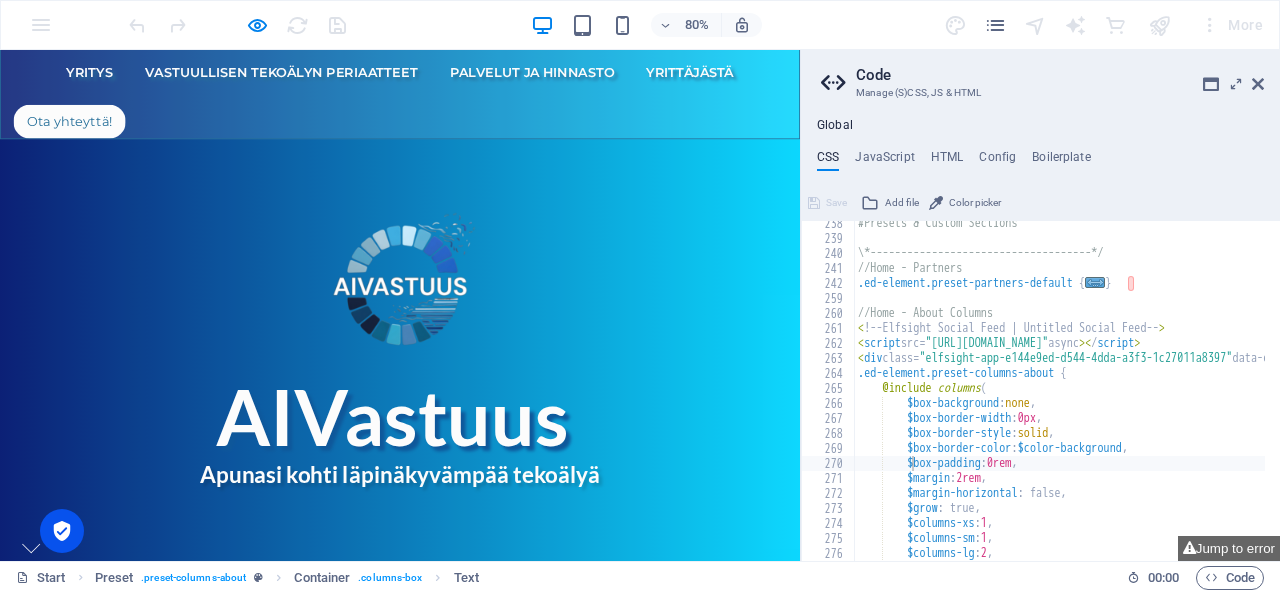 scroll, scrollTop: 0, scrollLeft: 0, axis: both 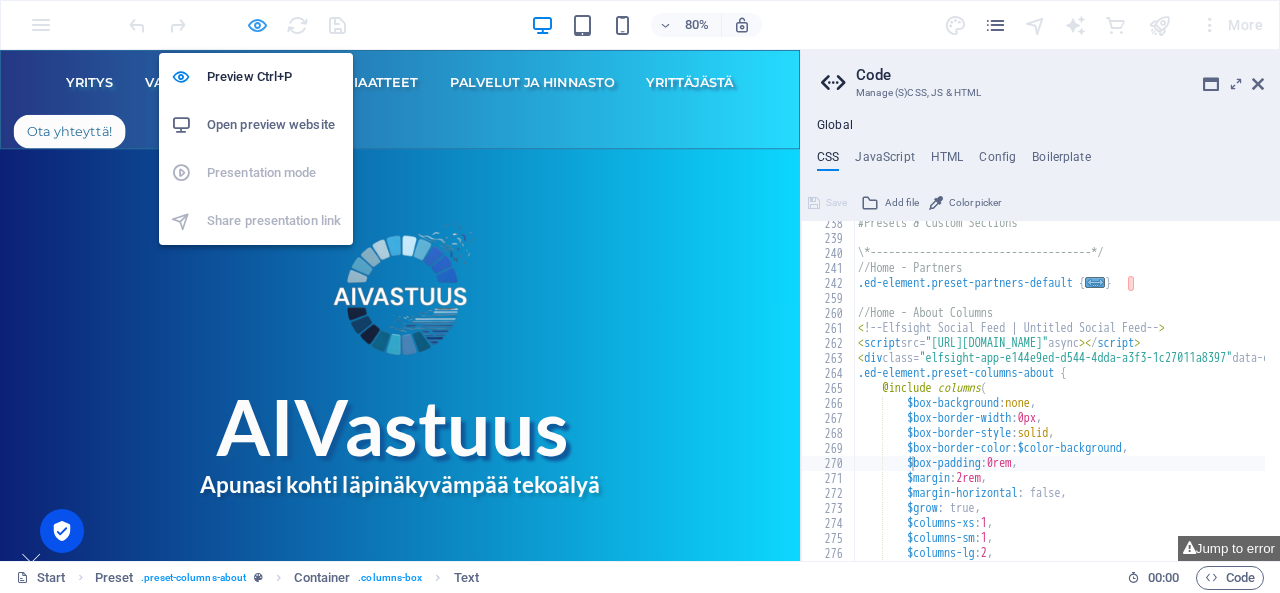 click at bounding box center (257, 25) 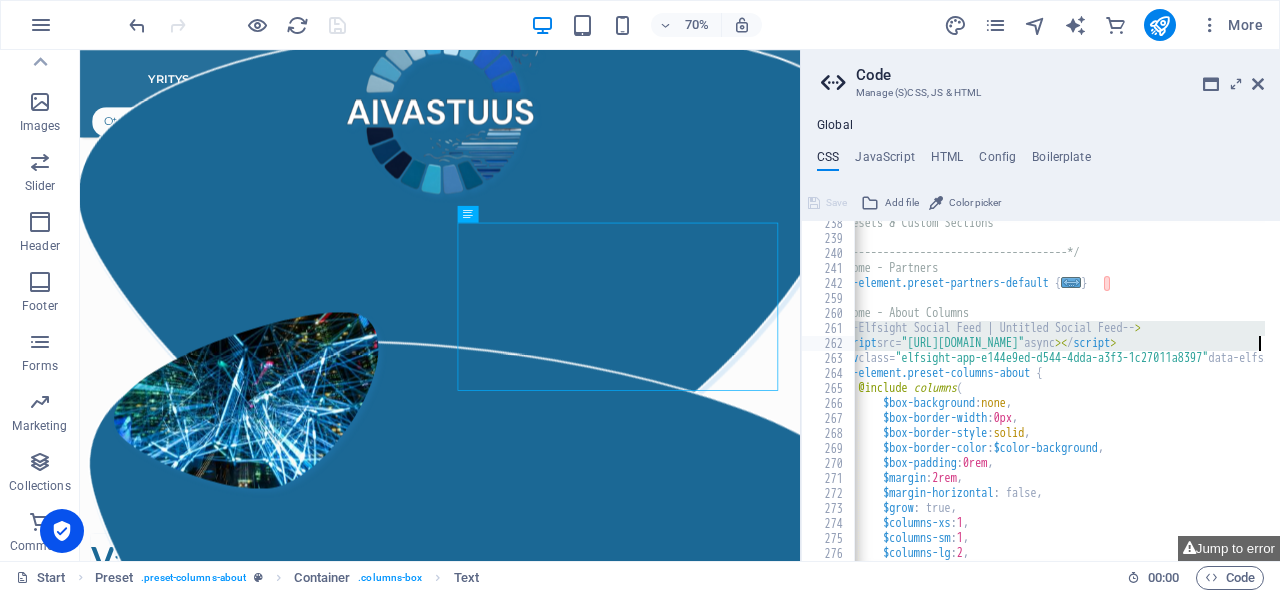 scroll, scrollTop: 3050, scrollLeft: 0, axis: vertical 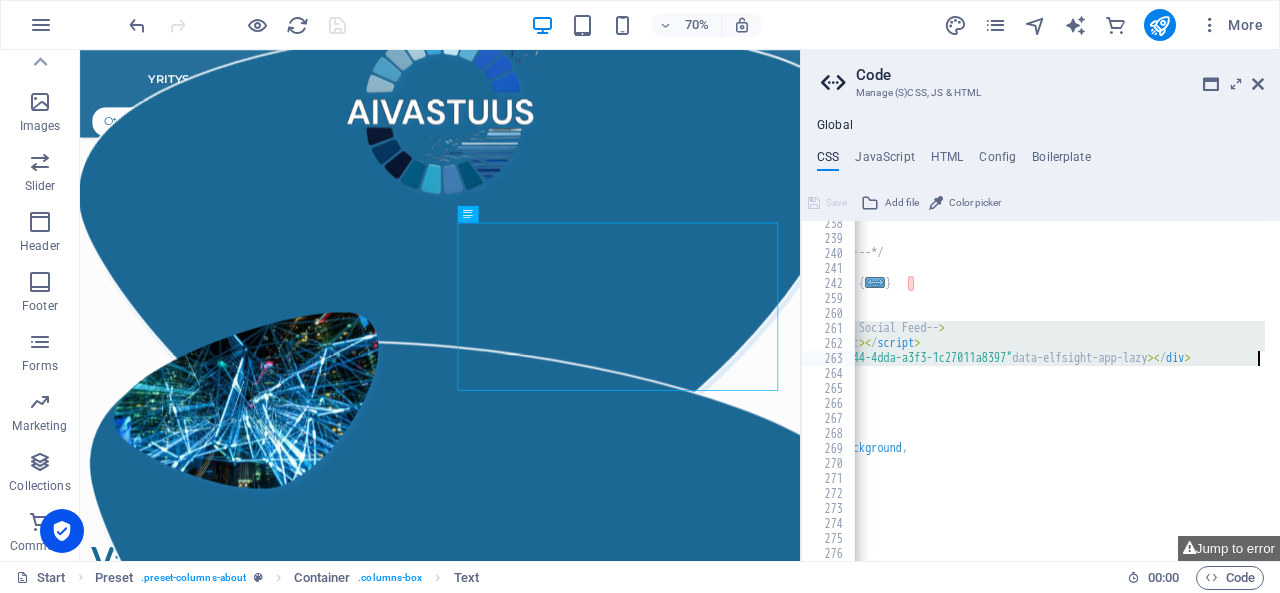 drag, startPoint x: 856, startPoint y: 327, endPoint x: 1272, endPoint y: 359, distance: 417.22894 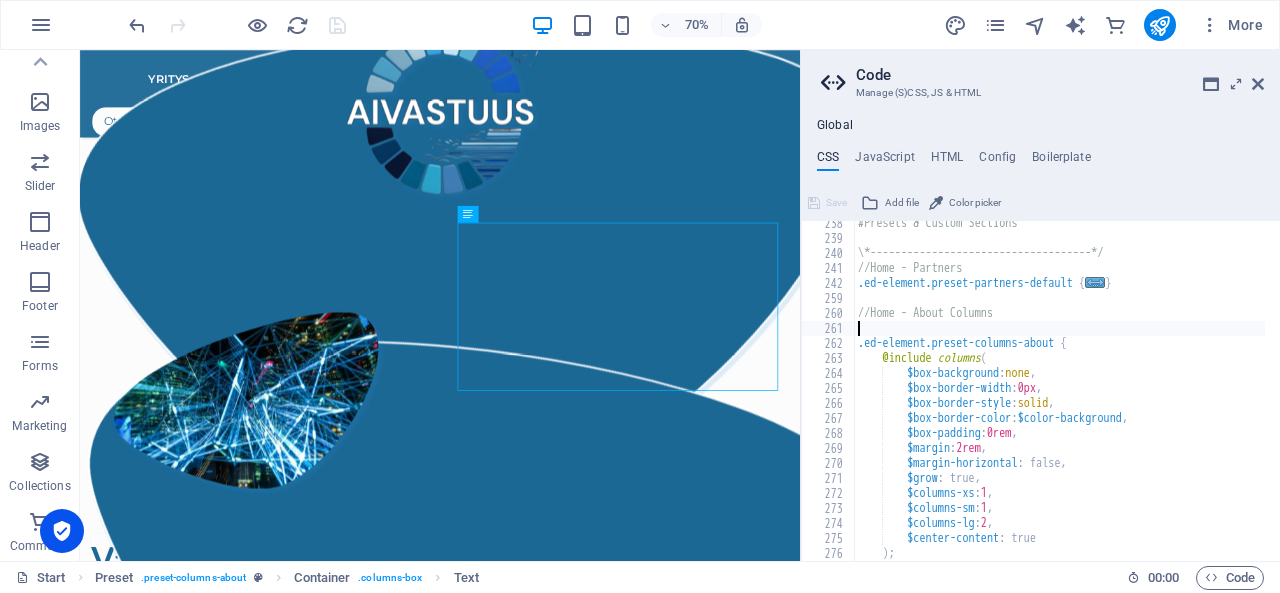 scroll, scrollTop: 0, scrollLeft: 0, axis: both 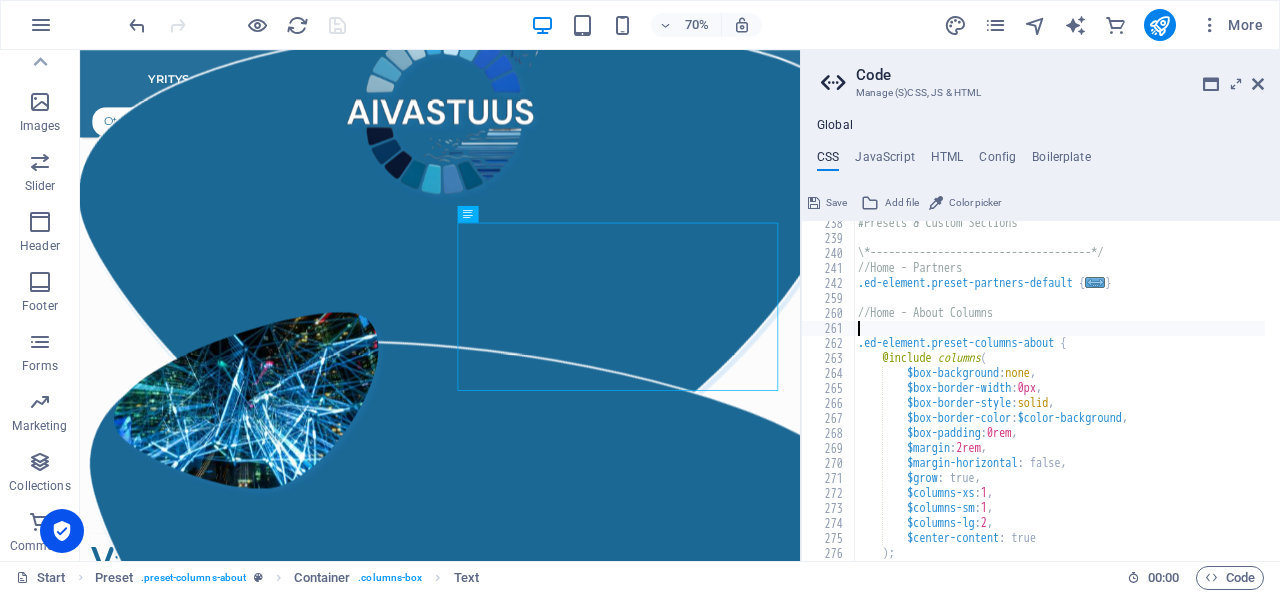 type on "//Home - About Columns" 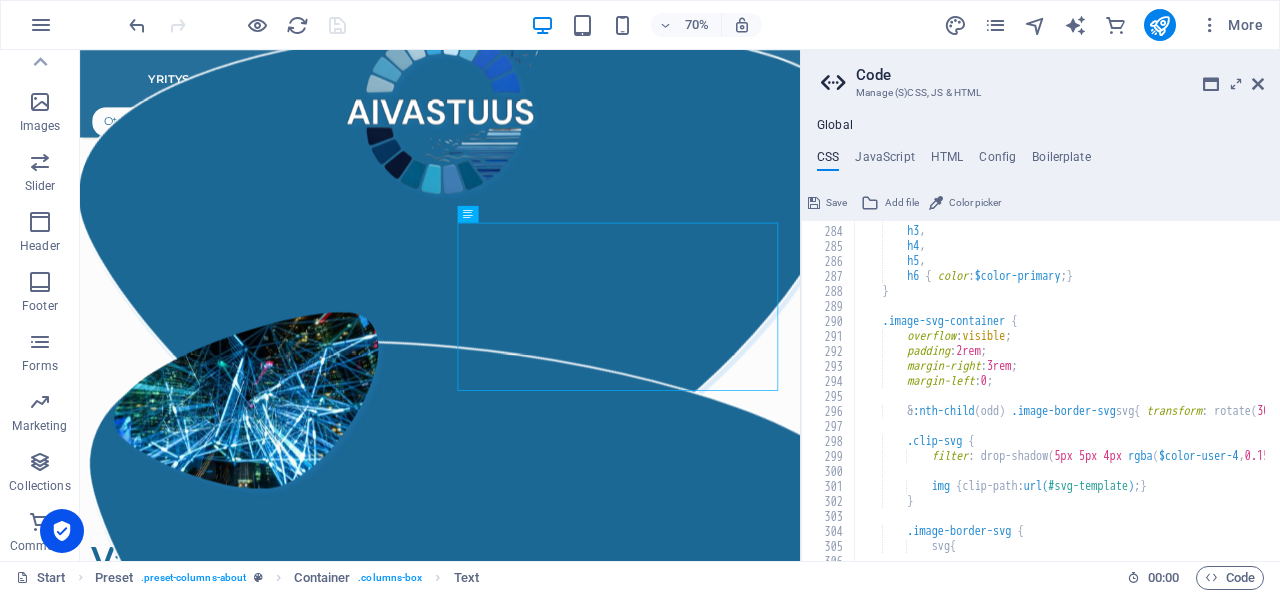 scroll, scrollTop: 3514, scrollLeft: 0, axis: vertical 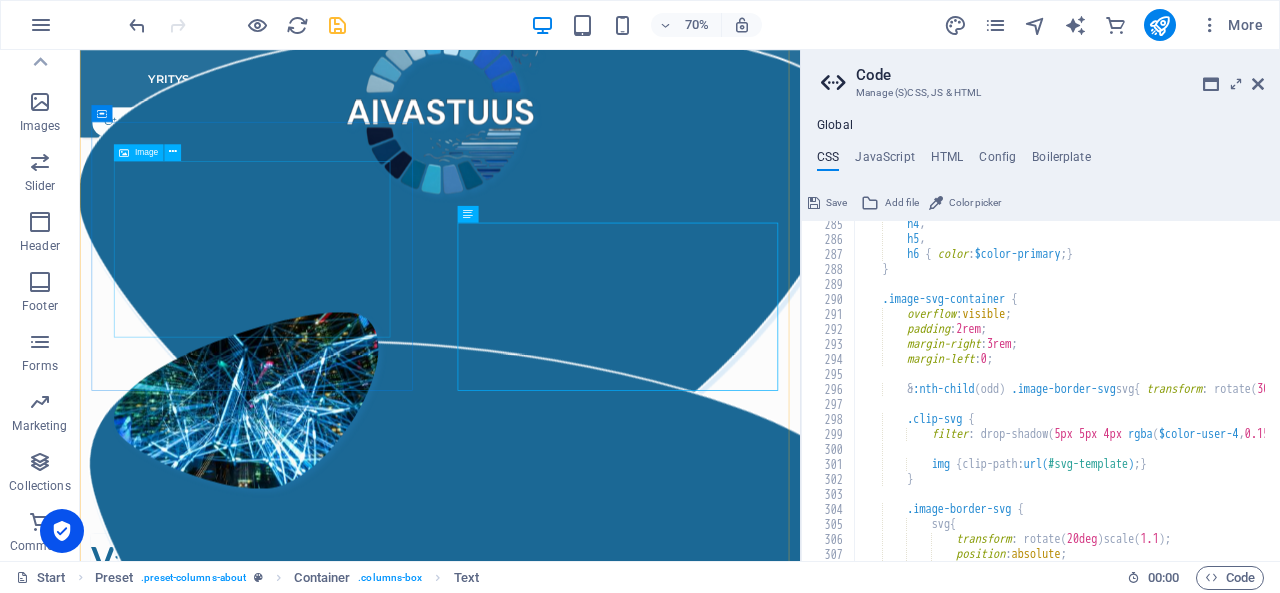 click at bounding box center (594, 550) 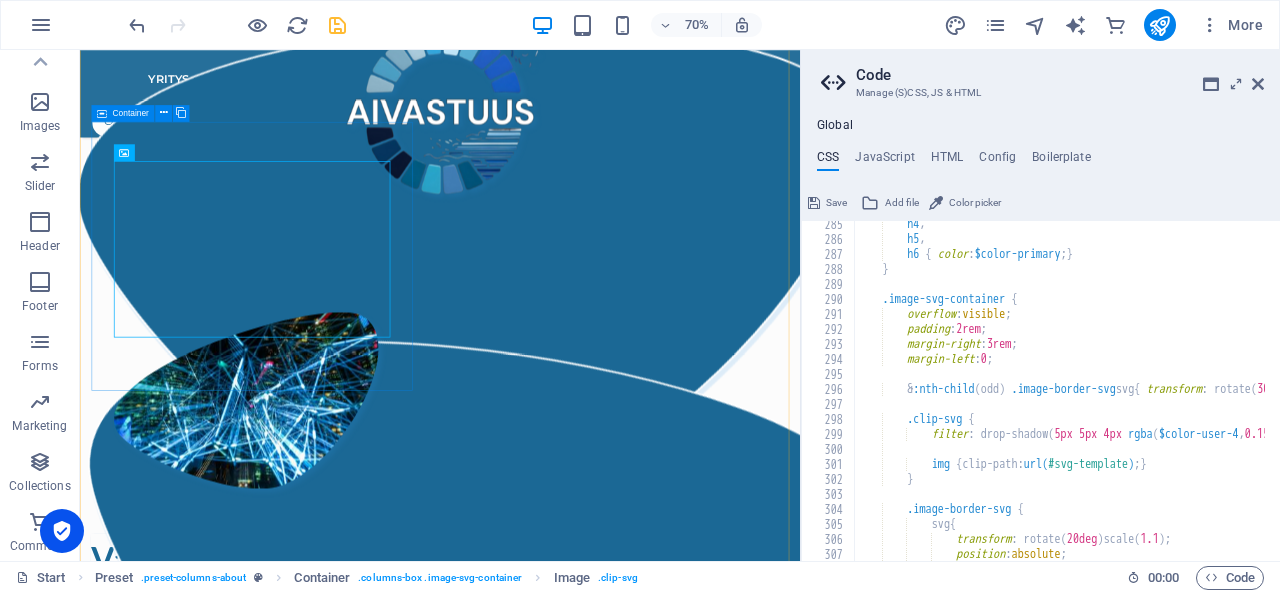 click on ".cls-1{fill:#1a171b;stroke:#fff;stroke-miterlimit:10;} Element 2" at bounding box center [594, 538] 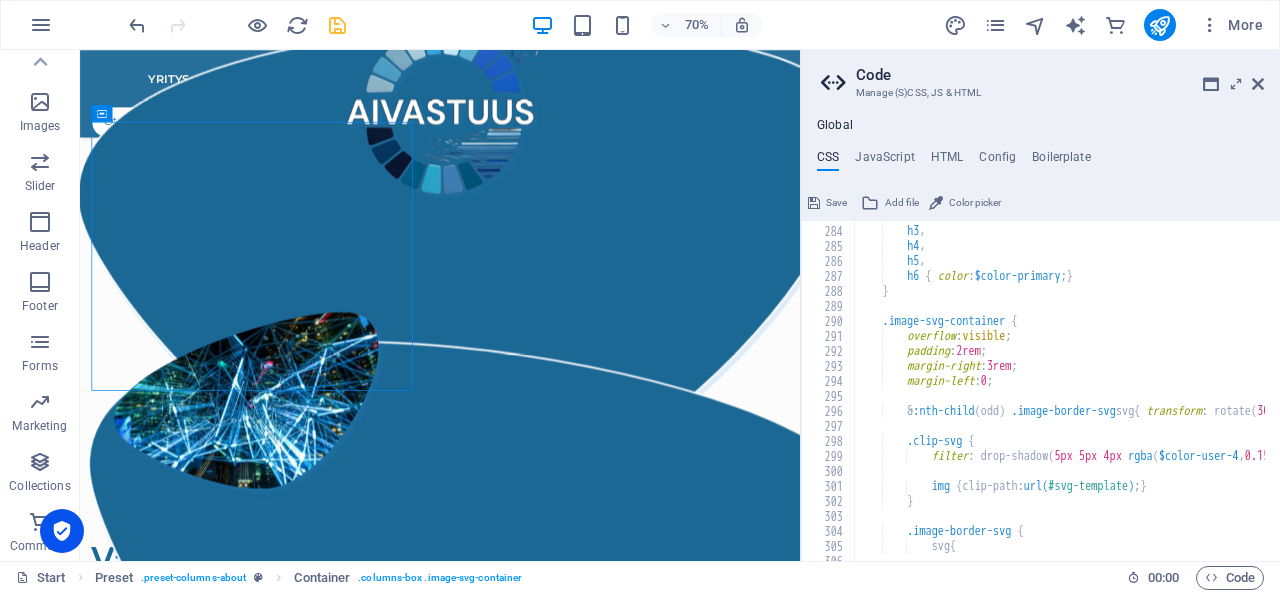 scroll, scrollTop: 3492, scrollLeft: 0, axis: vertical 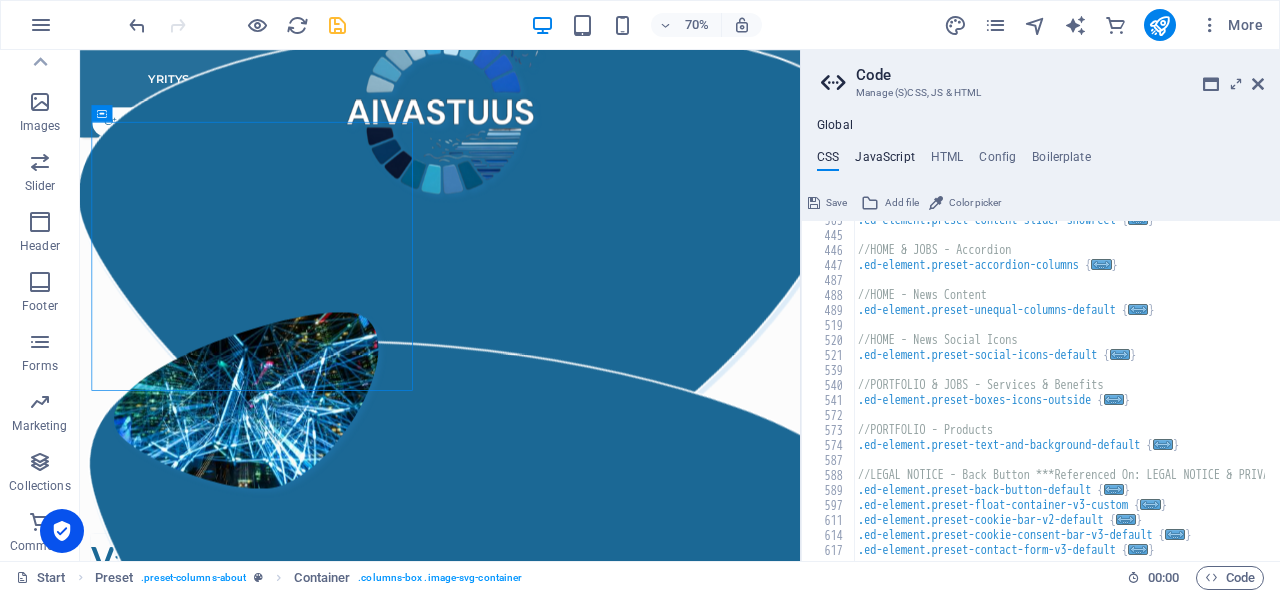 click on "JavaScript" at bounding box center [884, 161] 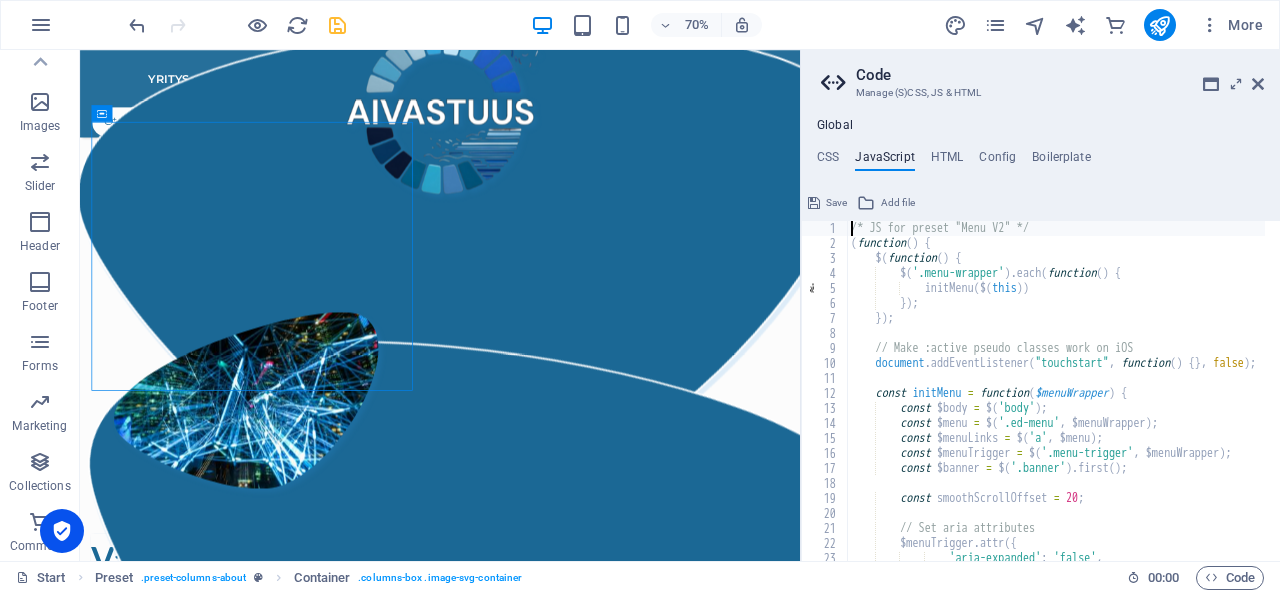scroll, scrollTop: 0, scrollLeft: 0, axis: both 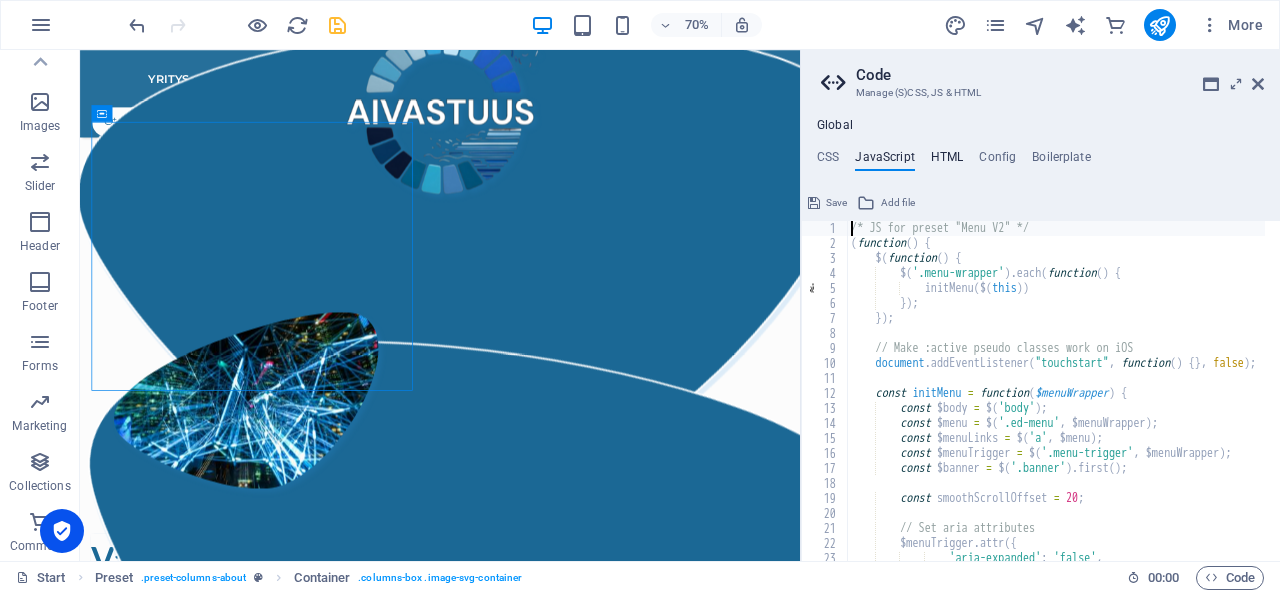 click on "HTML" at bounding box center (947, 161) 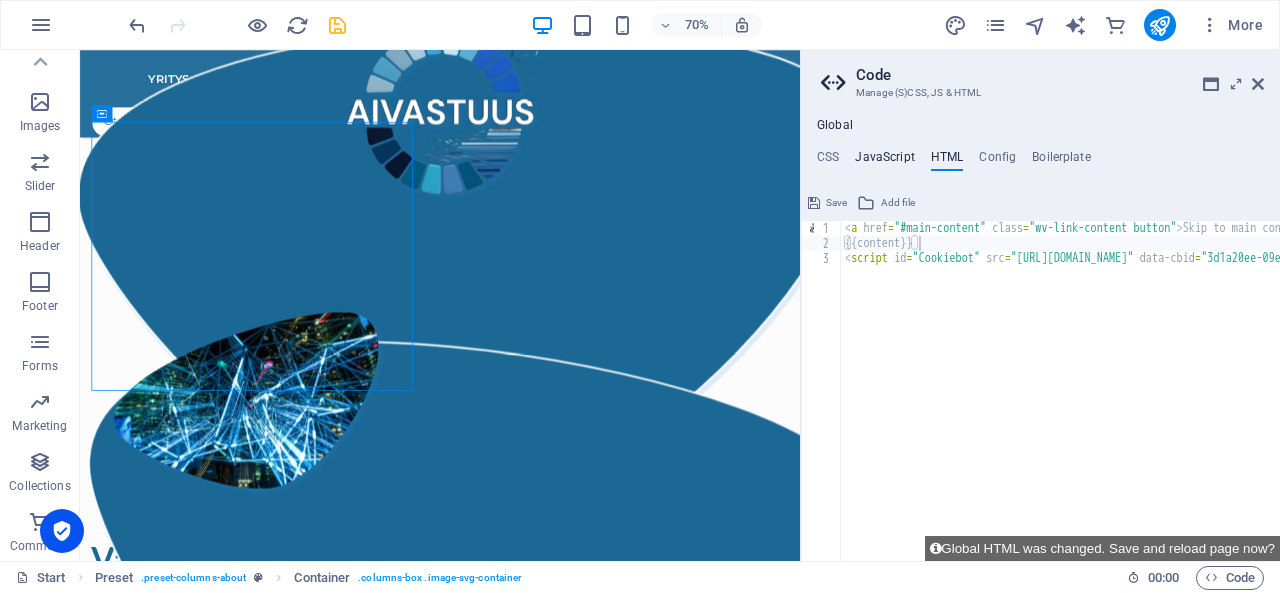 click on "JavaScript" at bounding box center (884, 161) 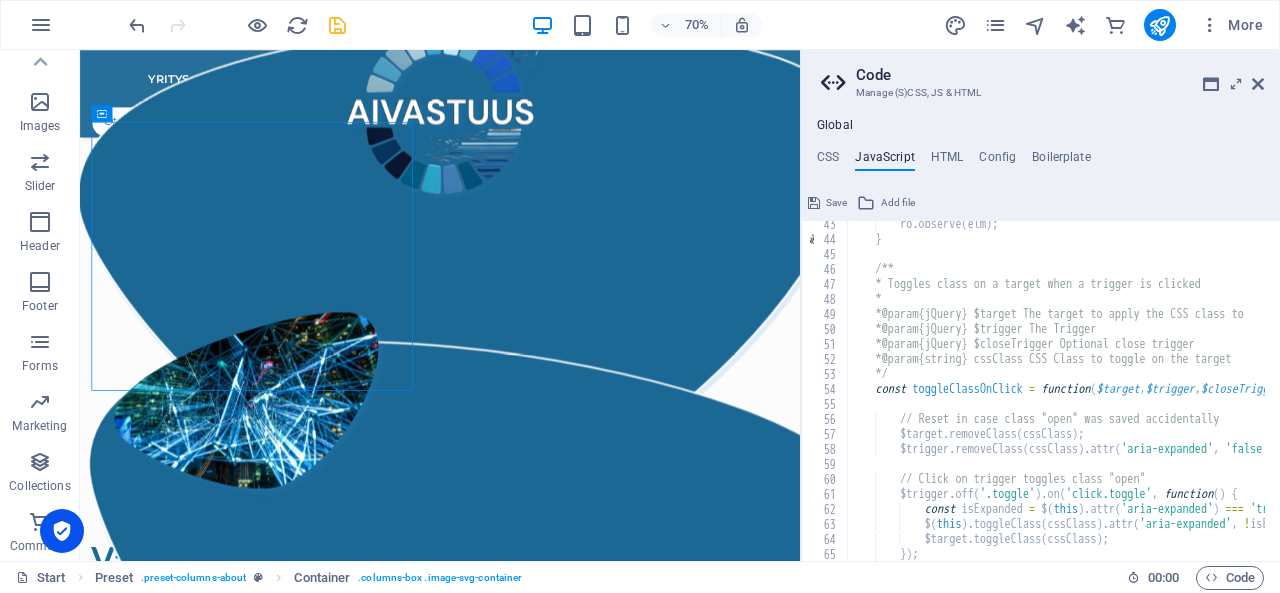scroll, scrollTop: 634, scrollLeft: 0, axis: vertical 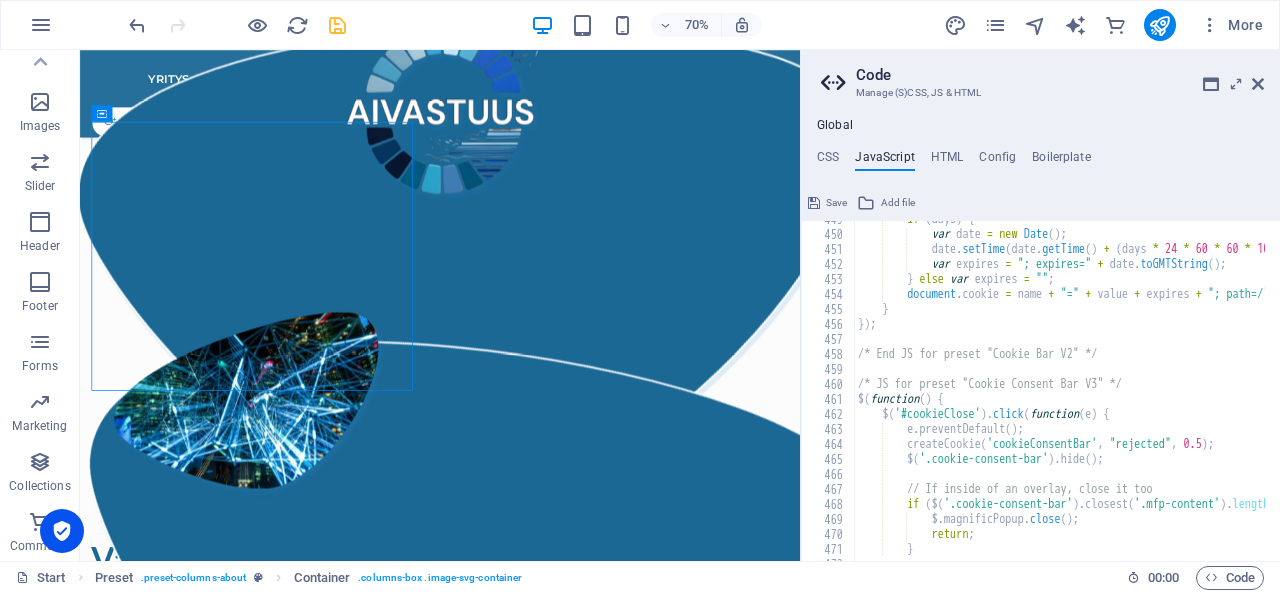 click on "Global CSS JavaScript HTML Config Boilerplate //Home - About Columns 363 445 446 447 487 488 489 519 520 521 539 540 541 572 573 574 587 588 589 597 611 614 617 .ed-element.preset-content-slider-showreel   { ... } //HOME & JOBS - Accordion .ed-element.preset-accordion-columns   { ... } //HOME - News Content .ed-element.preset-unequal-columns-default   { ... } //HOME - News Social Icons .ed-element.preset-social-icons-default   { ... } //PORTFOLIO & JOBS - Services & Benefits .ed-element.preset-boxes-icons-outside   { ... } //PORTFOLIO - Products .ed-element.preset-text-and-background-default   { ... } //LEGAL NOTICE - Back Button ***Referenced On: LEGAL NOTICE & PRIVACY .ed-element.preset-back-button-default   { ... } .ed-element.preset-float-container-v3-custom   { ... } .ed-element.preset-cookie-bar-v2-default   { ... } .ed-element.preset-cookie-consent-bar-v3-default   { ... } .ed-element.preset-contact-form-v3-default   { ... }     Save Add file Color picker /* JS for preset "Menu V2" */ 449 450 451 452" at bounding box center (1040, 339) 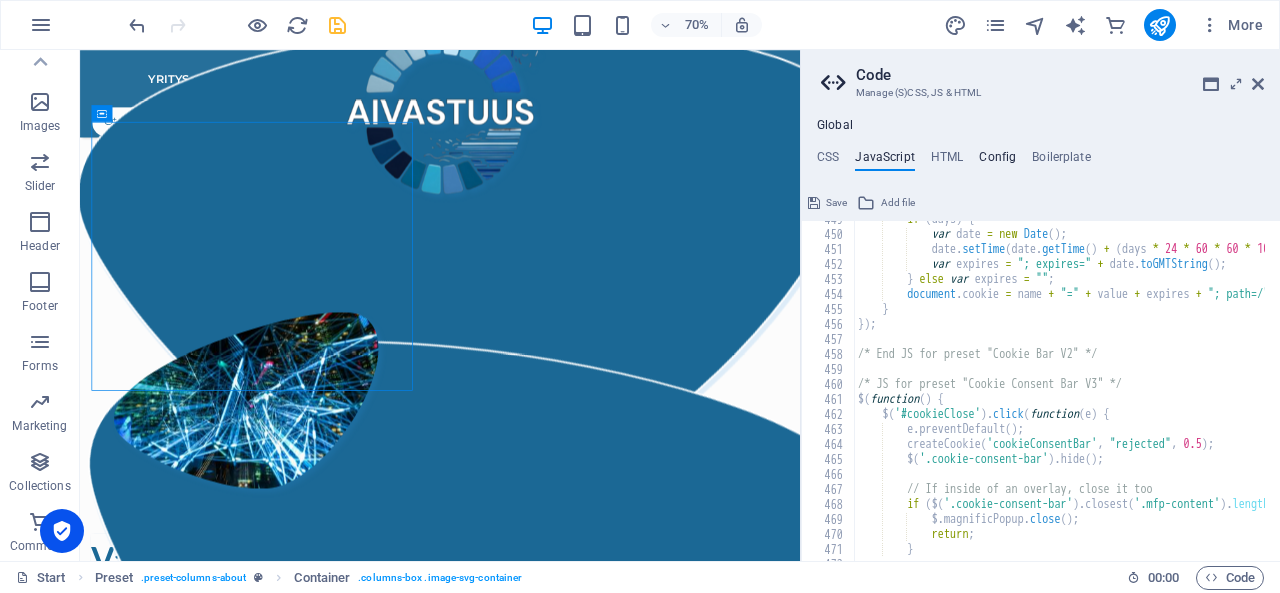 click on "Config" at bounding box center (997, 161) 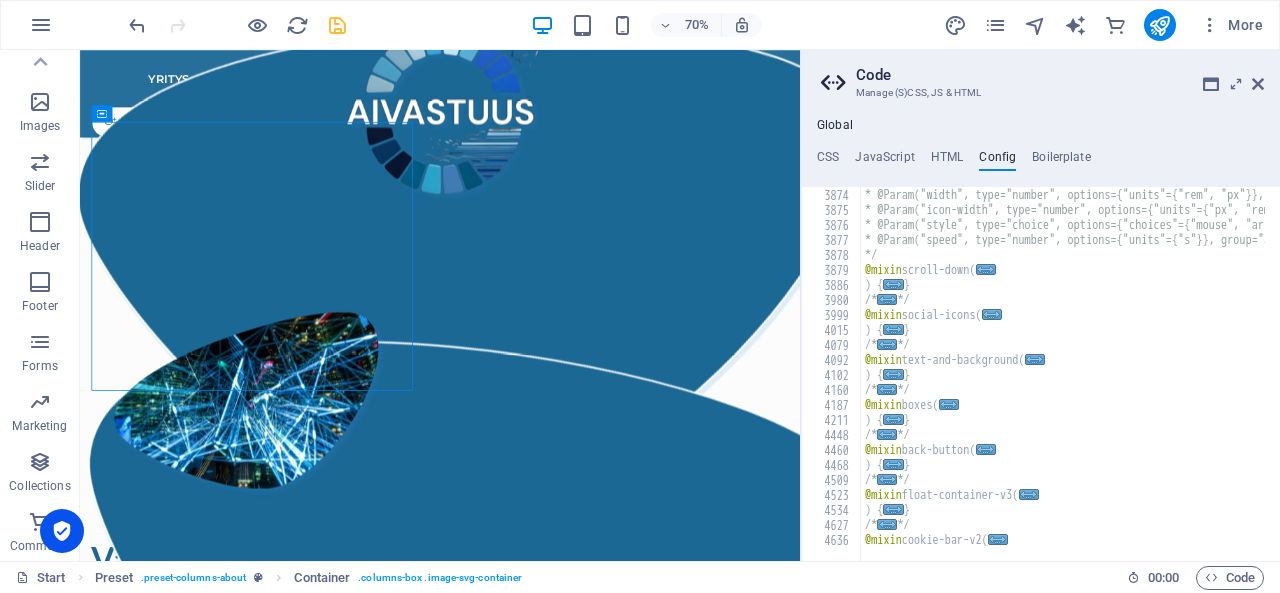 scroll, scrollTop: 1236, scrollLeft: 0, axis: vertical 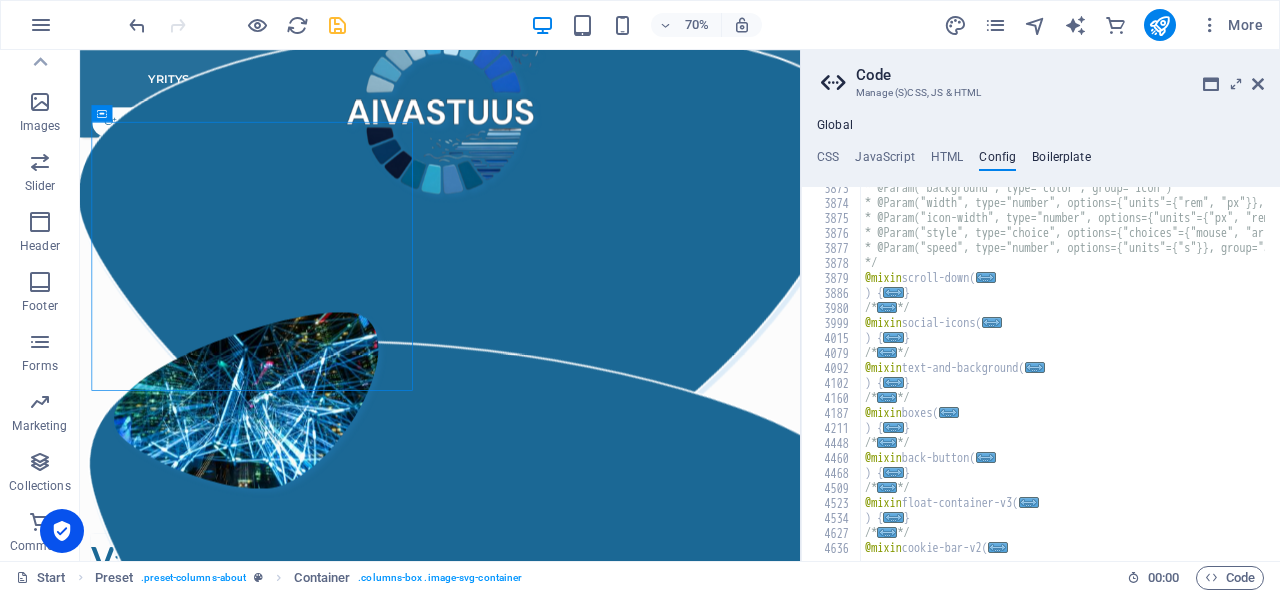 click on "Boilerplate" at bounding box center (1061, 161) 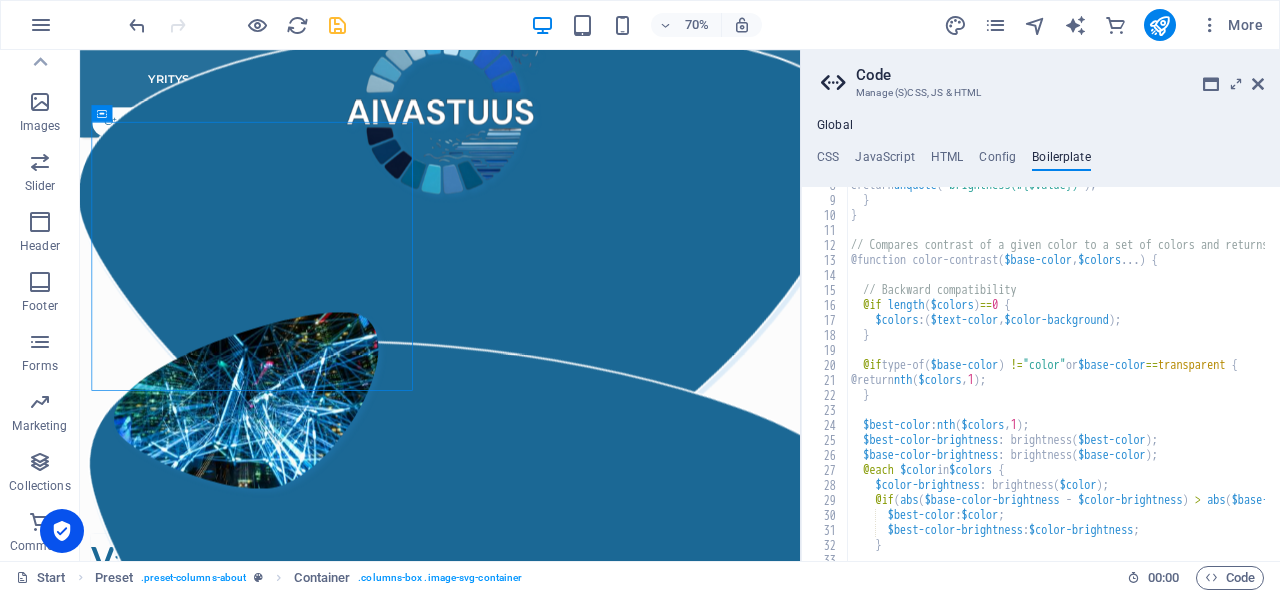 scroll, scrollTop: 60, scrollLeft: 0, axis: vertical 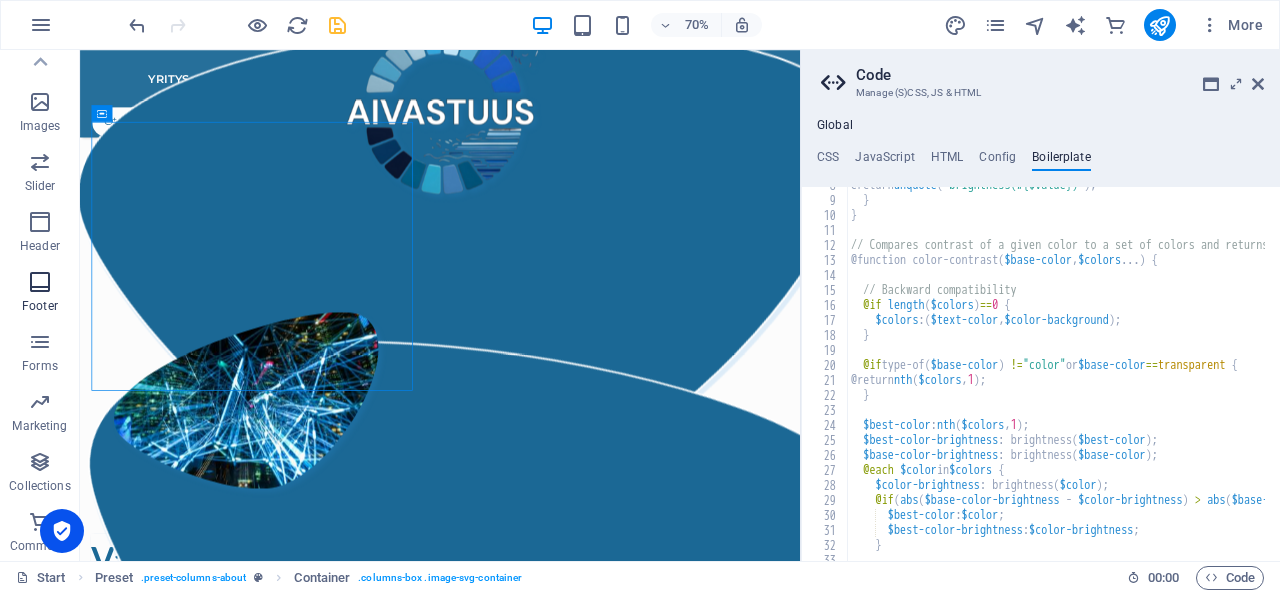 click at bounding box center [40, 282] 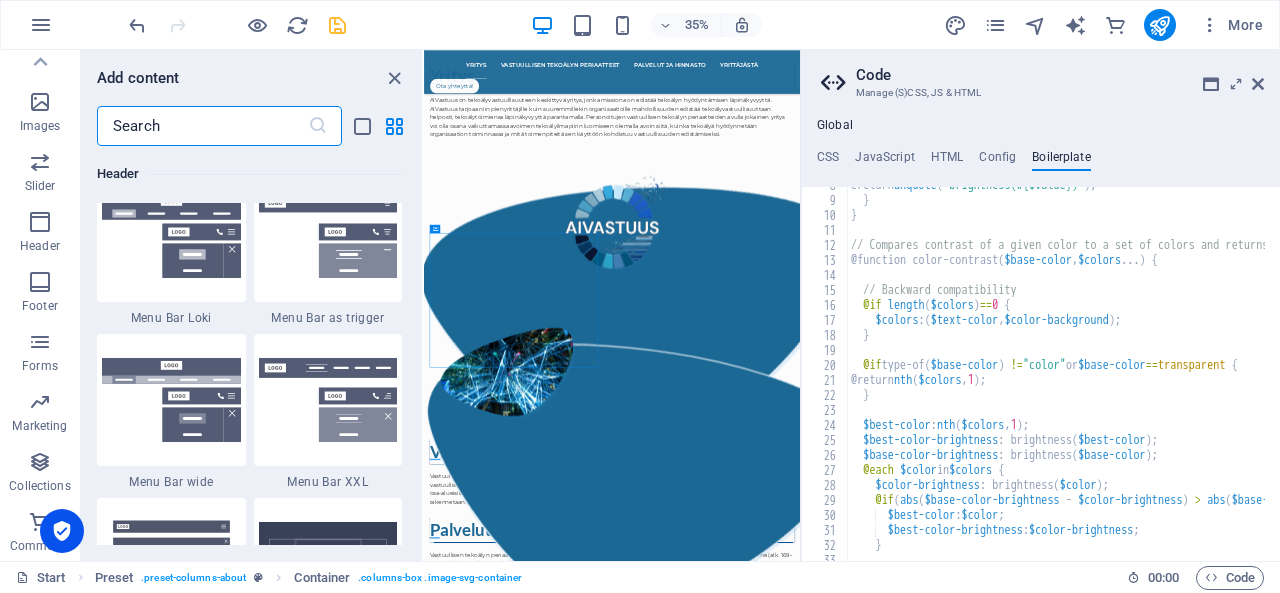 scroll, scrollTop: 13075, scrollLeft: 0, axis: vertical 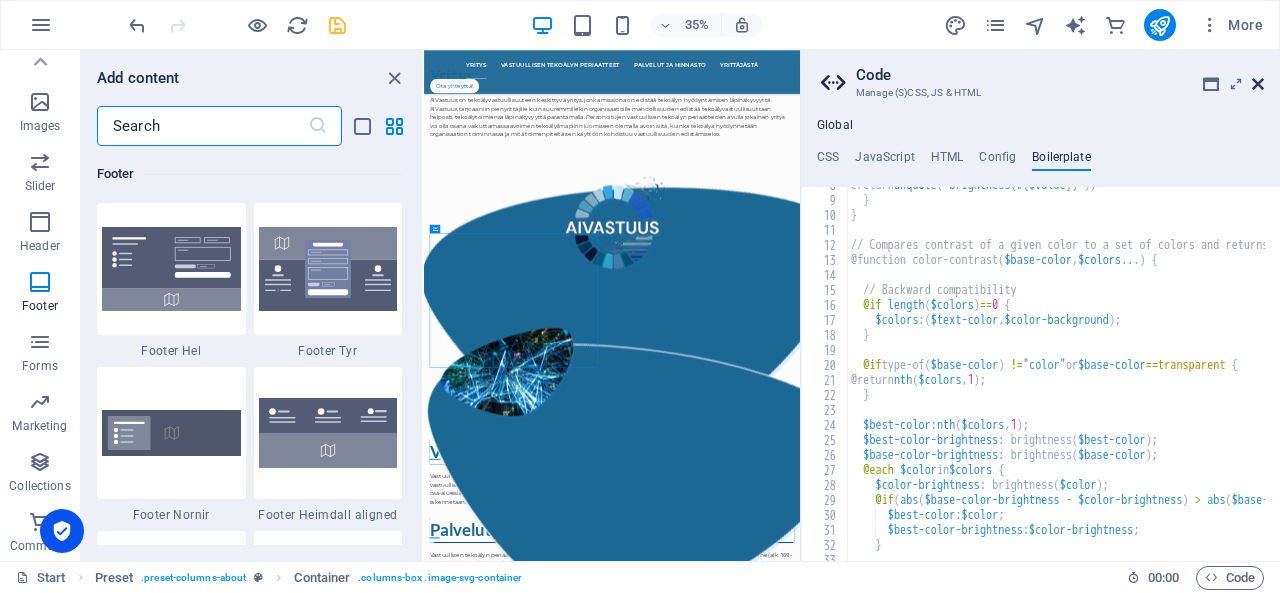 click at bounding box center (1258, 84) 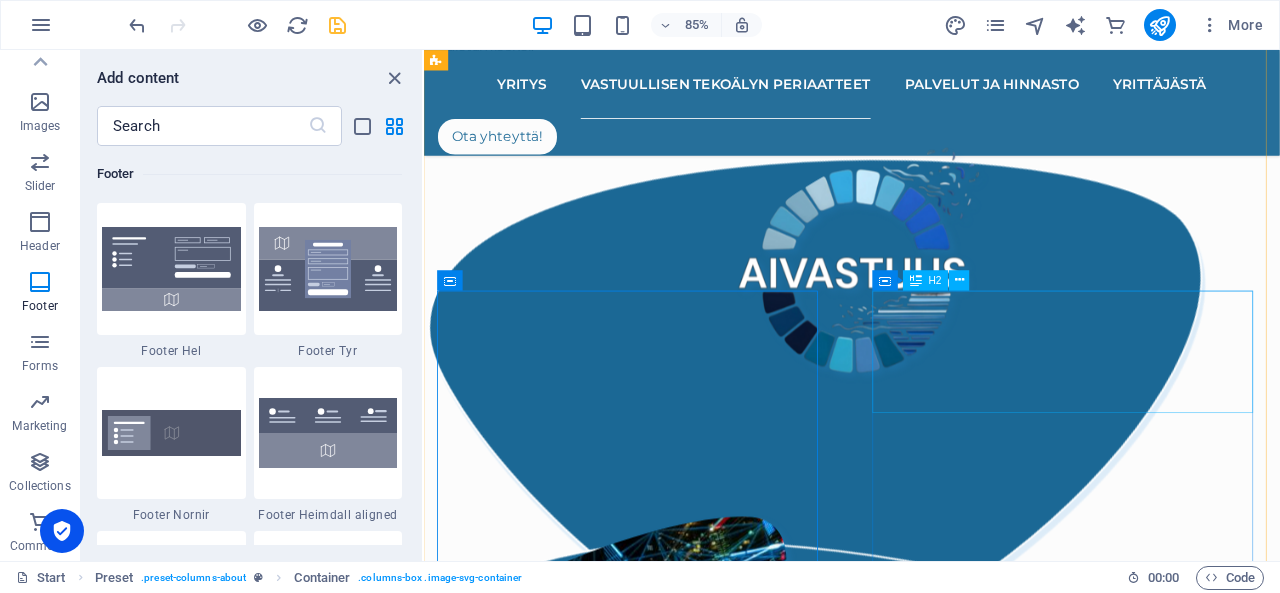 scroll, scrollTop: 1289, scrollLeft: 0, axis: vertical 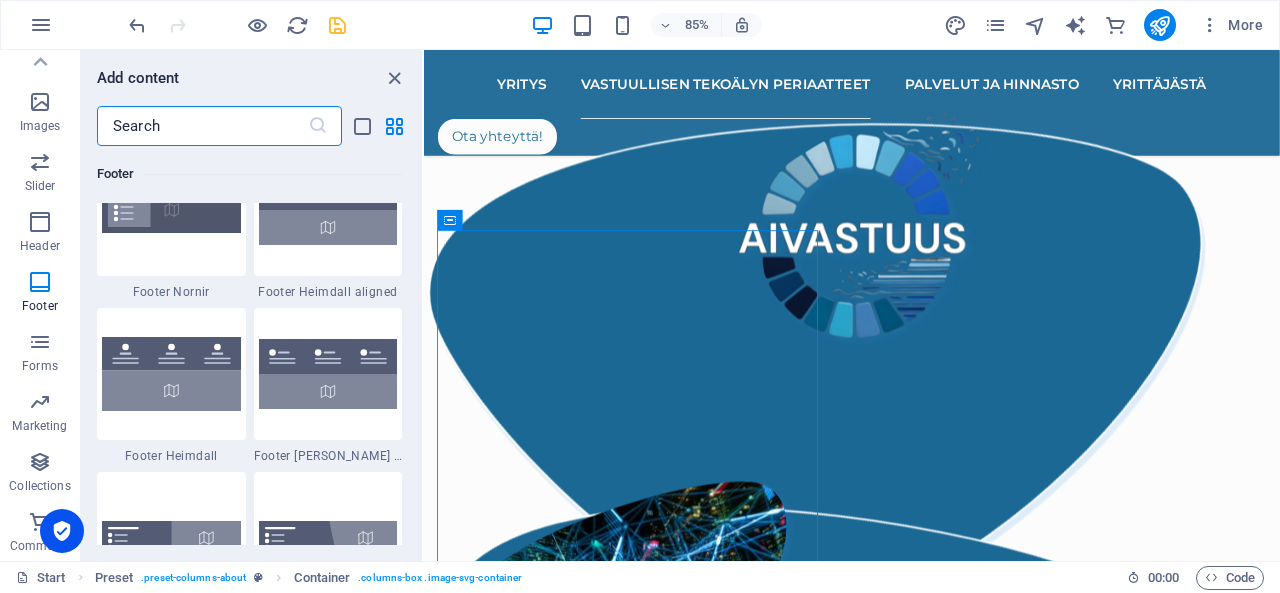 click at bounding box center [202, 126] 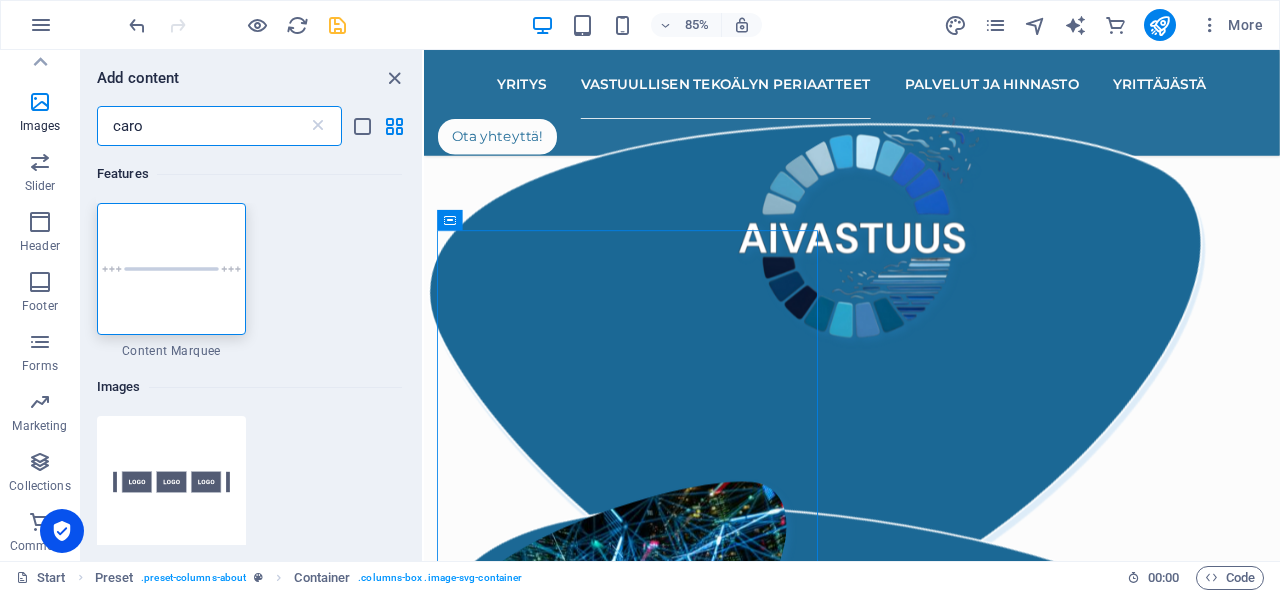 scroll, scrollTop: 3, scrollLeft: 0, axis: vertical 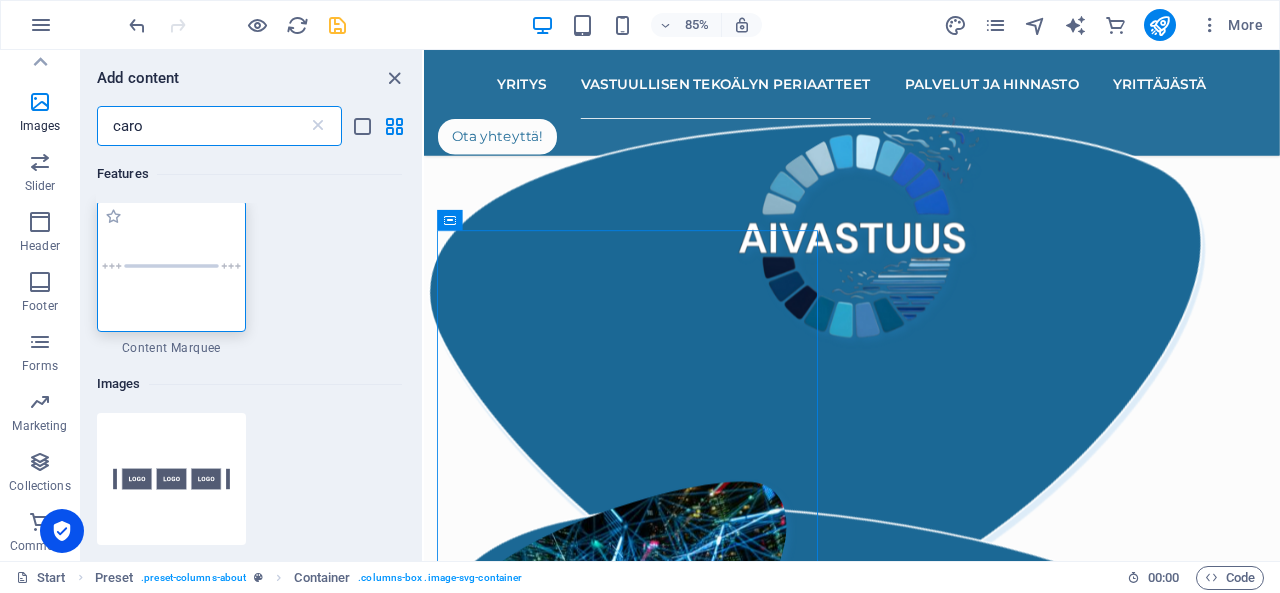 type on "caro" 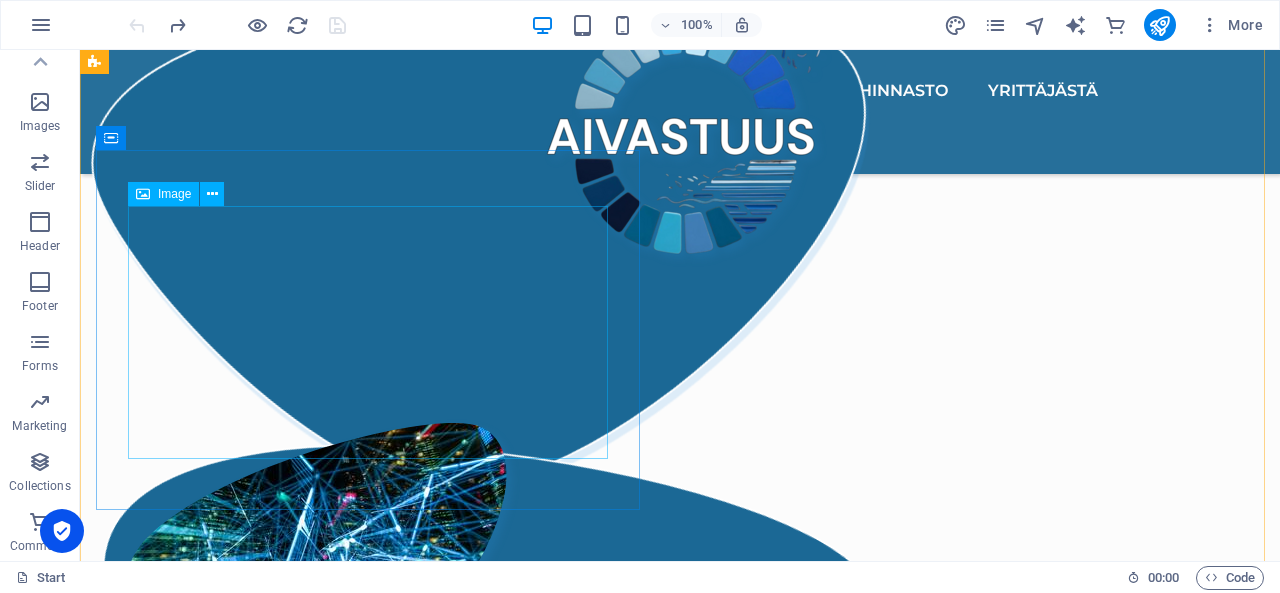 scroll, scrollTop: 1302, scrollLeft: 0, axis: vertical 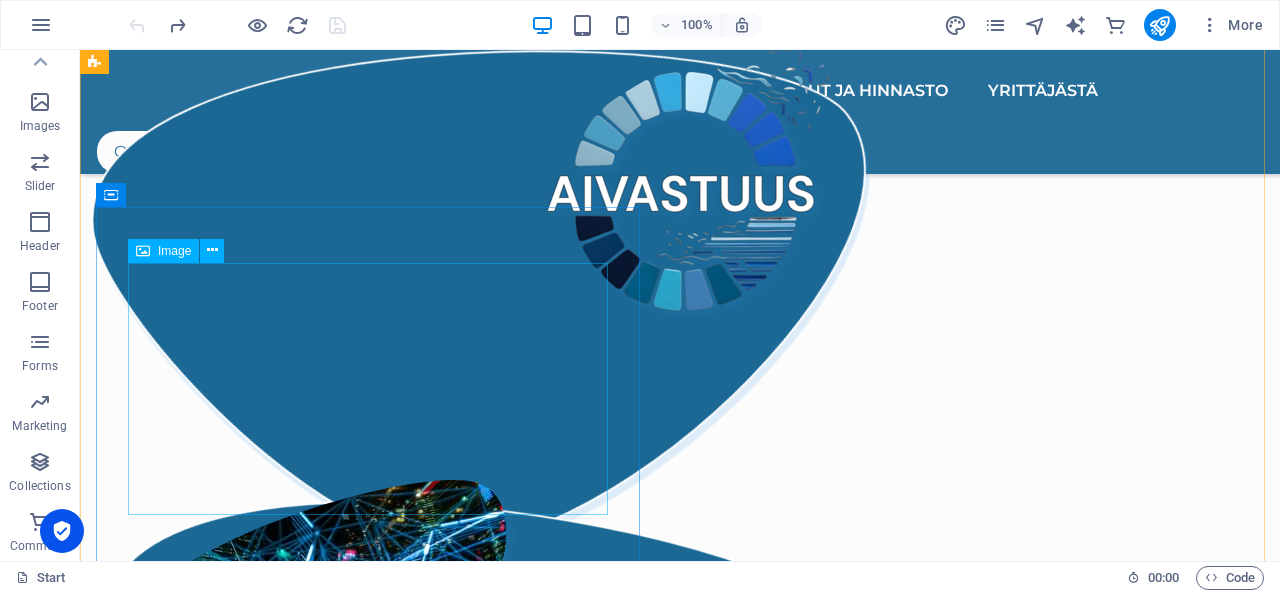 click at bounding box center (680, 606) 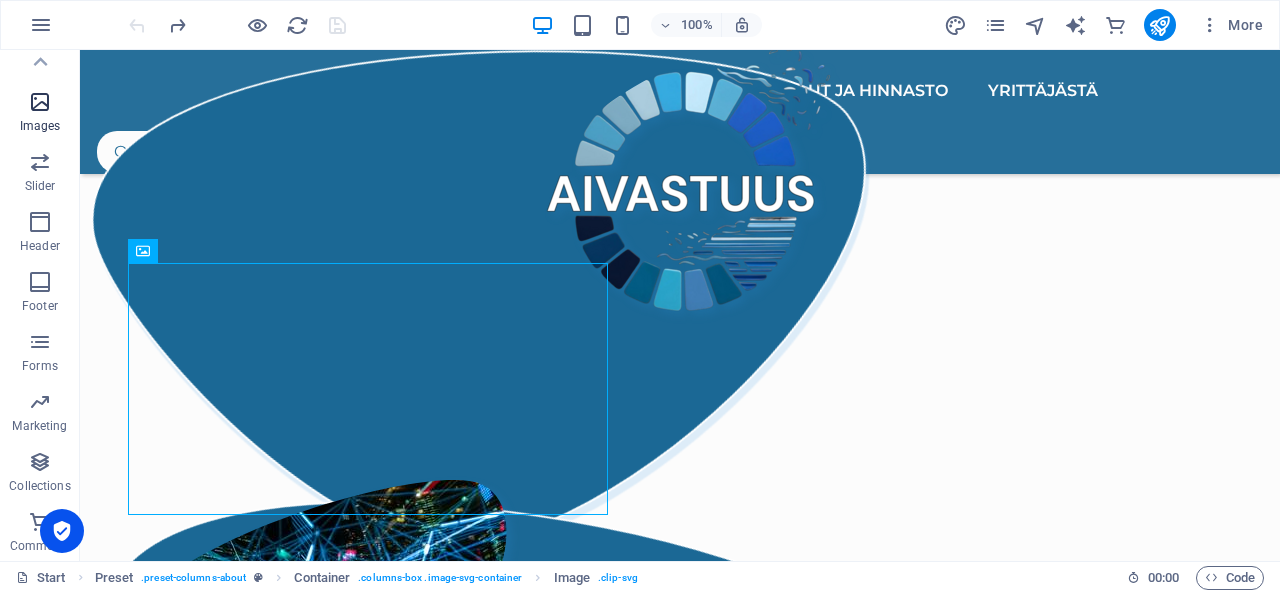 click at bounding box center [40, 102] 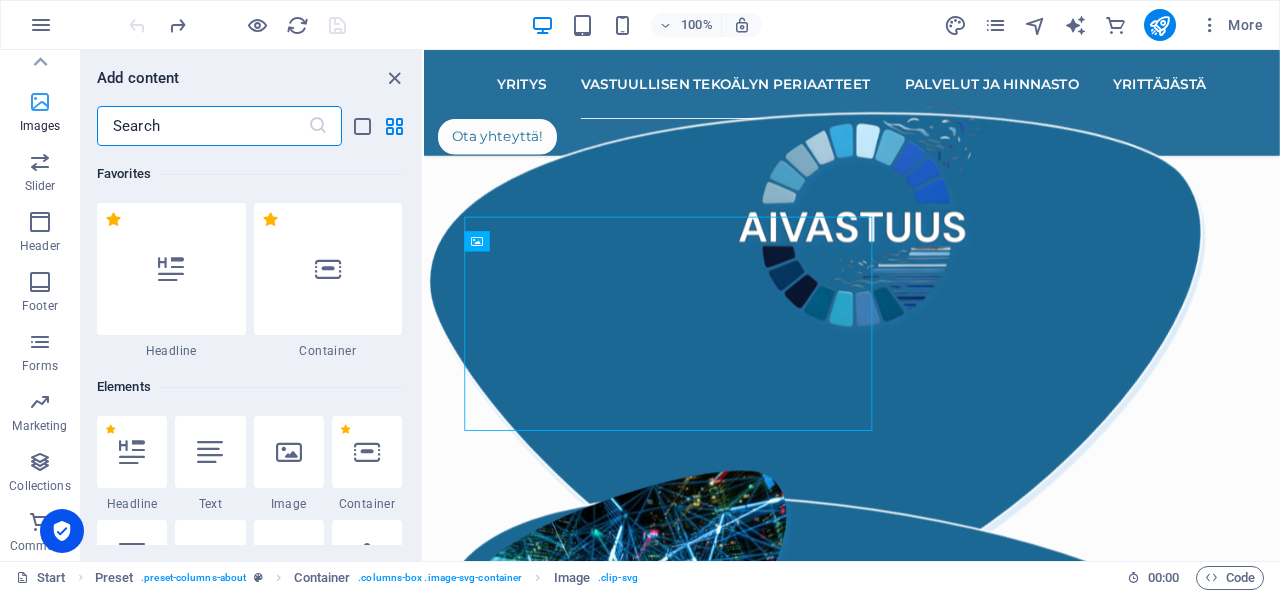 scroll, scrollTop: 1320, scrollLeft: 0, axis: vertical 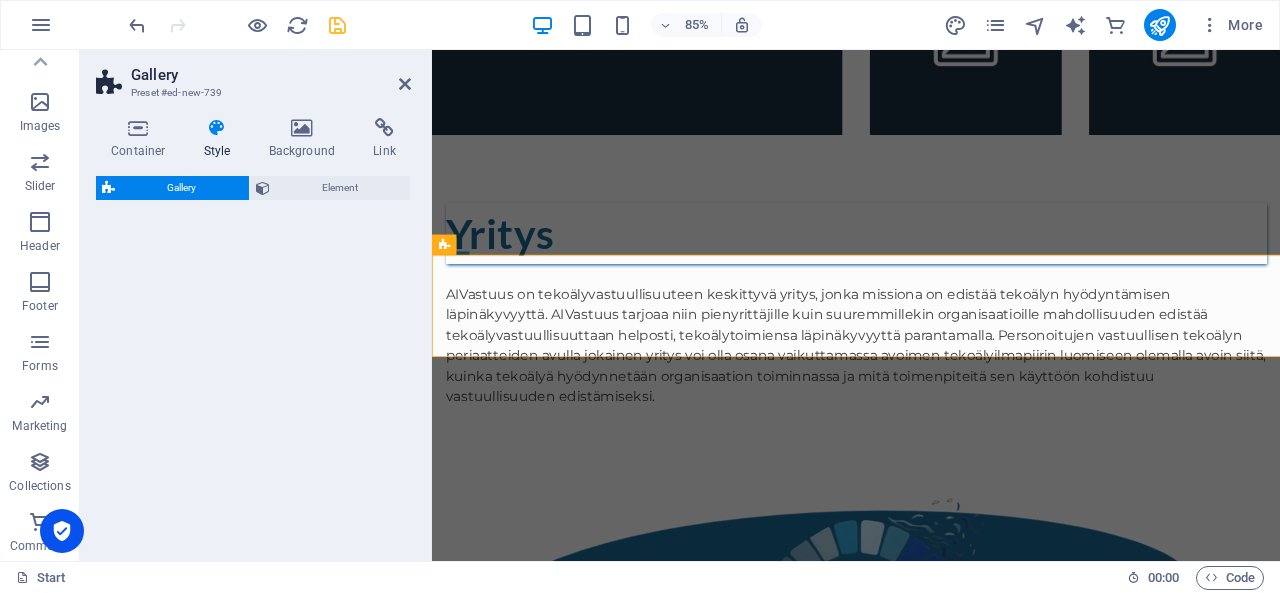select on "rem" 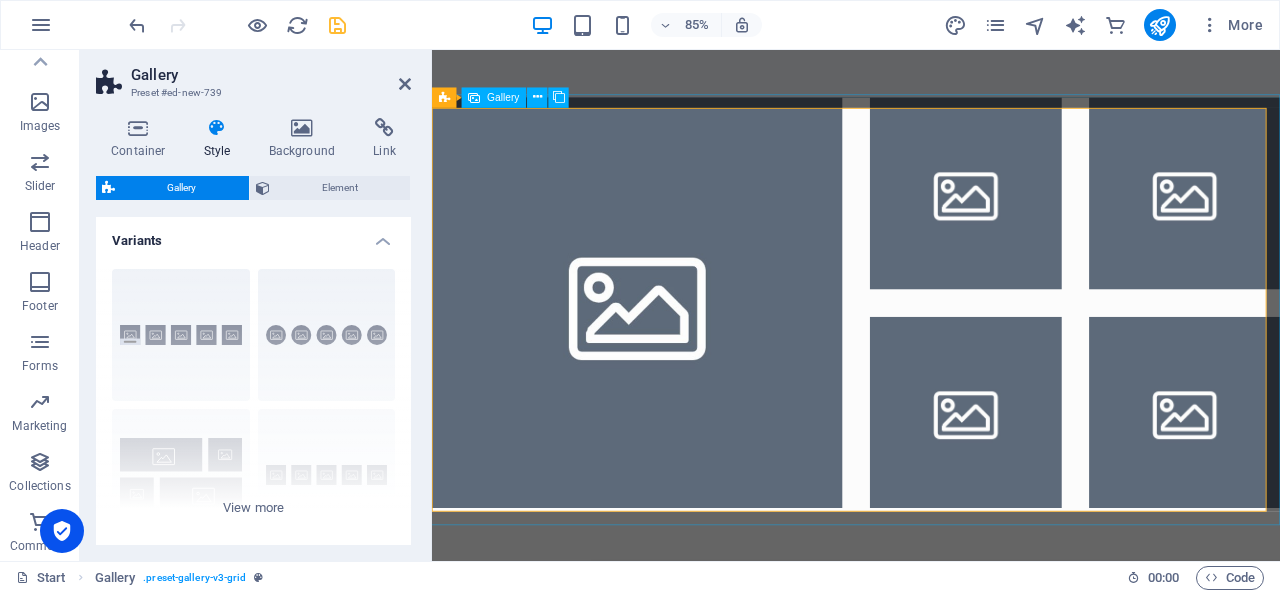 scroll, scrollTop: 885, scrollLeft: 0, axis: vertical 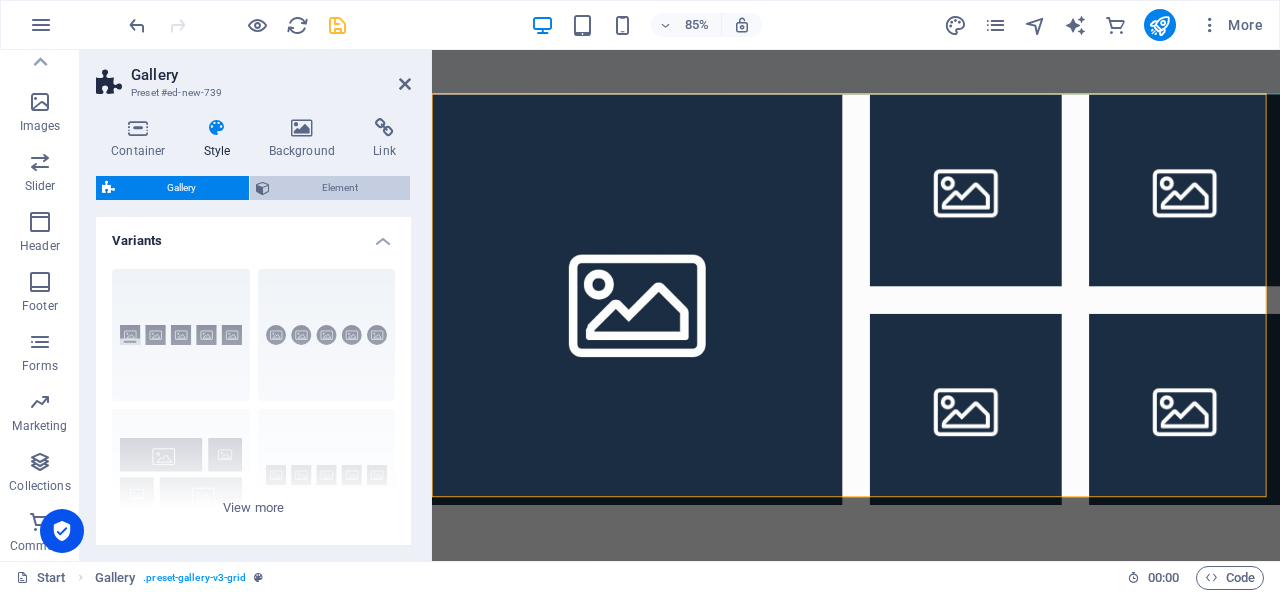 click on "Element" at bounding box center [340, 188] 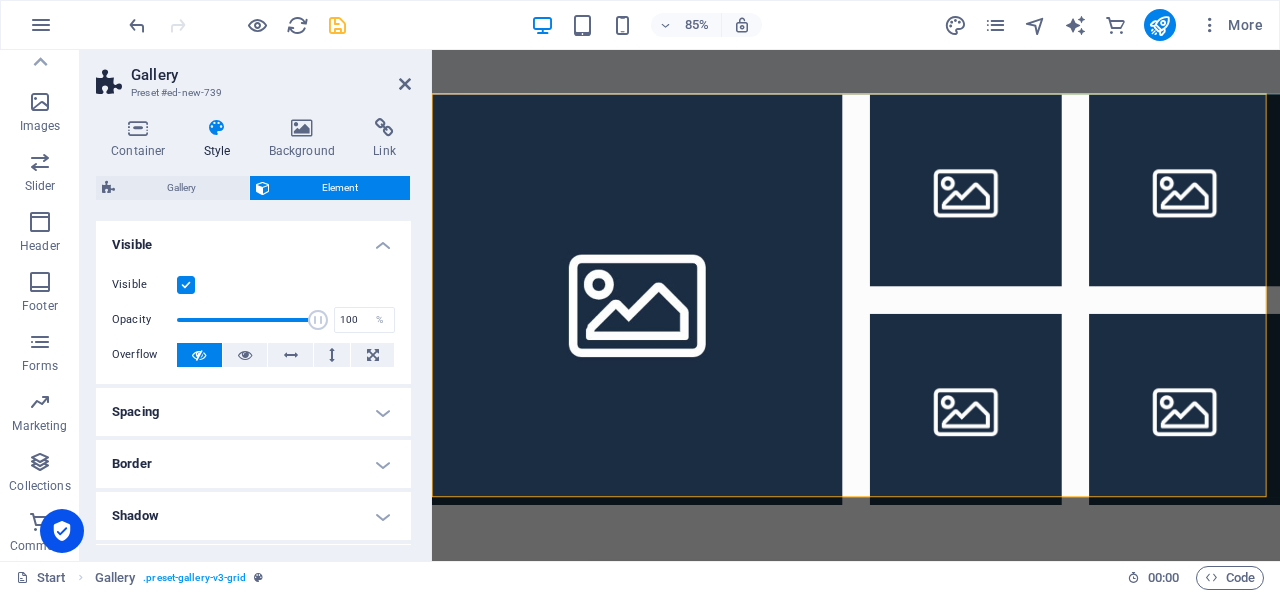 click on "Spacing" at bounding box center (253, 412) 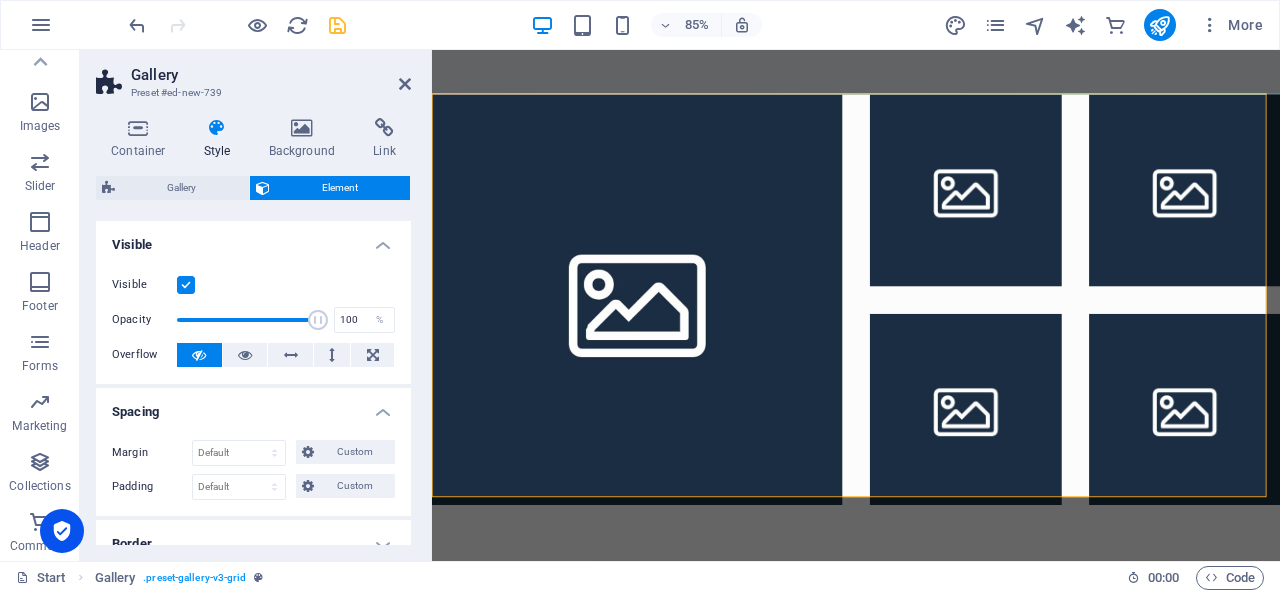 click on "Spacing" at bounding box center [253, 406] 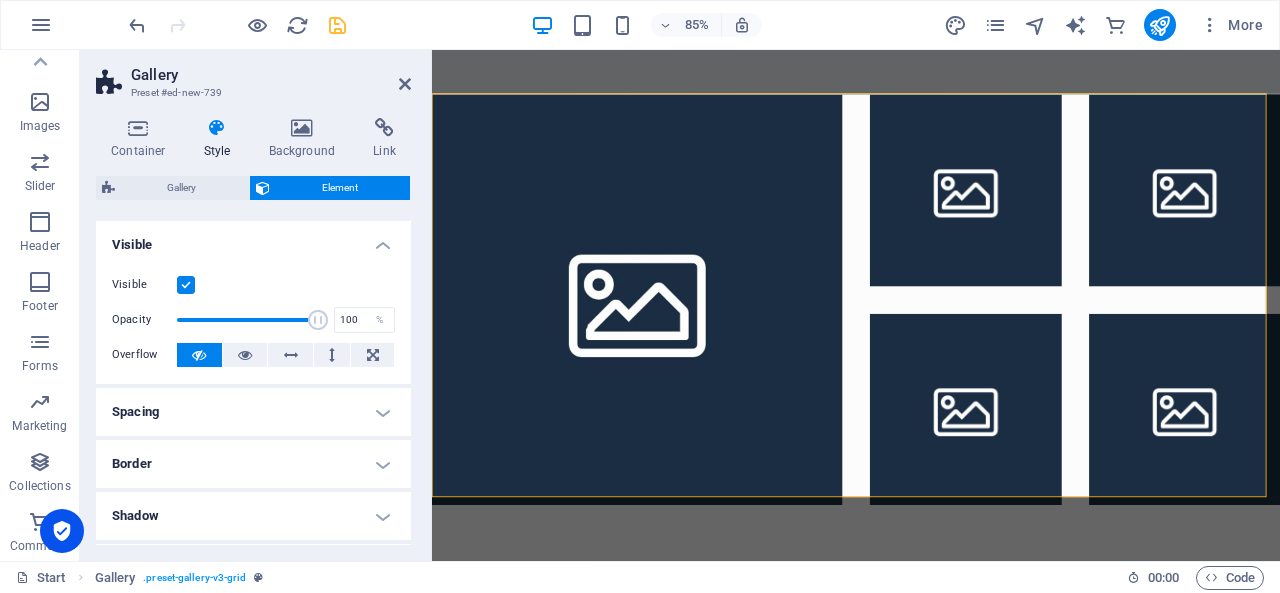 click on "Spacing" at bounding box center (253, 412) 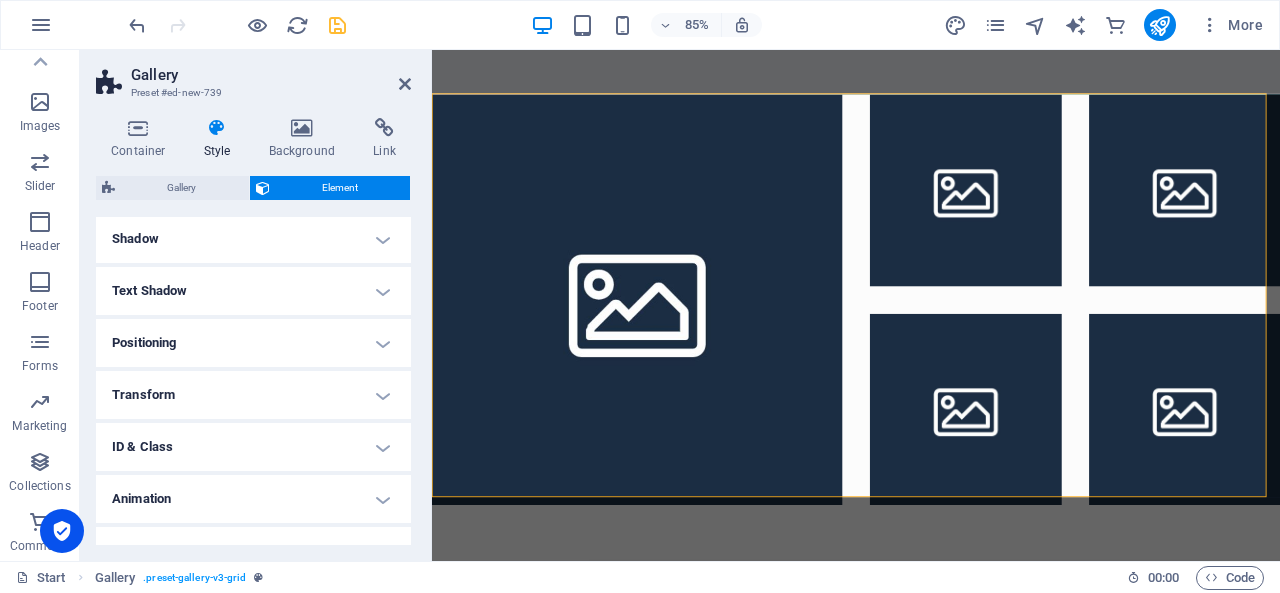 scroll, scrollTop: 384, scrollLeft: 0, axis: vertical 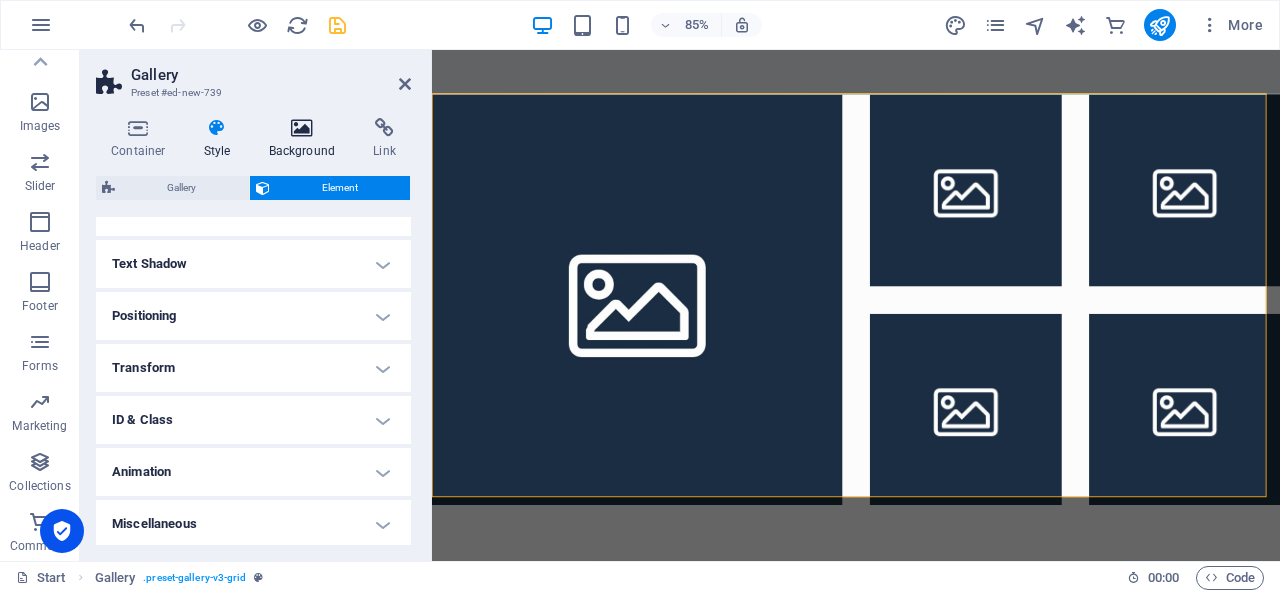 click at bounding box center [302, 128] 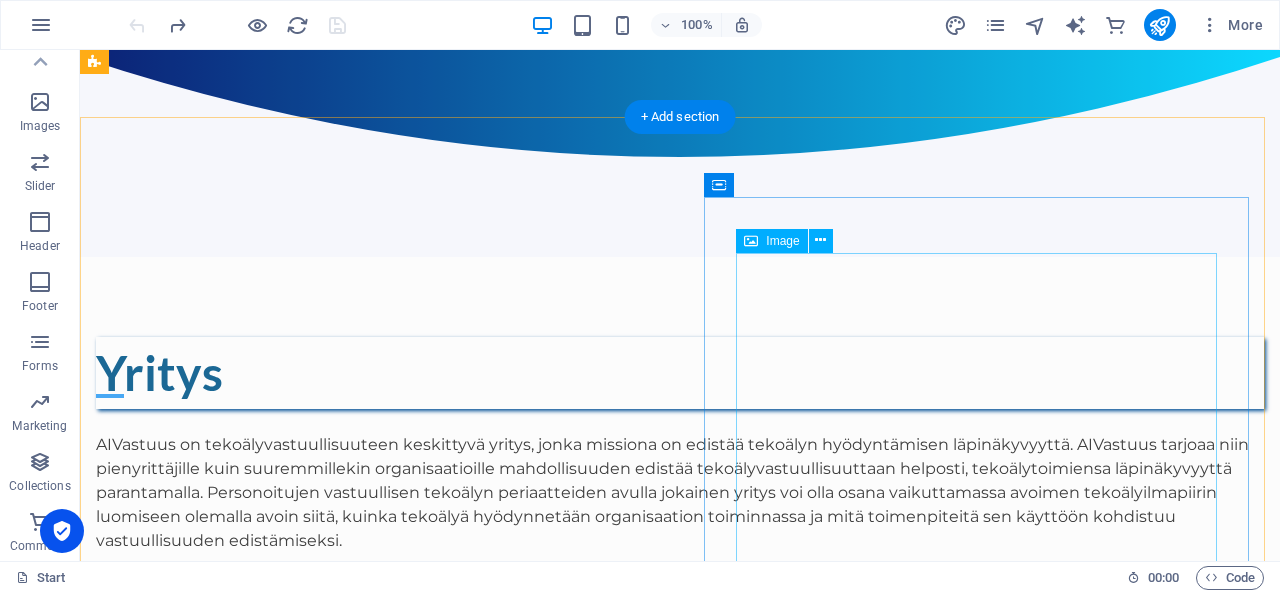 scroll, scrollTop: 710, scrollLeft: 0, axis: vertical 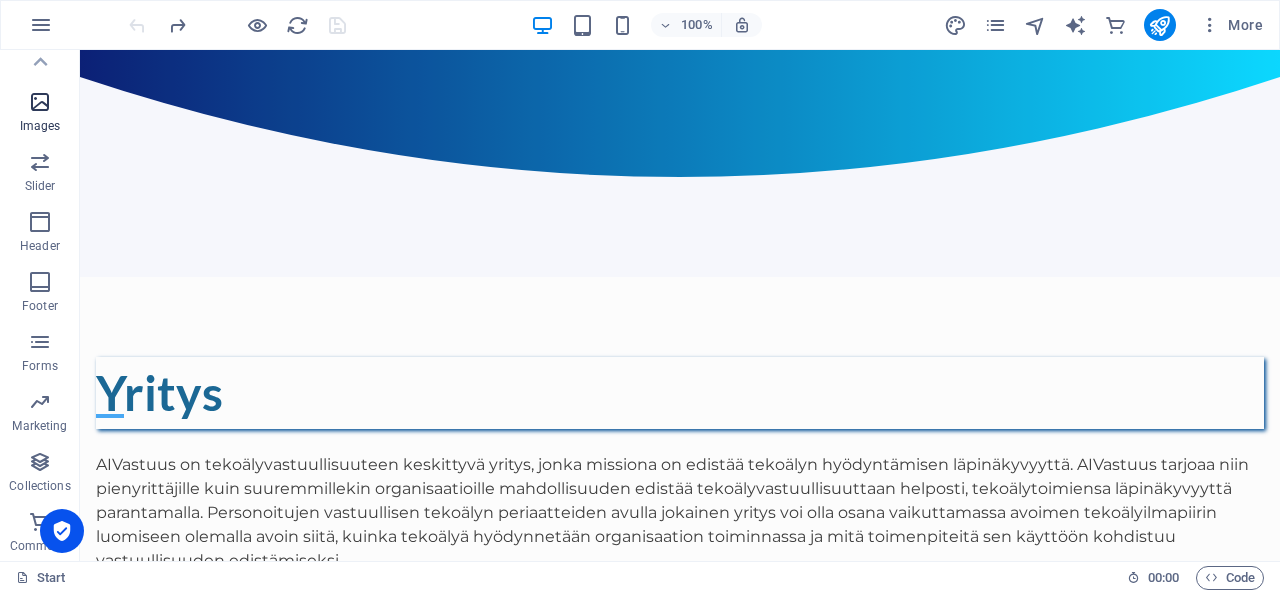 click on "Images" at bounding box center (40, 126) 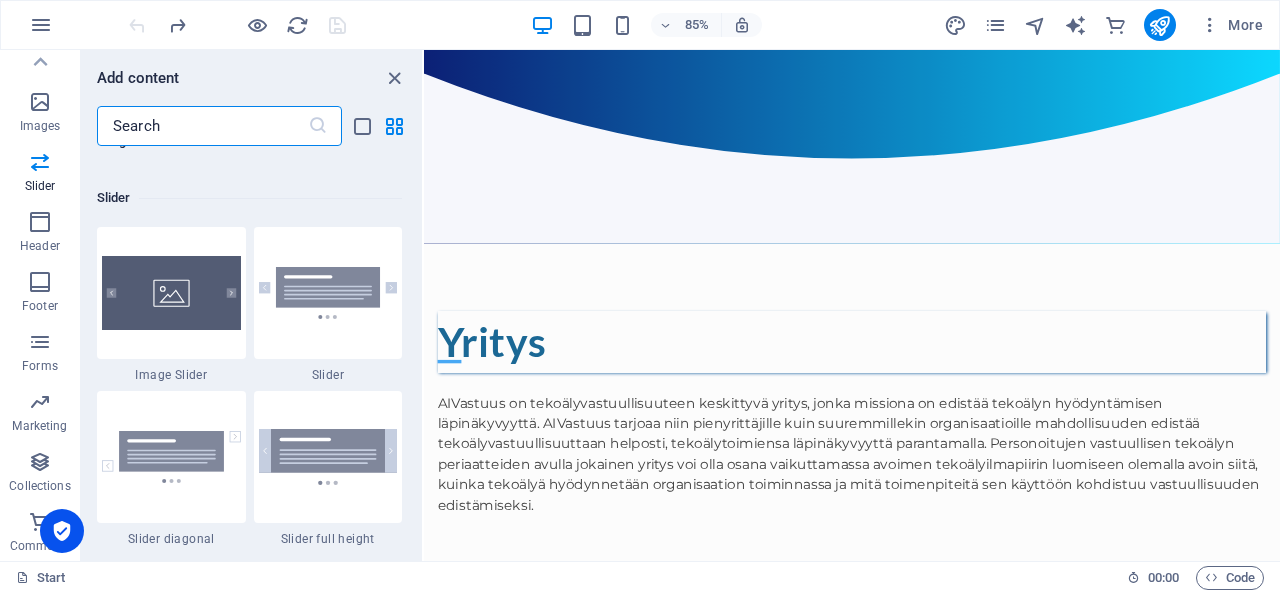 scroll, scrollTop: 11156, scrollLeft: 0, axis: vertical 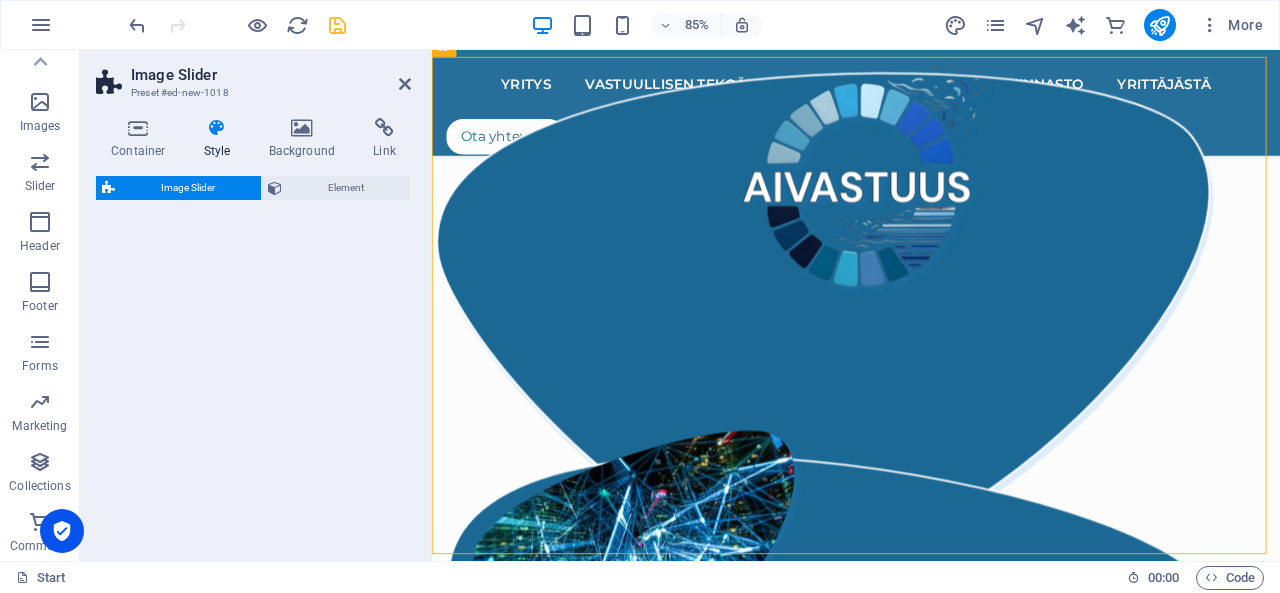 select on "rem" 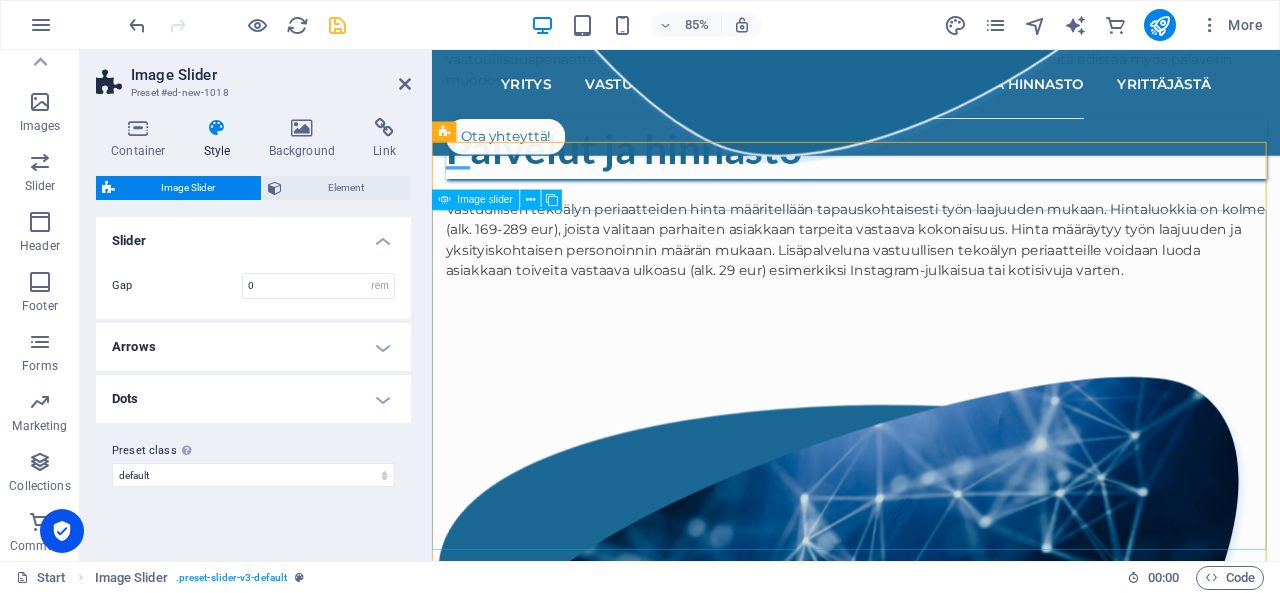 scroll, scrollTop: 2285, scrollLeft: 0, axis: vertical 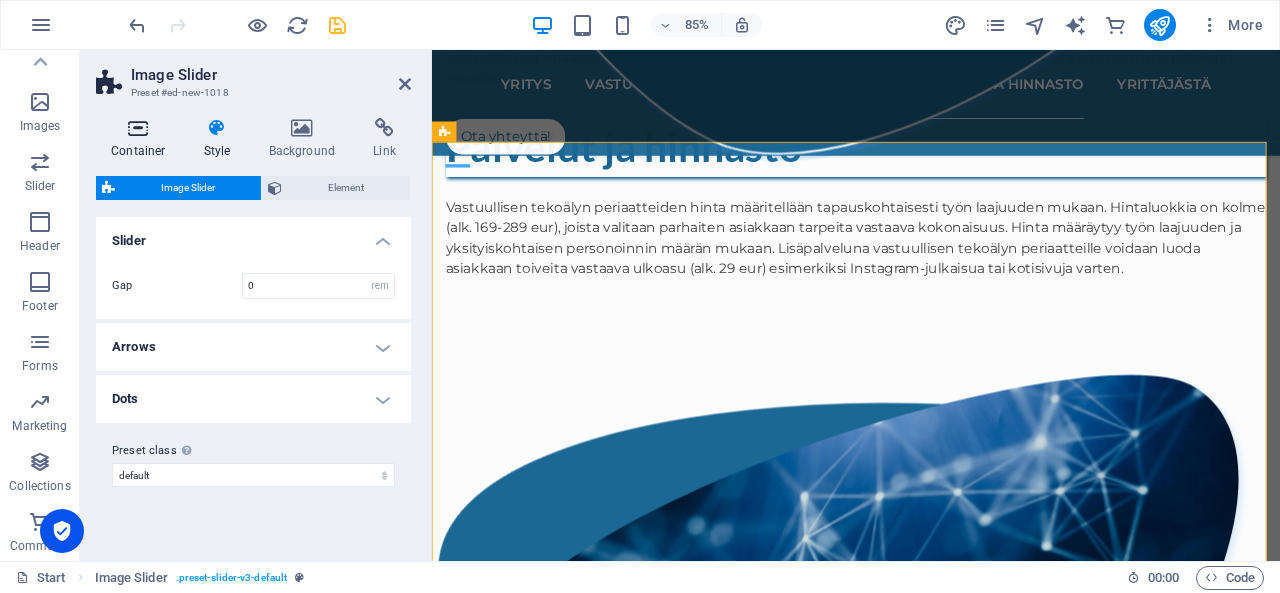 click at bounding box center [138, 128] 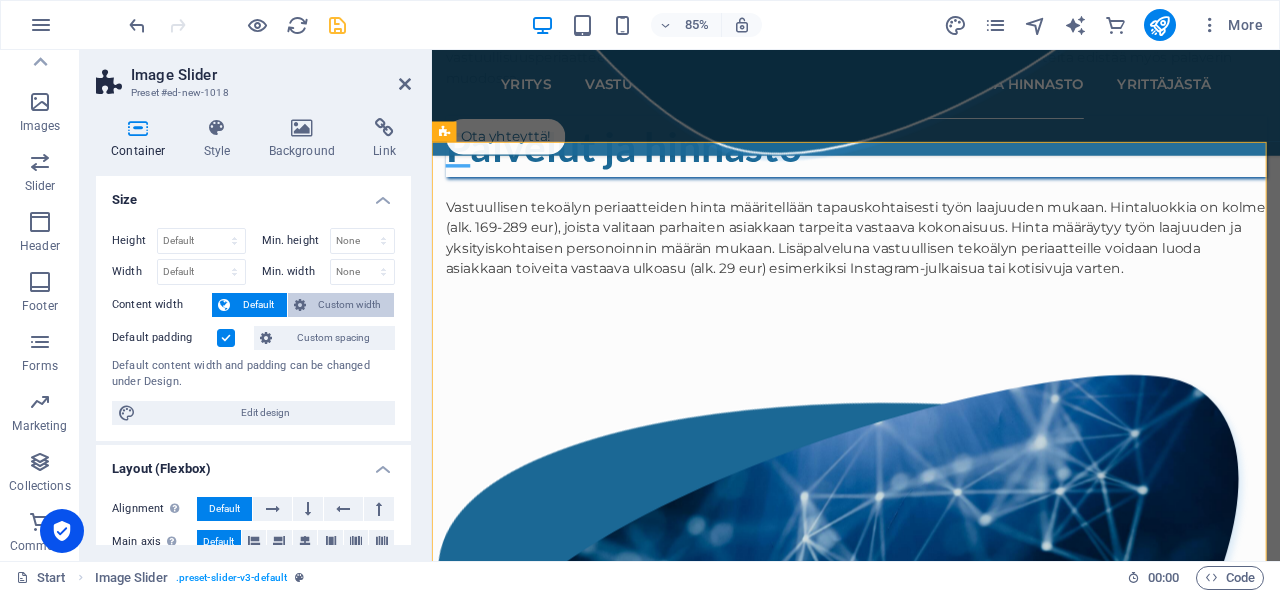 click on "Custom width" at bounding box center (350, 305) 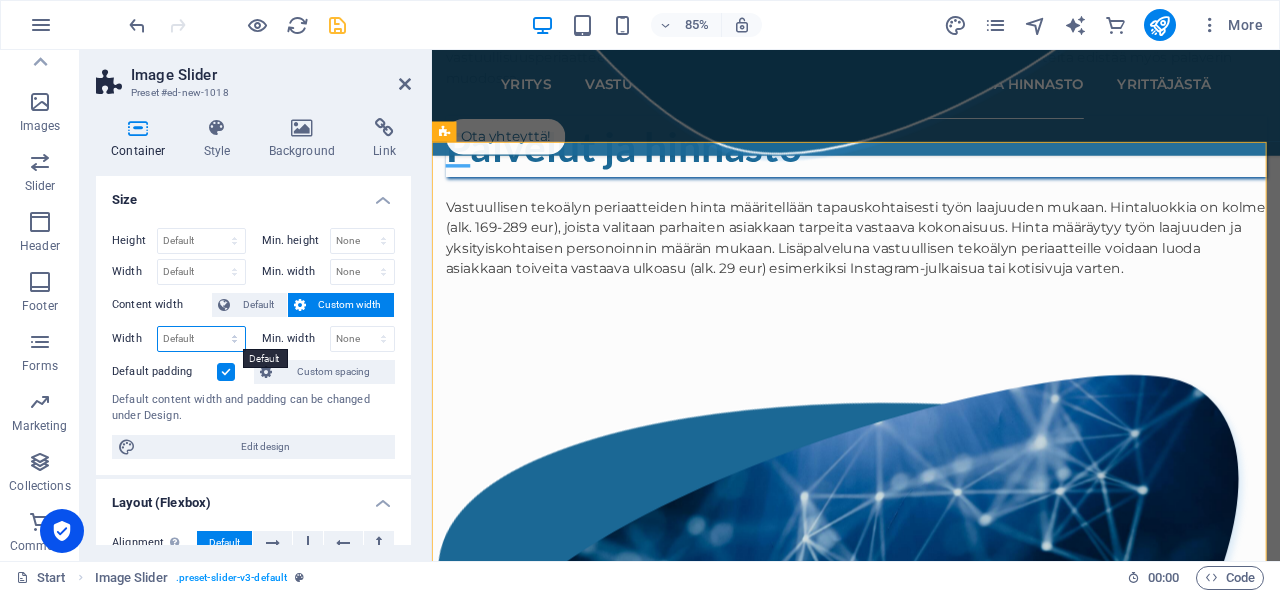 click on "Default px rem % em vh vw" at bounding box center (201, 339) 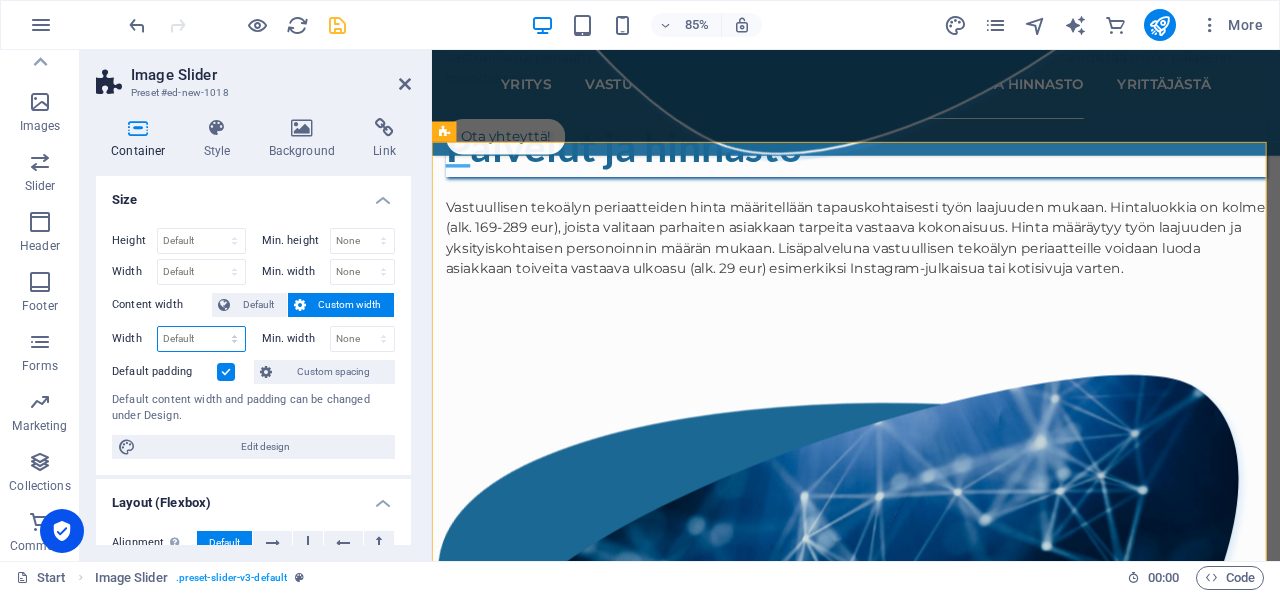 select on "px" 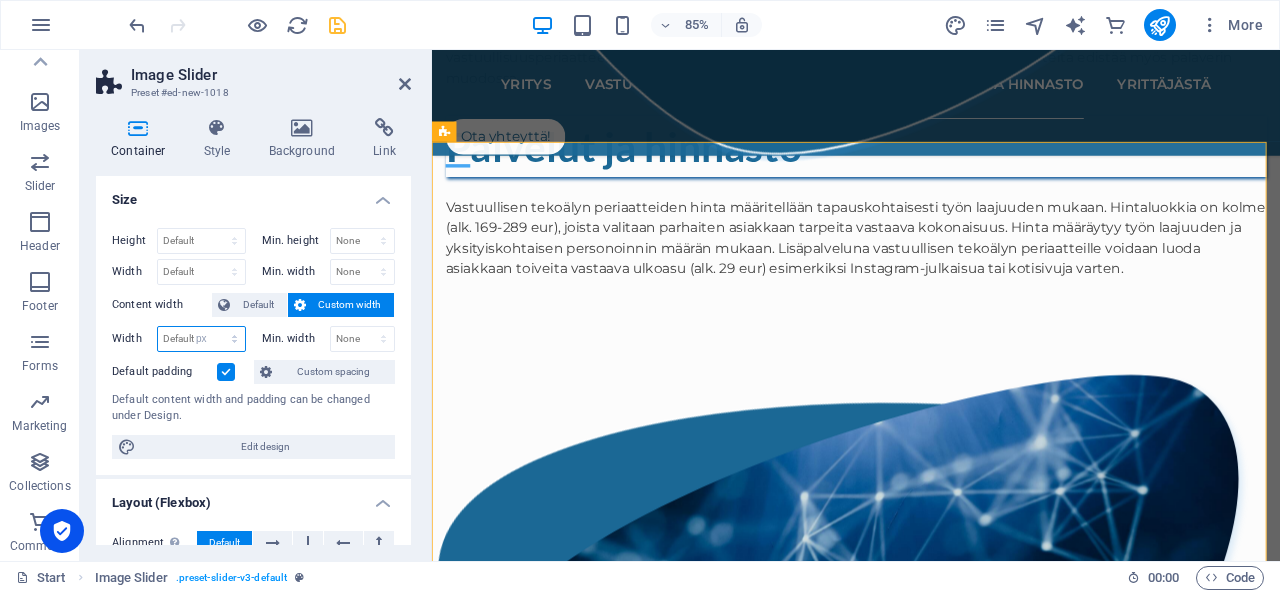 click on "Default px rem % em vh vw" at bounding box center [201, 339] 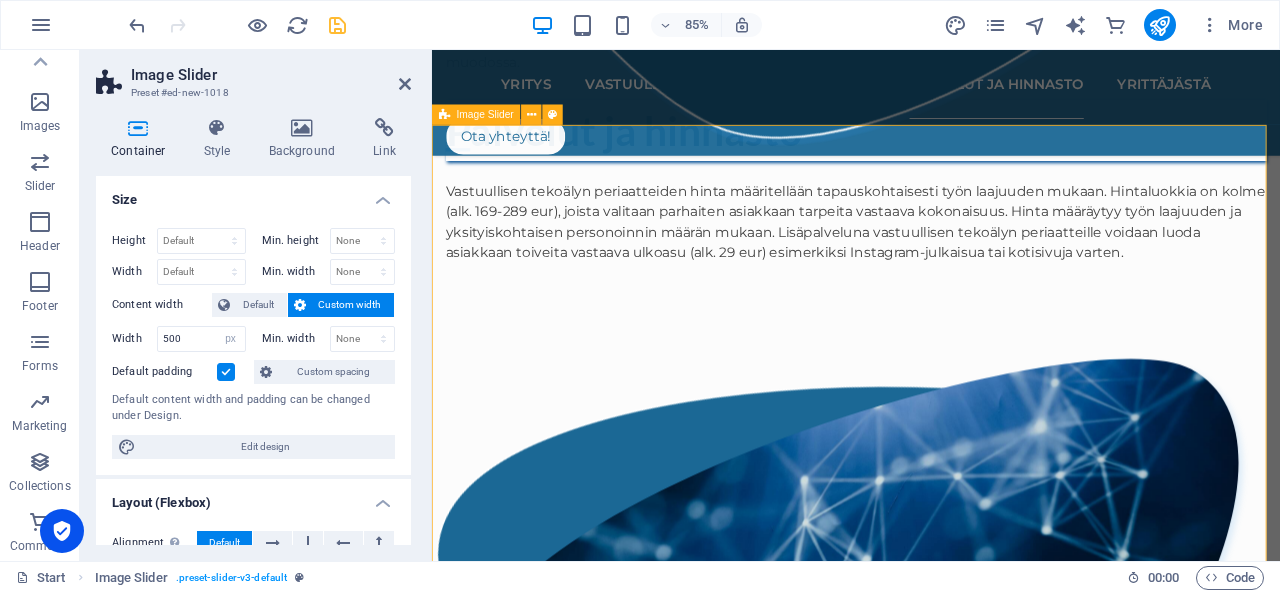 scroll, scrollTop: 2305, scrollLeft: 0, axis: vertical 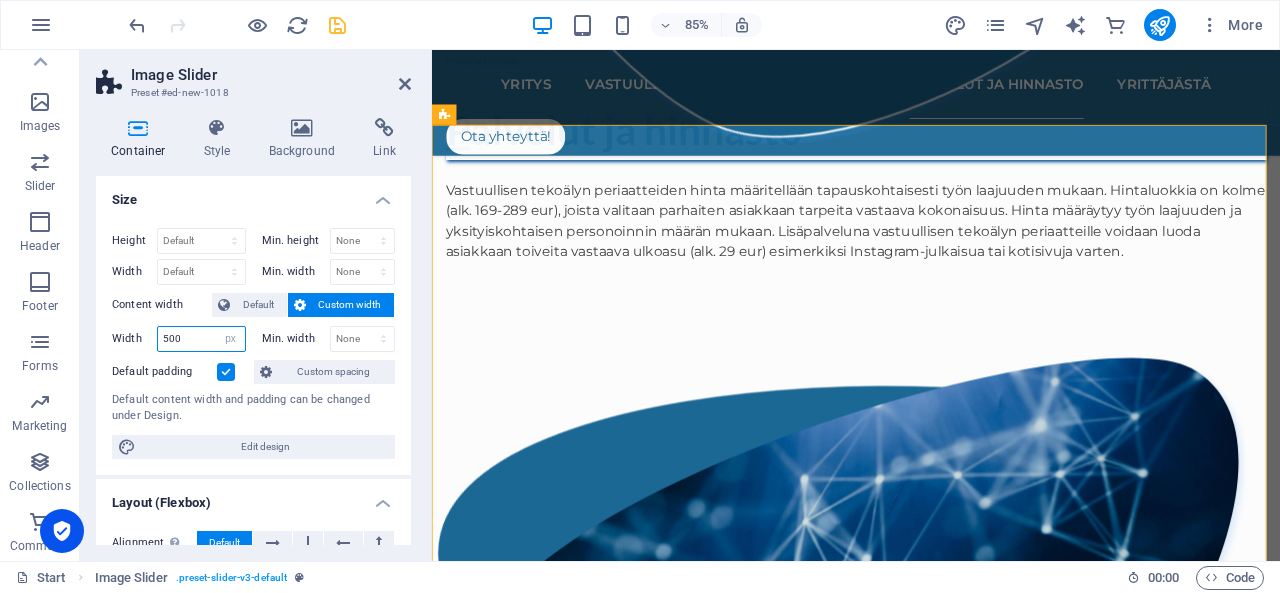click on "500" at bounding box center [201, 339] 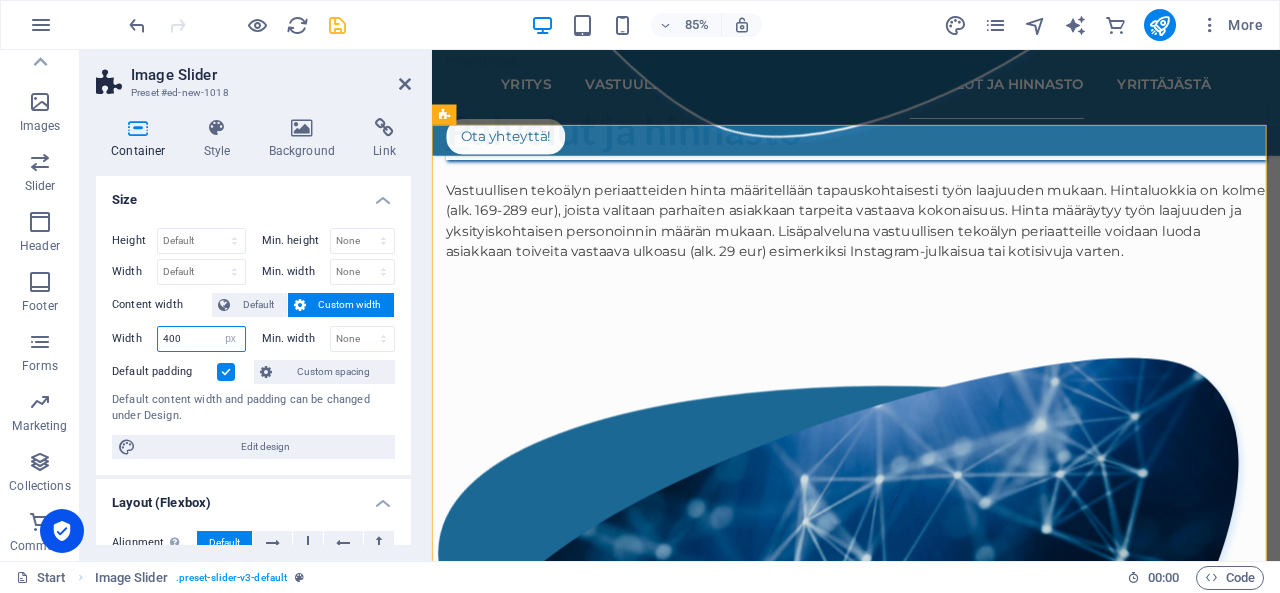 type on "400" 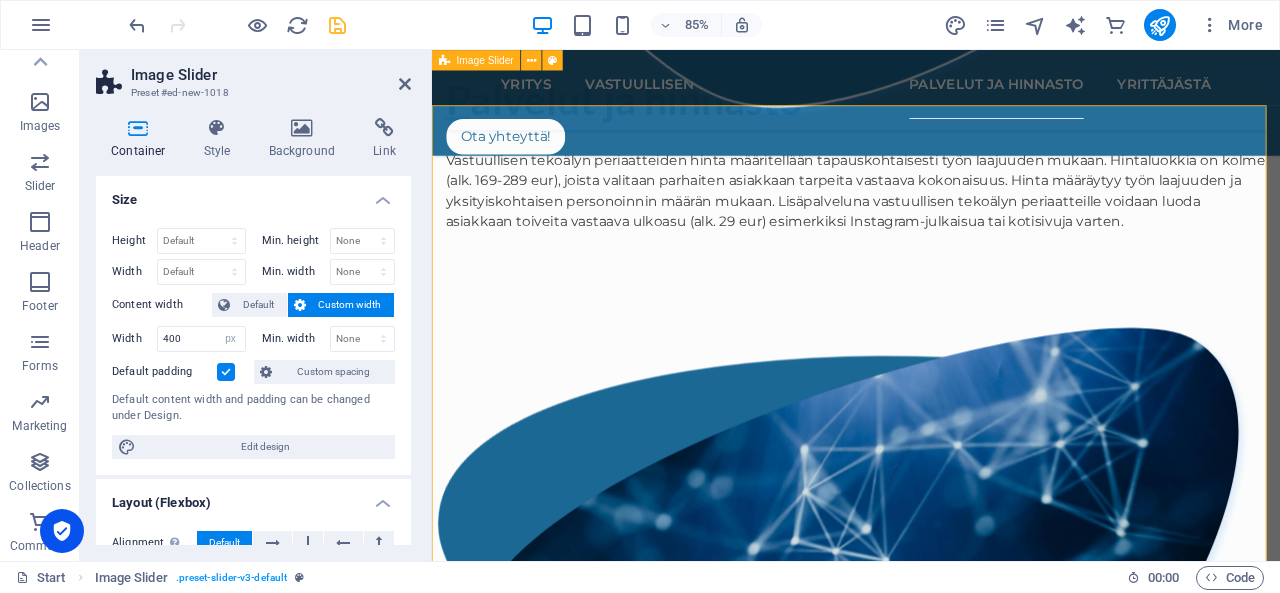 scroll, scrollTop: 2322, scrollLeft: 0, axis: vertical 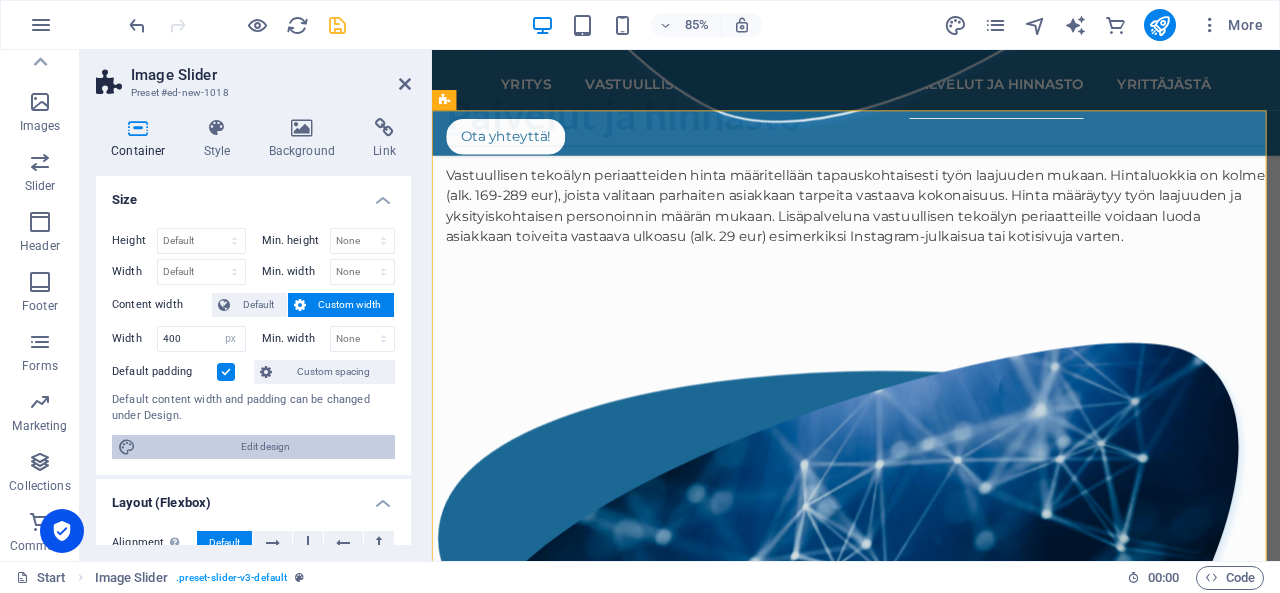 click on "Edit design" at bounding box center (265, 447) 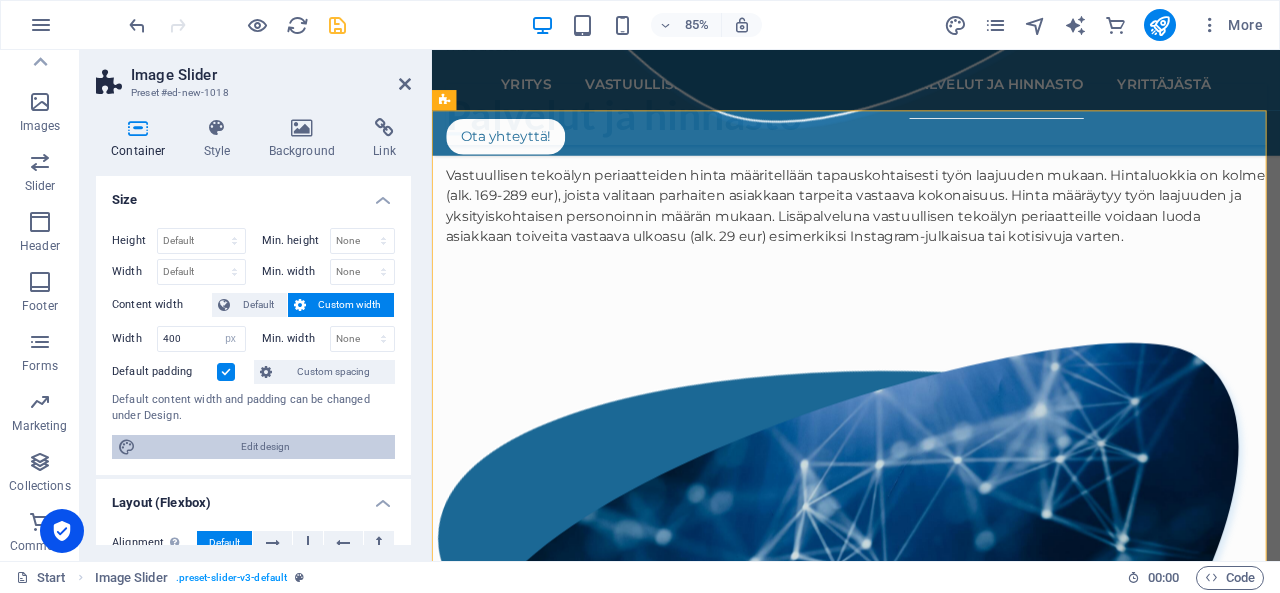 select on "px" 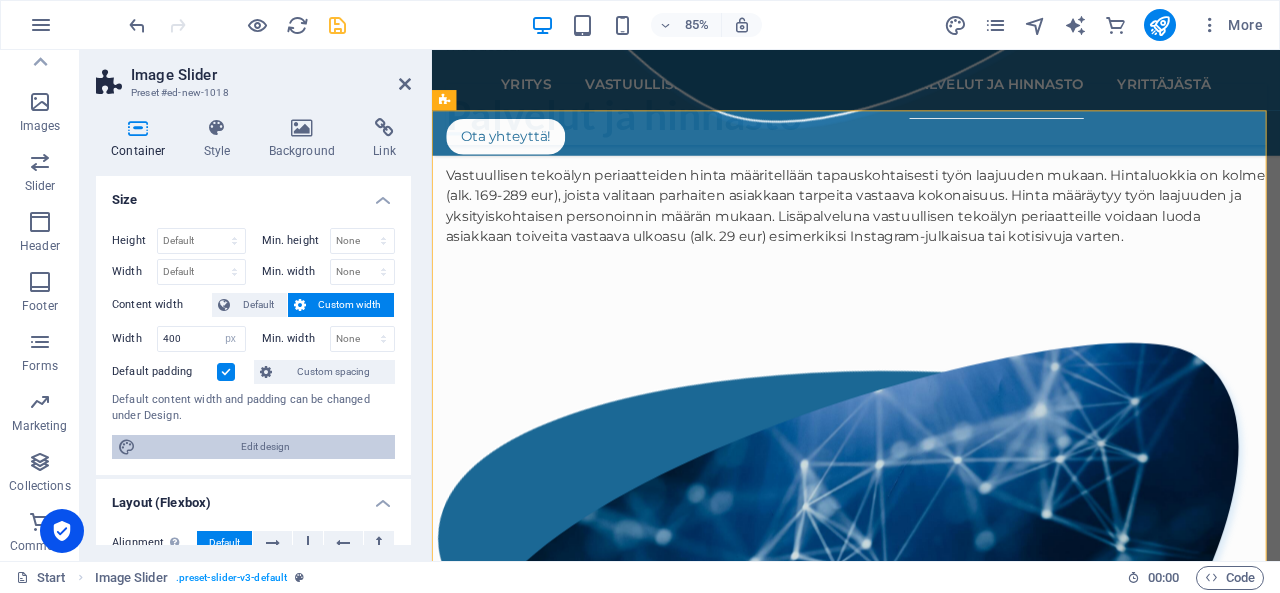 select on "300" 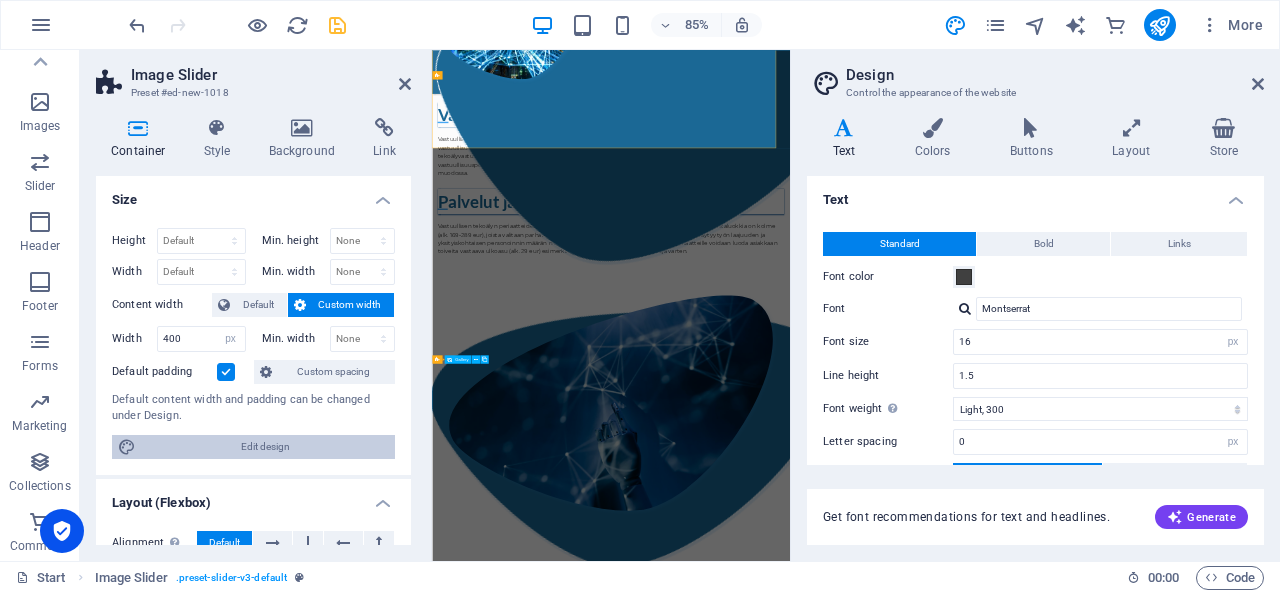 scroll, scrollTop: 2674, scrollLeft: 0, axis: vertical 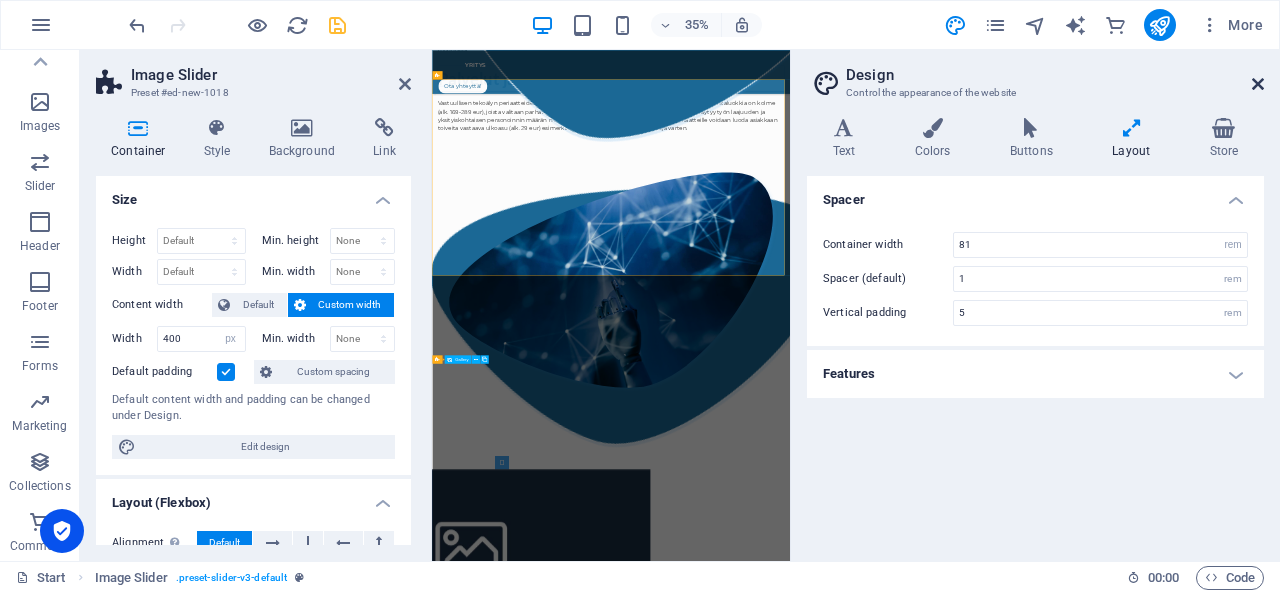 click at bounding box center (1258, 84) 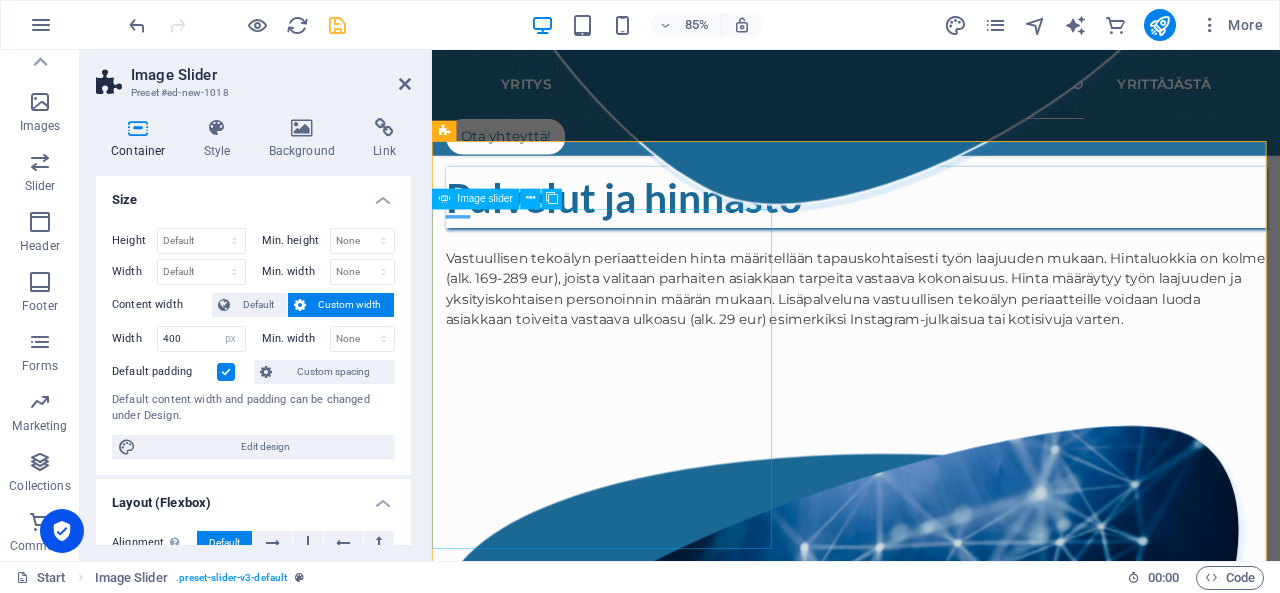 scroll, scrollTop: 2315, scrollLeft: 0, axis: vertical 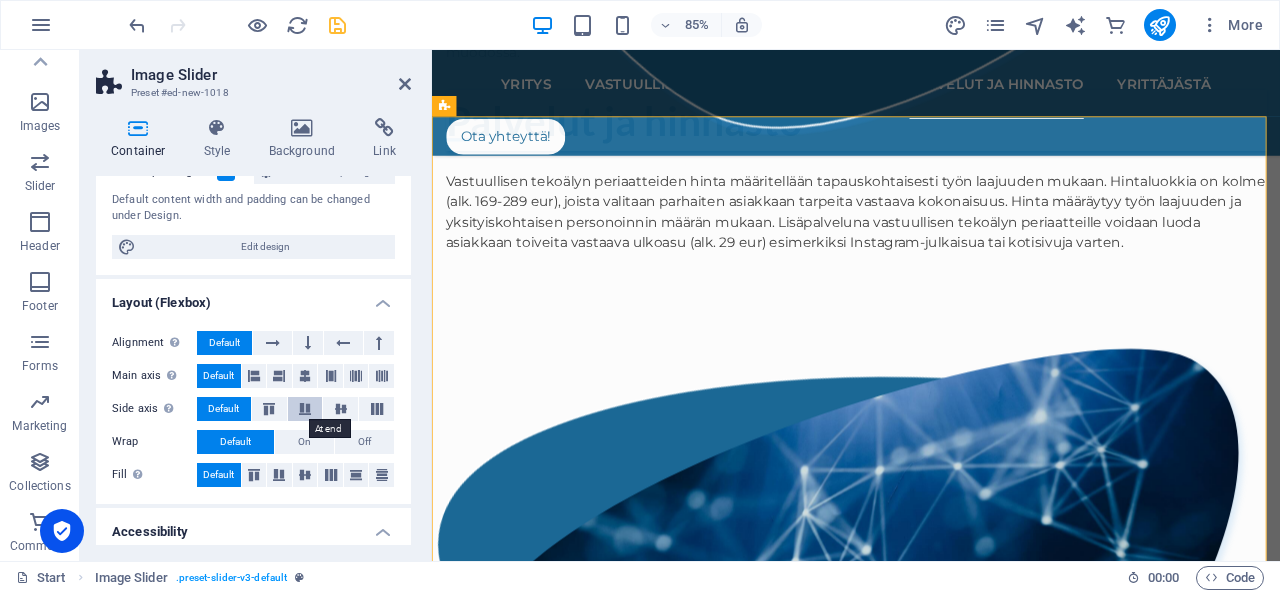 click at bounding box center (305, 409) 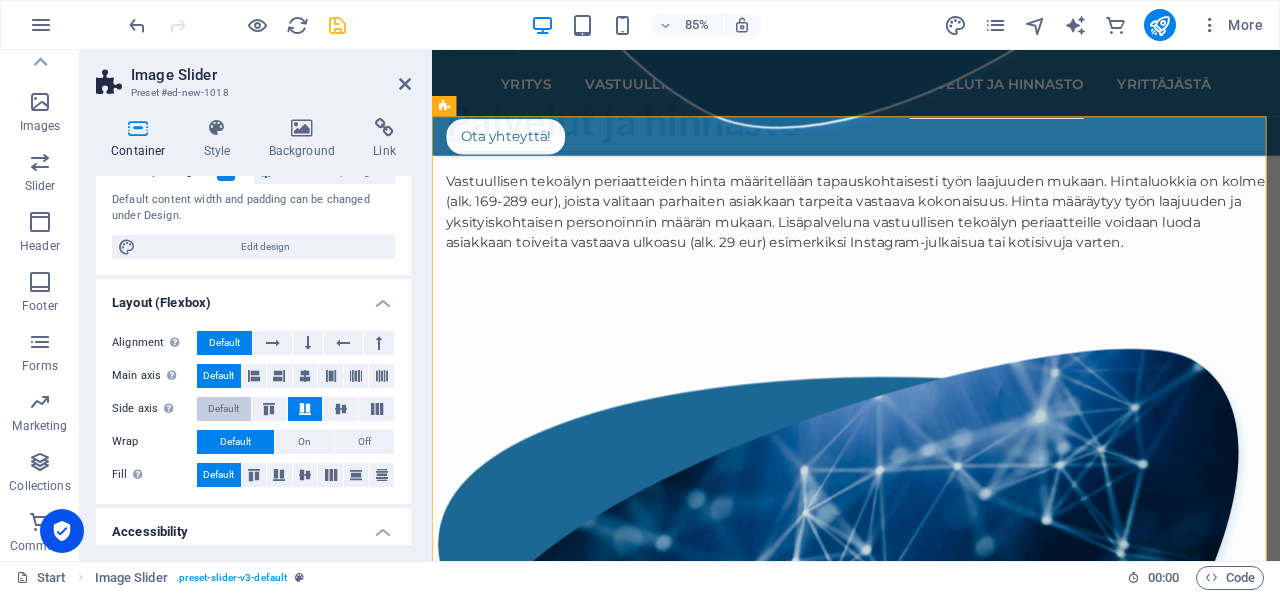 click on "Default" at bounding box center (223, 409) 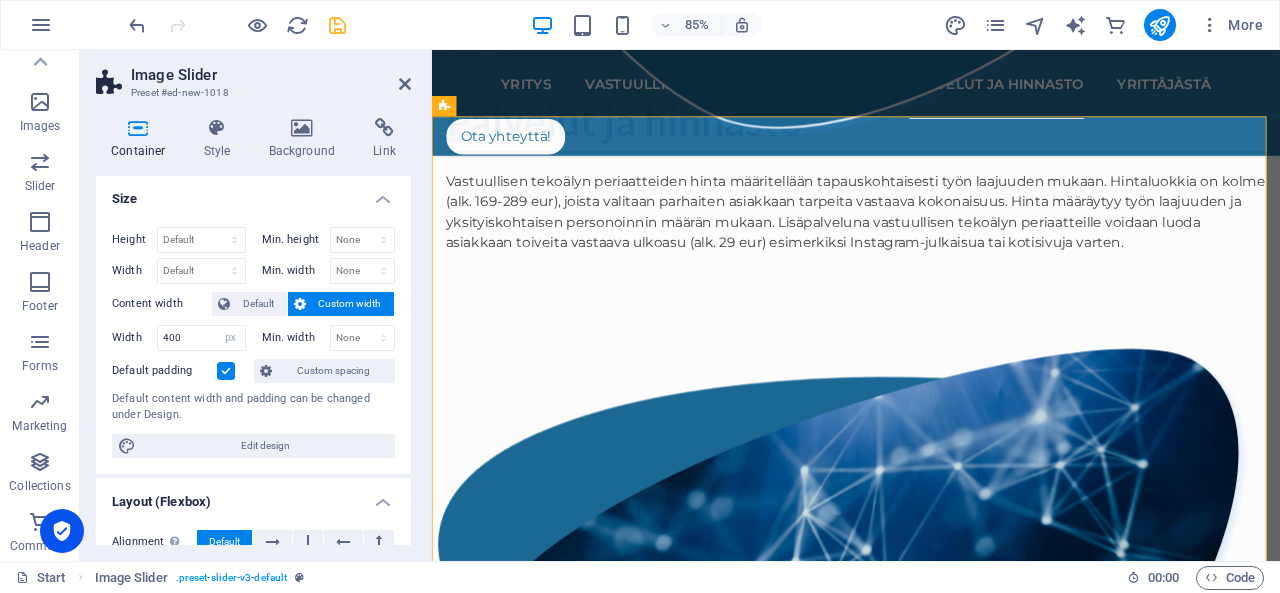 scroll, scrollTop: 0, scrollLeft: 0, axis: both 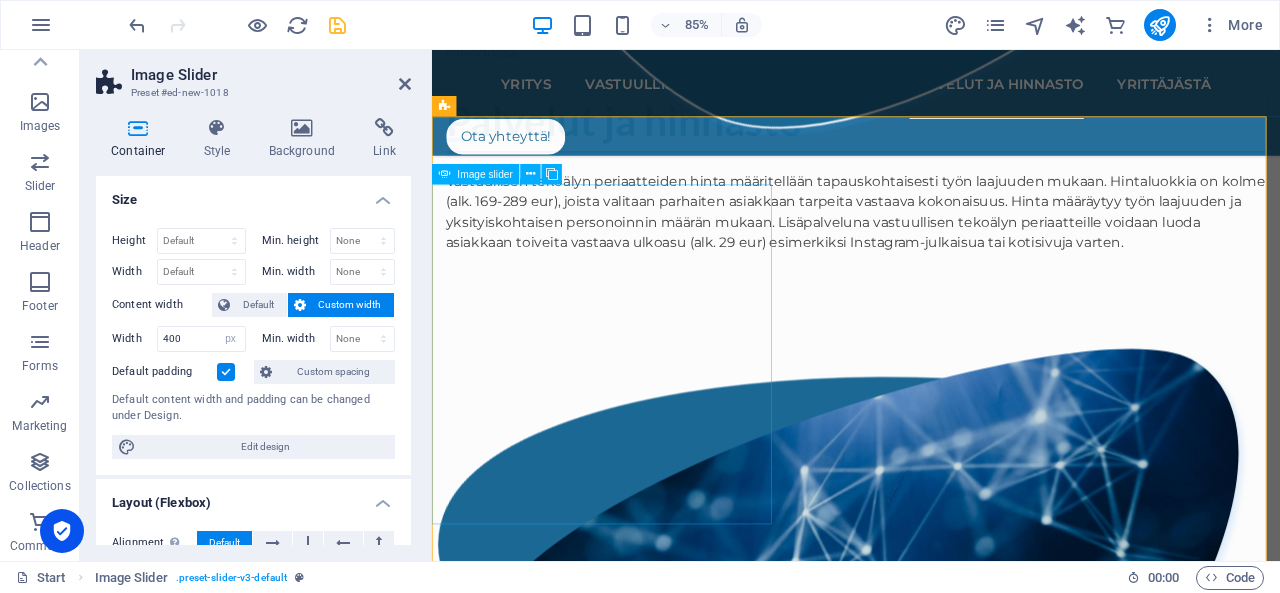 click at bounding box center [544, 1883] 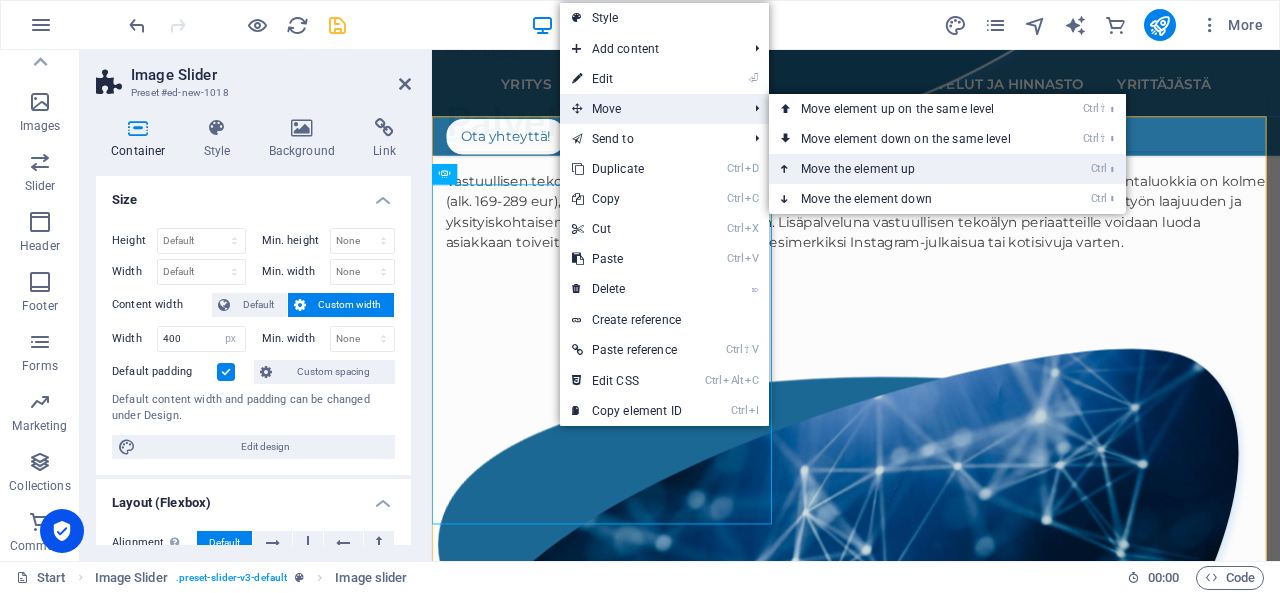click on "Ctrl ⬆  Move the element up" at bounding box center (910, 169) 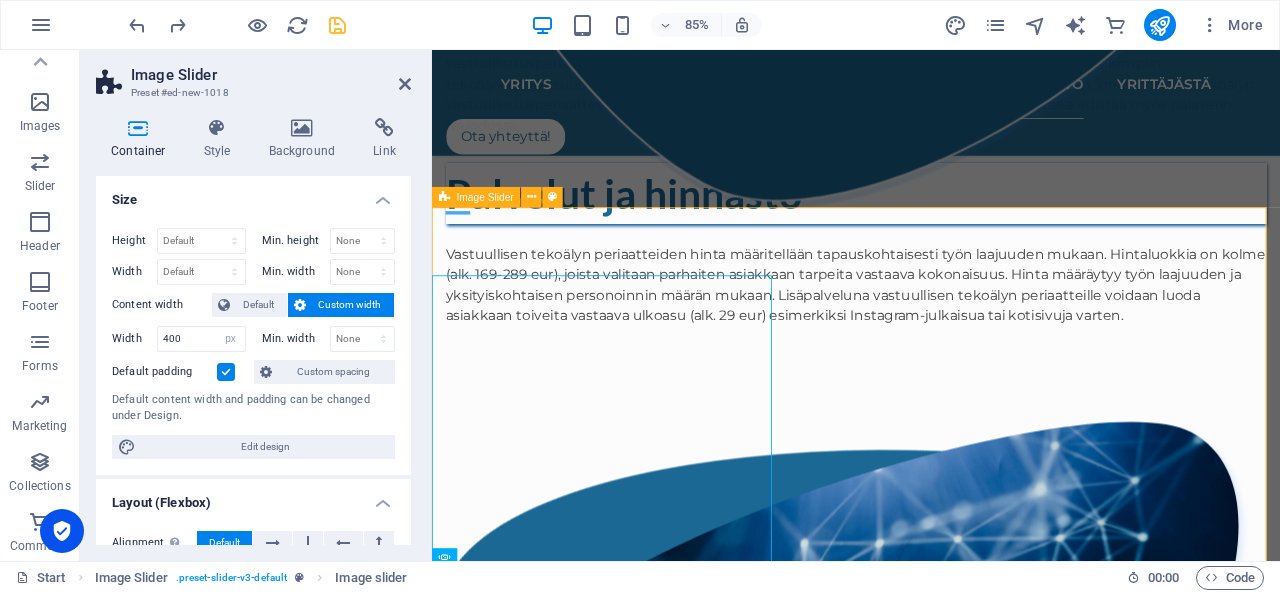 scroll, scrollTop: 2236, scrollLeft: 0, axis: vertical 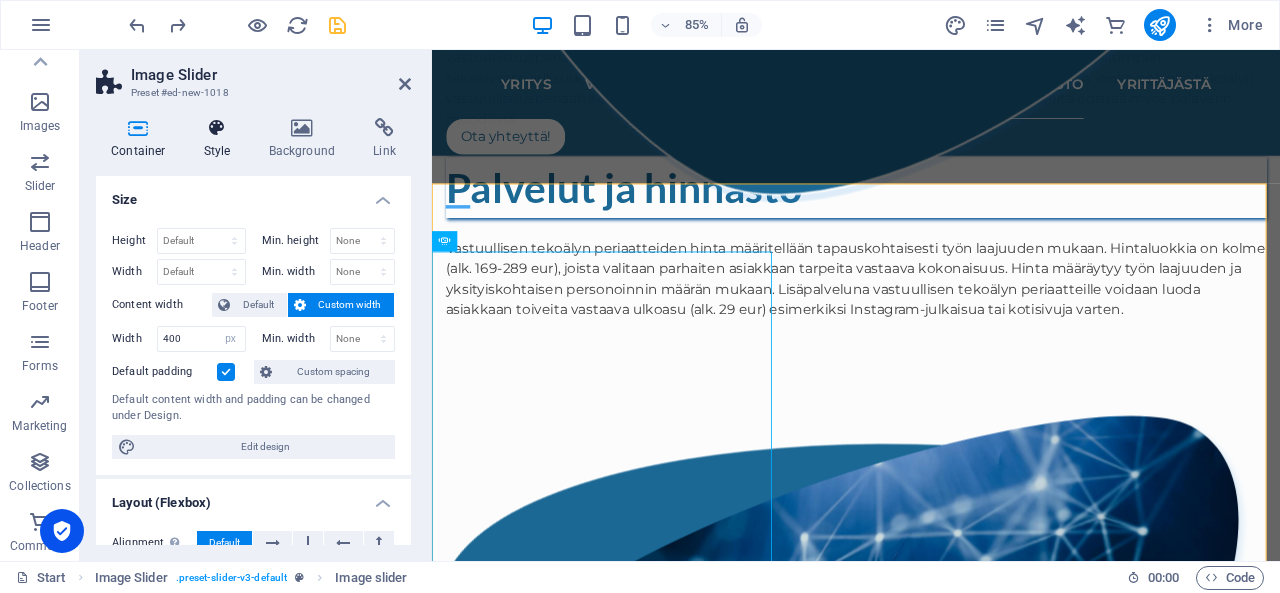 click on "Style" at bounding box center [221, 139] 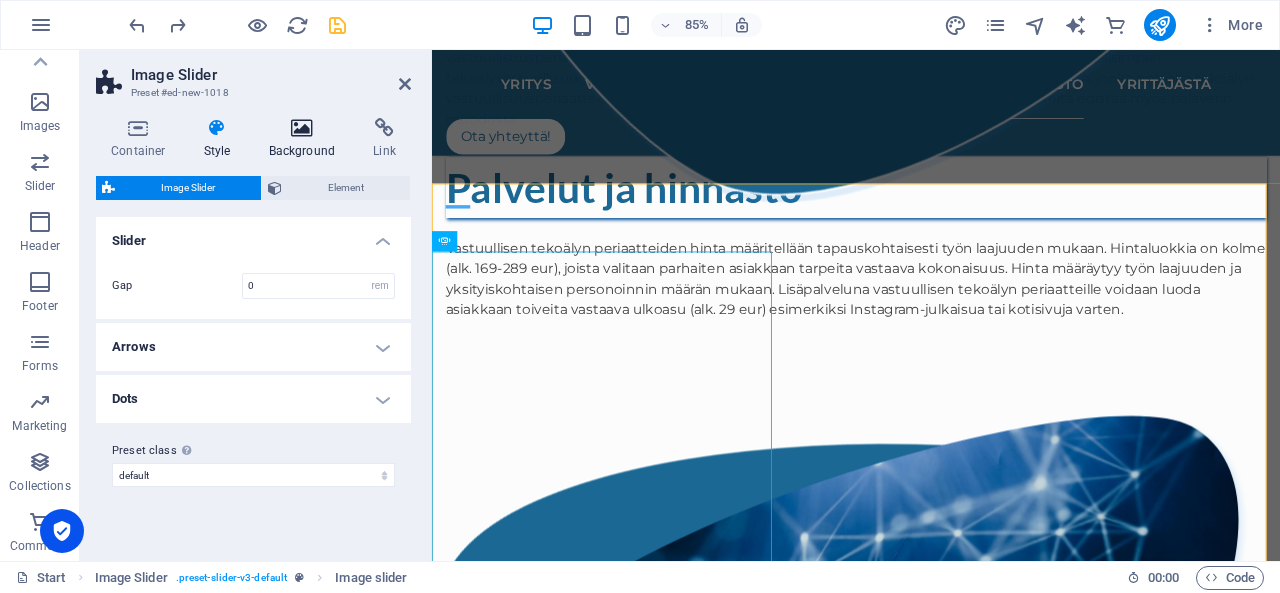 click at bounding box center (302, 128) 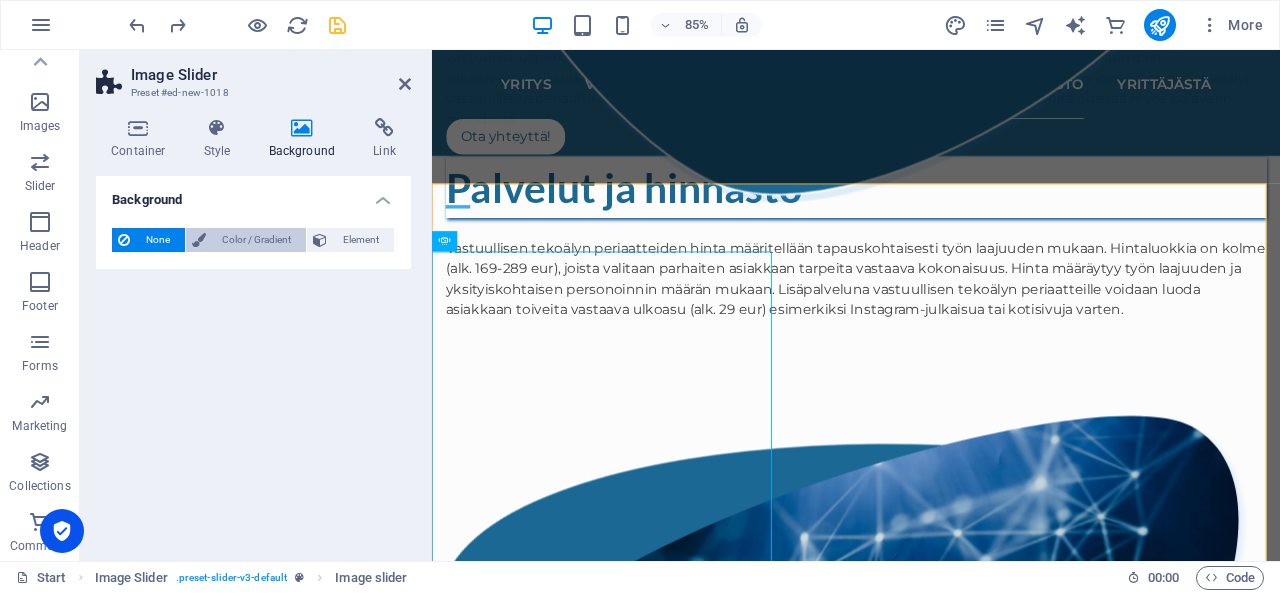 click on "Color / Gradient" at bounding box center (256, 240) 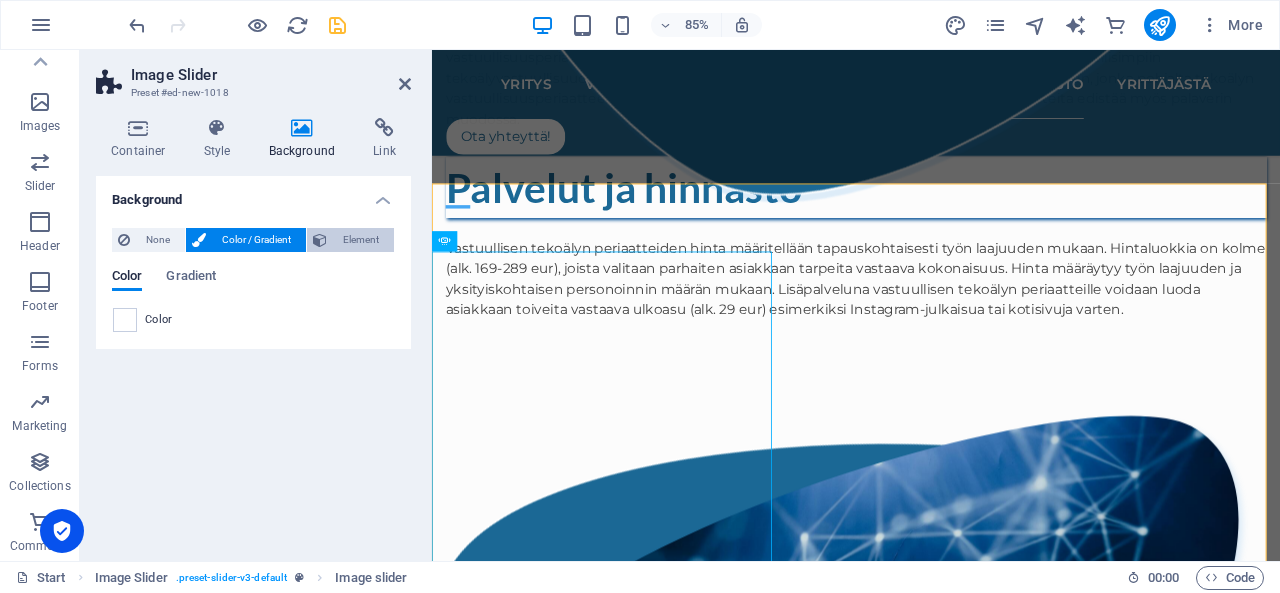click on "Element" at bounding box center [360, 240] 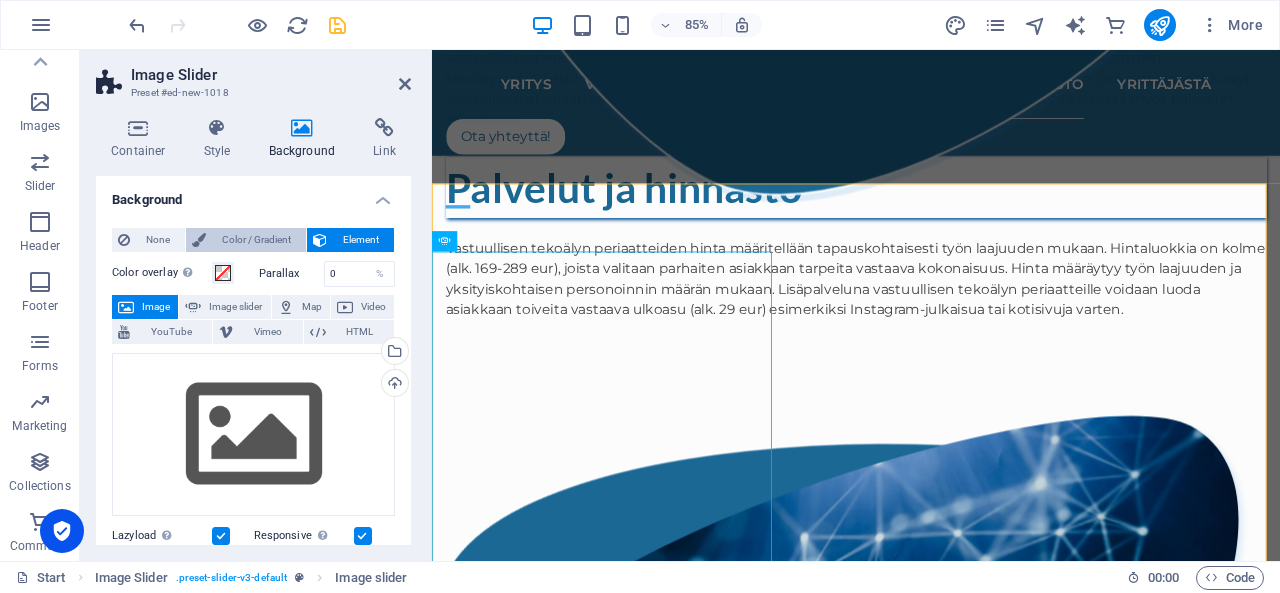 click on "Color / Gradient" at bounding box center [256, 240] 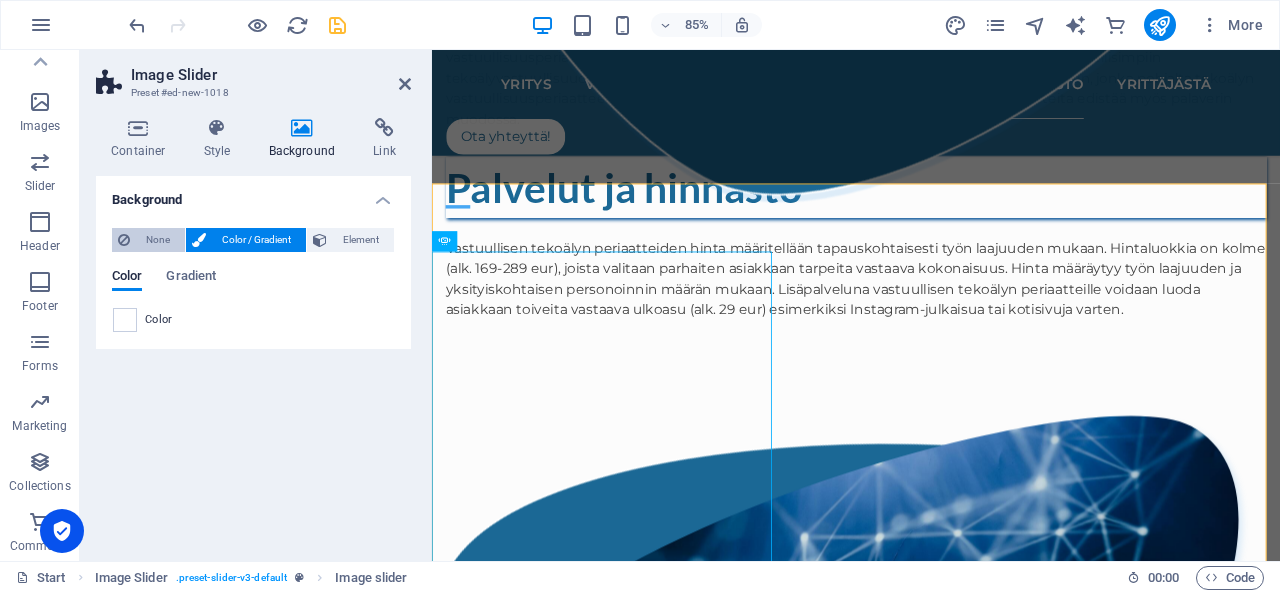 click on "None" at bounding box center [148, 240] 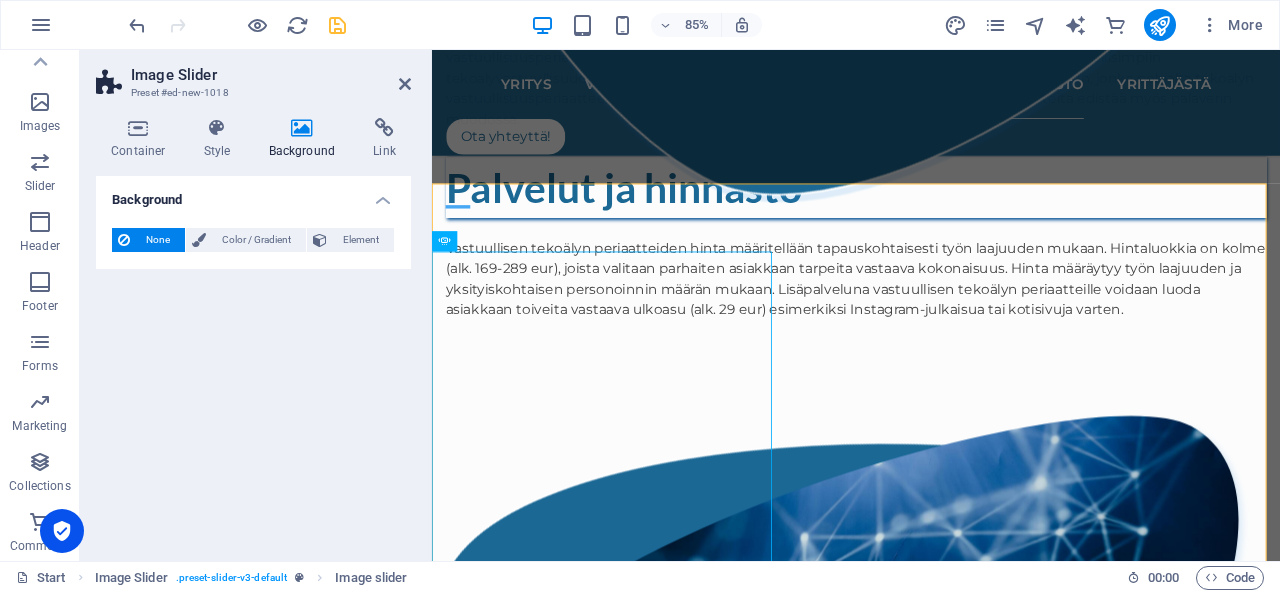 click on "Image Slider Preset #ed-new-1018
Container Style Background Link Size Height Default px rem % vh vw Min. height None px rem % vh vw Width Default px rem % em vh vw Min. width None px rem % vh vw Content width Default Custom width Width 400 Default px rem % em vh vw Min. width None px rem % vh vw Default padding Custom spacing Default content width and padding can be changed under Design. Edit design Layout (Flexbox) Alignment Determines the flex direction. Default Main axis Determine how elements should behave along the main axis inside this container (justify content). Default Side axis Control the vertical direction of the element inside of the container (align items). Default Wrap Default On Off Fill Controls the distances and direction of elements on the y-axis across several lines (align content). Default Accessibility ARIA helps assistive technologies (like screen readers) to understand the role, state, and behavior of web elements Role The ARIA role defines the purpose of an element." at bounding box center (256, 305) 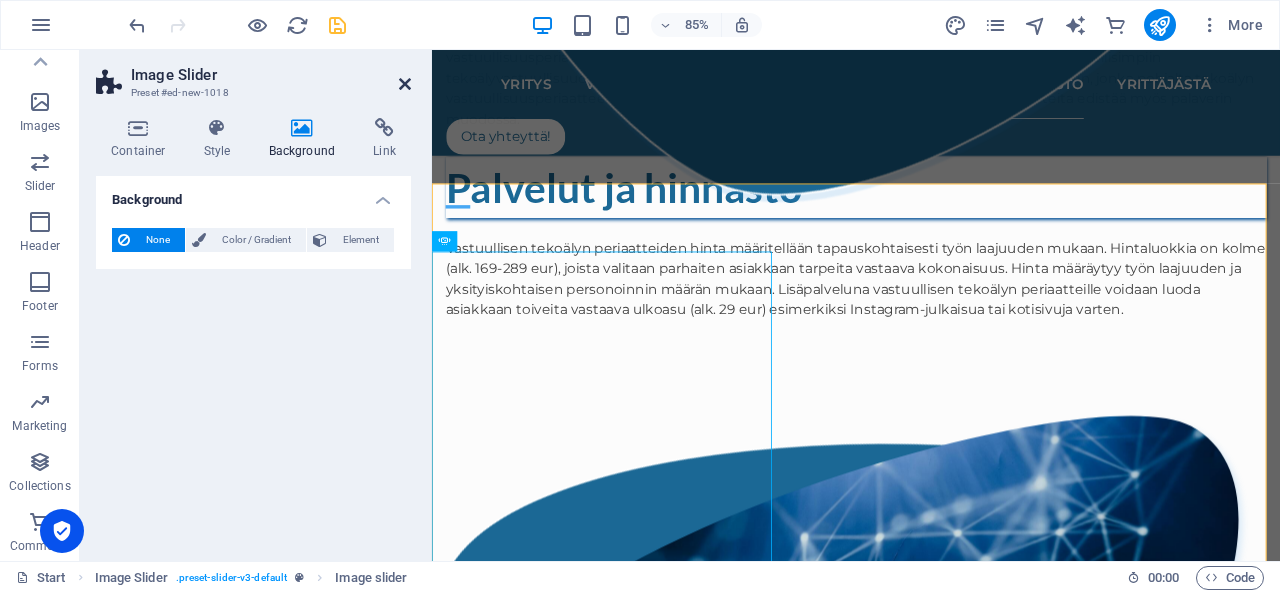 click at bounding box center [405, 84] 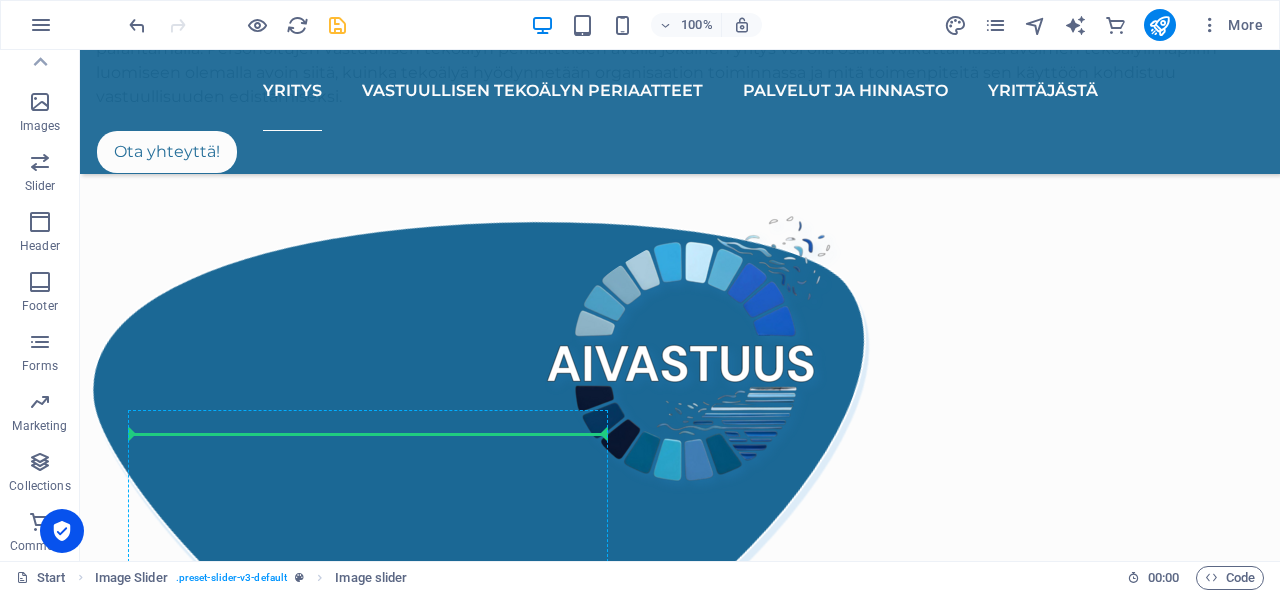 scroll, scrollTop: 1154, scrollLeft: 0, axis: vertical 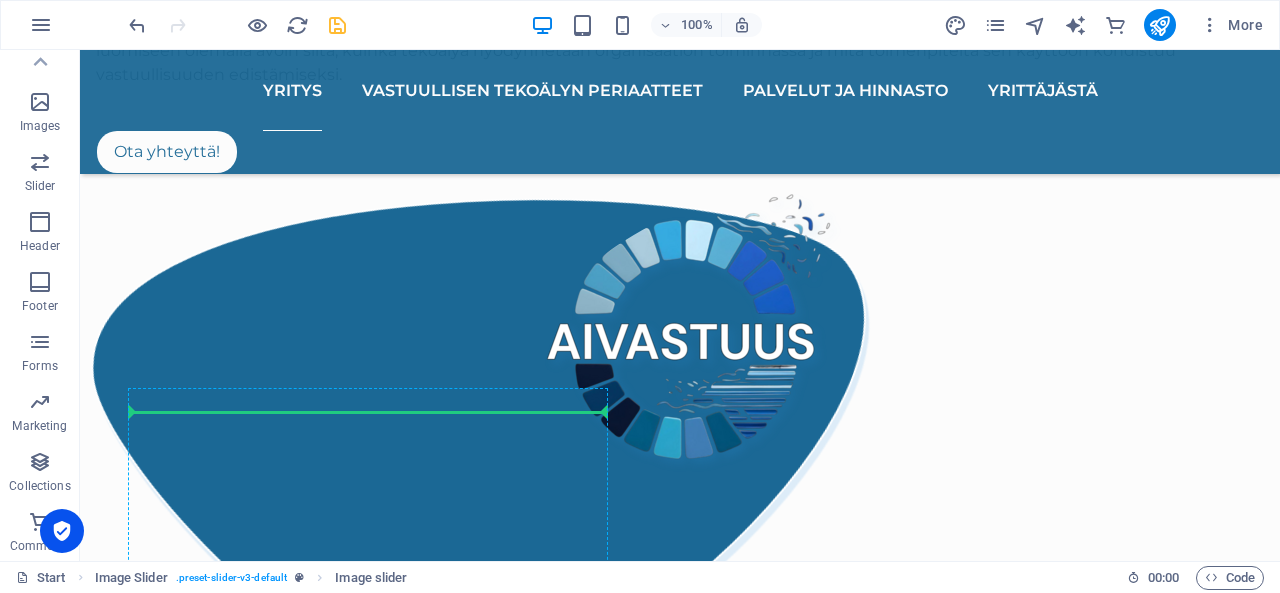 drag, startPoint x: 278, startPoint y: 507, endPoint x: 278, endPoint y: 421, distance: 86 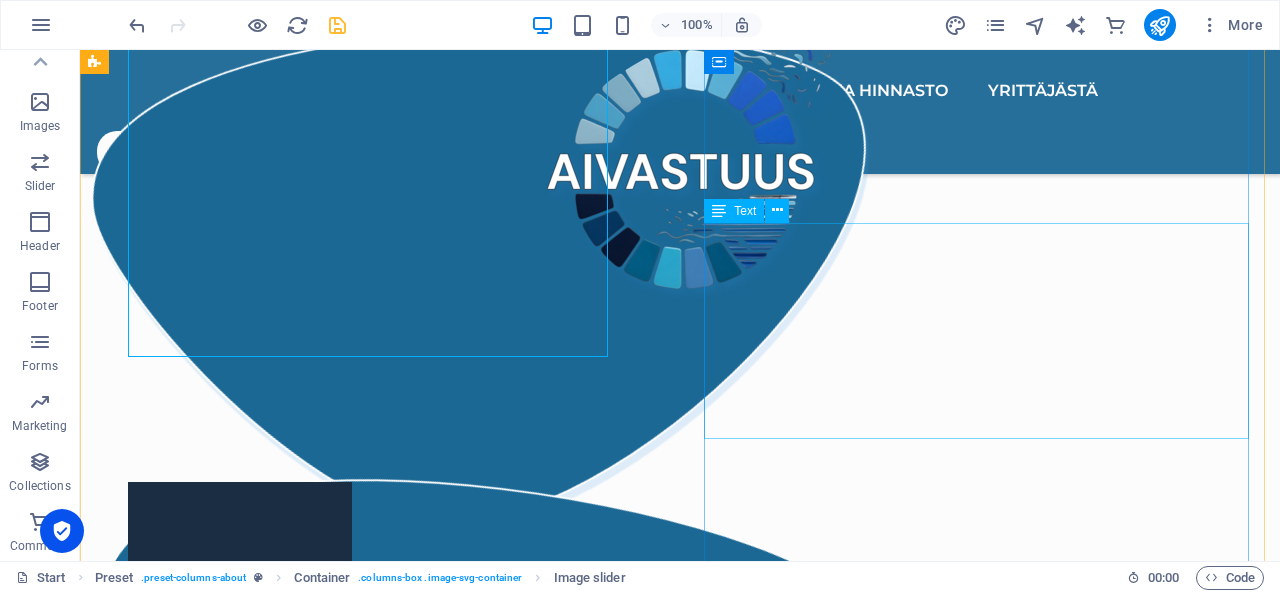 scroll, scrollTop: 1674, scrollLeft: 0, axis: vertical 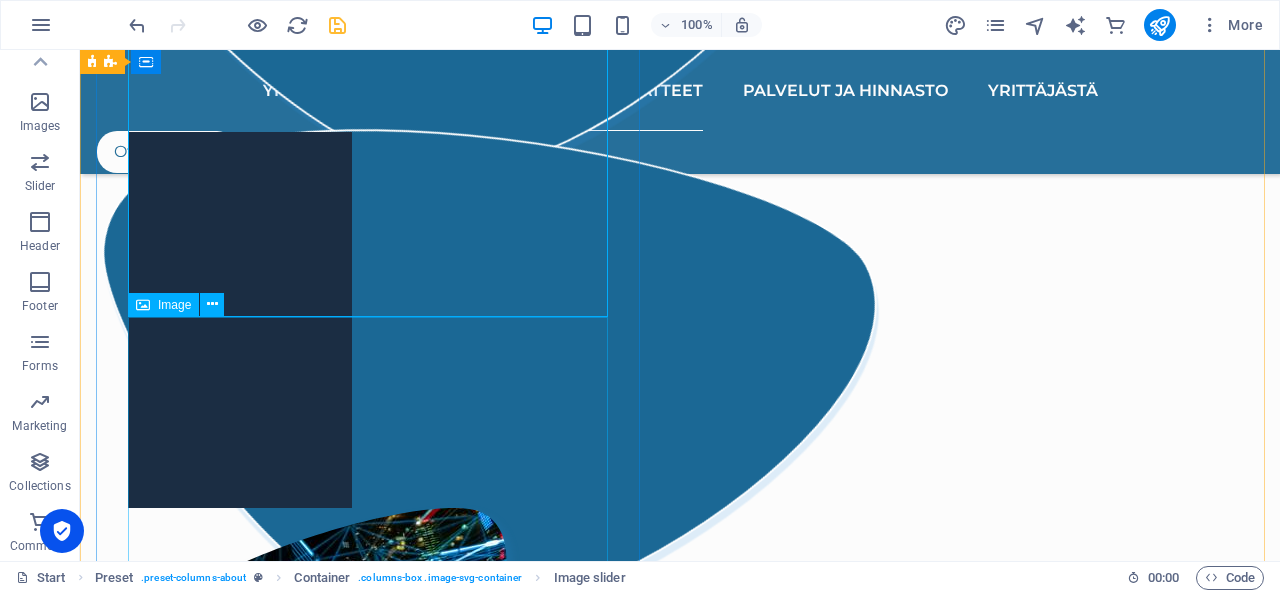click at bounding box center [680, 634] 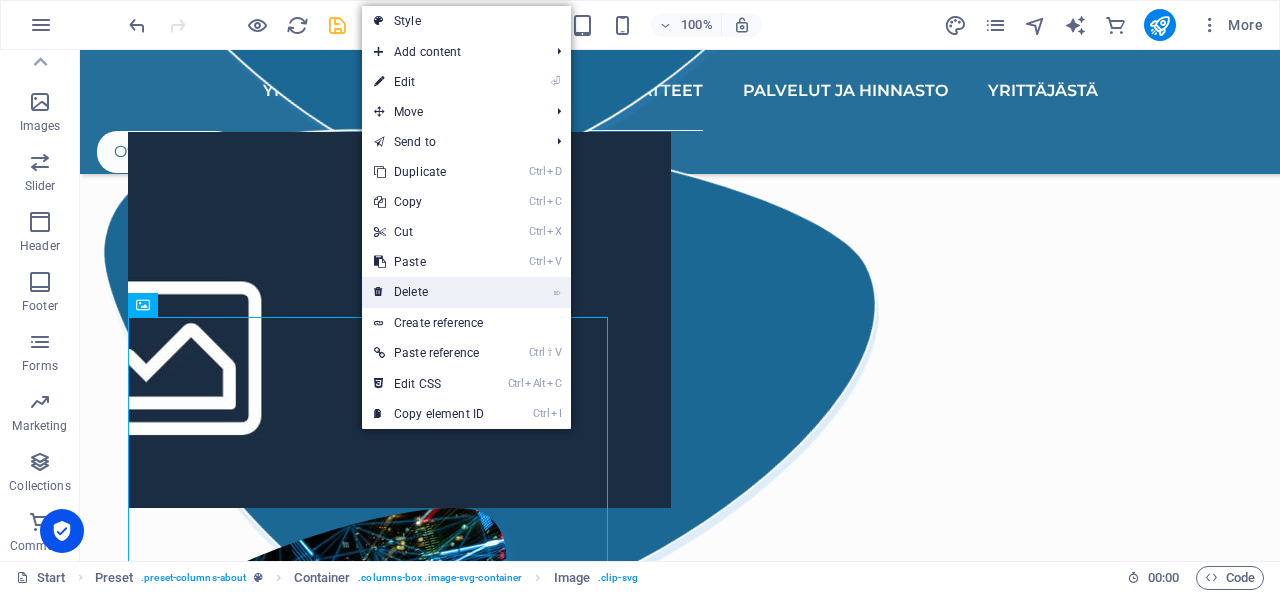 click on "⌦  Delete" at bounding box center (429, 292) 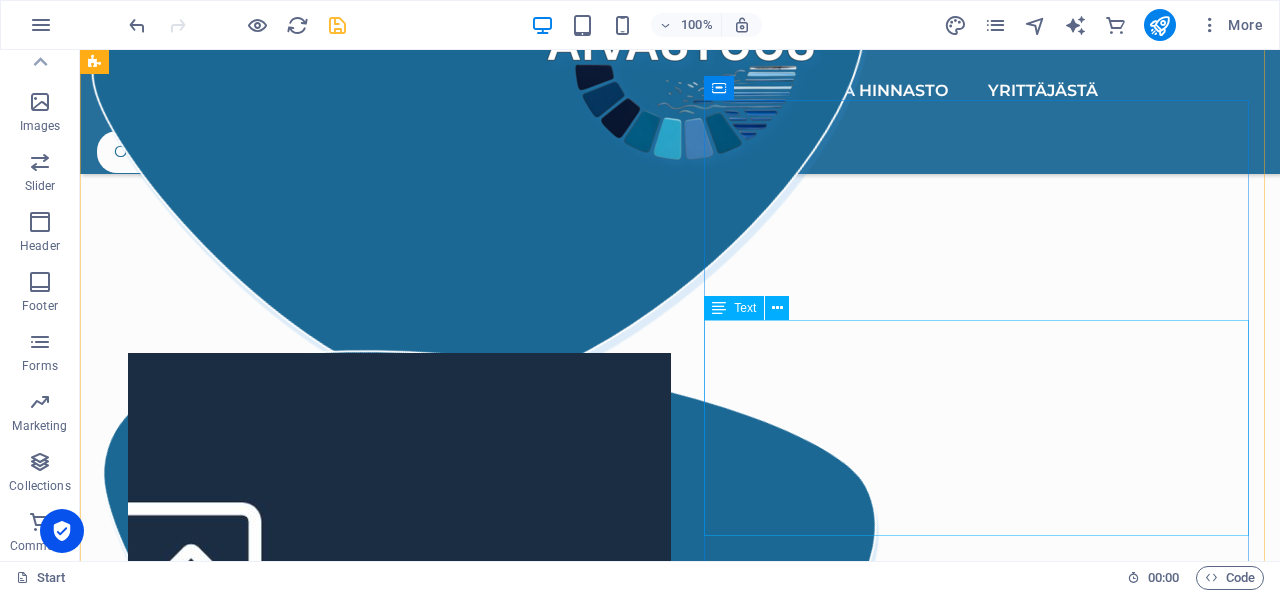 scroll, scrollTop: 1484, scrollLeft: 0, axis: vertical 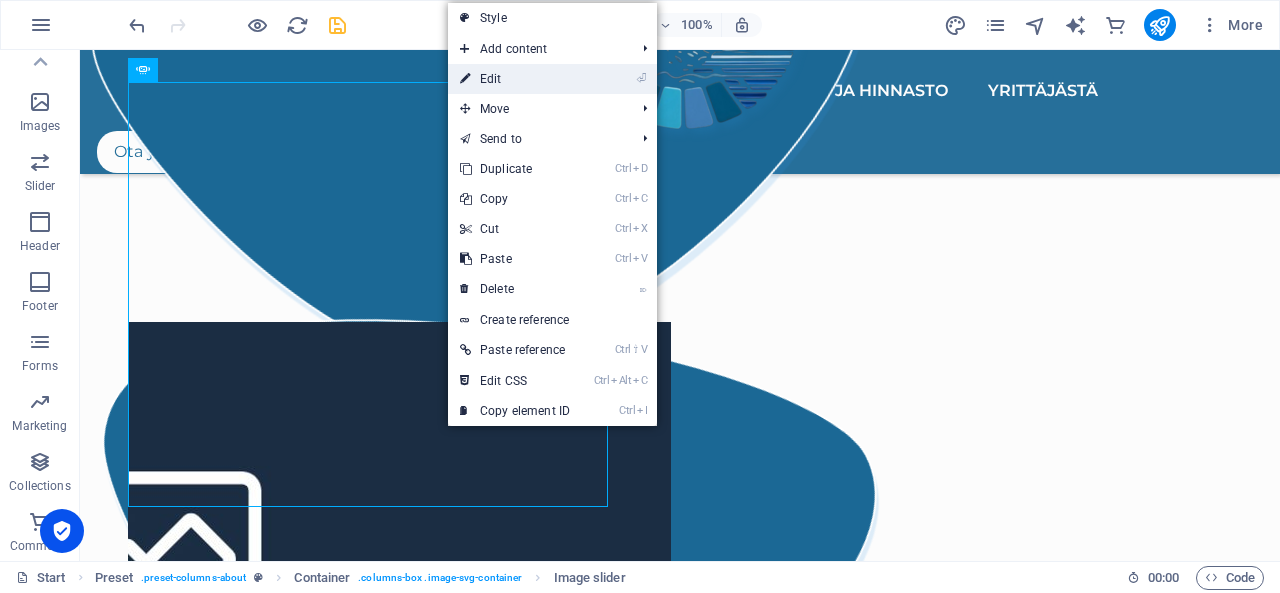 click on "⏎  Edit" at bounding box center (515, 79) 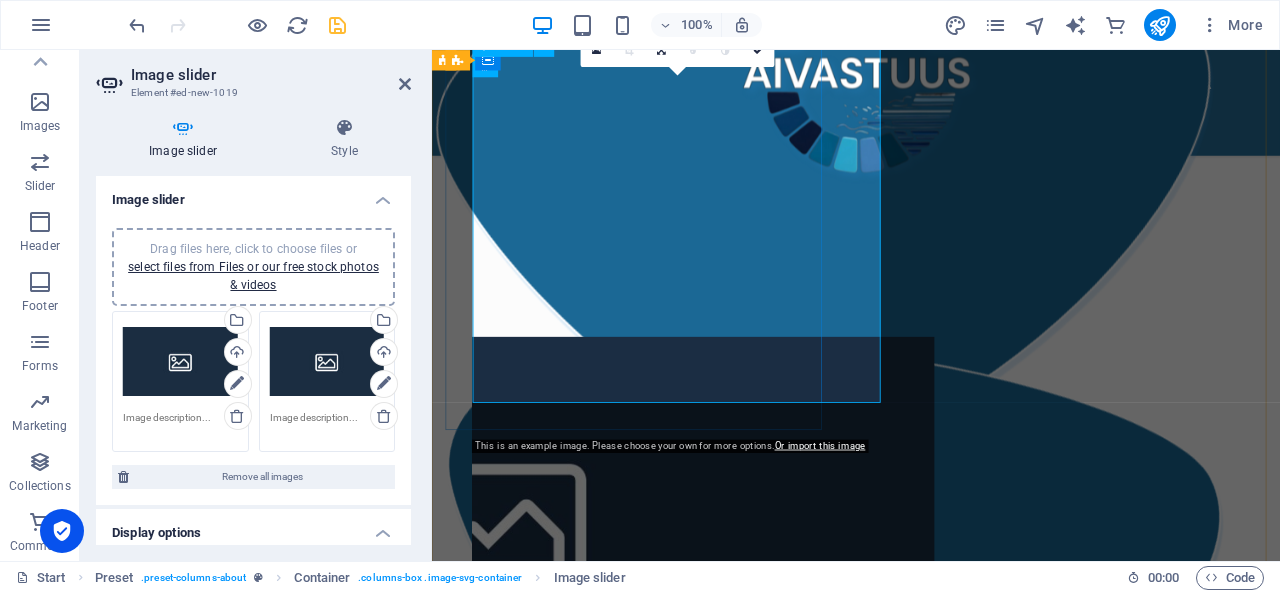 scroll, scrollTop: 1525, scrollLeft: 0, axis: vertical 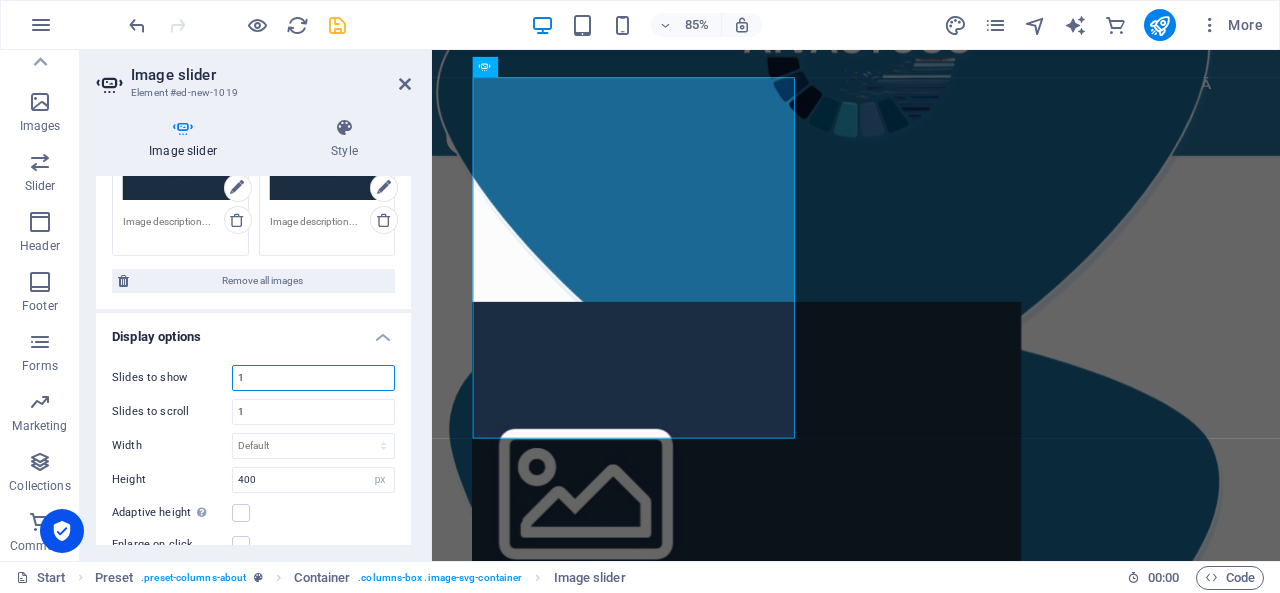 click on "1" at bounding box center (313, 378) 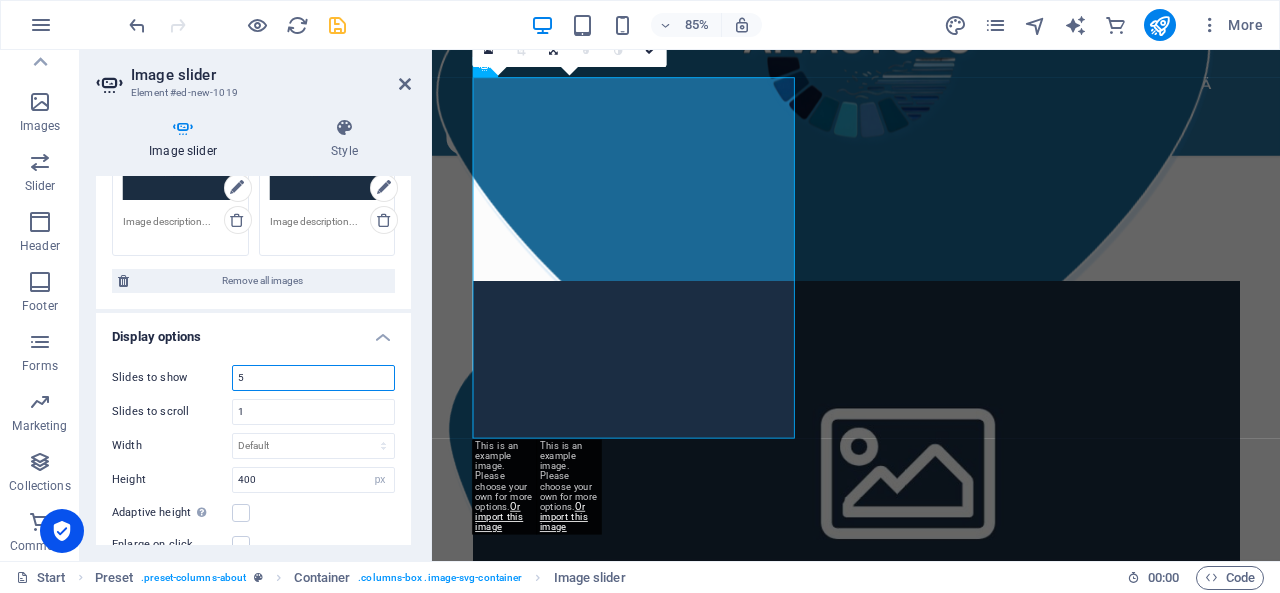 type on "5" 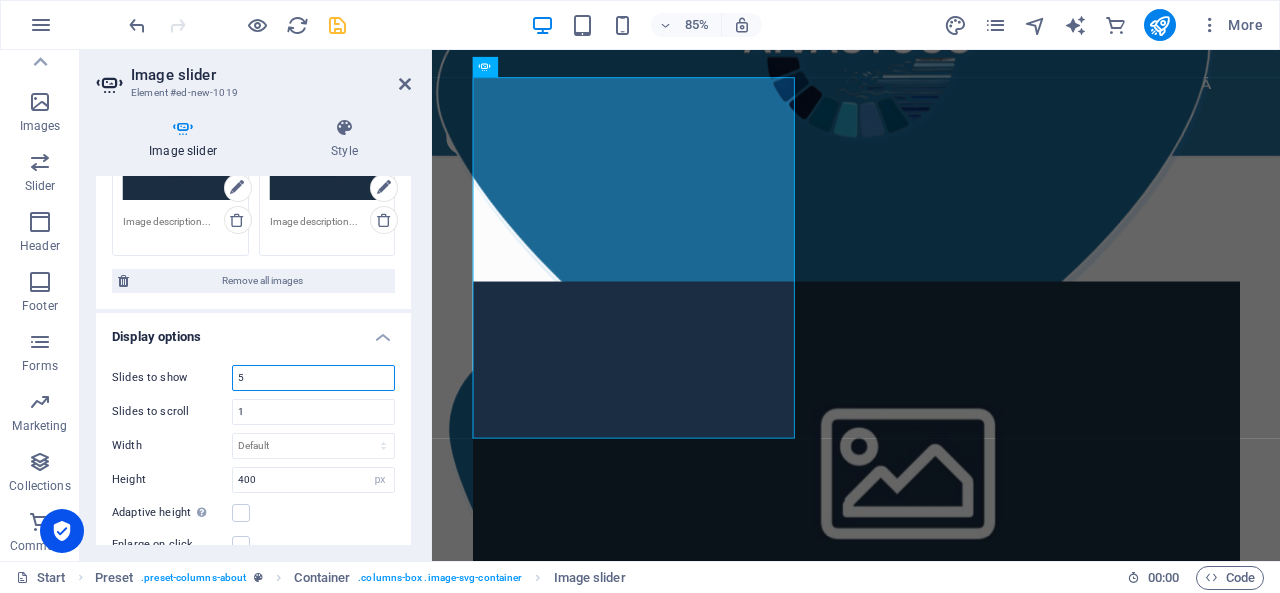 click on "5" at bounding box center (313, 378) 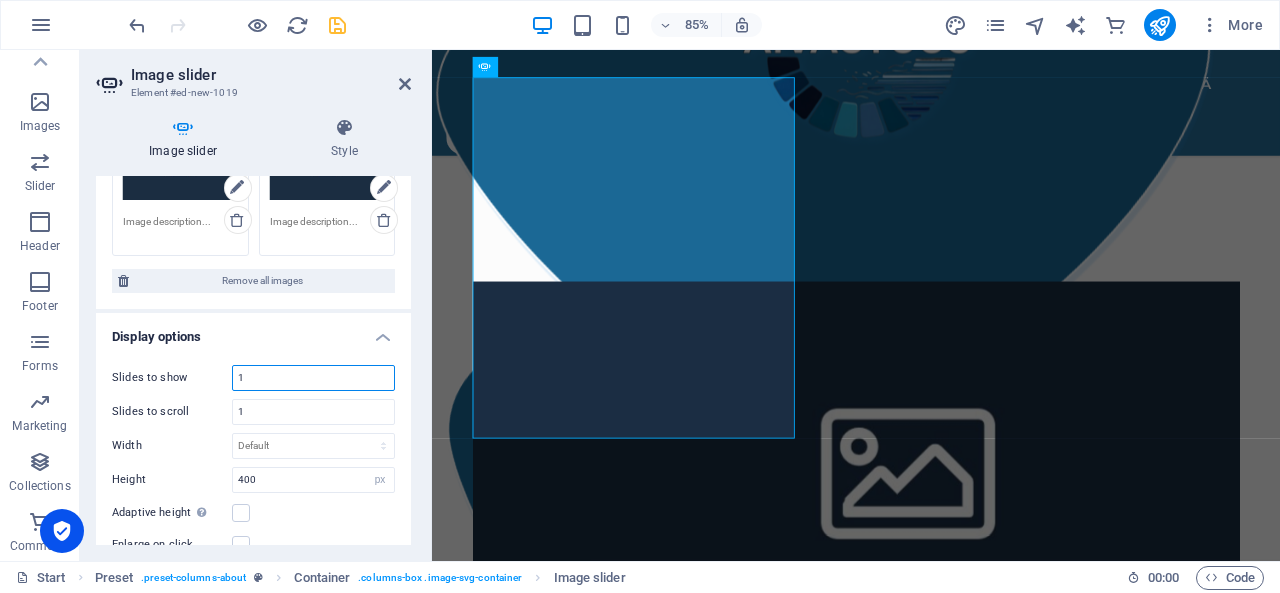 type on "1" 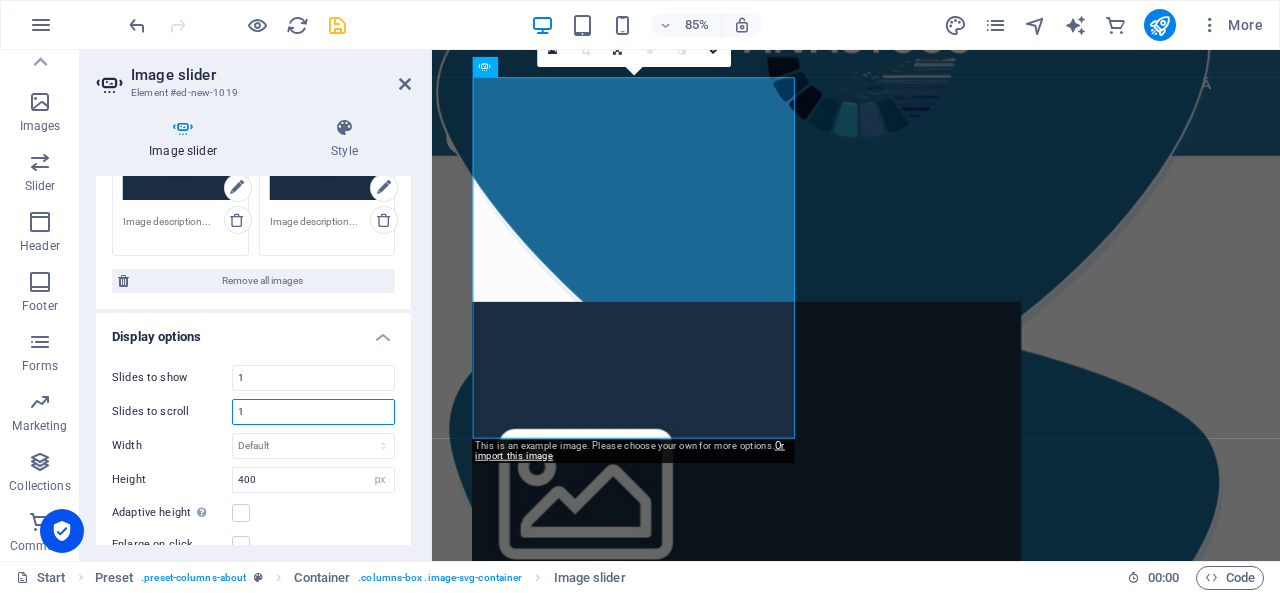 click on "1" at bounding box center (313, 412) 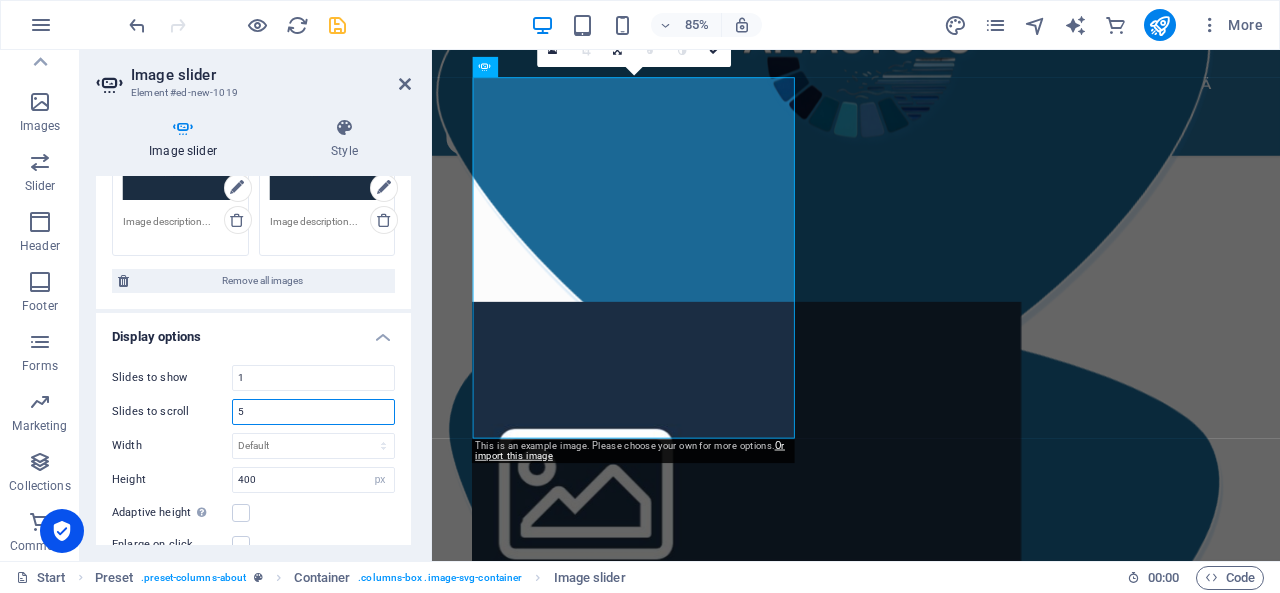 type on "5" 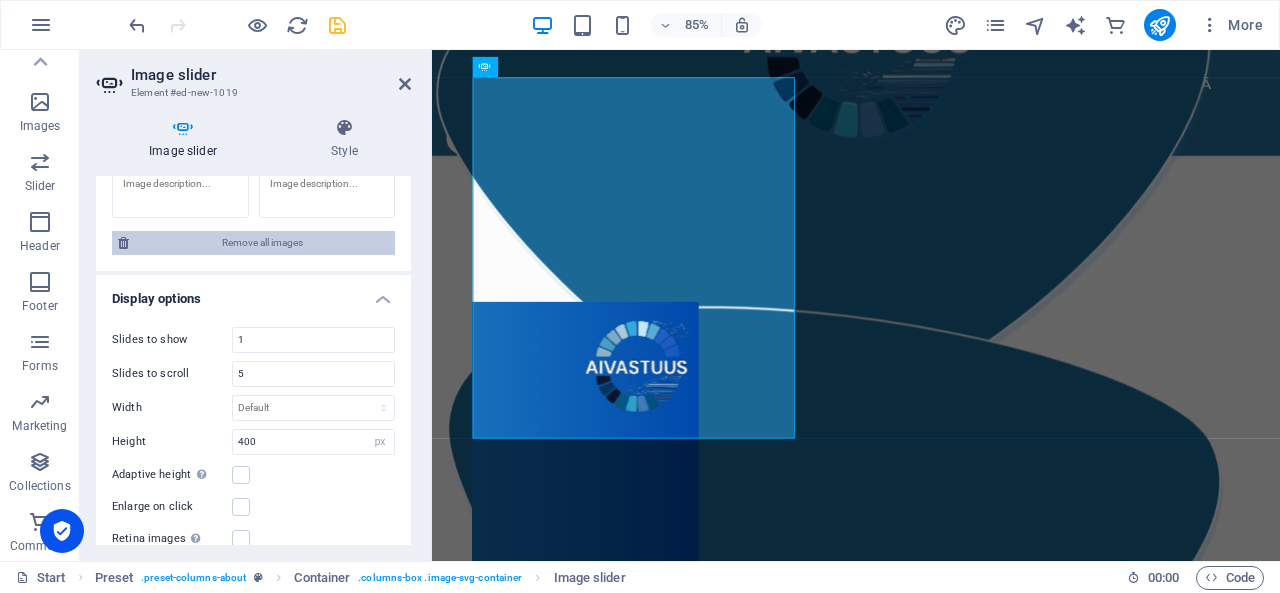 scroll, scrollTop: 310, scrollLeft: 0, axis: vertical 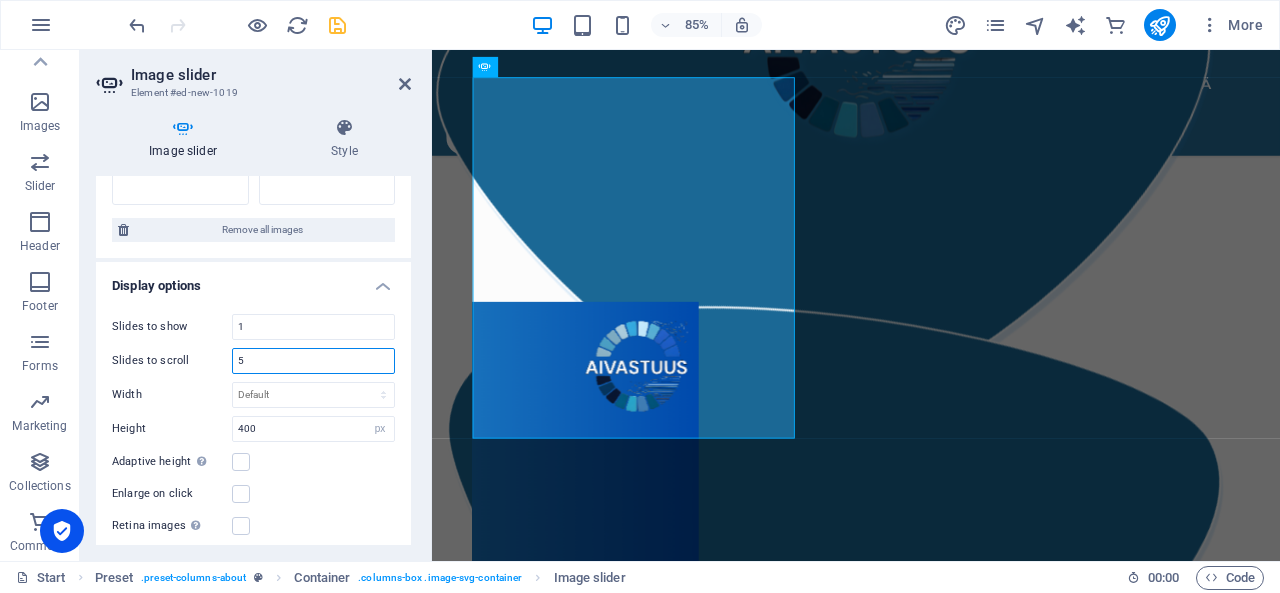 click on "5" at bounding box center (313, 361) 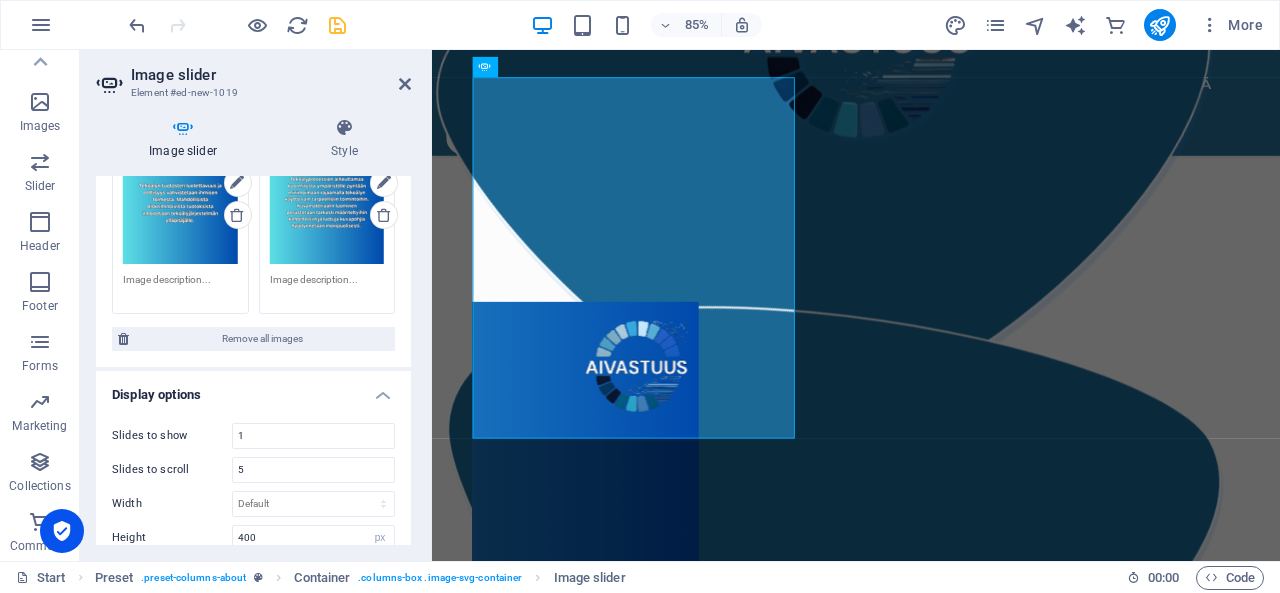 scroll, scrollTop: 160, scrollLeft: 0, axis: vertical 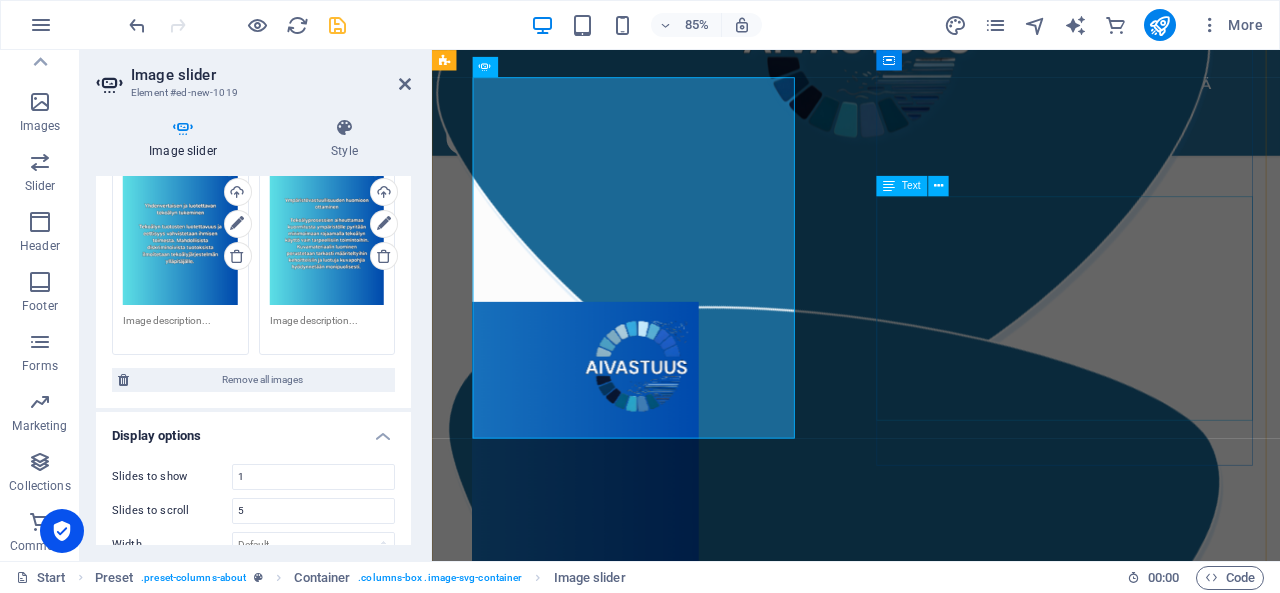 click on "Vastuullisen tekoälyn periaatteet luodaan yhteistyössä asiakkaan kanssa. Jokaiselle asiakkaalle luodaan uniikit vastuullisuusperiaatteet yhdistämällä organisaation luonne ja käytännöt heidän kannaltaan oleellisimpiin tekoälyvastuullisuuden osa-alueisiin ja toimintatapoihin. Asiakas täyttää taustatietolomakkeen, jonka pohjalta tekoälyn vastuullisuusperiaatteet rakennetaan. Asiakkaan halutessa voidaan vastuullisuusperiaatteita edistää myös palaverin muodossa." at bounding box center (931, 930) 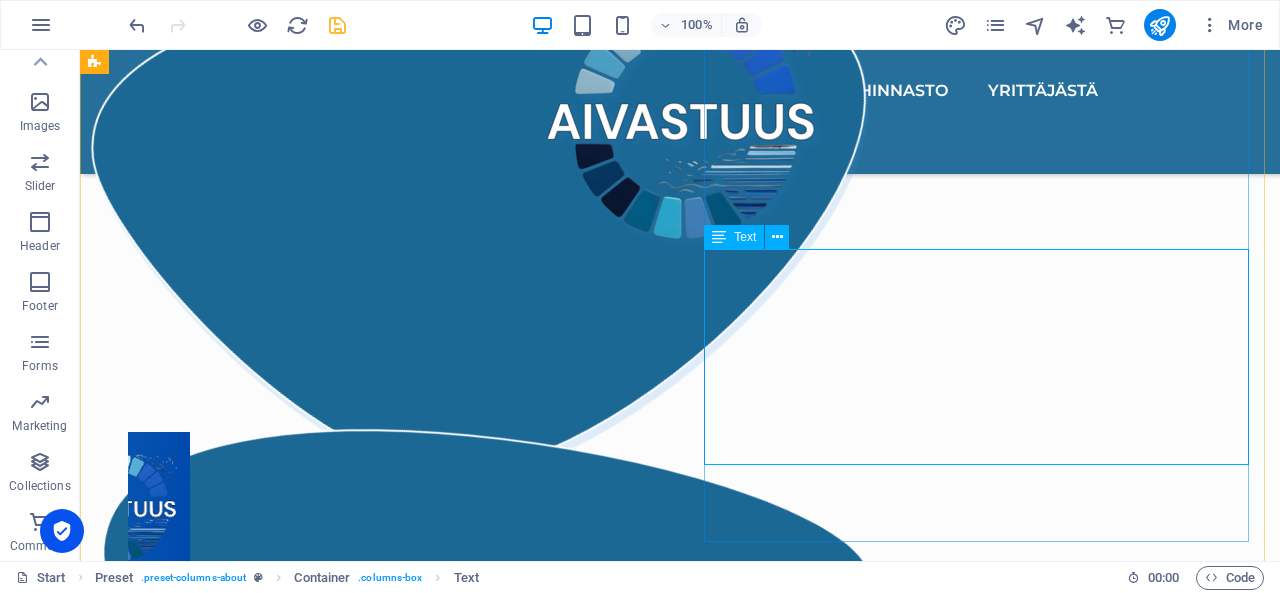 scroll, scrollTop: 1480, scrollLeft: 0, axis: vertical 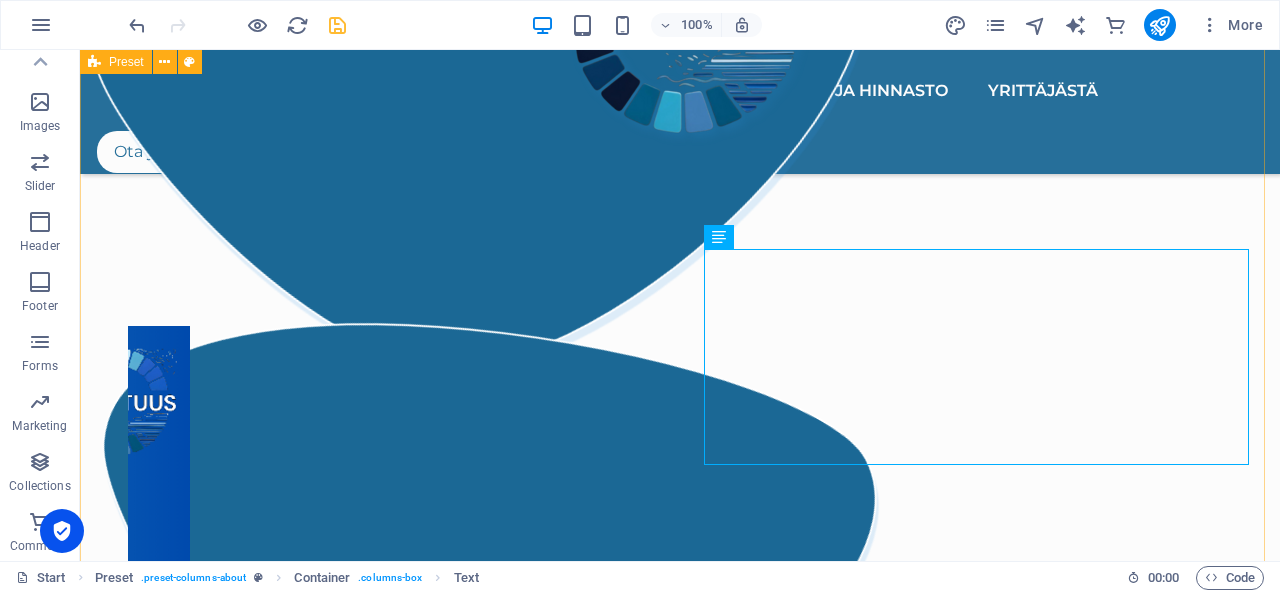 click on "Yritys AIVastuus on tekoälyvastuullisuuteen keskittyvä yritys, jonka missiona on edistää tekoälyn hyödyntämisen läpinäkyvyyttä. AIVastuus tarjoaa niin pienyrittäjille kuin suuremmillekin organisaatioille mahdollisuuden edistää tekoälyvastuullisuuttaan helposti, tekoälytoimiensa läpinäkyvyyttä parantamalla. Personoitujen vastuullisen tekoälyn periaatteiden avulla jokainen yritys voi olla osana vaikuttamassa avoimen tekoälyilmapiirin luomiseen olemalla avoin siitä, kuinka tekoälyä hyödynnetään organisaation toiminnassa ja mitä toimenpiteitä sen käyttöön kohdistuu vastuullisuuden edistämiseksi.
.cls-1{fill:#1a171b;stroke:#fff;stroke-miterlimit:10;} Element 2
.cls-1{fill:#1a171b;stroke:#fff;stroke-miterlimit:10;} Element 2
1 Vastuullisen tekoälyn periaatteet Palvelut ja hinnasto .cls-1{fill:#1a171b;stroke:#fff;stroke-miterlimit:10;} Element 2" at bounding box center [680, 803] 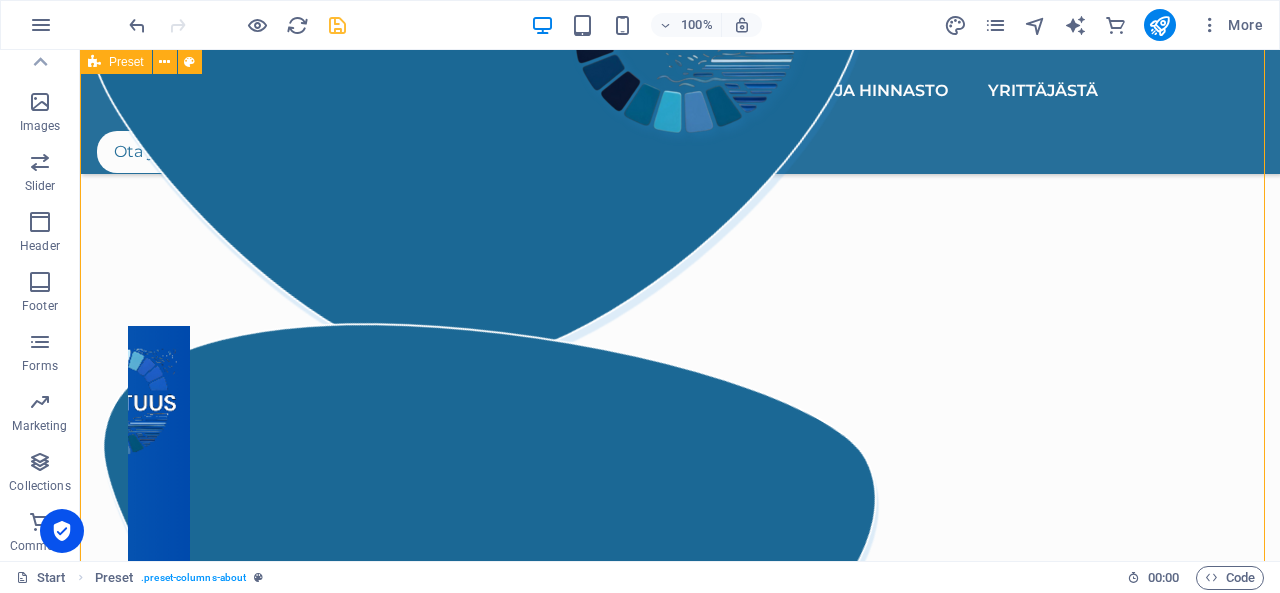 click on "Yritys AIVastuus on tekoälyvastuullisuuteen keskittyvä yritys, jonka missiona on edistää tekoälyn hyödyntämisen läpinäkyvyyttä. AIVastuus tarjoaa niin pienyrittäjille kuin suuremmillekin organisaatioille mahdollisuuden edistää tekoälyvastuullisuuttaan helposti, tekoälytoimiensa läpinäkyvyyttä parantamalla. Personoitujen vastuullisen tekoälyn periaatteiden avulla jokainen yritys voi olla osana vaikuttamassa avoimen tekoälyilmapiirin luomiseen olemalla avoin siitä, kuinka tekoälyä hyödynnetään organisaation toiminnassa ja mitä toimenpiteitä sen käyttöön kohdistuu vastuullisuuden edistämiseksi.
.cls-1{fill:#1a171b;stroke:#fff;stroke-miterlimit:10;} Element 2
.cls-1{fill:#1a171b;stroke:#fff;stroke-miterlimit:10;} Element 2
1 Vastuullisen tekoälyn periaatteet Palvelut ja hinnasto .cls-1{fill:#1a171b;stroke:#fff;stroke-miterlimit:10;} Element 2" at bounding box center [680, 803] 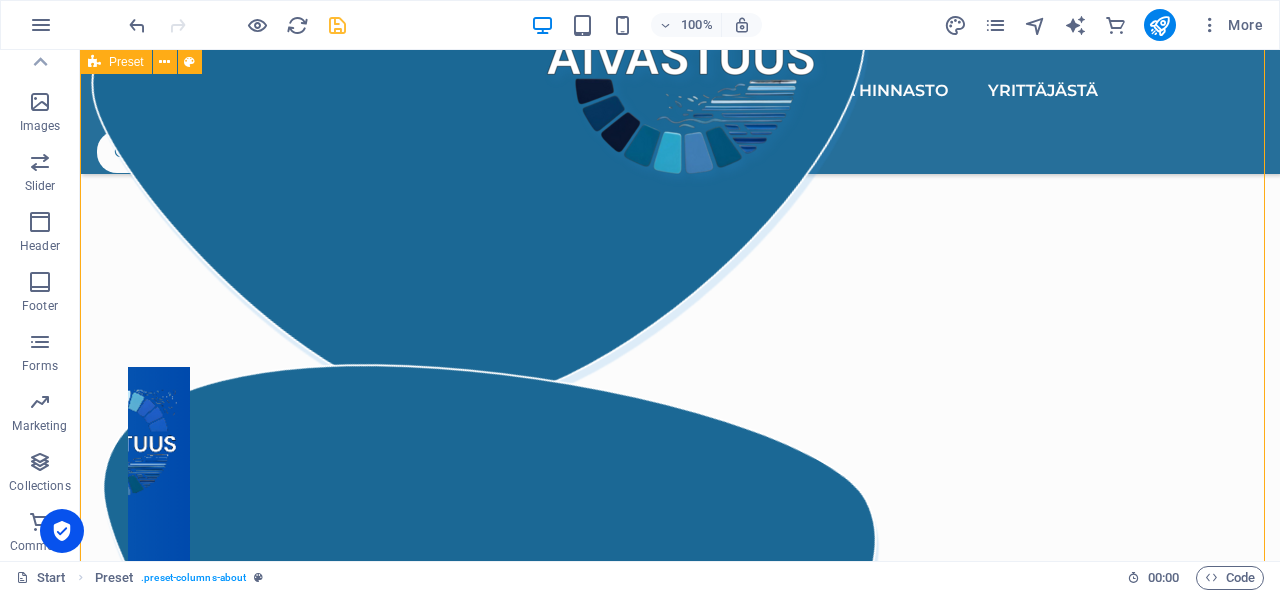 select on "px" 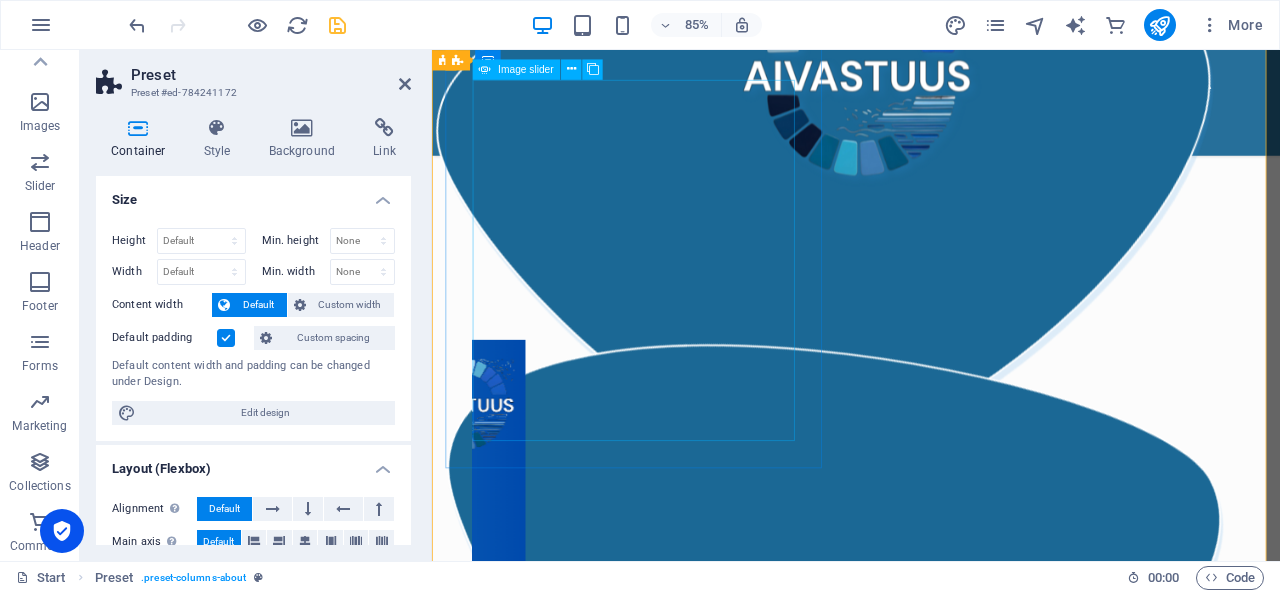 scroll, scrollTop: 1522, scrollLeft: 0, axis: vertical 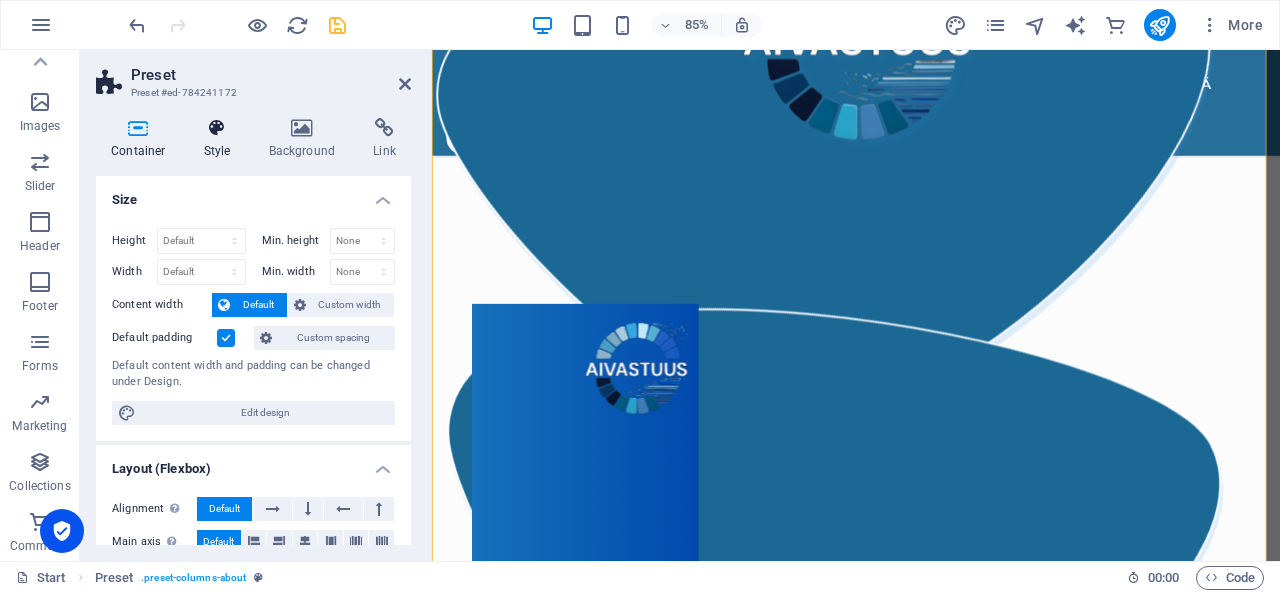 click on "Style" at bounding box center (221, 139) 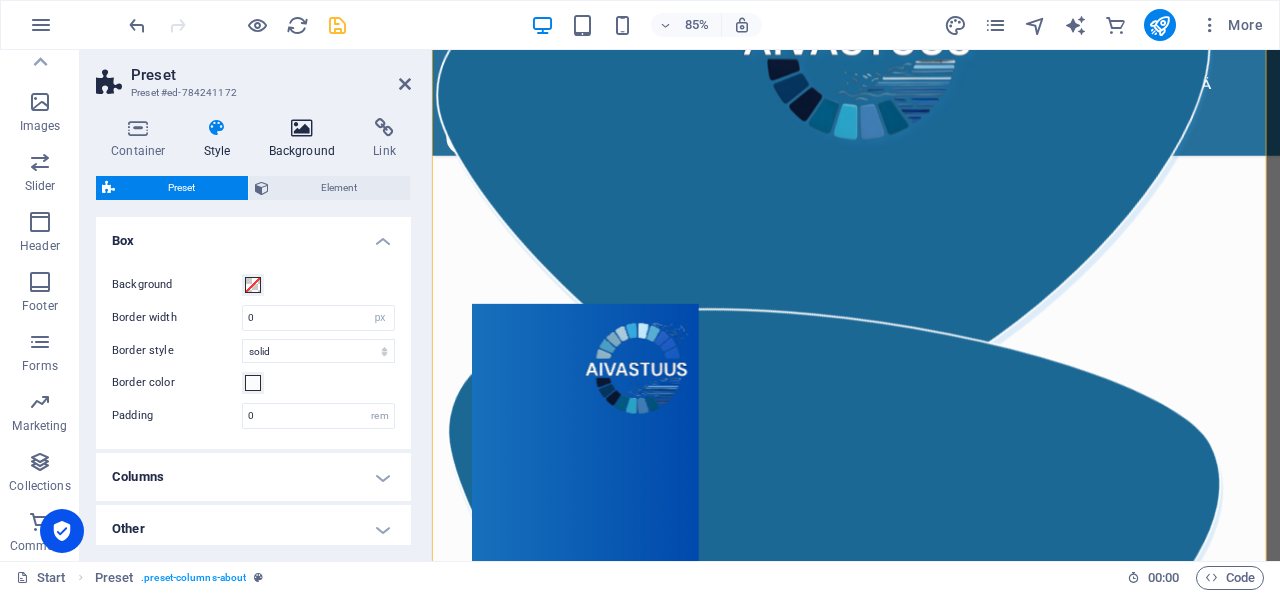 click at bounding box center [302, 128] 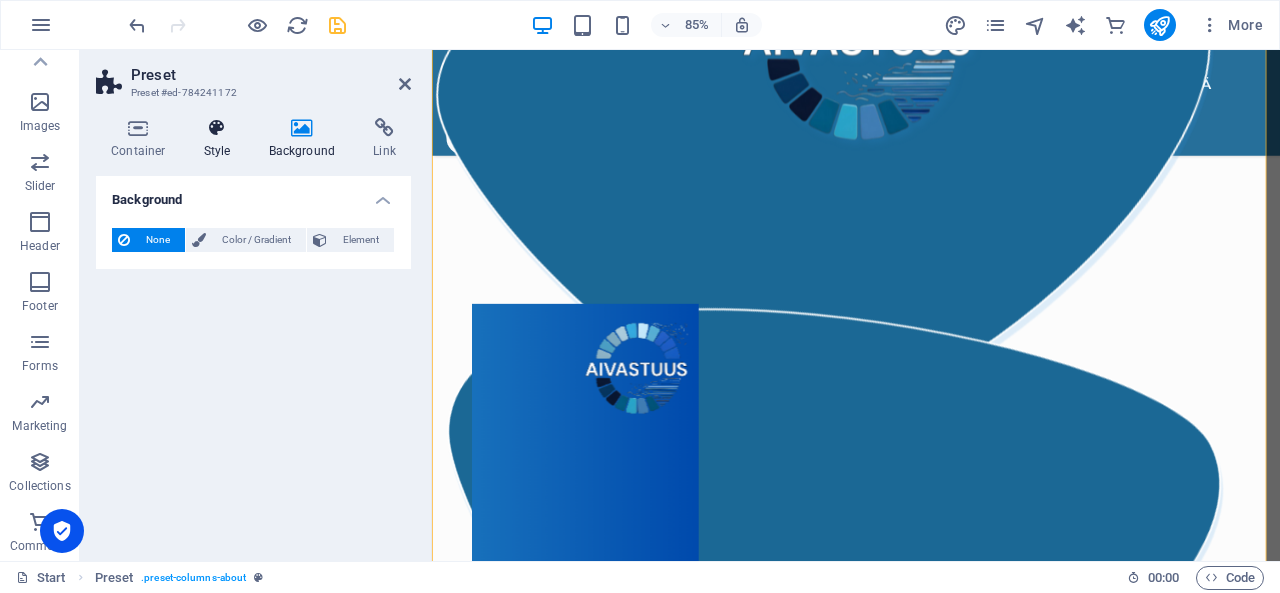 click at bounding box center [217, 128] 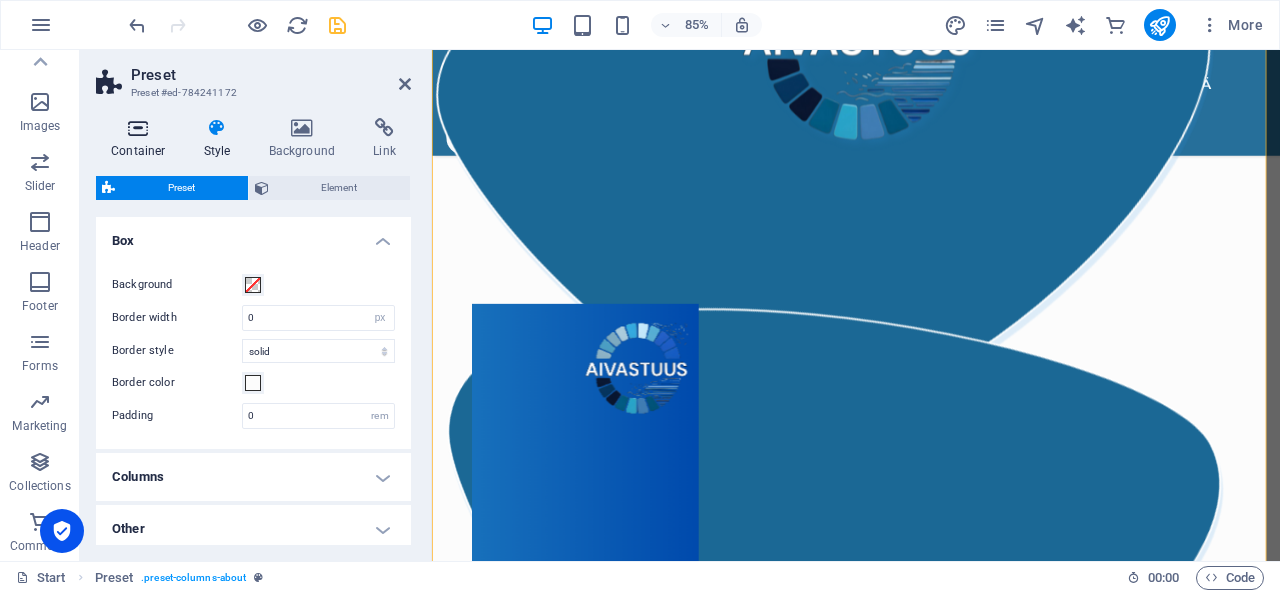 click at bounding box center [138, 128] 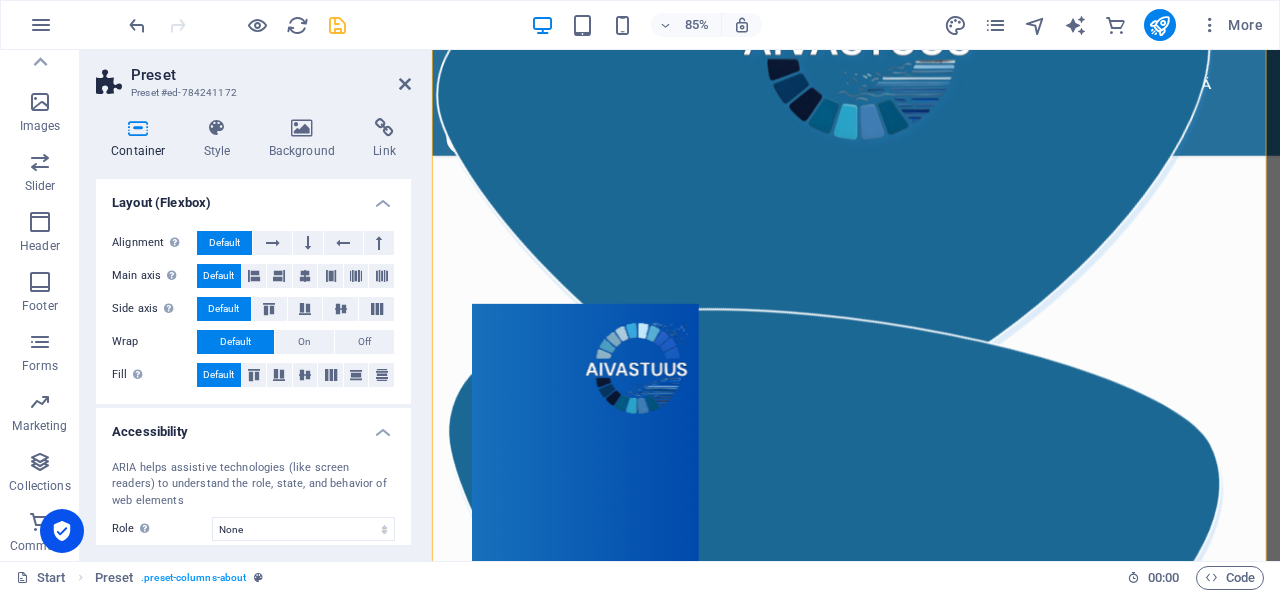 scroll, scrollTop: 0, scrollLeft: 0, axis: both 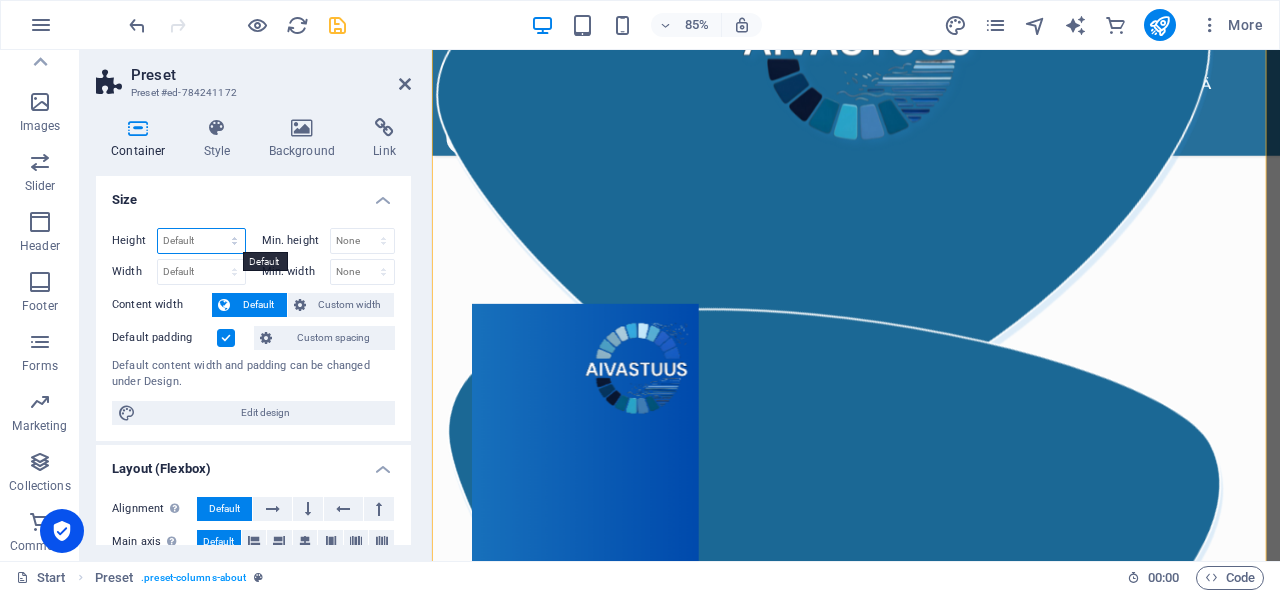 click on "Default px rem % vh vw" at bounding box center [201, 241] 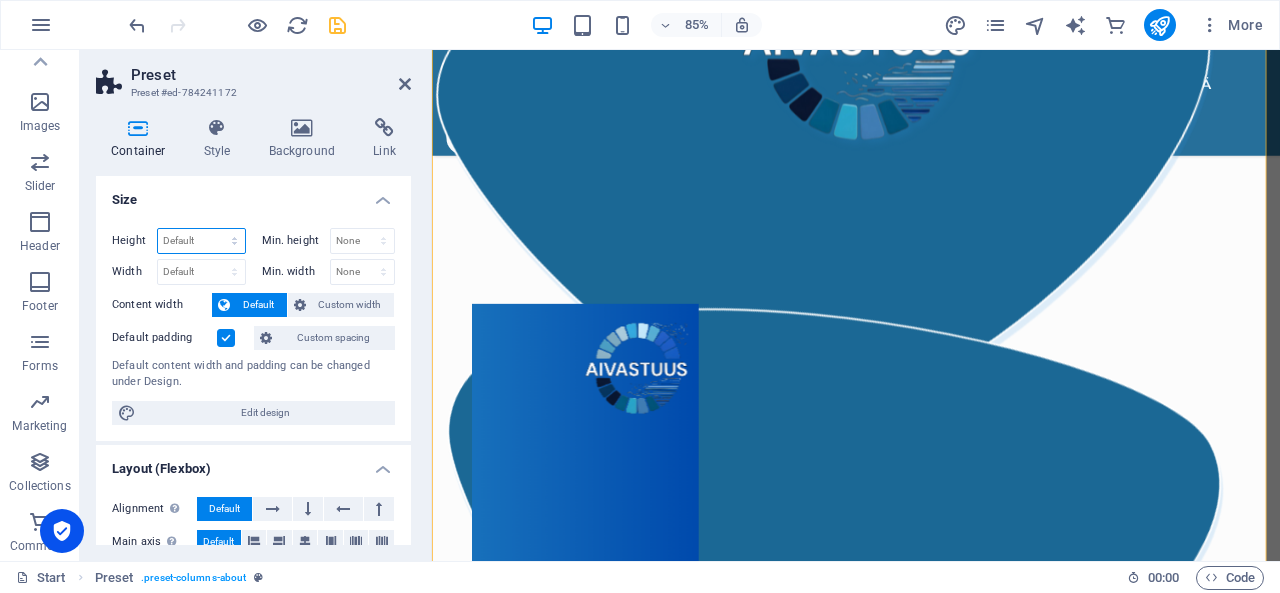 select on "px" 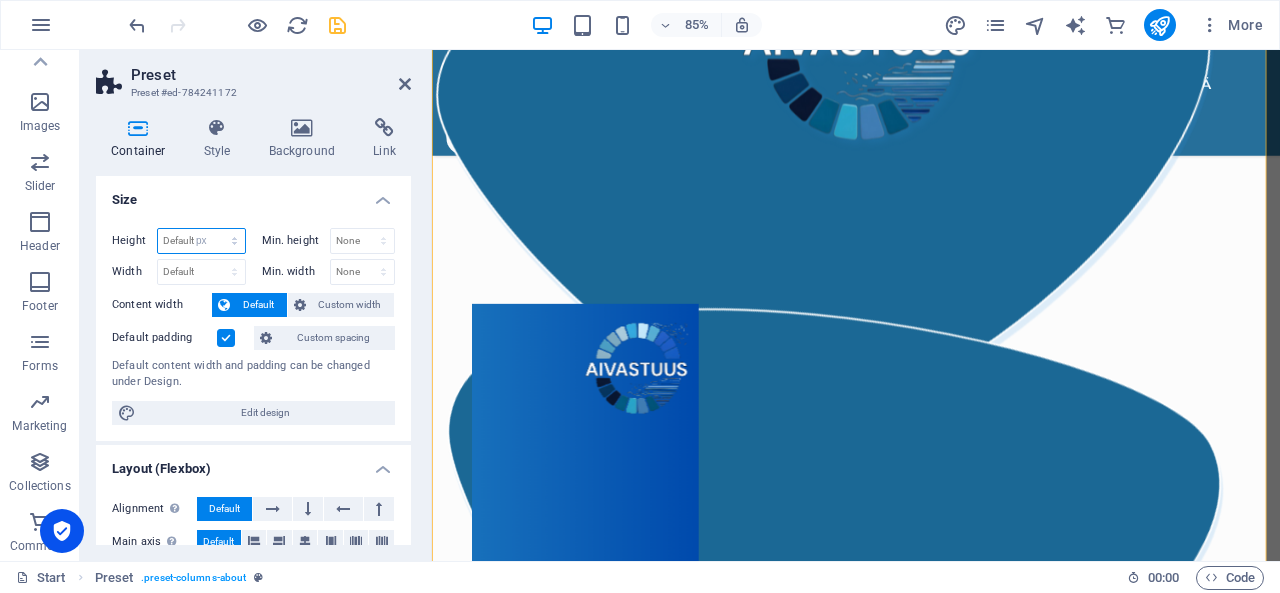 click on "Default px rem % vh vw" at bounding box center [201, 241] 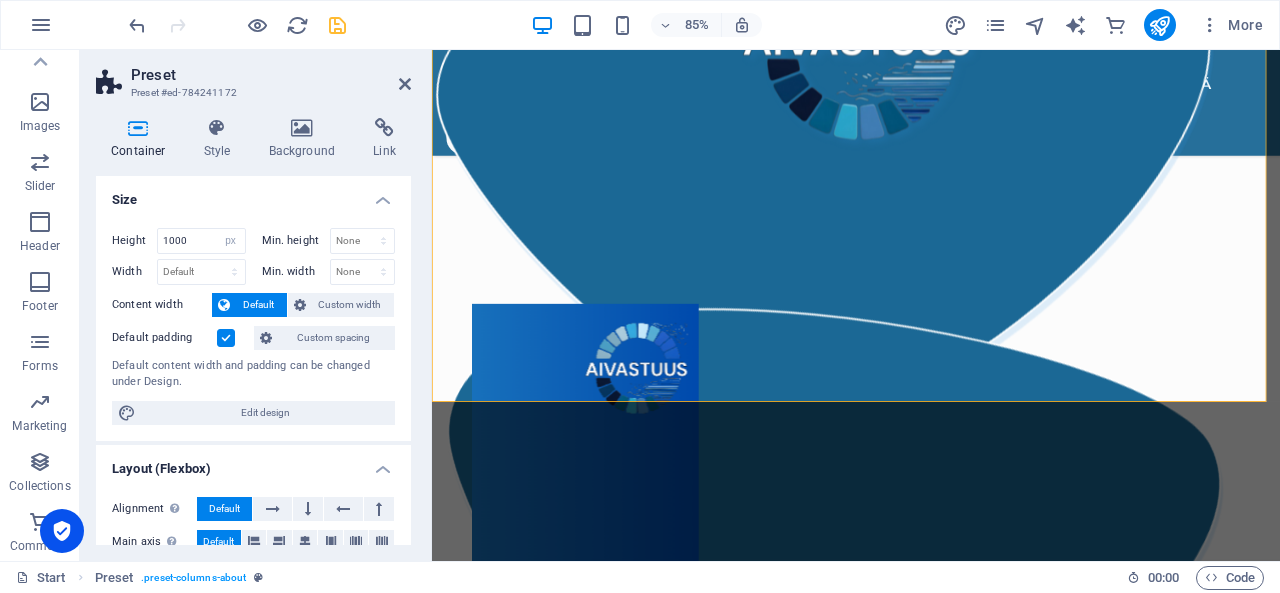 type on "1627" 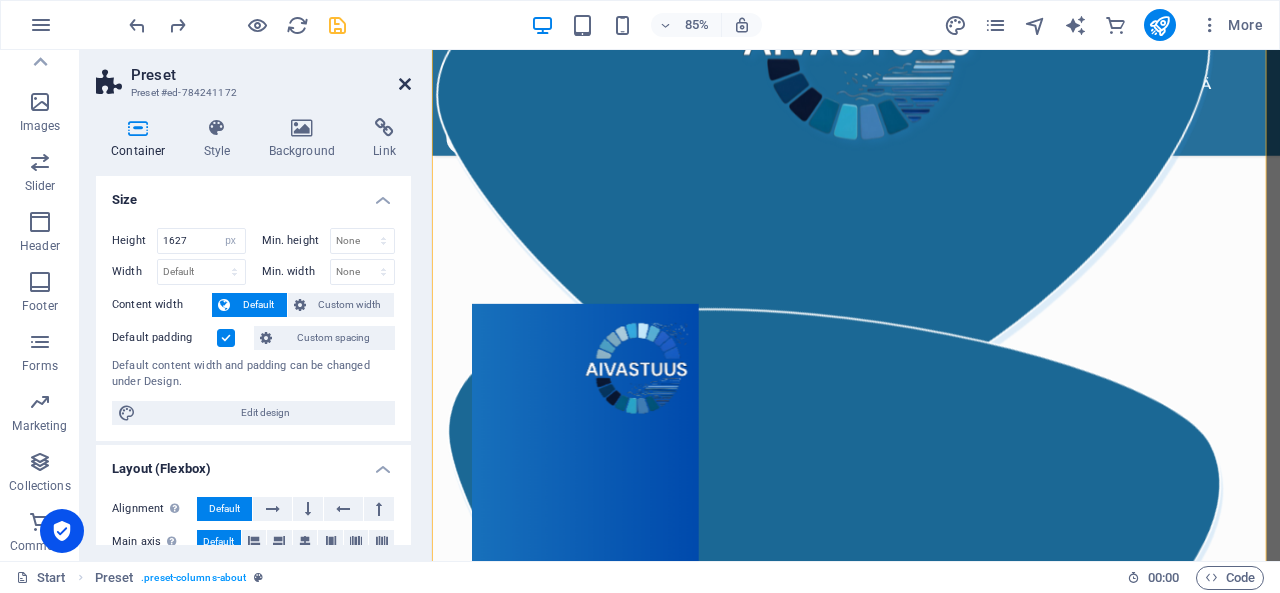 click at bounding box center [405, 84] 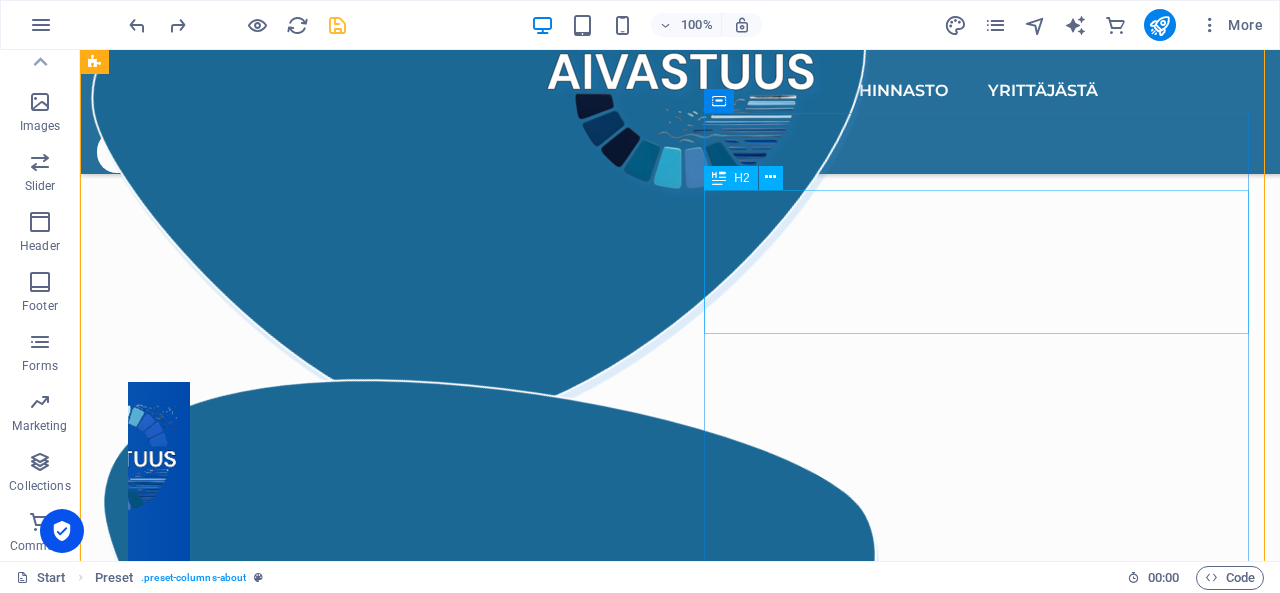 scroll, scrollTop: 1431, scrollLeft: 0, axis: vertical 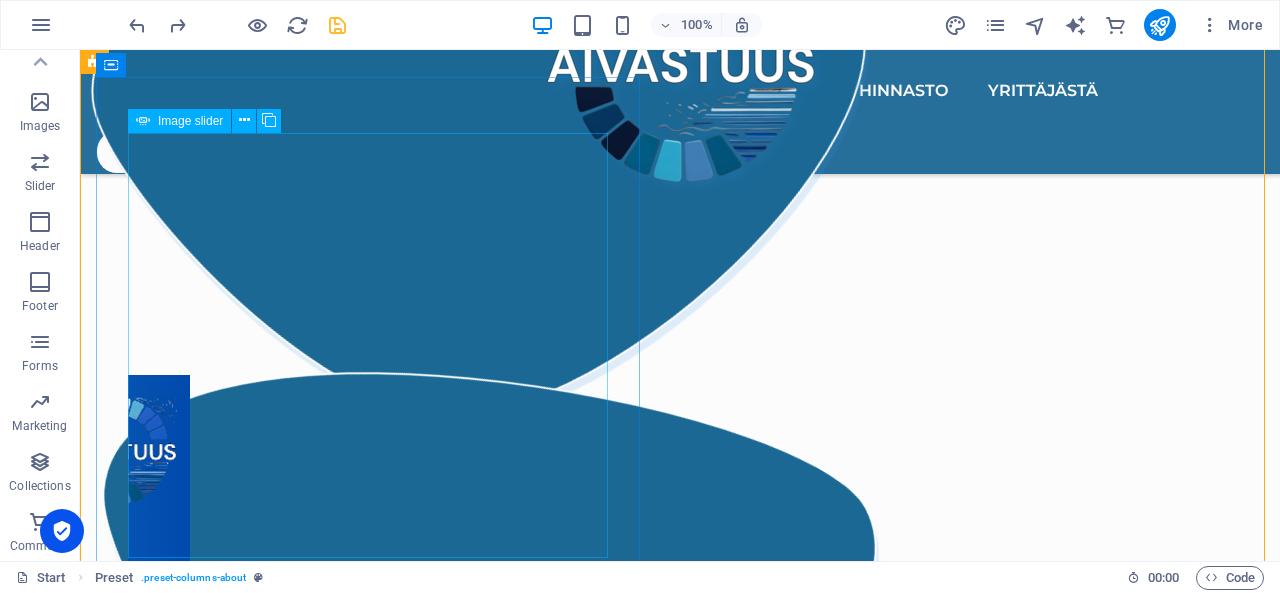 click on "1" at bounding box center (680, 551) 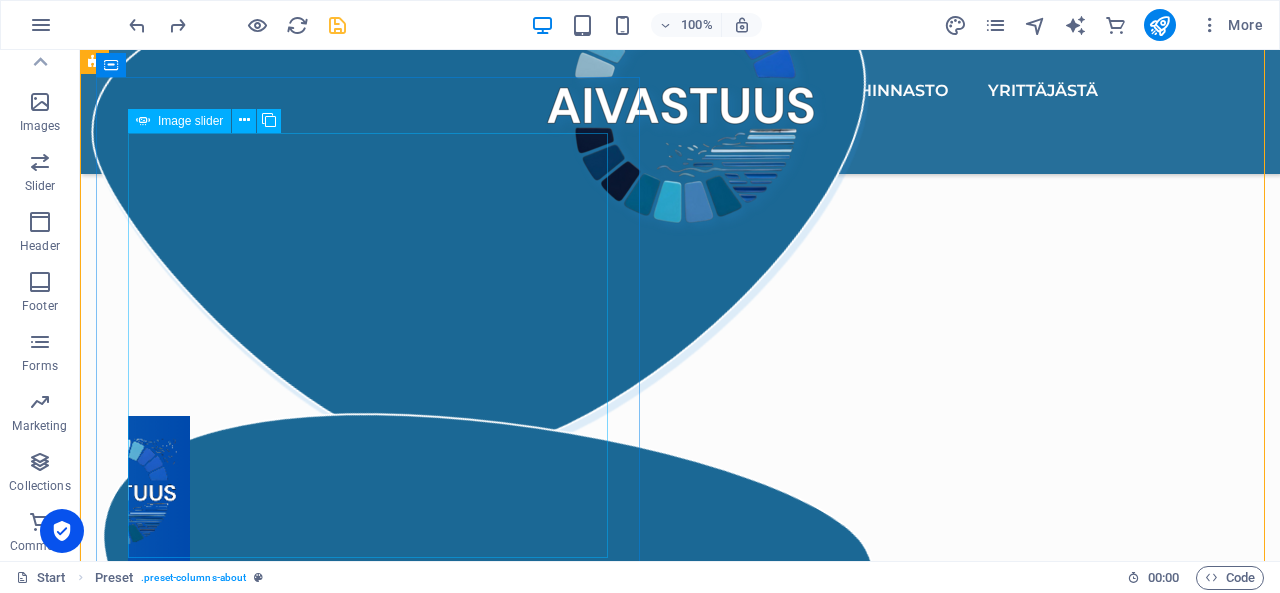 select on "px" 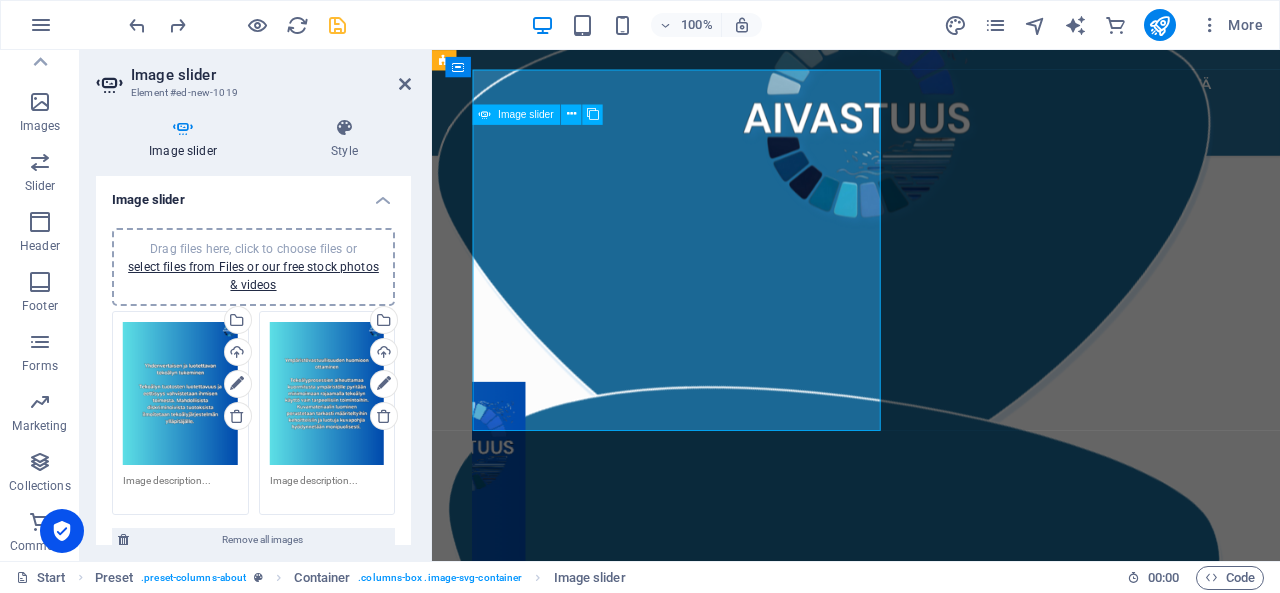 scroll, scrollTop: 1490, scrollLeft: 0, axis: vertical 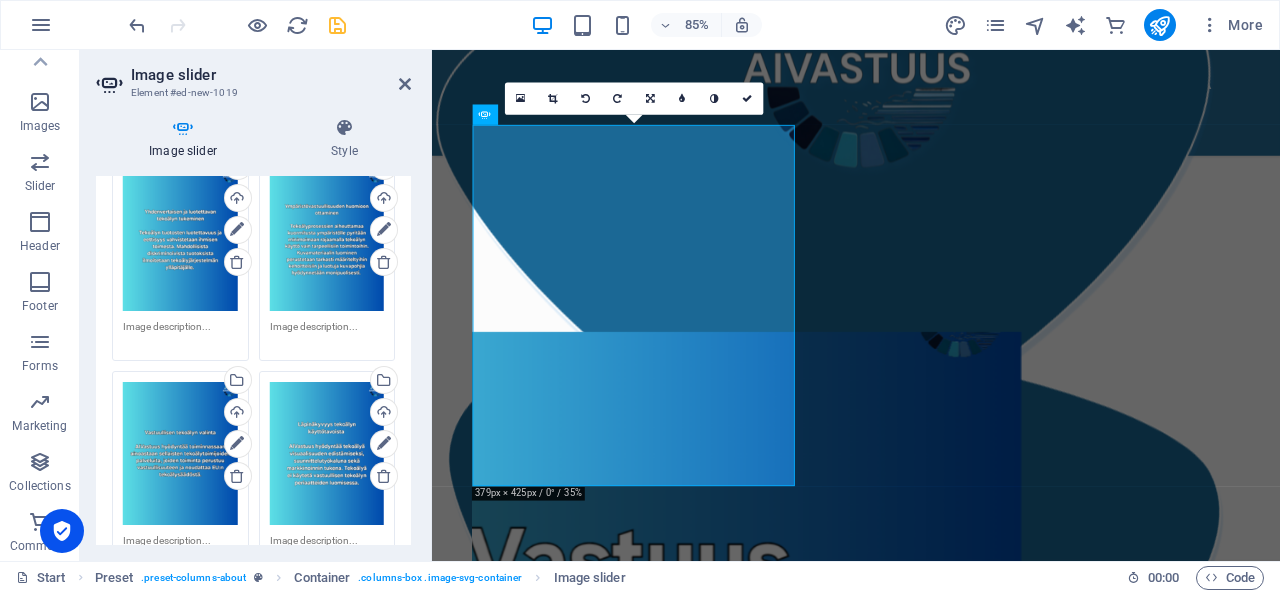 click on "Drag files here, click to choose files or select files from Files or our free stock photos & videos" at bounding box center (180, 239) 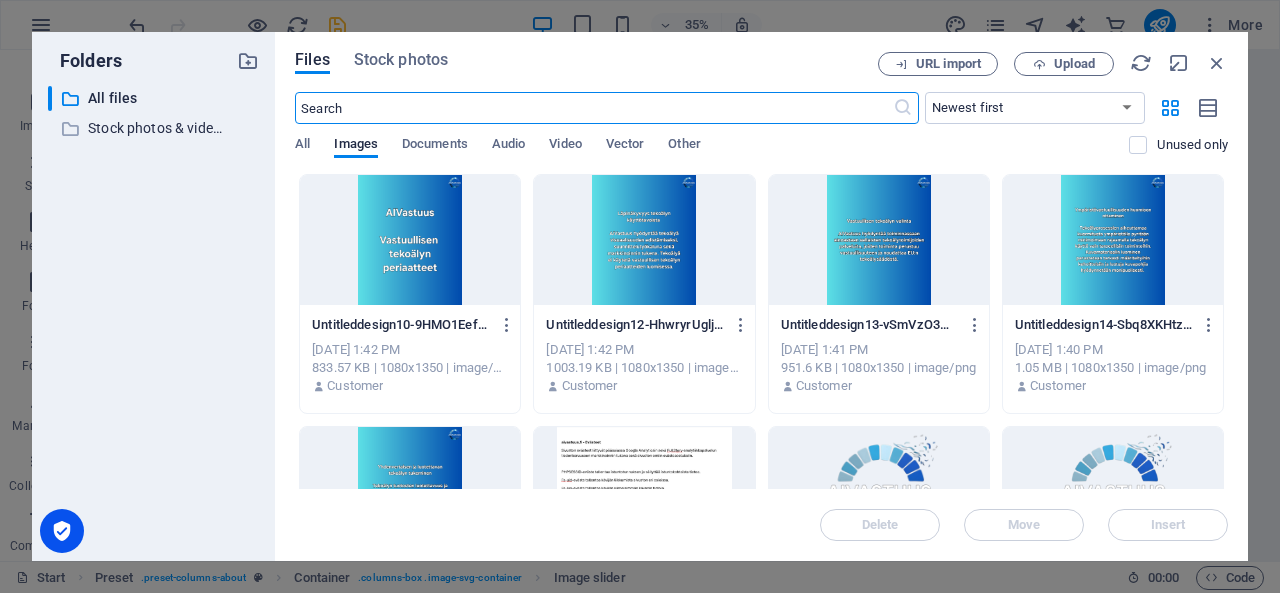 scroll, scrollTop: 1867, scrollLeft: 0, axis: vertical 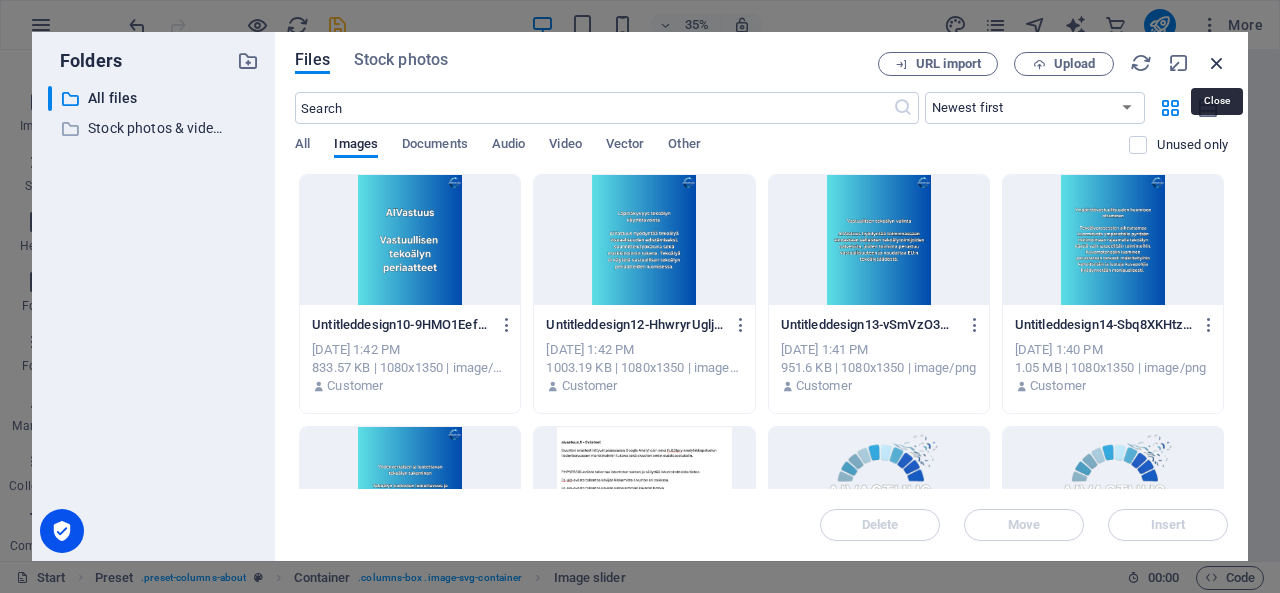 click at bounding box center [1217, 63] 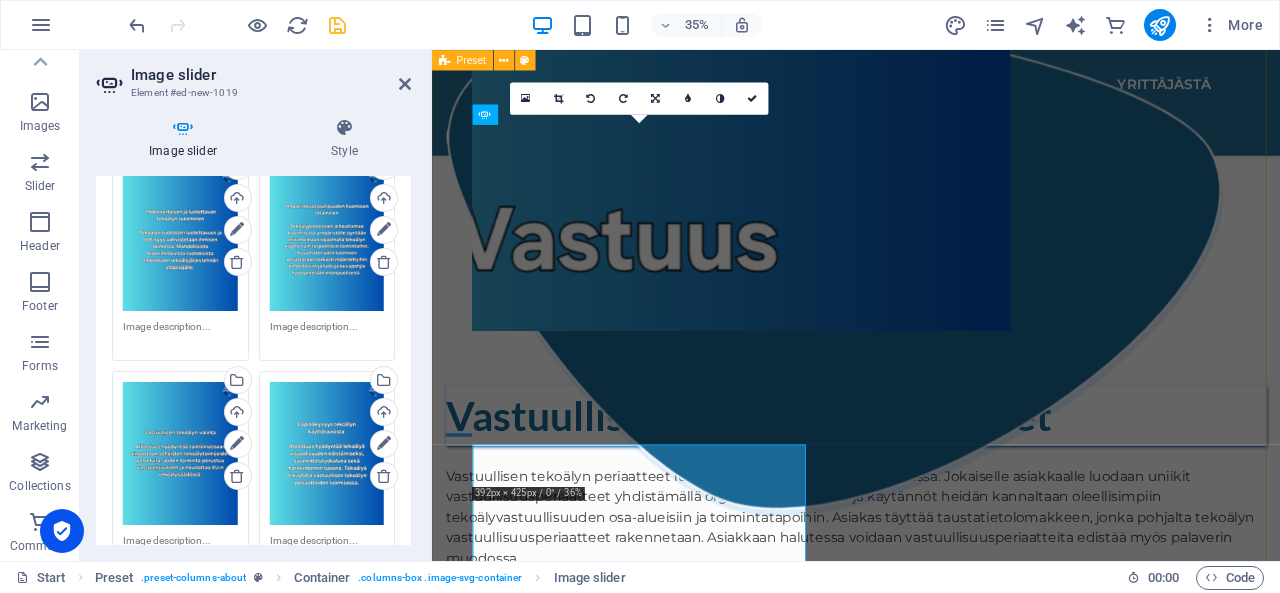 scroll, scrollTop: 1490, scrollLeft: 0, axis: vertical 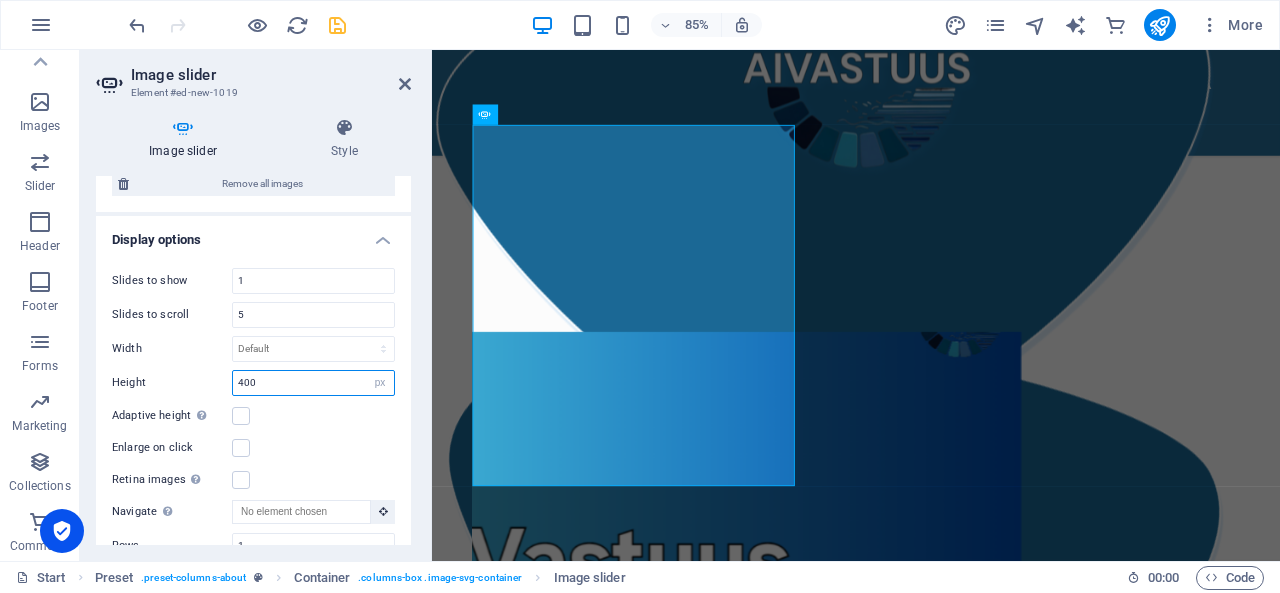 click on "400" at bounding box center [313, 383] 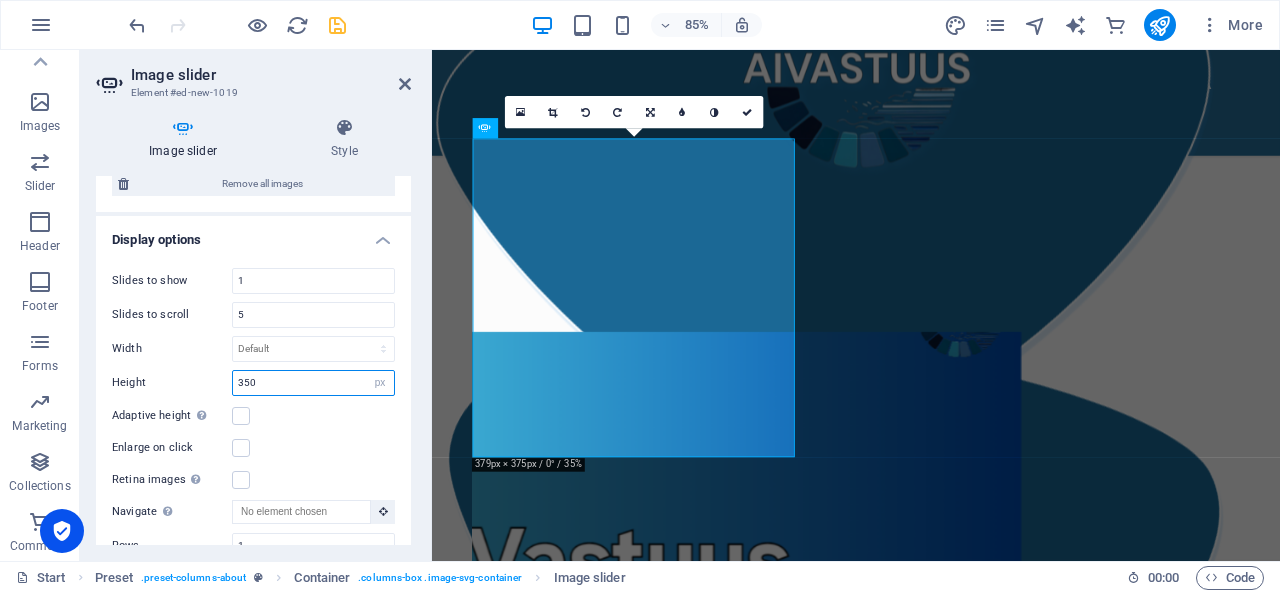 type on "350" 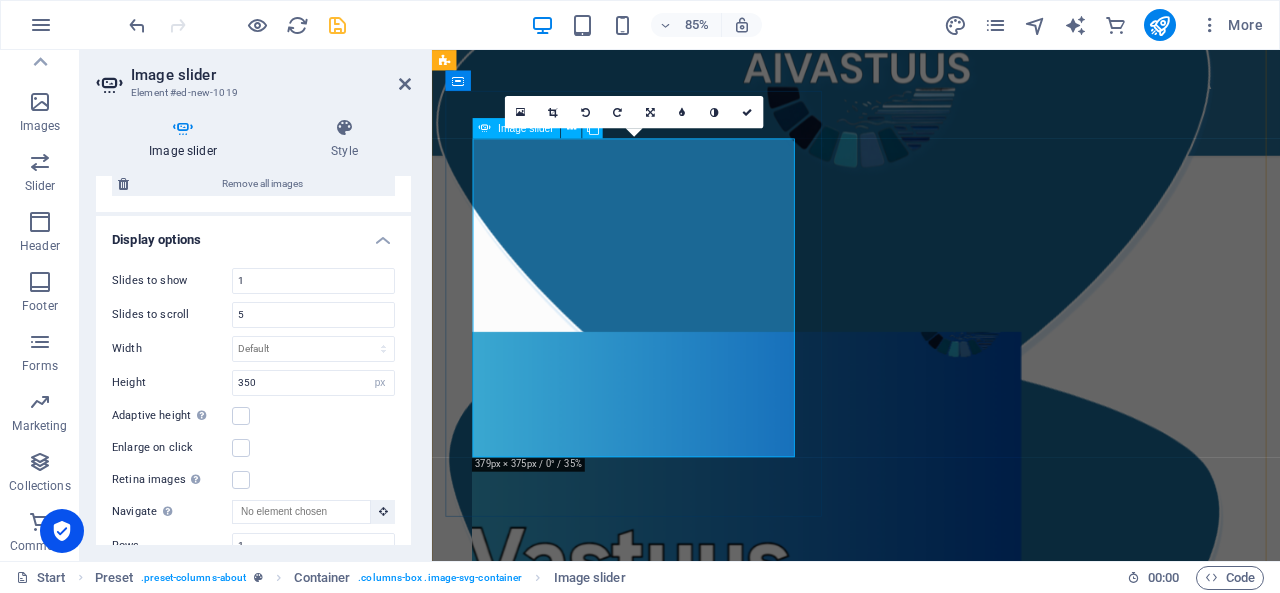 click at bounding box center [480, 8558] 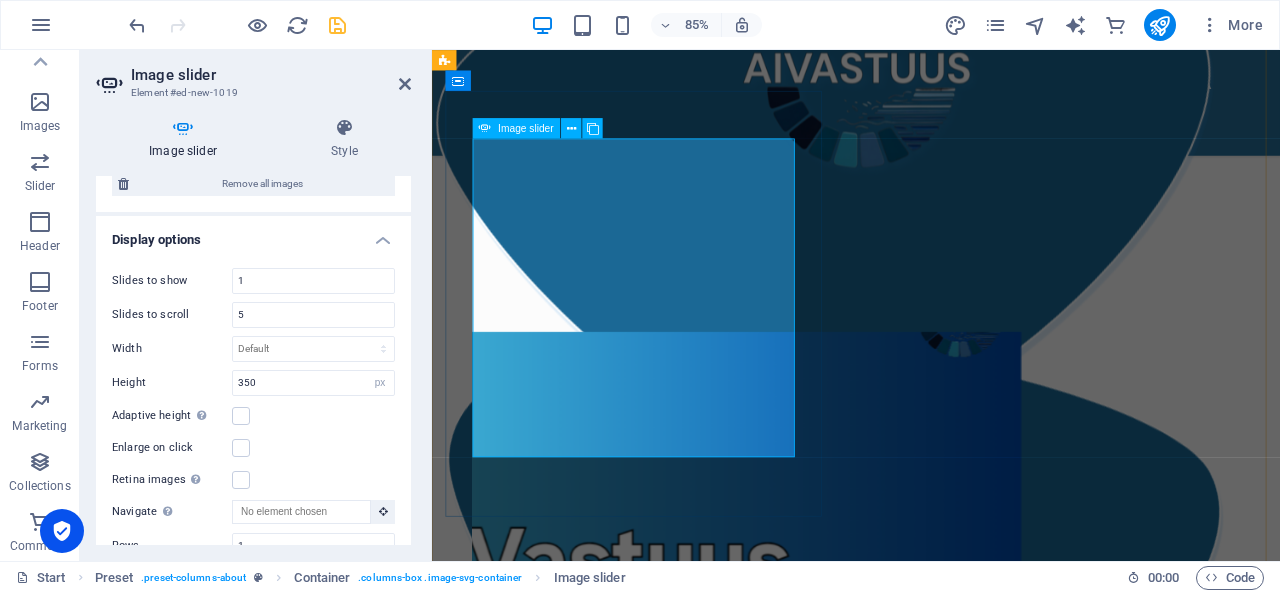 click at bounding box center (480, 8558) 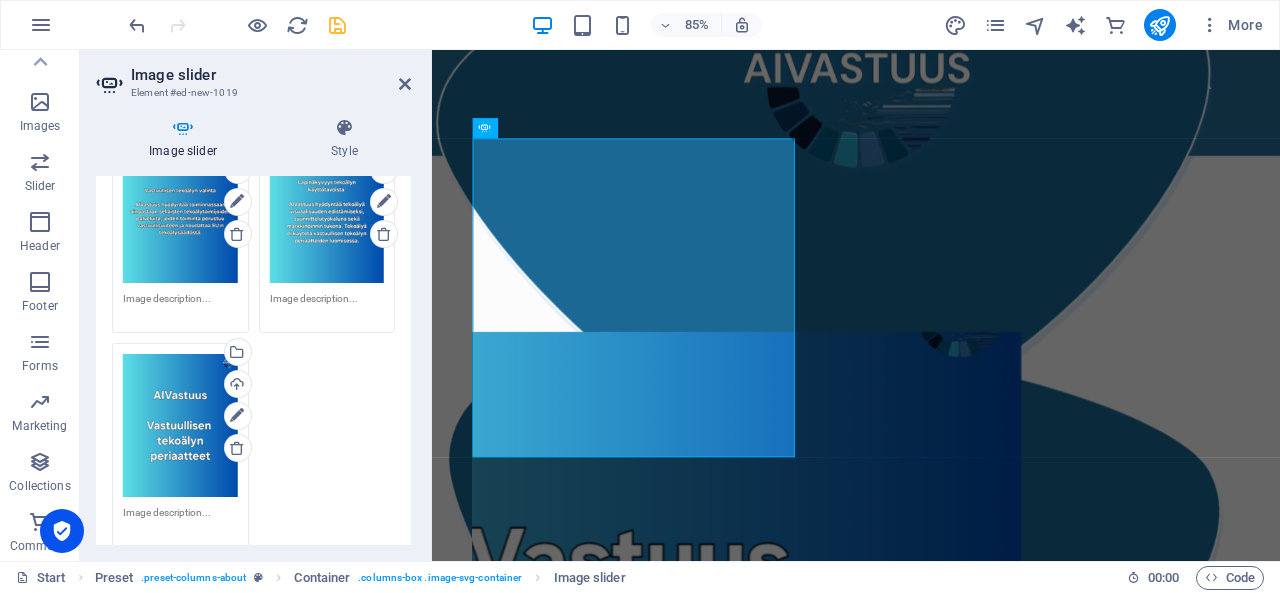 scroll, scrollTop: 387, scrollLeft: 0, axis: vertical 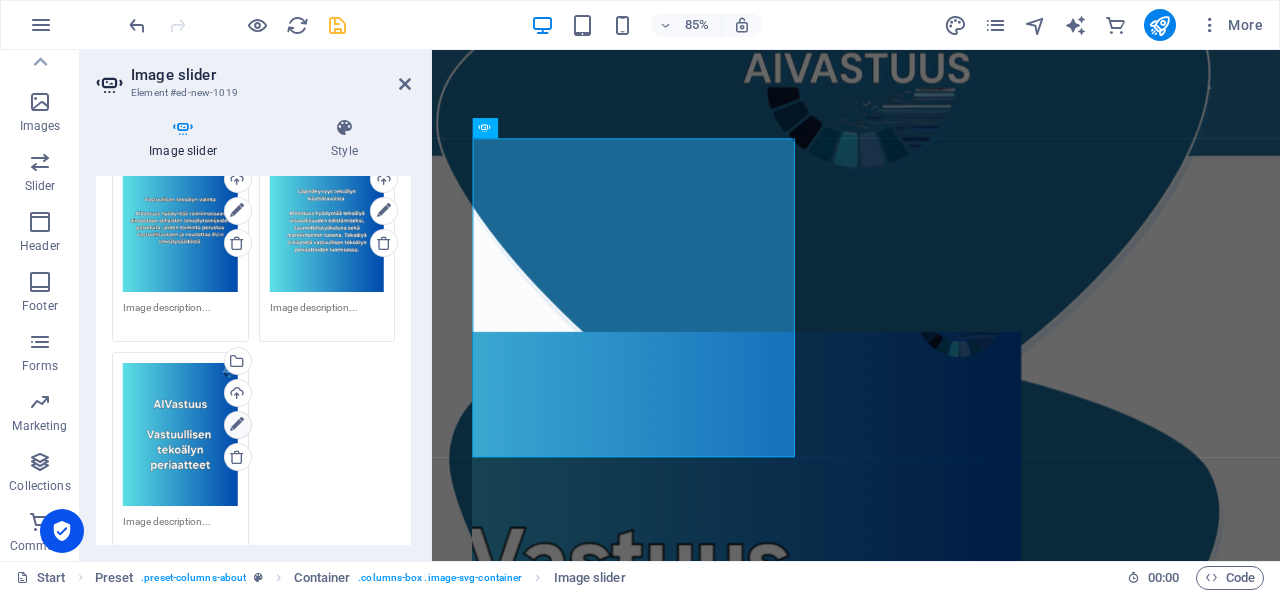 click at bounding box center (237, 425) 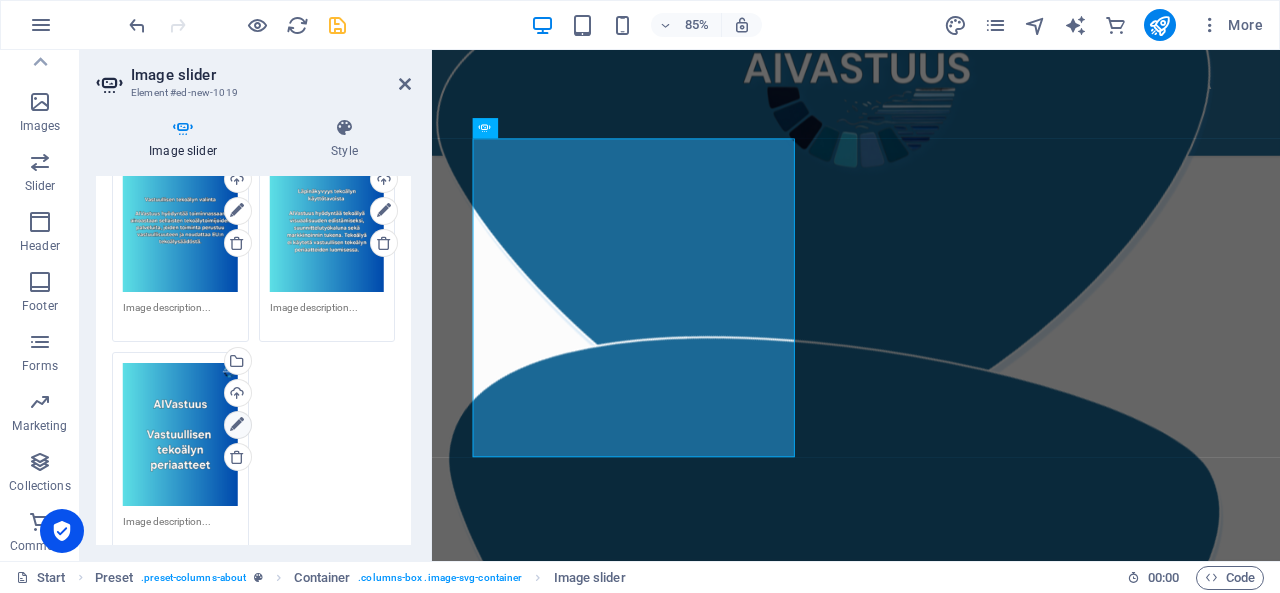 click at bounding box center [237, 425] 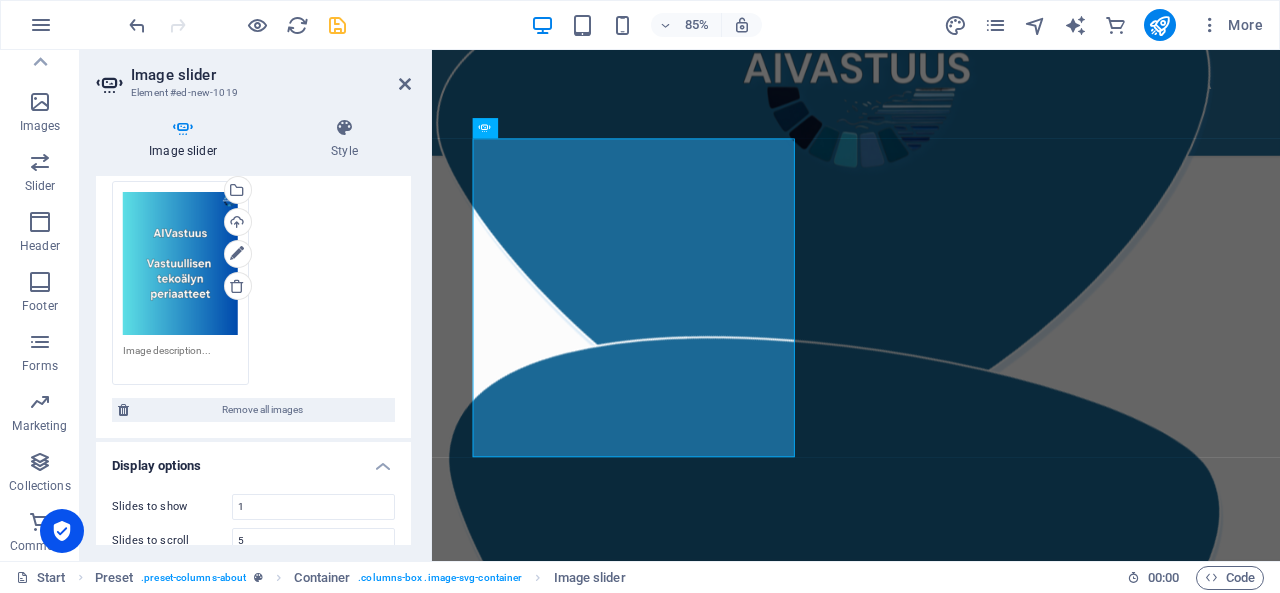 scroll, scrollTop: 520, scrollLeft: 0, axis: vertical 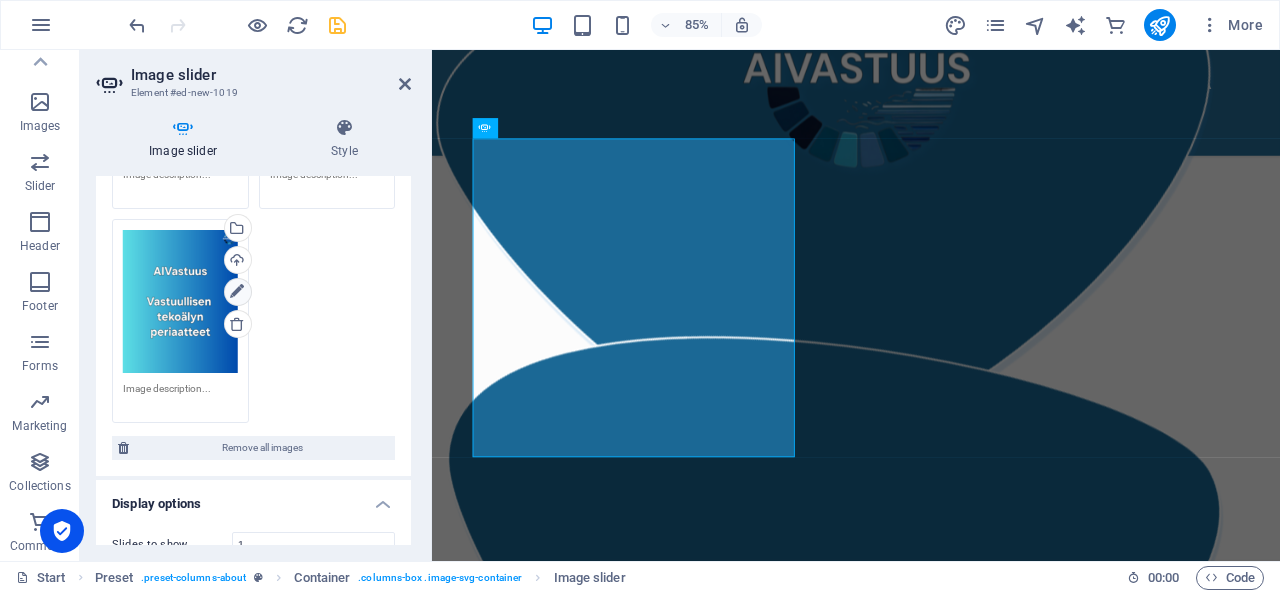 click at bounding box center [237, 292] 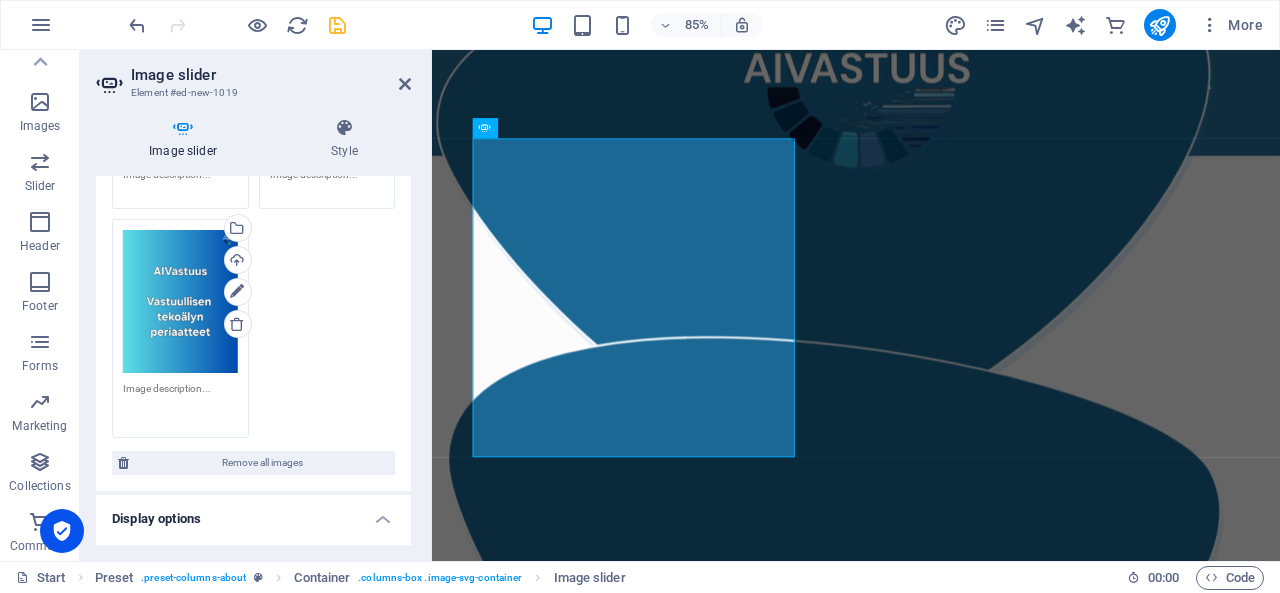 click at bounding box center [180, 403] 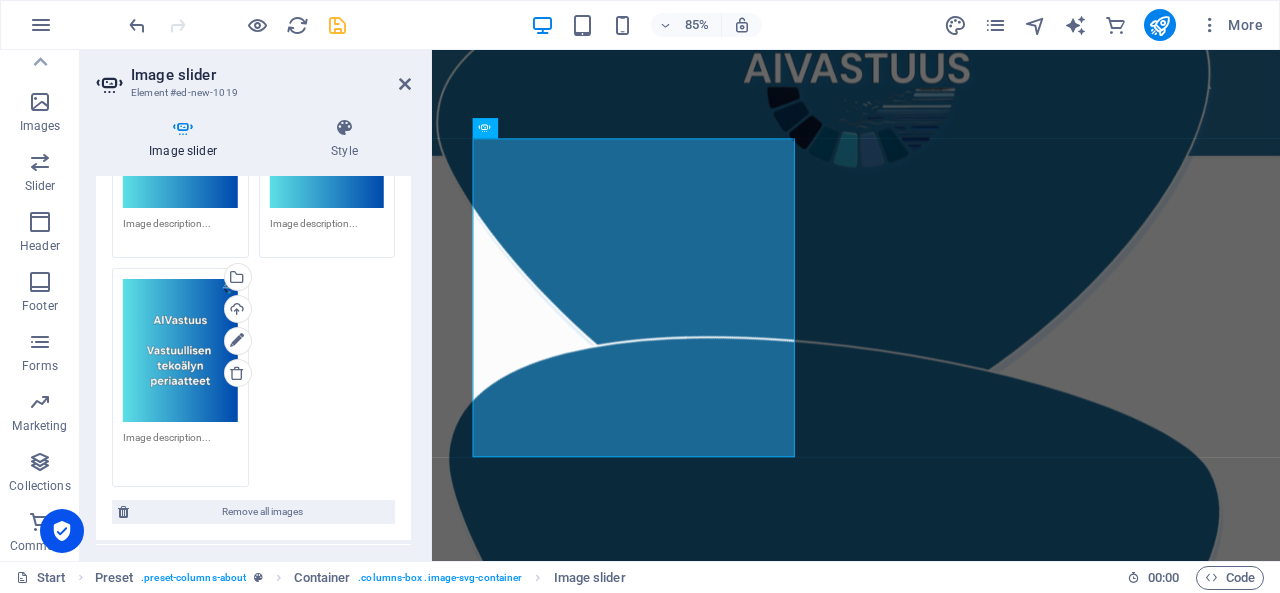 scroll, scrollTop: 467, scrollLeft: 0, axis: vertical 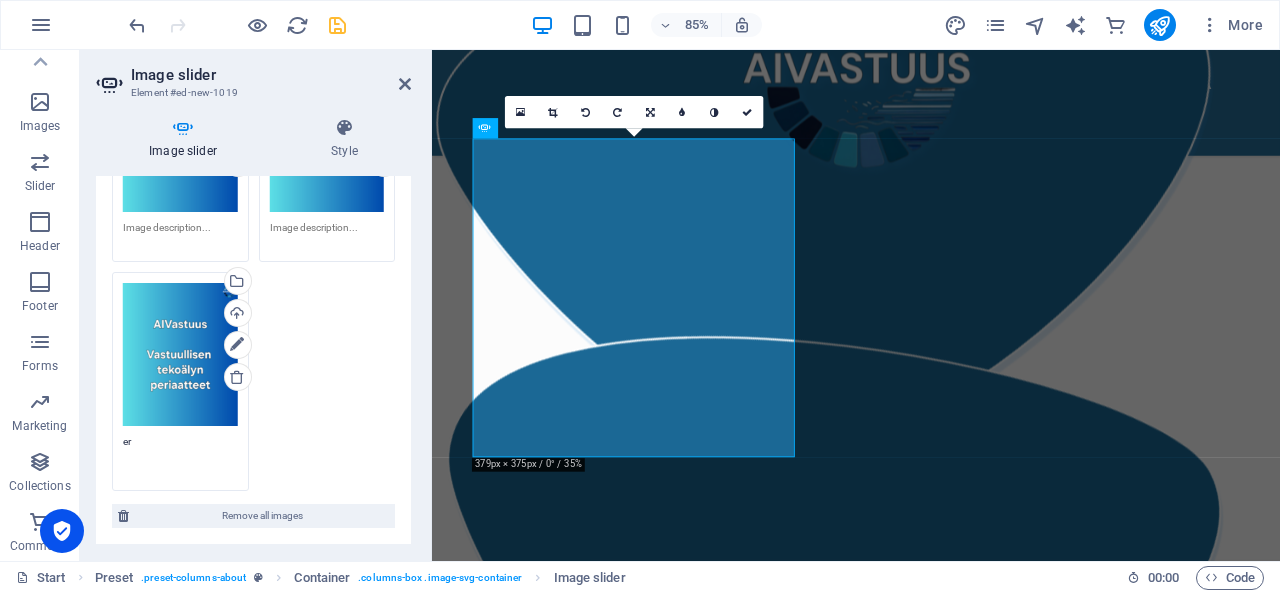 type on "e" 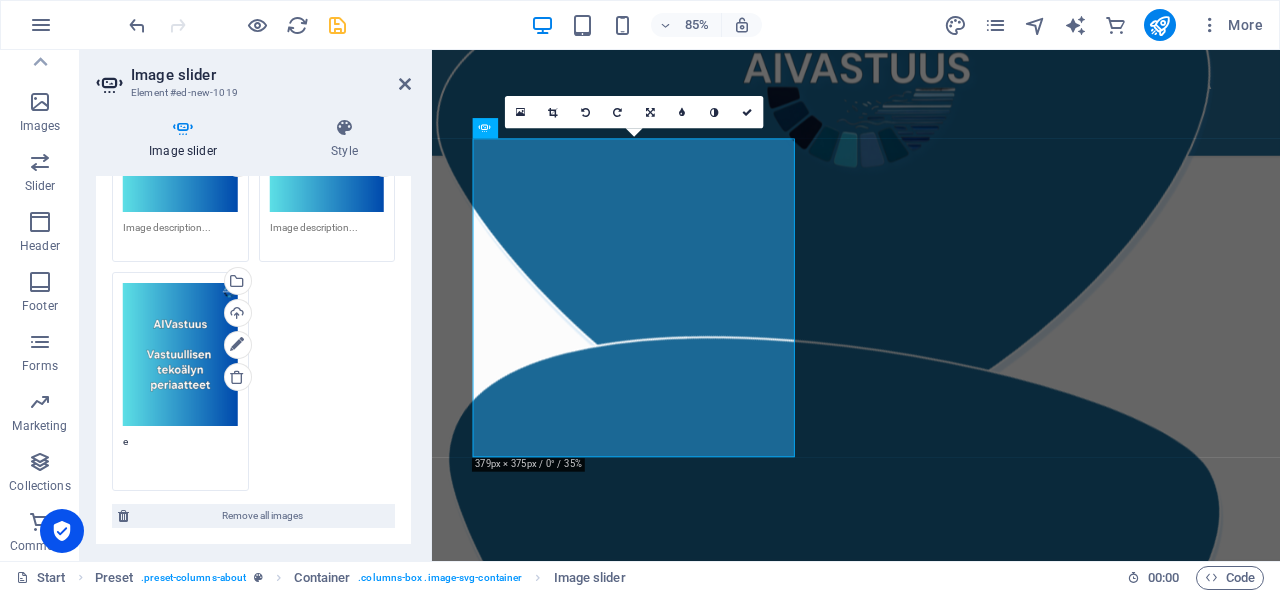 type 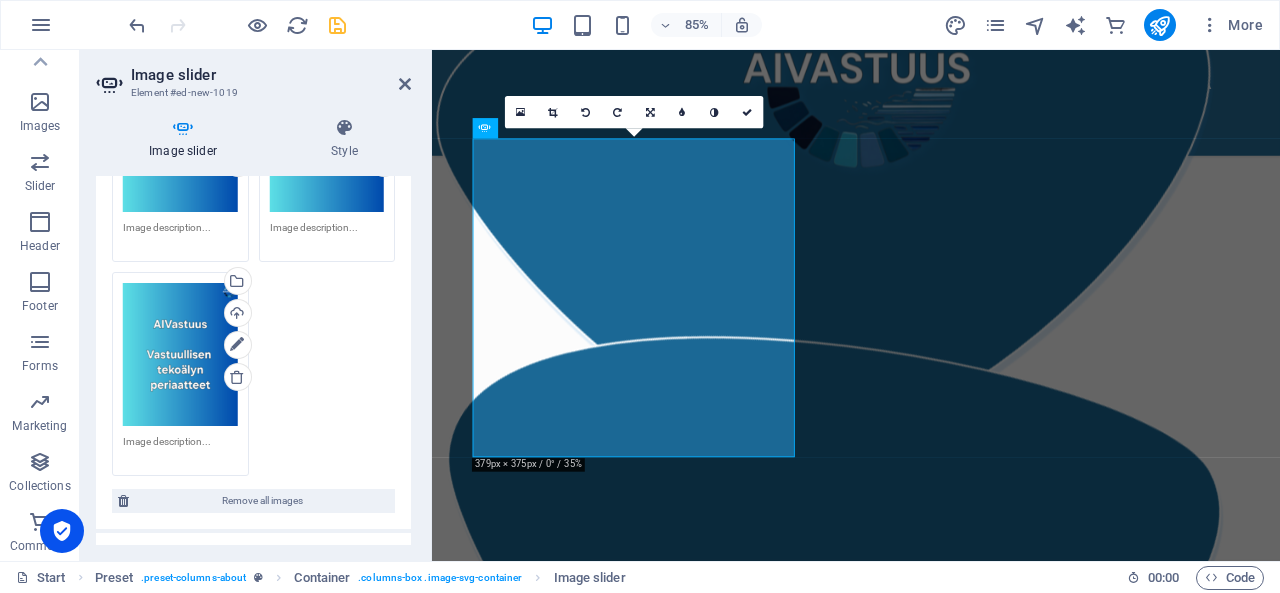 click on "Drag files here, click to choose files or select files from Files or our free stock photos & videos Select files from the file manager, stock photos, or upload file(s) Upload Drag files here, click to choose files or select files from Files or our free stock photos & videos Select files from the file manager, stock photos, or upload file(s) Upload Drag files here, click to choose files or select files from Files or our free stock photos & videos Select files from the file manager, stock photos, or upload file(s) Upload Drag files here, click to choose files or select files from Files or our free stock photos & videos Select files from the file manager, stock photos, or upload file(s) Upload Drag files here, click to choose files or select files from Files or our free stock photos & videos Select files from the file manager, stock photos, or upload file(s) Upload" at bounding box center (253, 160) 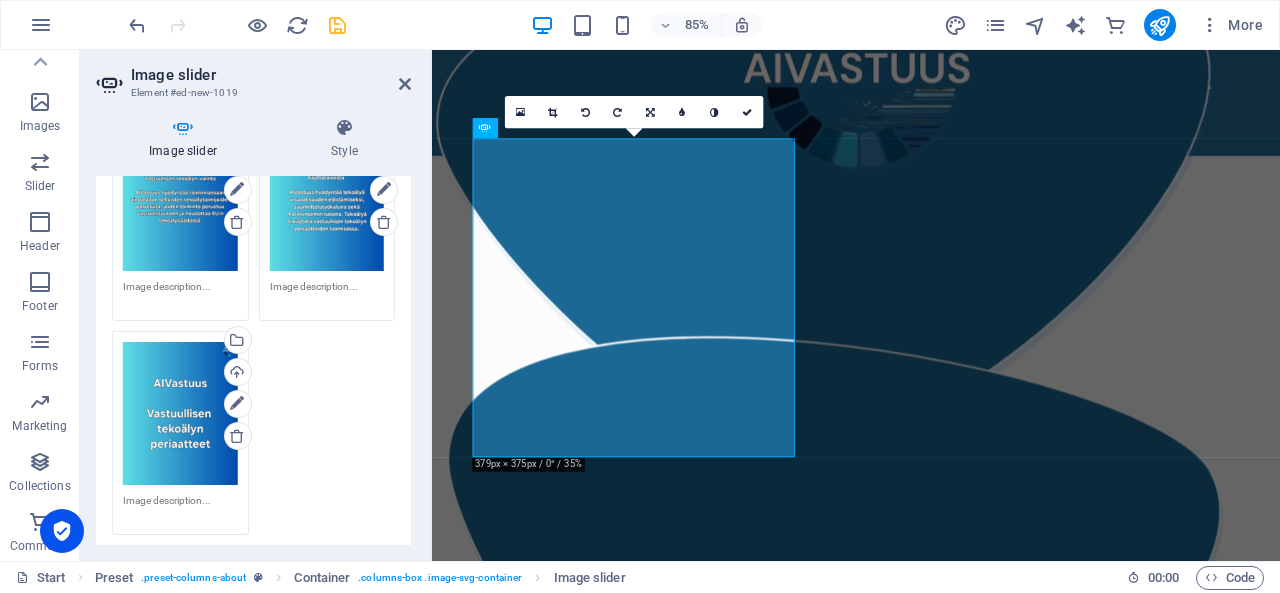 scroll, scrollTop: 374, scrollLeft: 0, axis: vertical 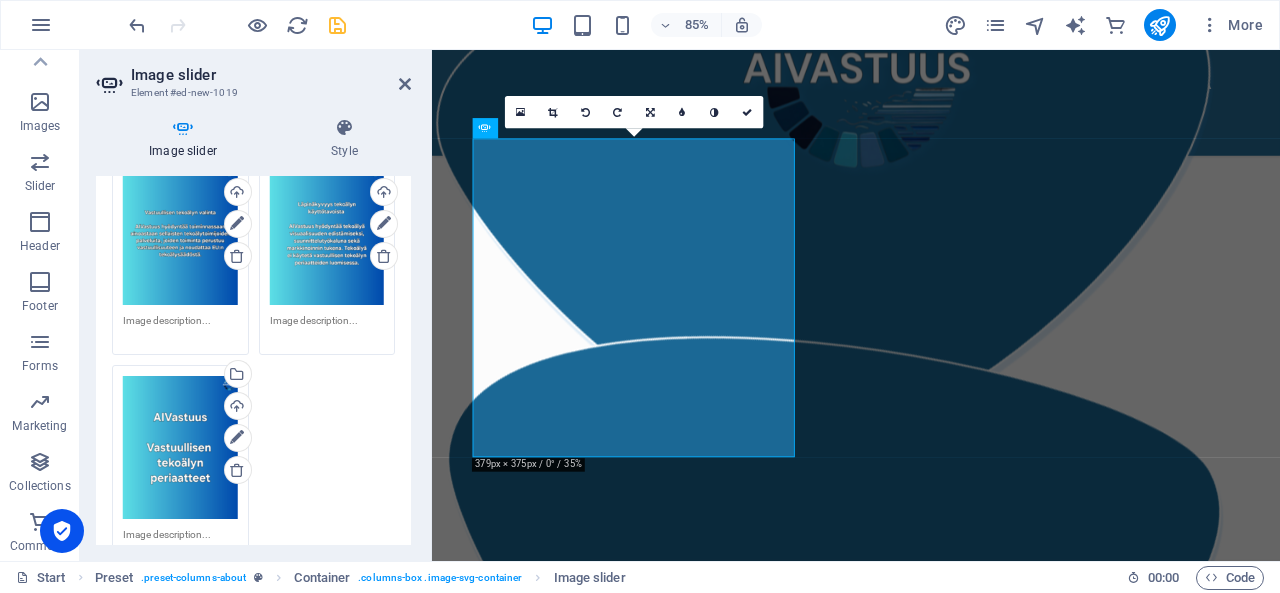 click on "Drag files here, click to choose files or select files from Files or our free stock photos & videos" at bounding box center (327, 233) 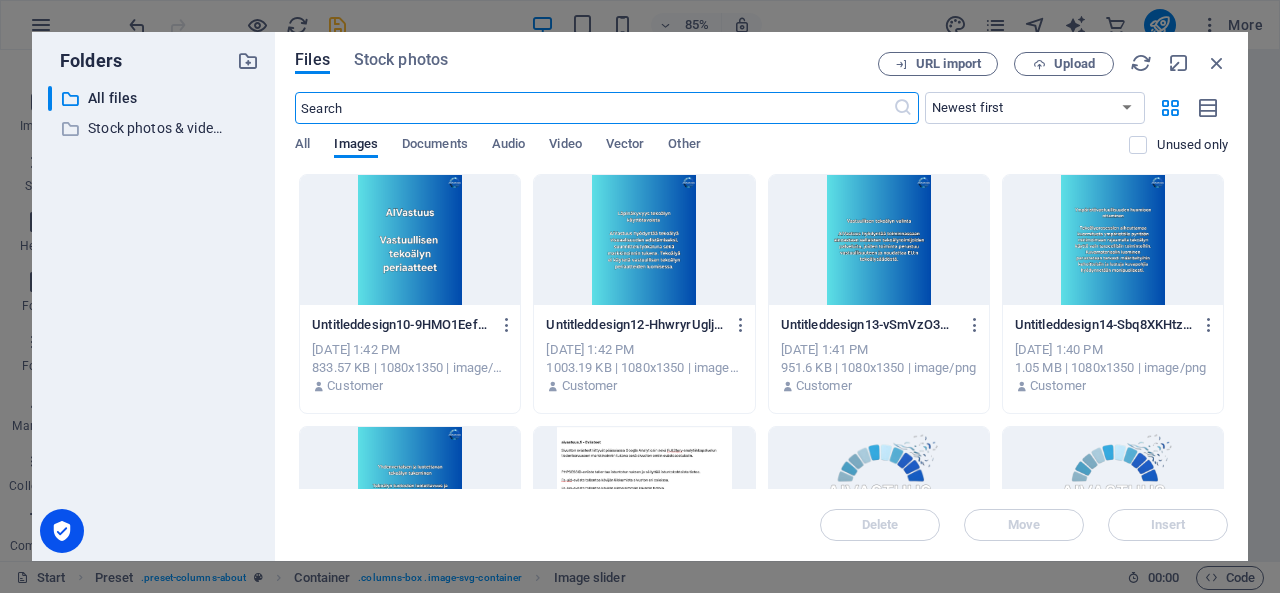 scroll, scrollTop: 1867, scrollLeft: 0, axis: vertical 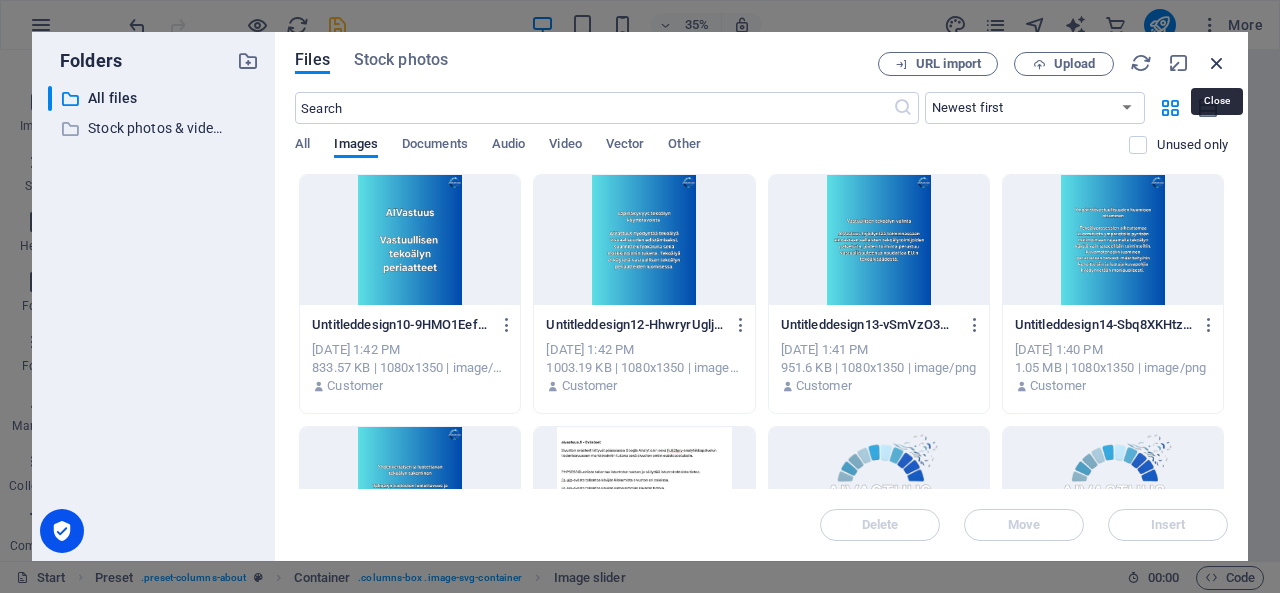 click at bounding box center (1217, 63) 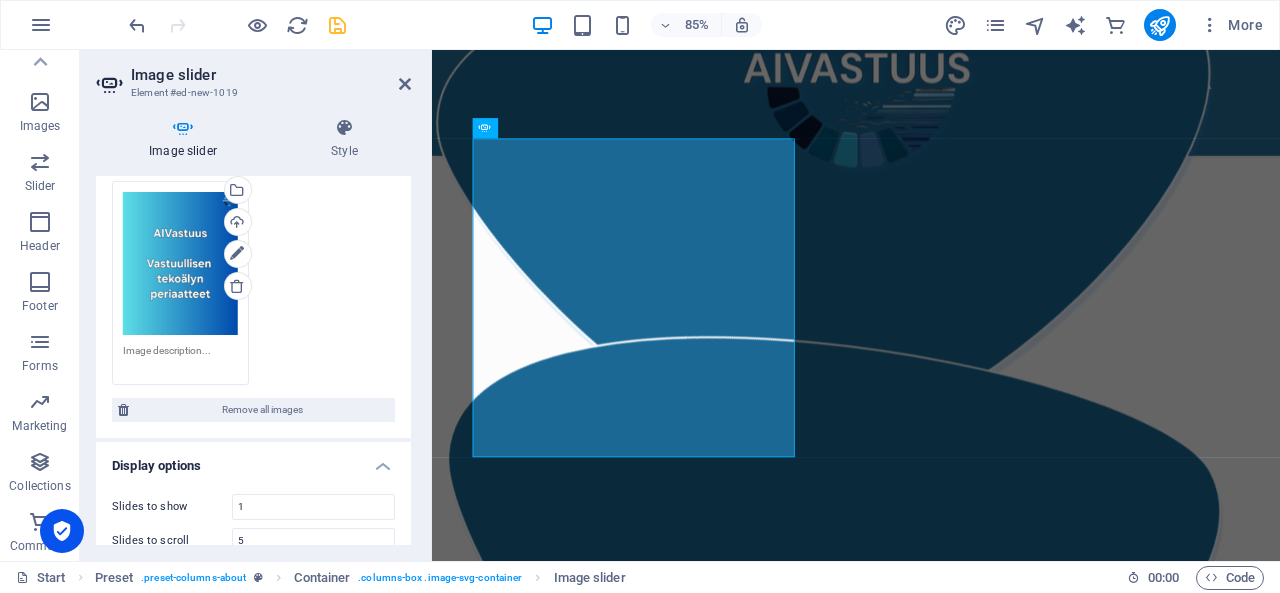 scroll, scrollTop: 514, scrollLeft: 0, axis: vertical 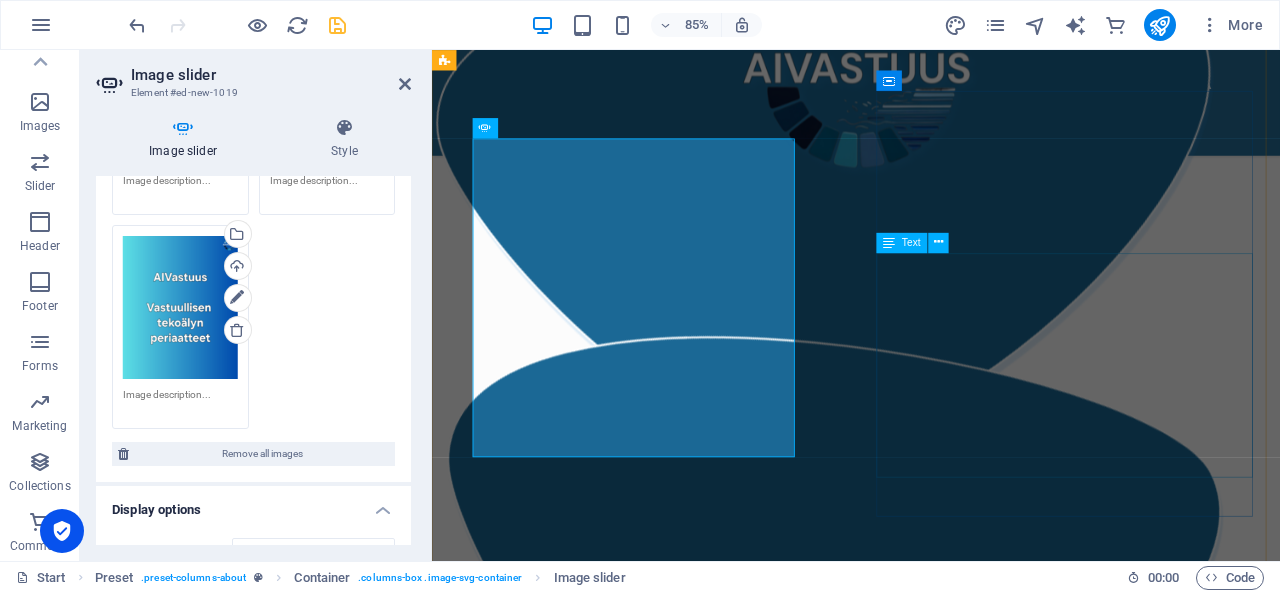 click on "Vastuullisen tekoälyn periaatteet luodaan yhteistyössä asiakkaan kanssa. Jokaiselle asiakkaalle luodaan uniikit vastuullisuusperiaatteet yhdistämällä organisaation luonne ja käytännöt heidän kannaltaan oleellisimpiin tekoälyvastuullisuuden osa-alueisiin ja toimintatapoihin. Asiakas täyttää taustatietolomakkeen, jonka pohjalta tekoälyn vastuullisuusperiaatteet rakennetaan. Asiakkaan halutessa voidaan vastuullisuusperiaatteita edistää myös palaverin muodossa." at bounding box center [931, 915] 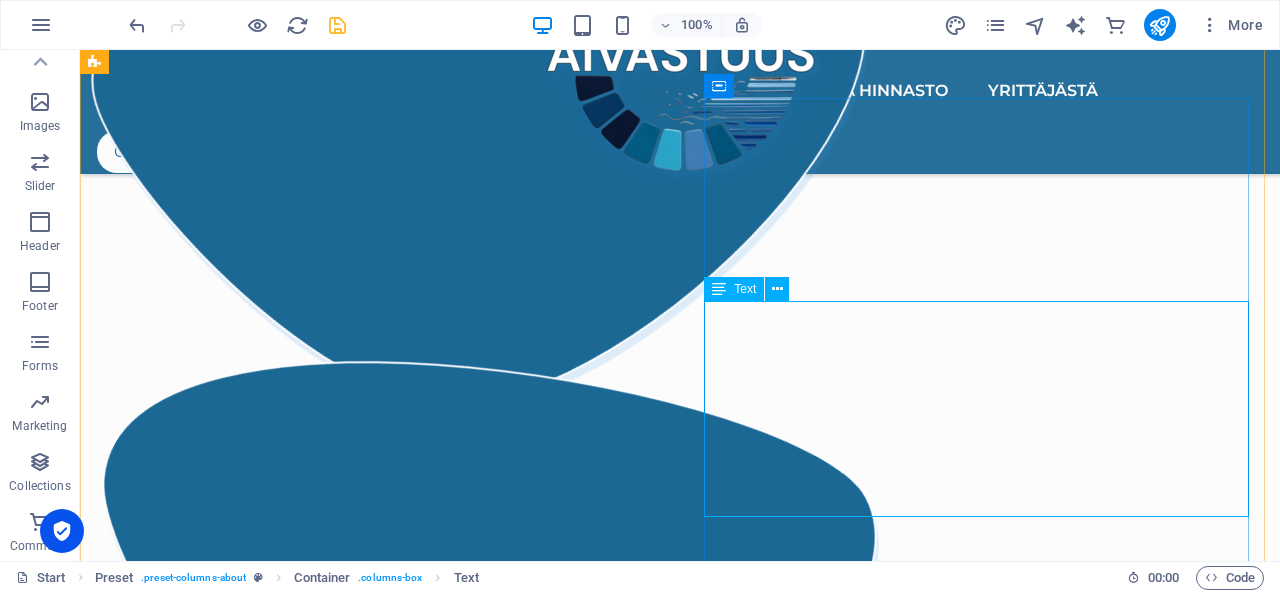 scroll, scrollTop: 1426, scrollLeft: 0, axis: vertical 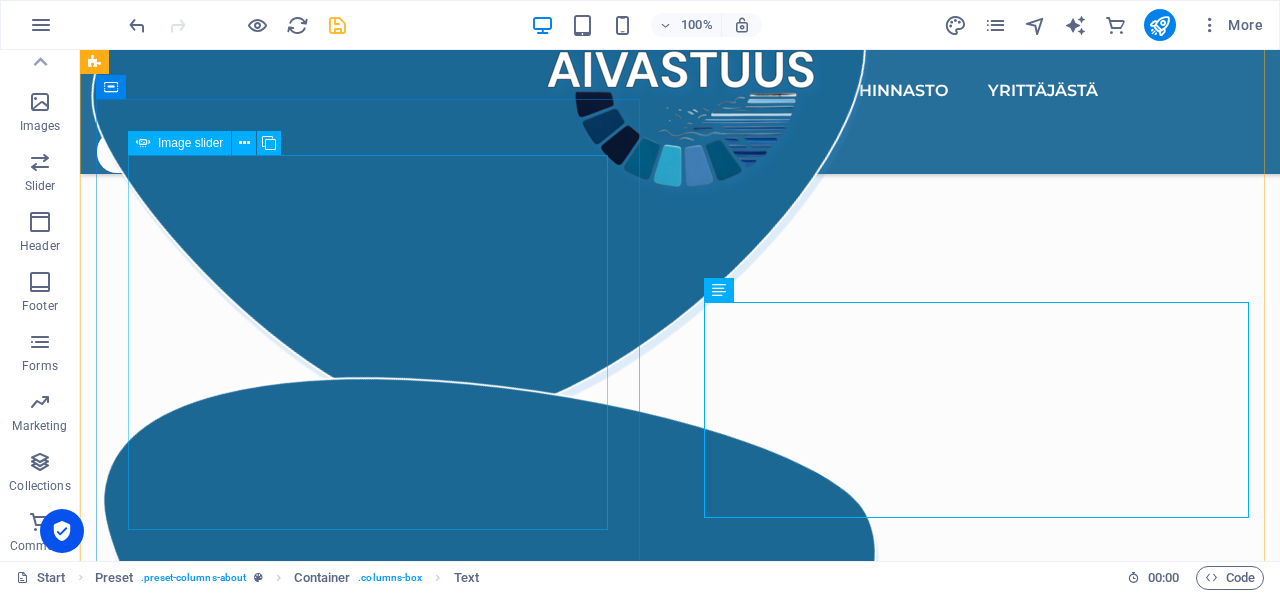 click at bounding box center [-1765, 6720] 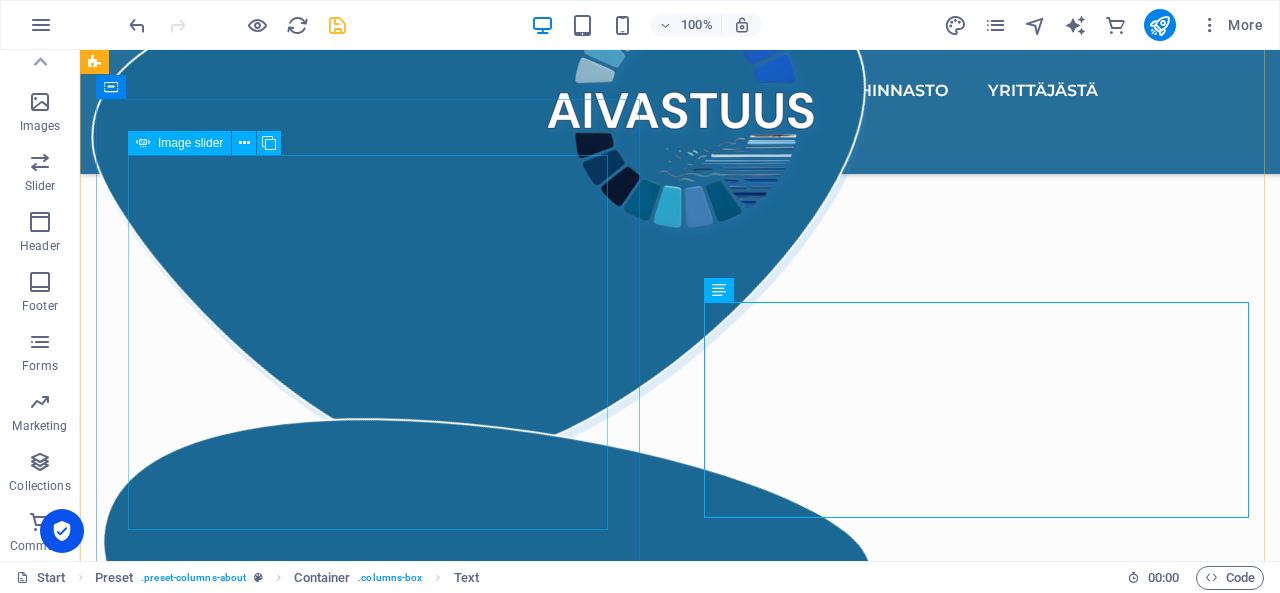select on "px" 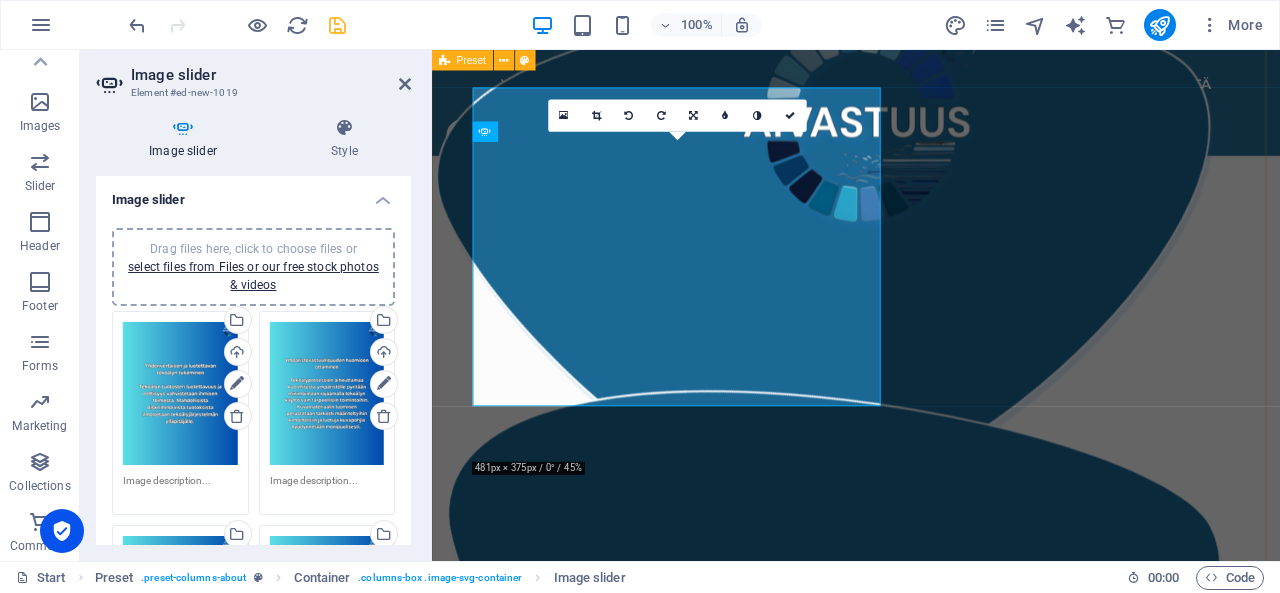 scroll, scrollTop: 1487, scrollLeft: 0, axis: vertical 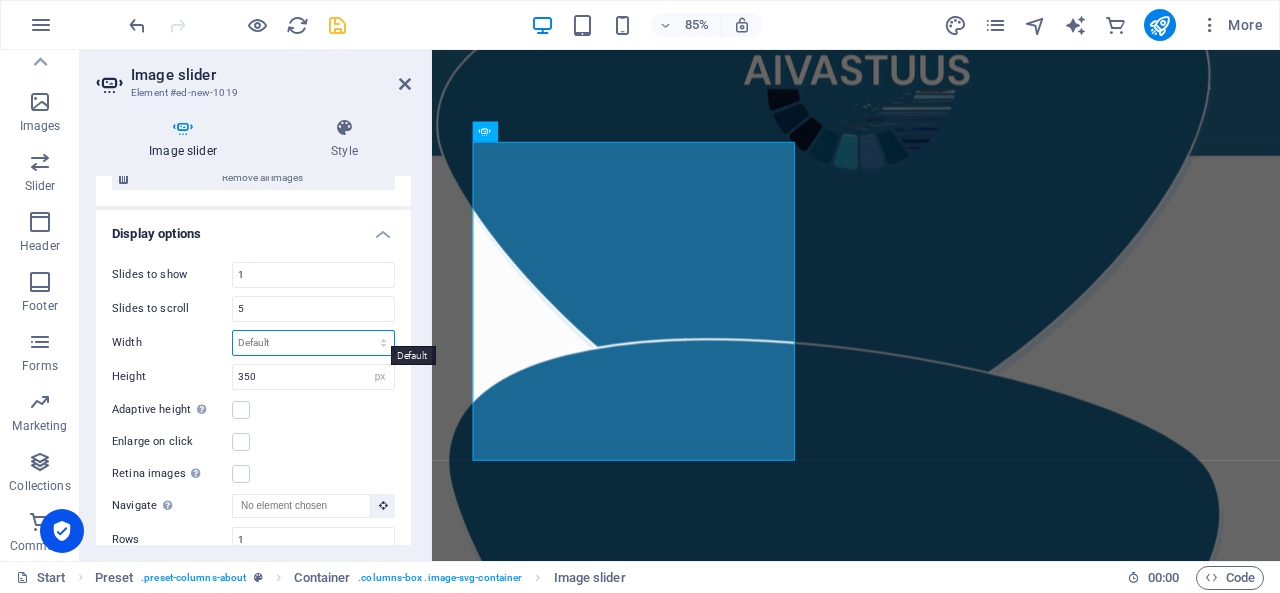 click on "Default px % rem em vw vh" at bounding box center [313, 343] 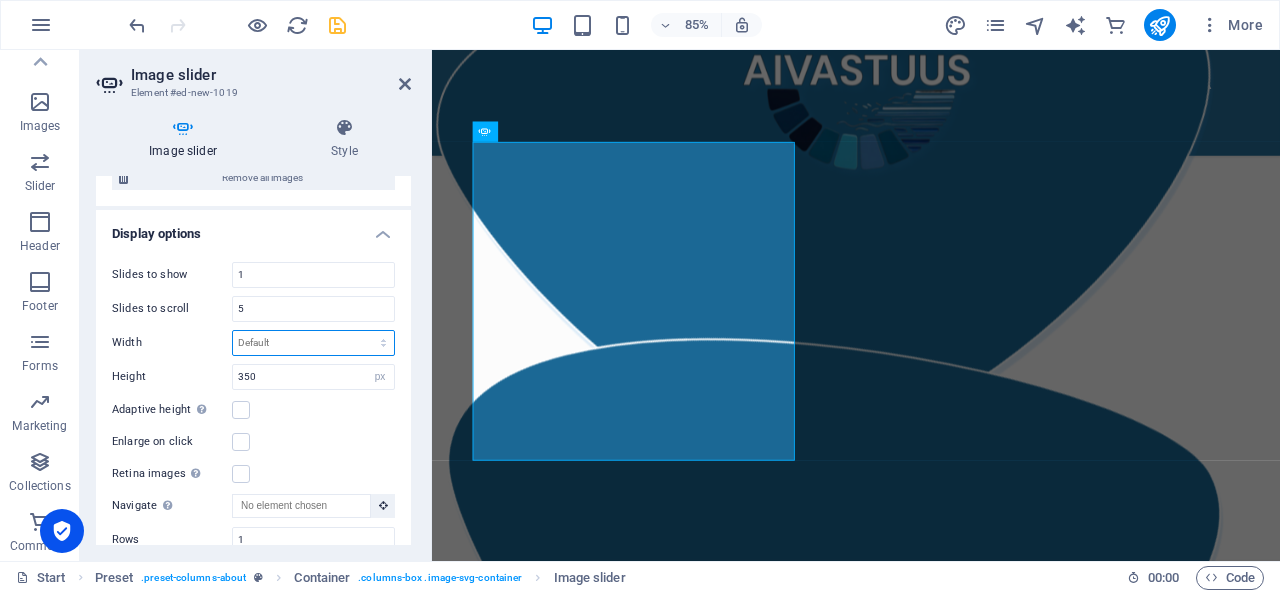 select on "%" 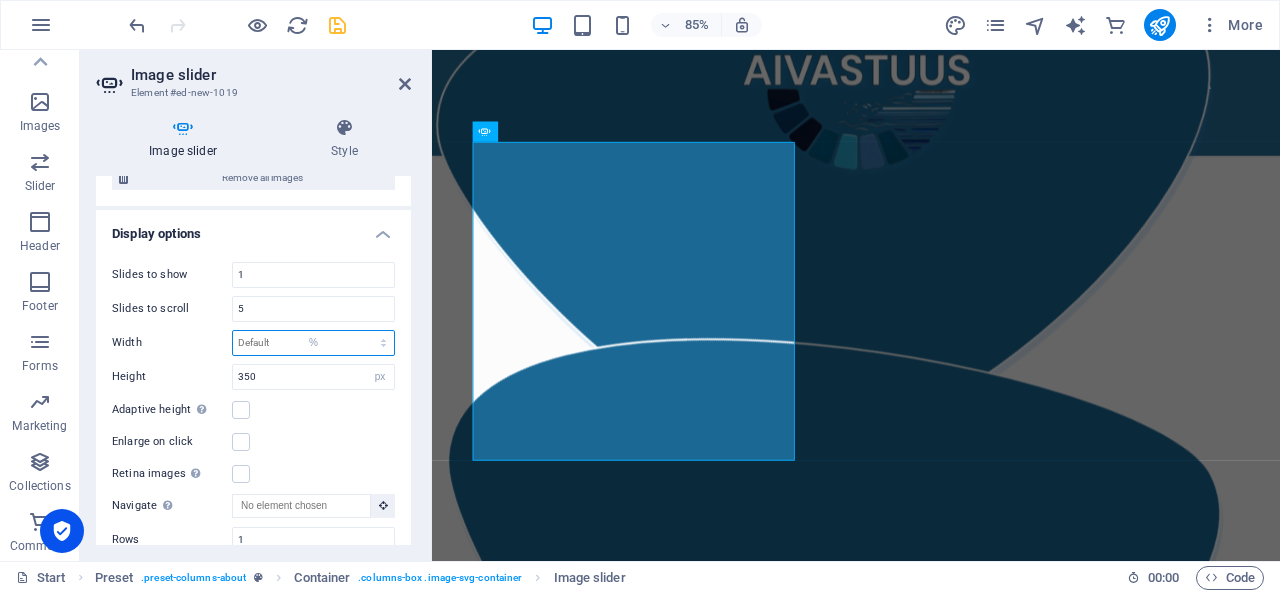 click on "Default px % rem em vw vh" at bounding box center (313, 343) 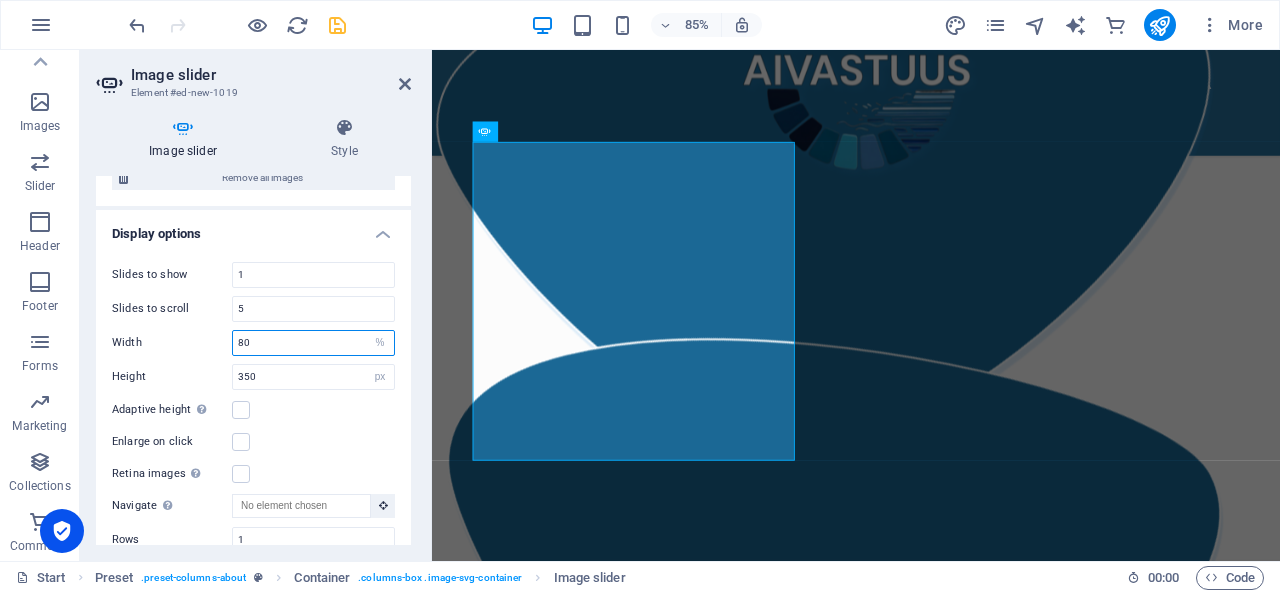 type on "80" 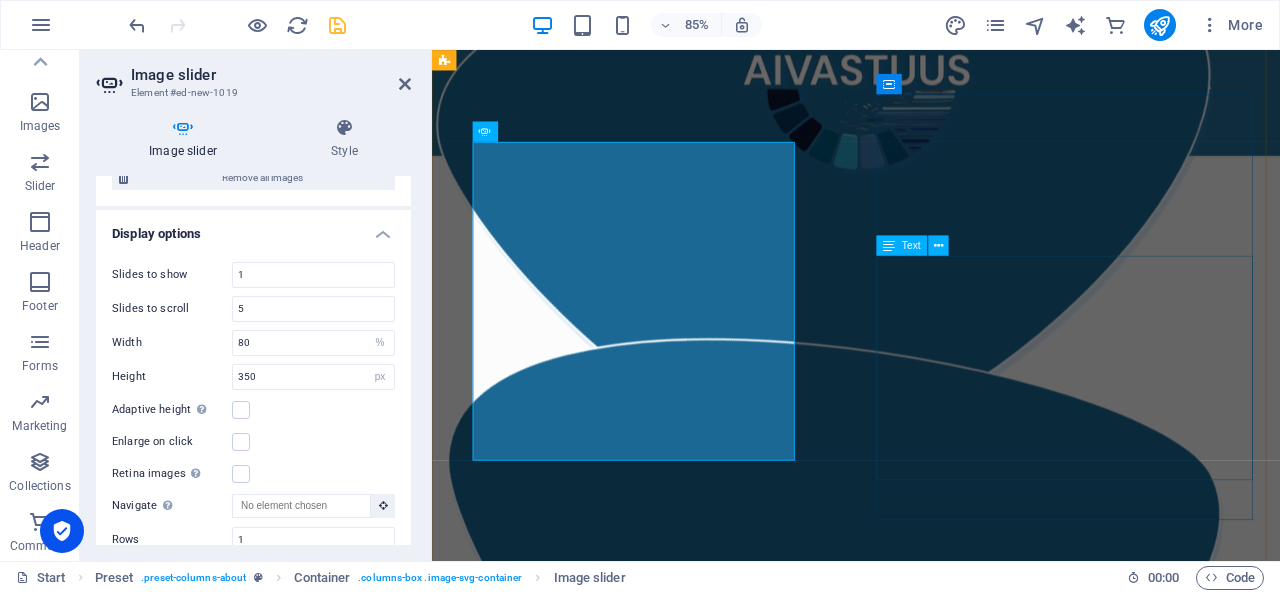 click on "Vastuullisen tekoälyn periaatteet luodaan yhteistyössä asiakkaan kanssa. Jokaiselle asiakkaalle luodaan uniikit vastuullisuusperiaatteet yhdistämällä organisaation luonne ja käytännöt heidän kannaltaan oleellisimpiin tekoälyvastuullisuuden osa-alueisiin ja toimintatapoihin. Asiakas täyttää taustatietolomakkeen, jonka pohjalta tekoälyn vastuullisuusperiaatteet rakennetaan. Asiakkaan halutessa voidaan vastuullisuusperiaatteita edistää myös palaverin muodossa." at bounding box center [931, 918] 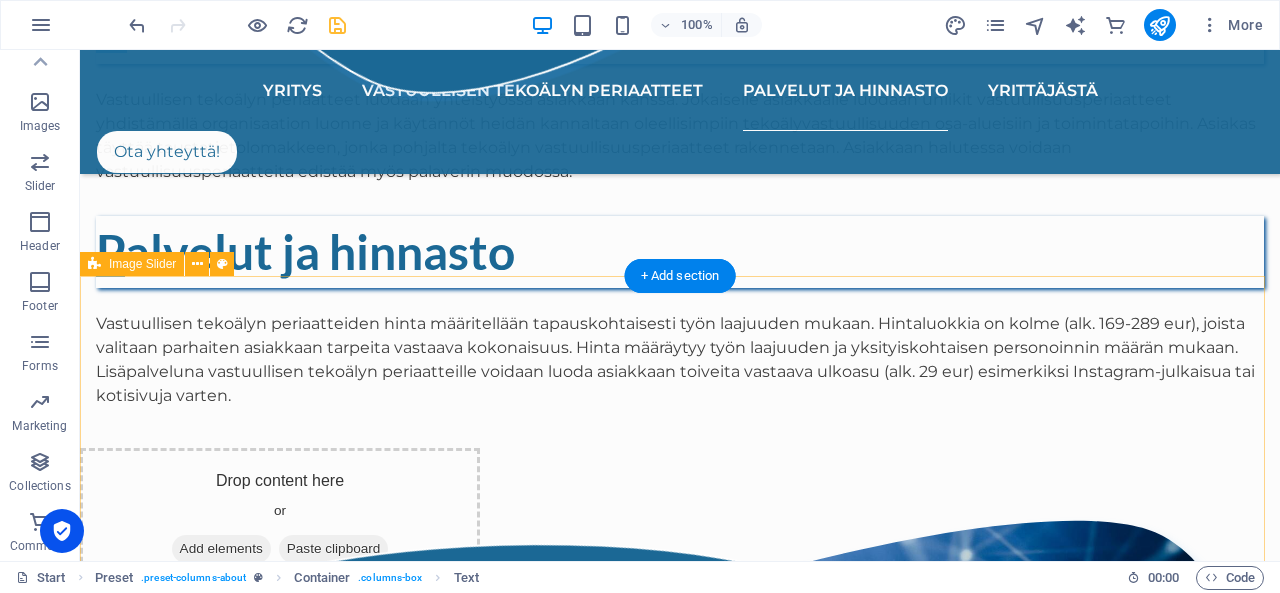 scroll, scrollTop: 2299, scrollLeft: 0, axis: vertical 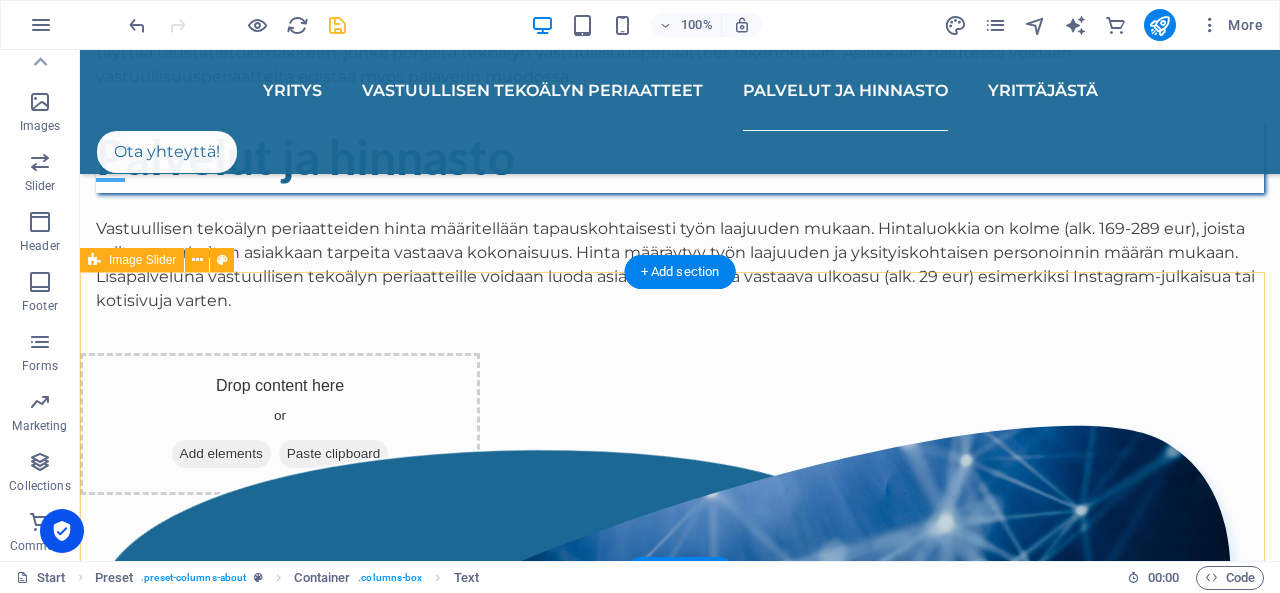 click on "Drop content here or  Add elements  Paste clipboard" at bounding box center (280, 424) 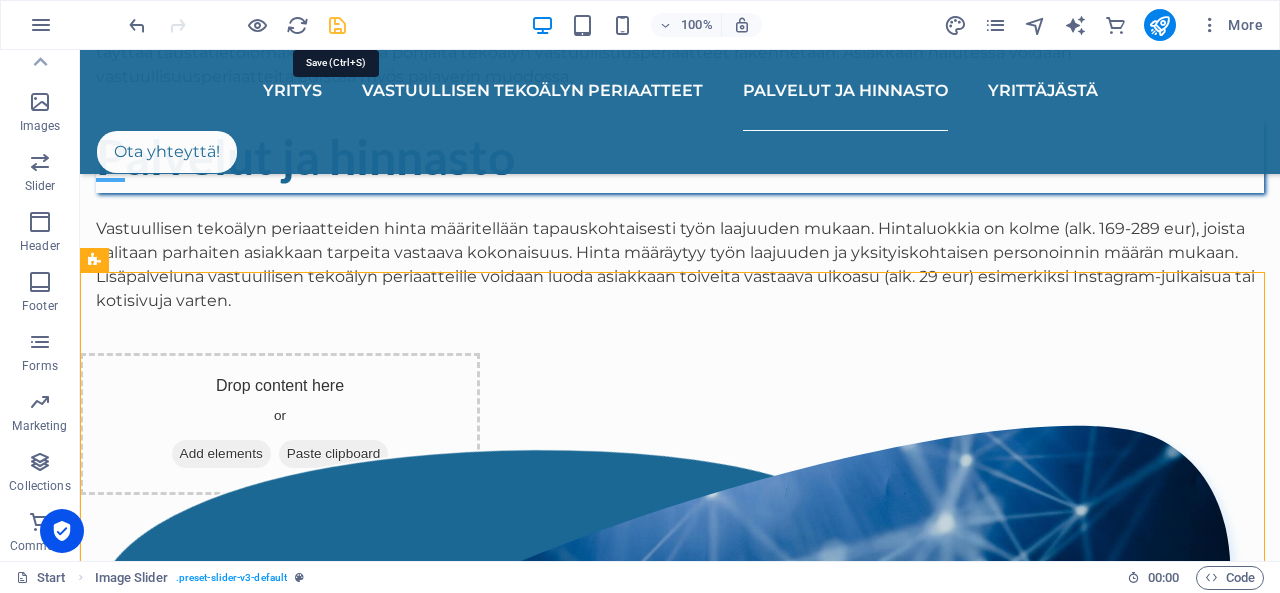 click at bounding box center (337, 25) 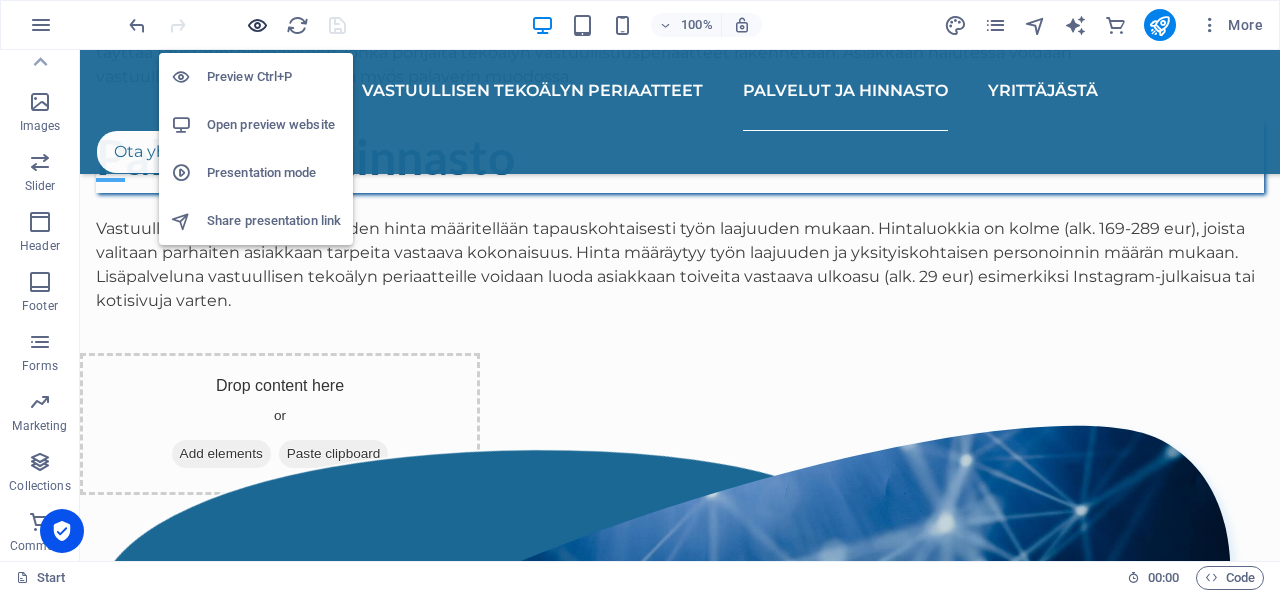 click at bounding box center (257, 25) 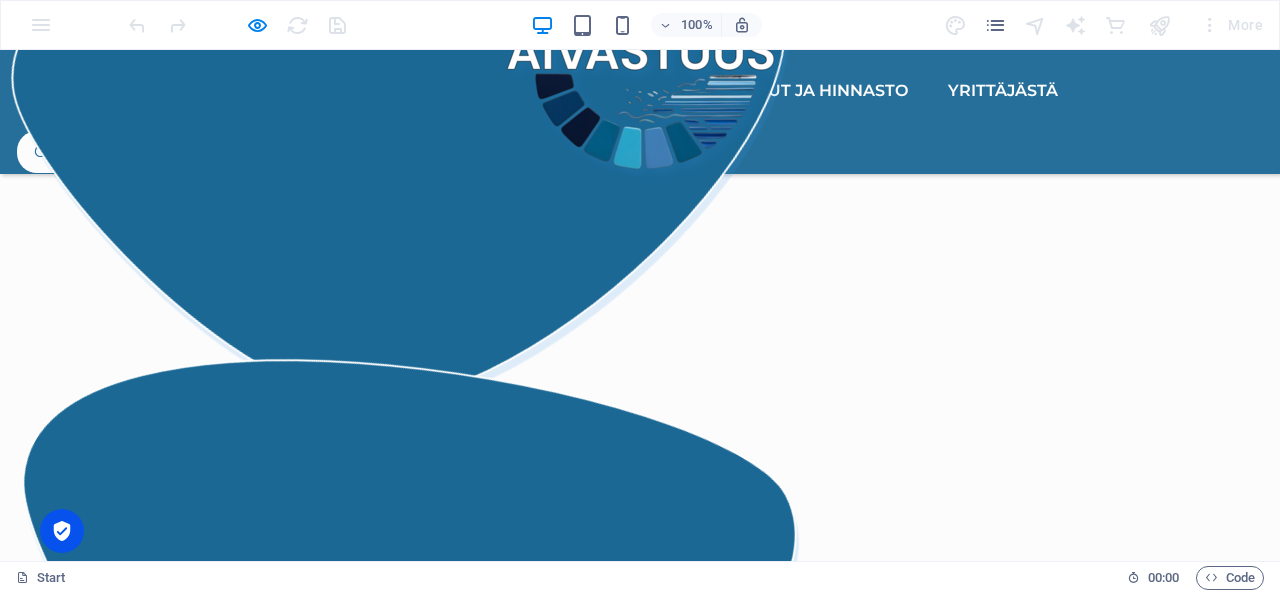 scroll, scrollTop: 1423, scrollLeft: 0, axis: vertical 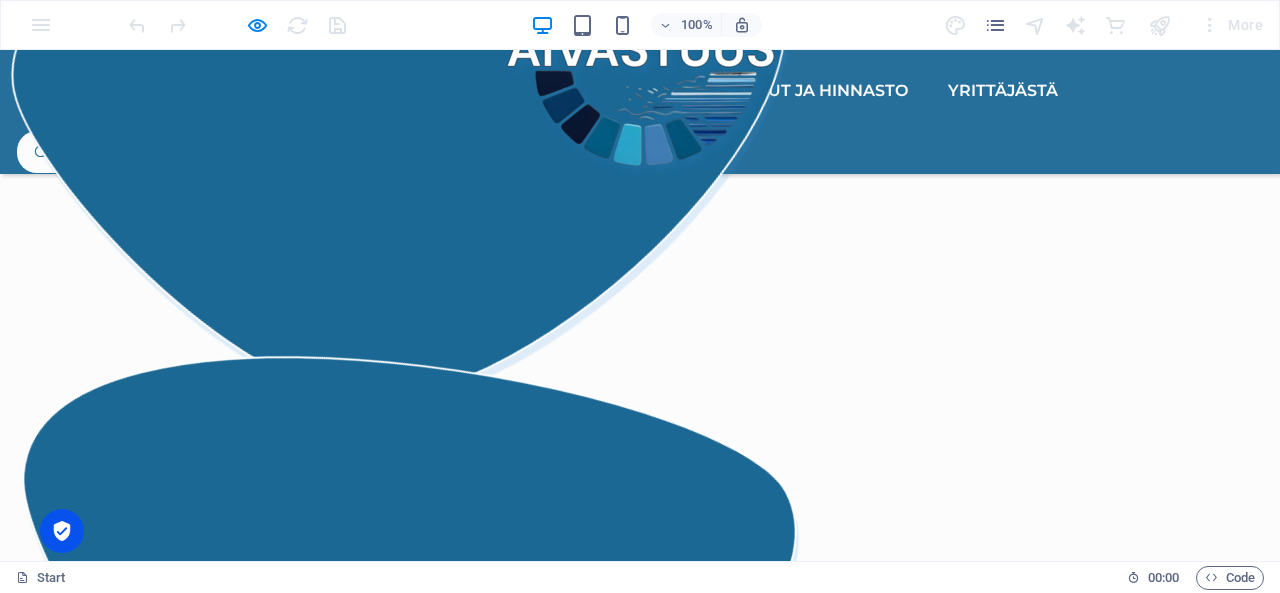 click at bounding box center [48, 8536] 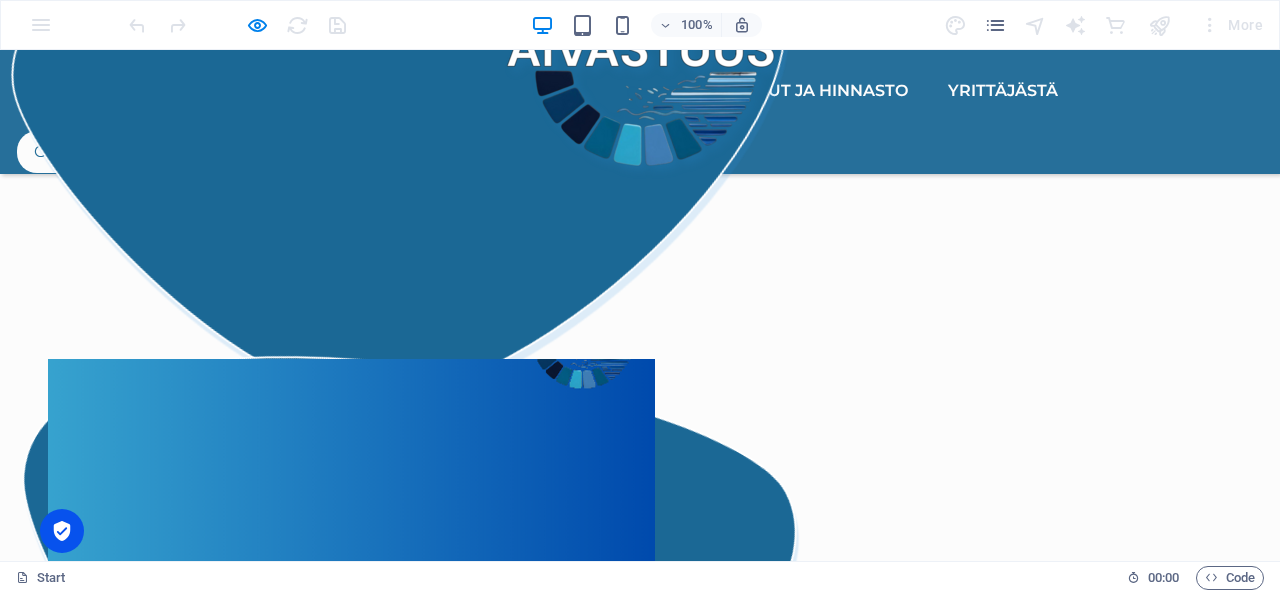 click at bounding box center (48, 8536) 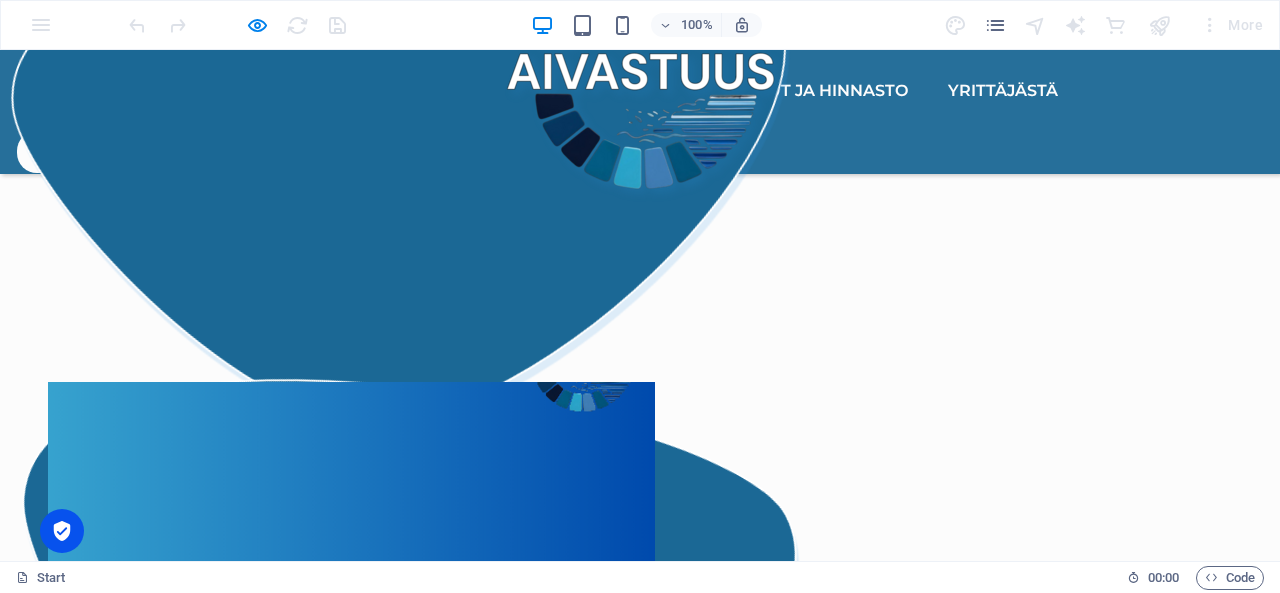 scroll, scrollTop: 1312, scrollLeft: 0, axis: vertical 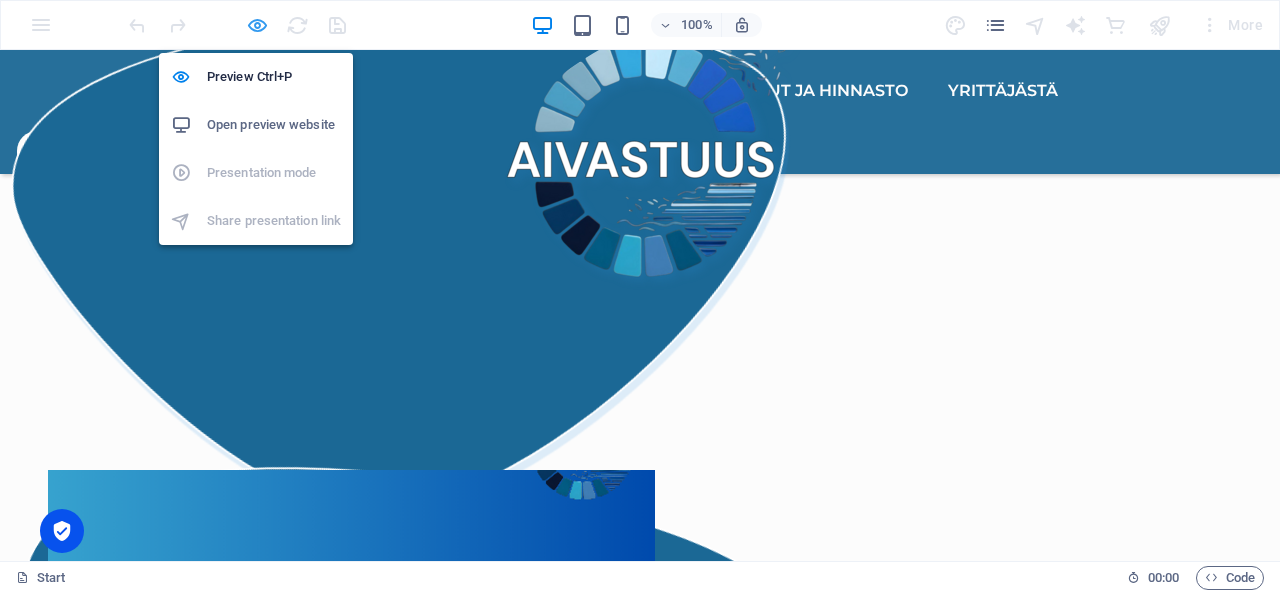 click at bounding box center (257, 25) 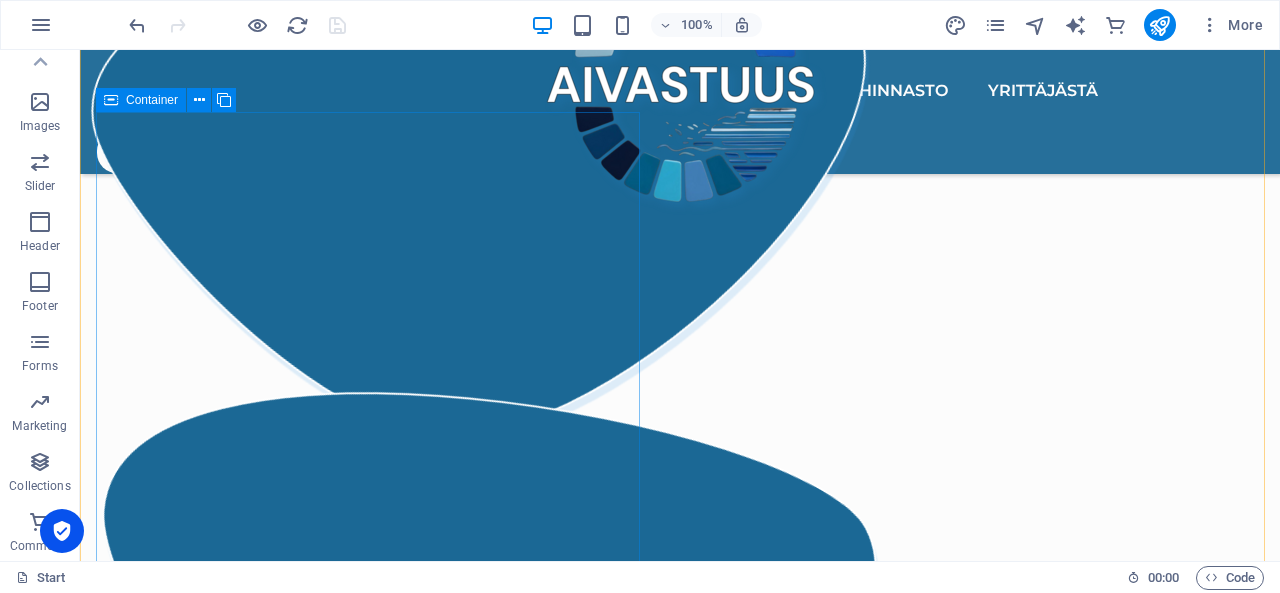scroll, scrollTop: 1414, scrollLeft: 0, axis: vertical 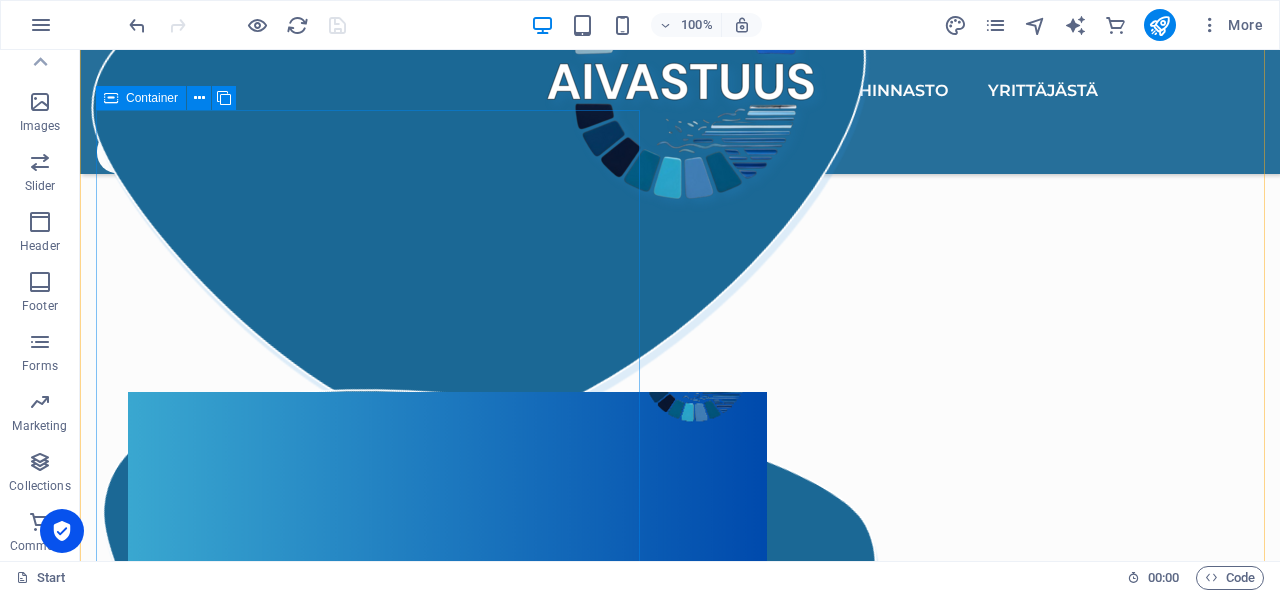 click on ".cls-1{fill:#1a171b;stroke:#fff;stroke-miterlimit:10;} Element 2
1" at bounding box center [680, 531] 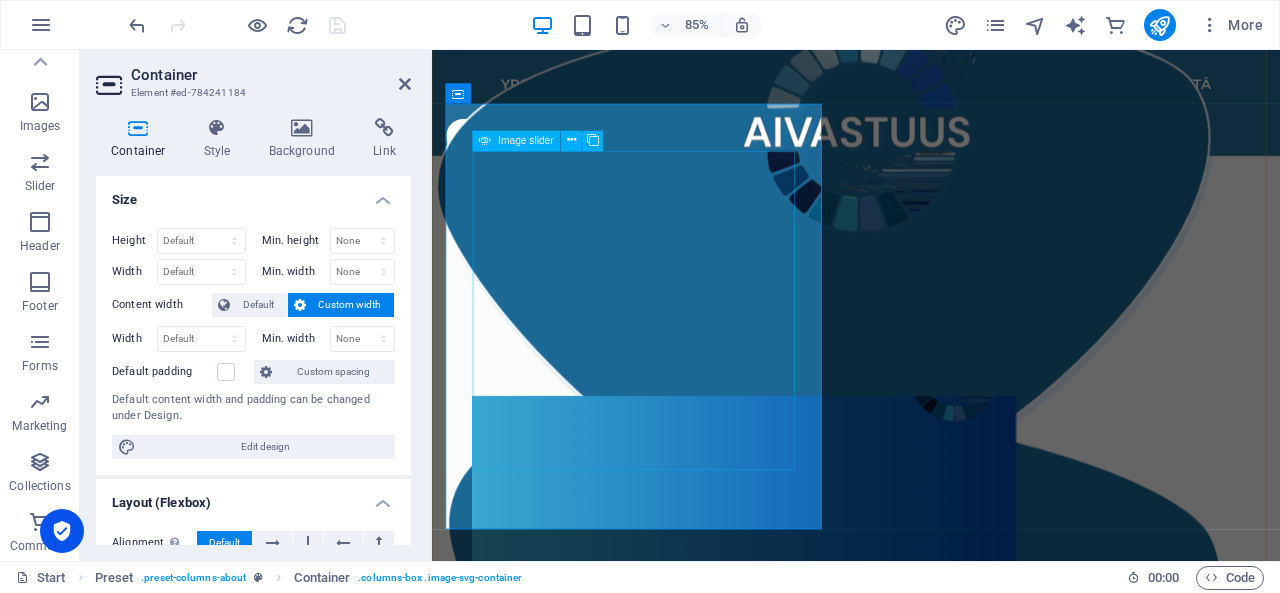 scroll, scrollTop: 1476, scrollLeft: 0, axis: vertical 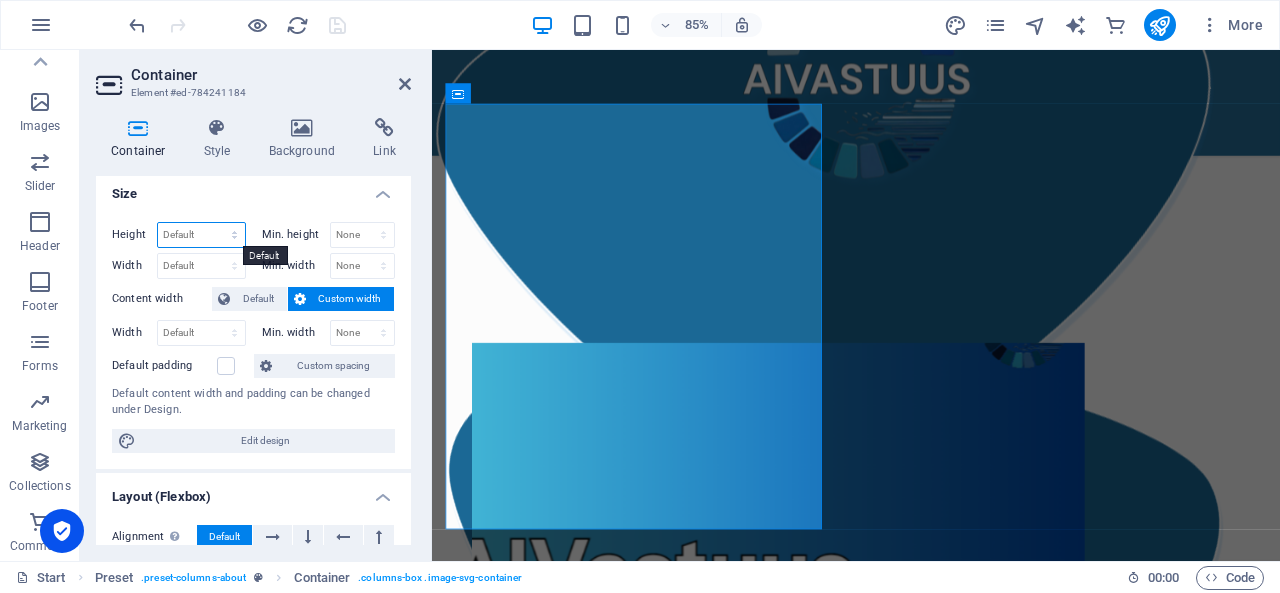 click on "Default px rem % vh vw" at bounding box center (201, 235) 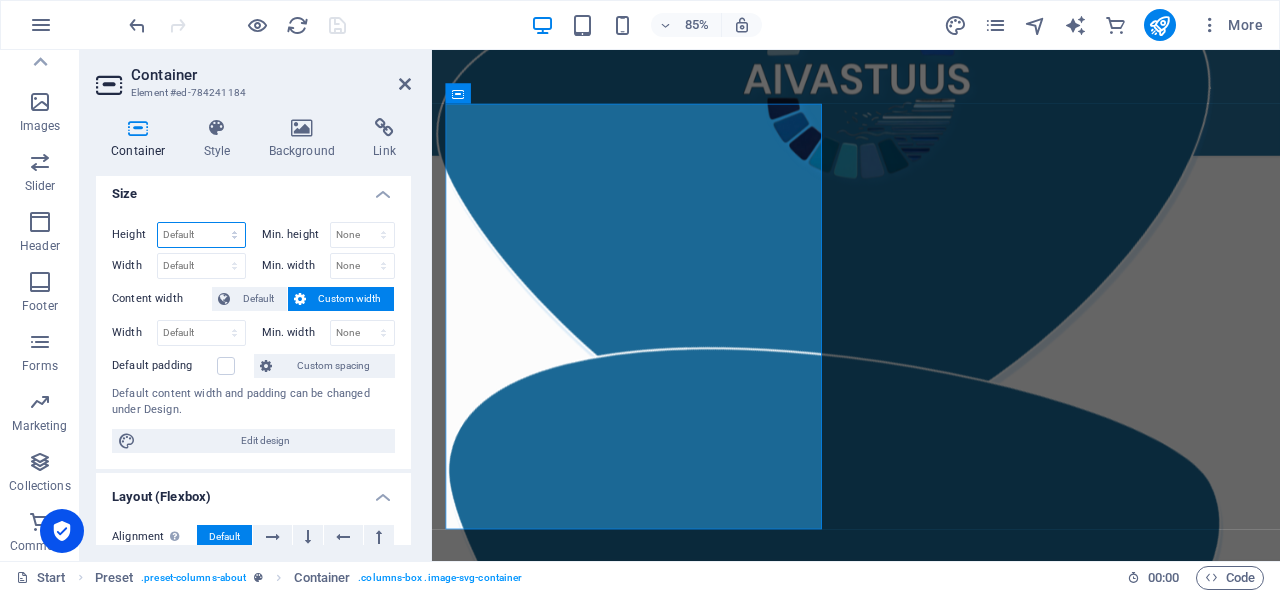 select on "%" 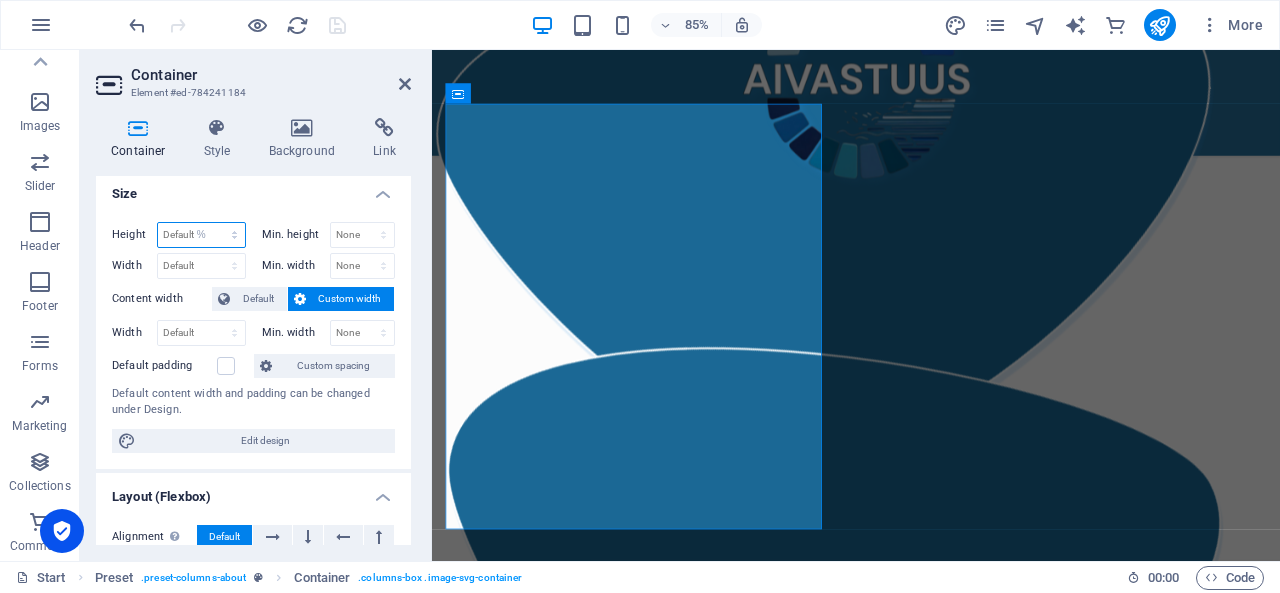click on "Default px rem % vh vw" at bounding box center [201, 235] 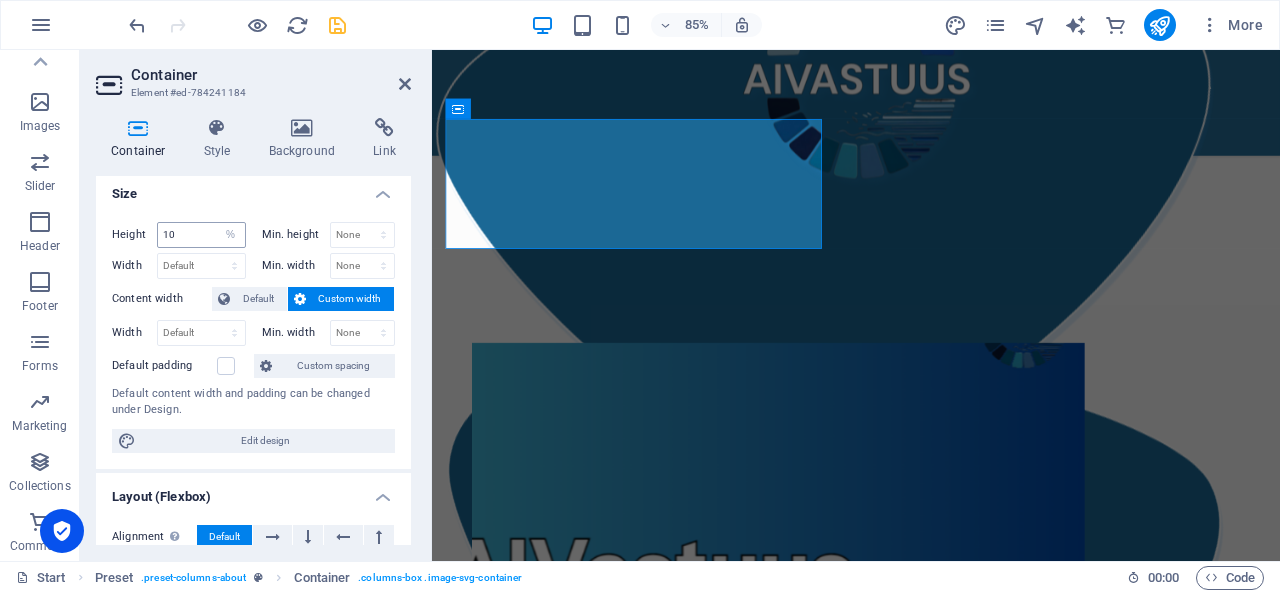 type on "87.23" 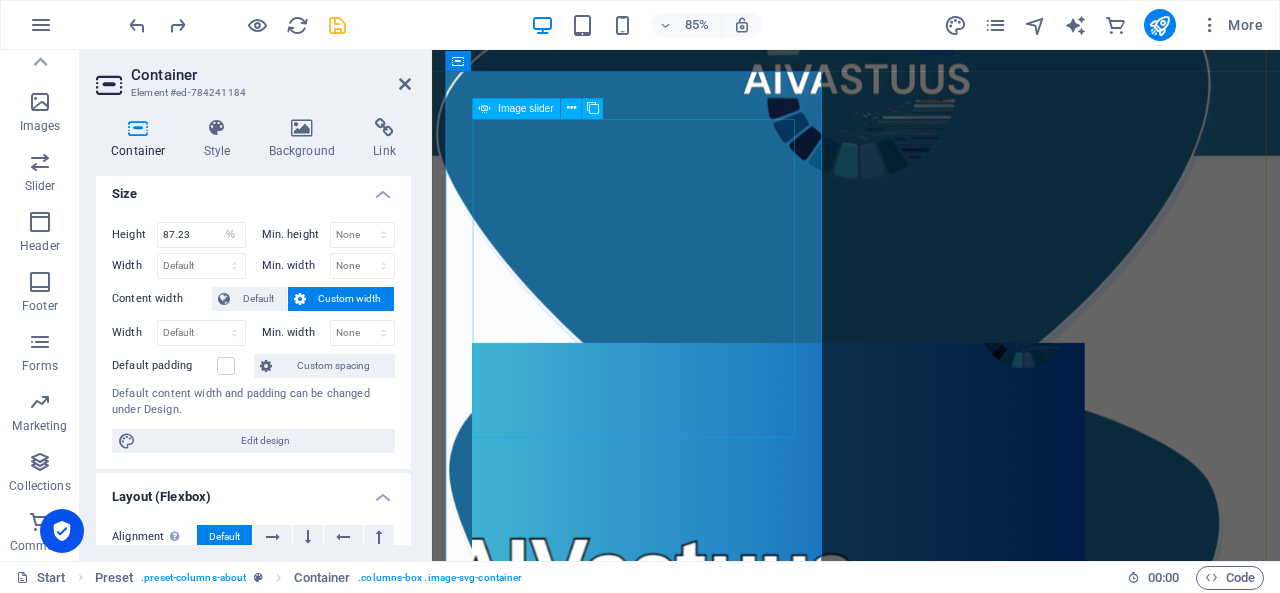 click at bounding box center [688, 2115] 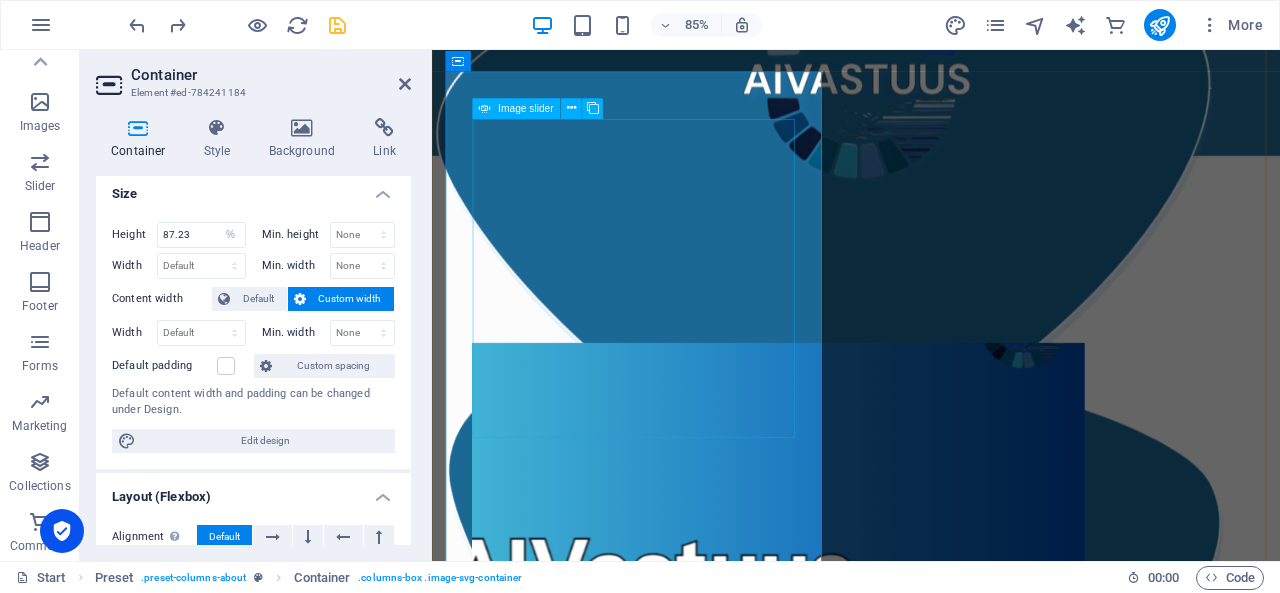 click at bounding box center [688, 2115] 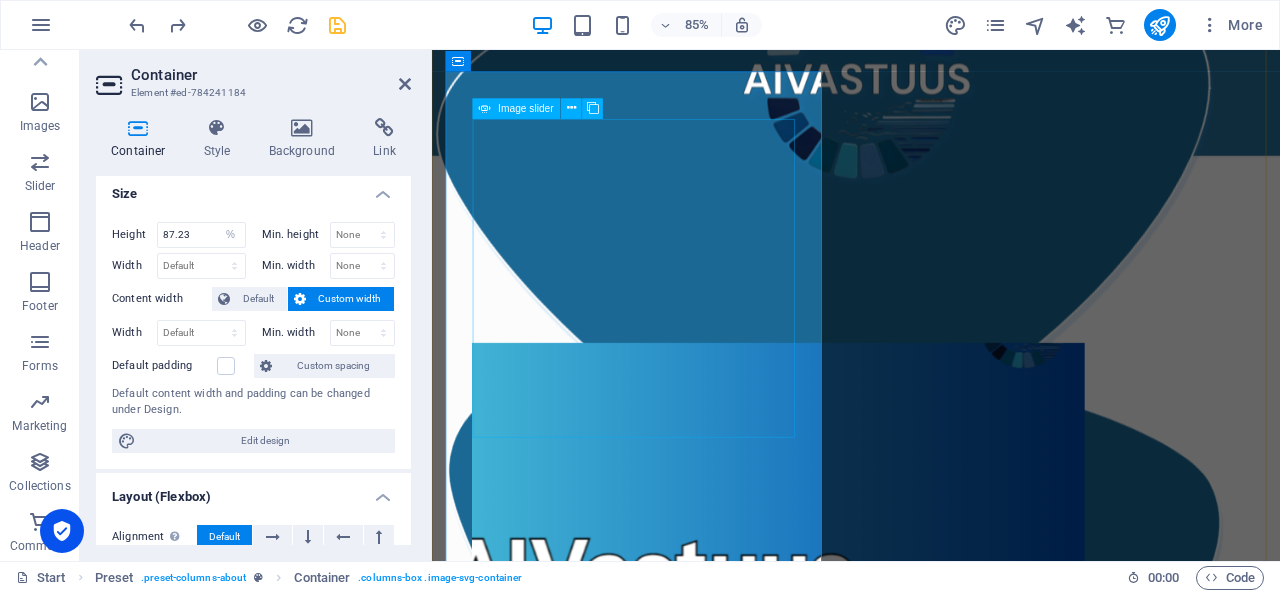 select on "px" 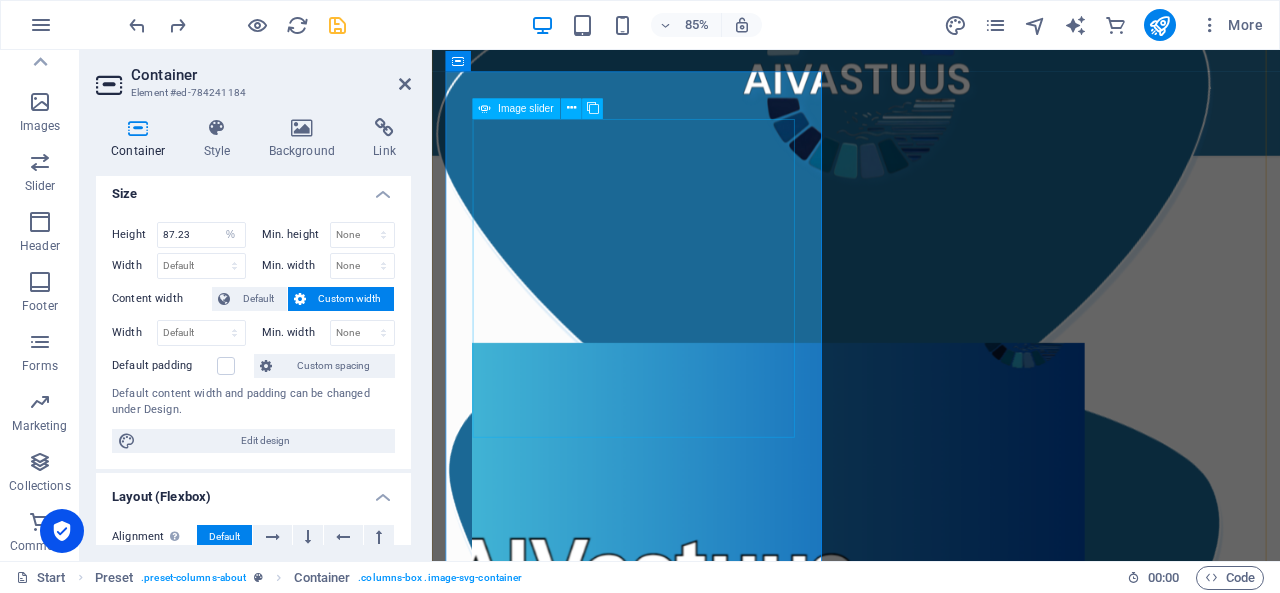 select on "progressive" 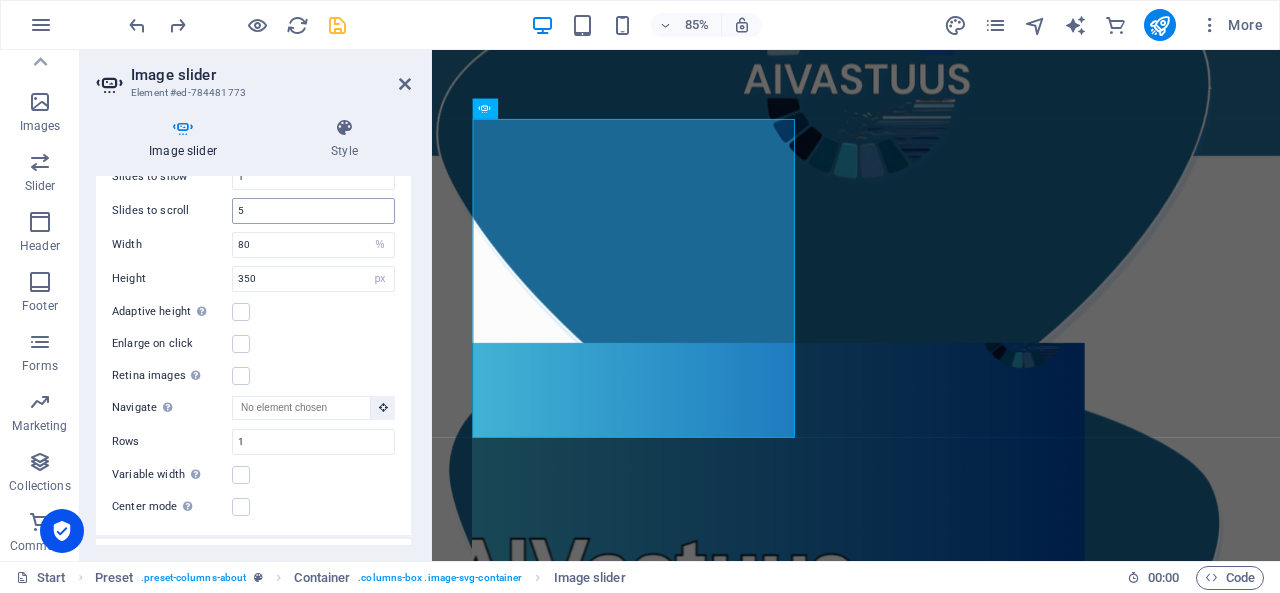 scroll, scrollTop: 890, scrollLeft: 0, axis: vertical 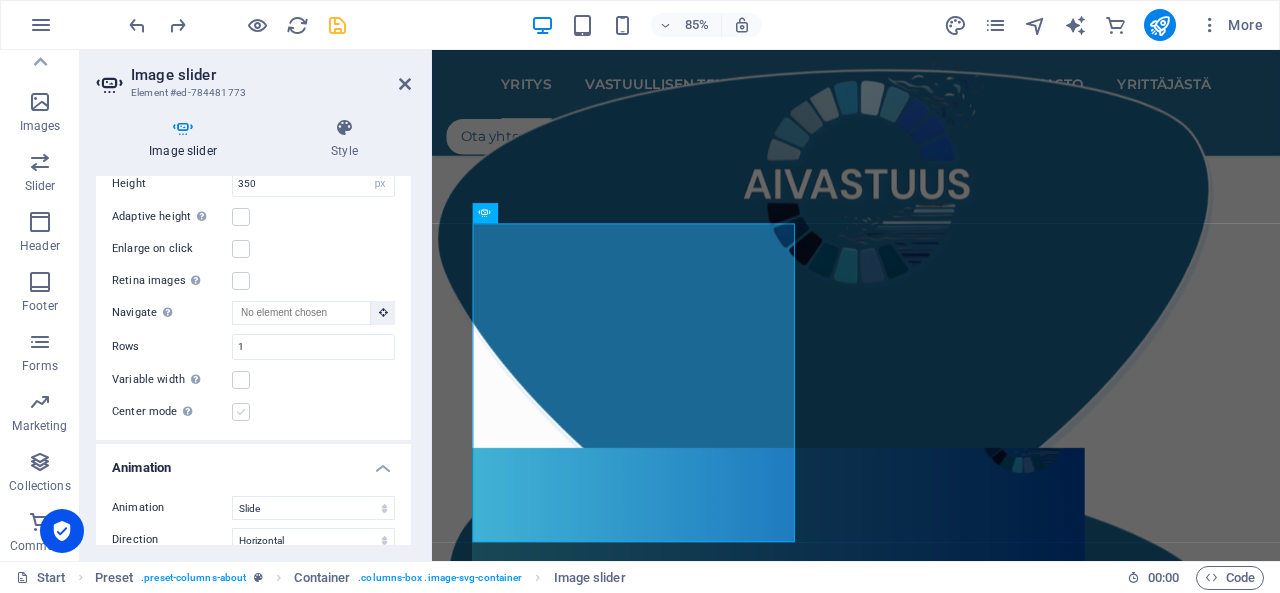 click at bounding box center (241, 412) 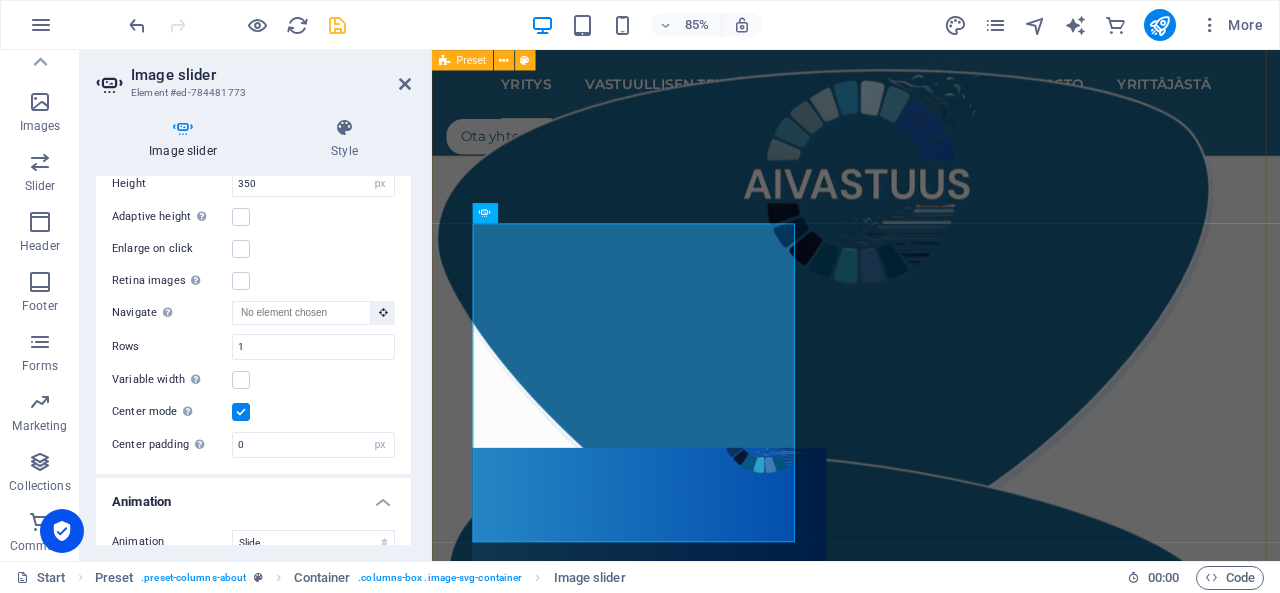 click on "Yritys AIVastuus on tekoälyvastuullisuuteen keskittyvä yritys, jonka missiona on edistää tekoälyn hyödyntämisen läpinäkyvyyttä. AIVastuus tarjoaa niin pienyrittäjille kuin suuremmillekin organisaatioille mahdollisuuden edistää tekoälyvastuullisuuttaan helposti, tekoälytoimiensa läpinäkyvyyttä parantamalla. Personoitujen vastuullisen tekoälyn periaatteiden avulla jokainen yritys voi olla osana vaikuttamassa avoimen tekoälyilmapiirin luomiseen olemalla avoin siitä, kuinka tekoälyä hyödynnetään organisaation toiminnassa ja mitä toimenpiteitä sen käyttöön kohdistuu vastuullisuuden edistämiseksi.
.cls-1{fill:#1a171b;stroke:#fff;stroke-miterlimit:10;} Element 2
.cls-1{fill:#1a171b;stroke:#fff;stroke-miterlimit:10;} Element 2
1 2 3 4 5 Vastuullisen tekoälyn periaatteet Palvelut ja hinnasto .cls-1{fill:#1a171b;stroke:#fff;stroke-miterlimit:10;} Element 2" at bounding box center (931, 446) 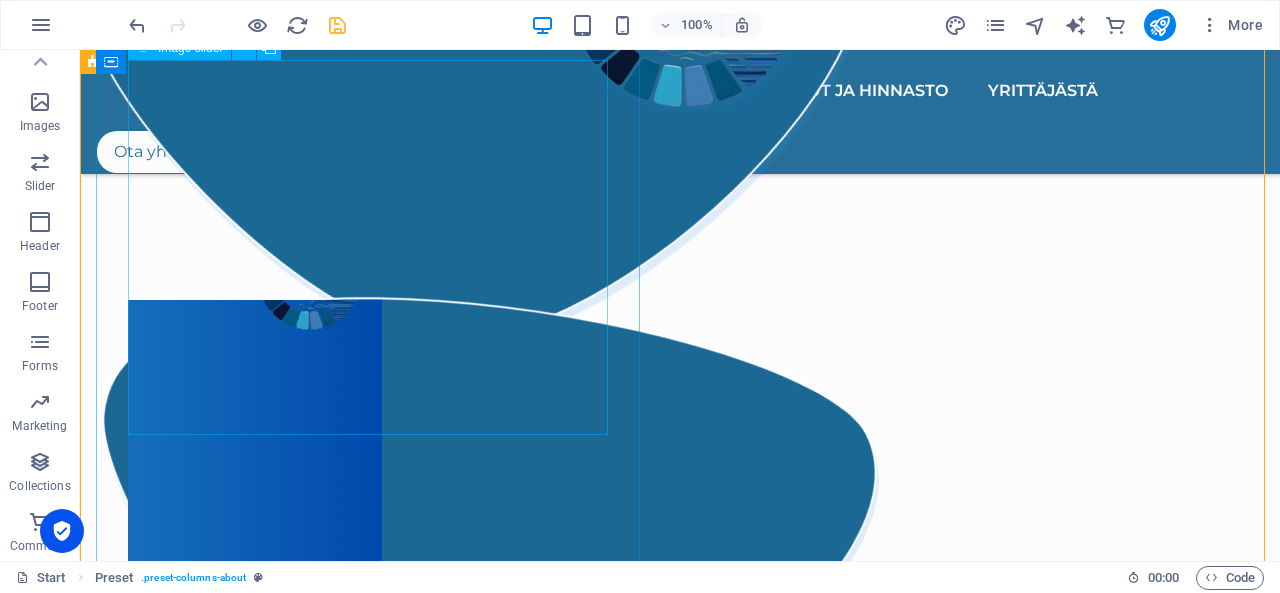 scroll, scrollTop: 1432, scrollLeft: 0, axis: vertical 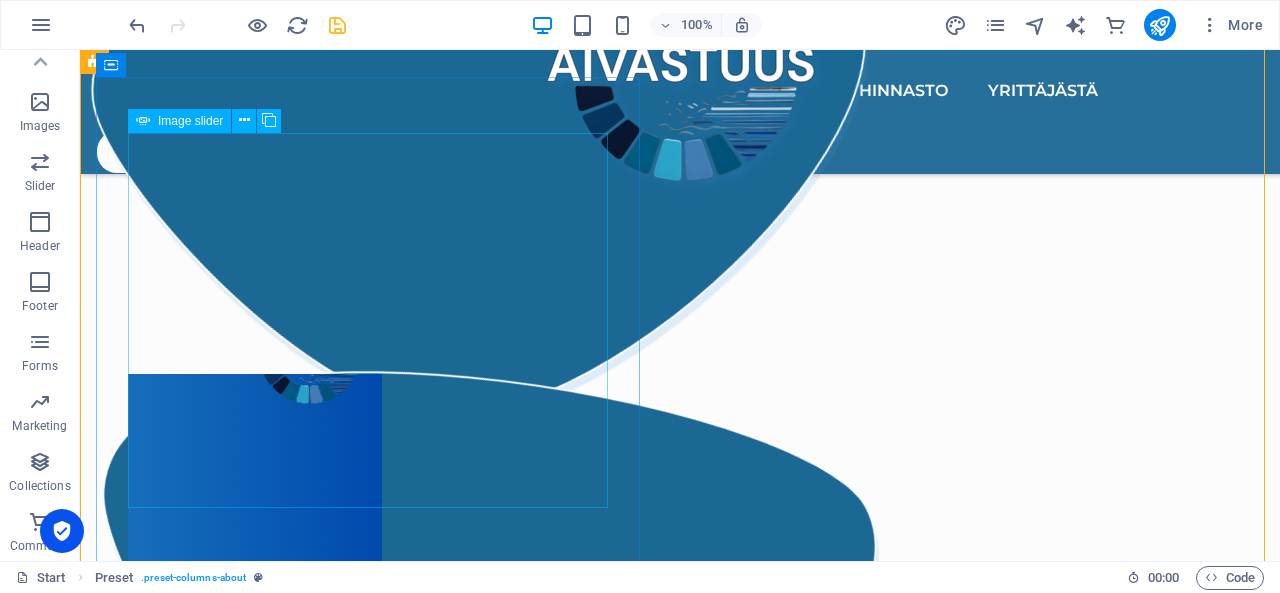 click at bounding box center (128, 10911) 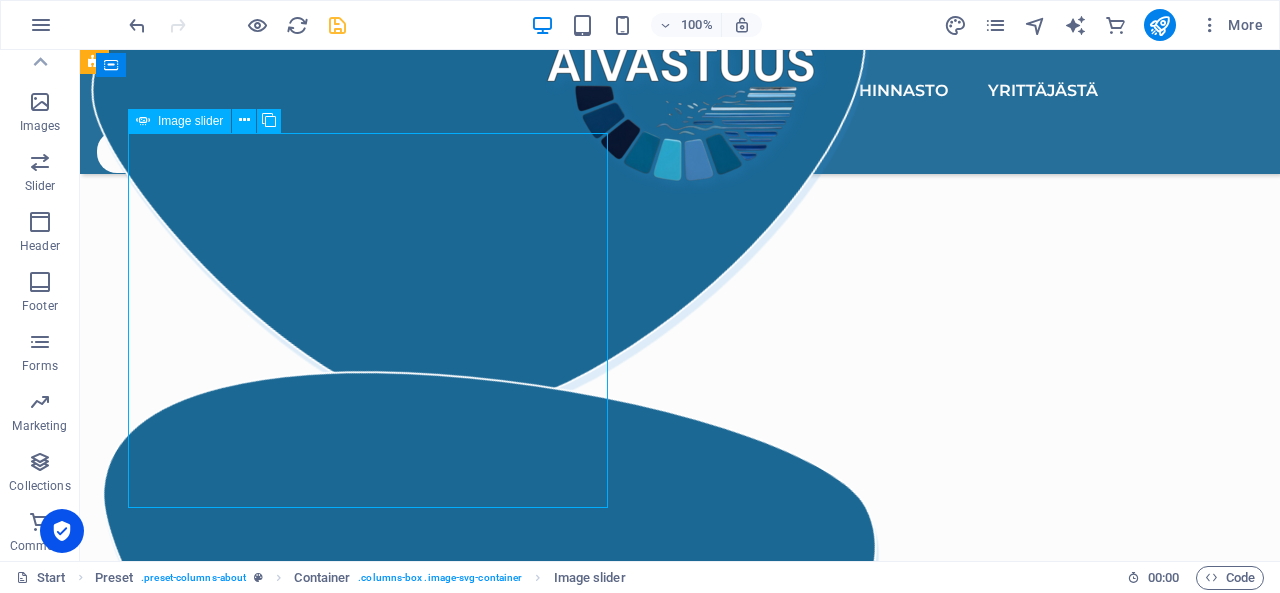 click at bounding box center (128, 10911) 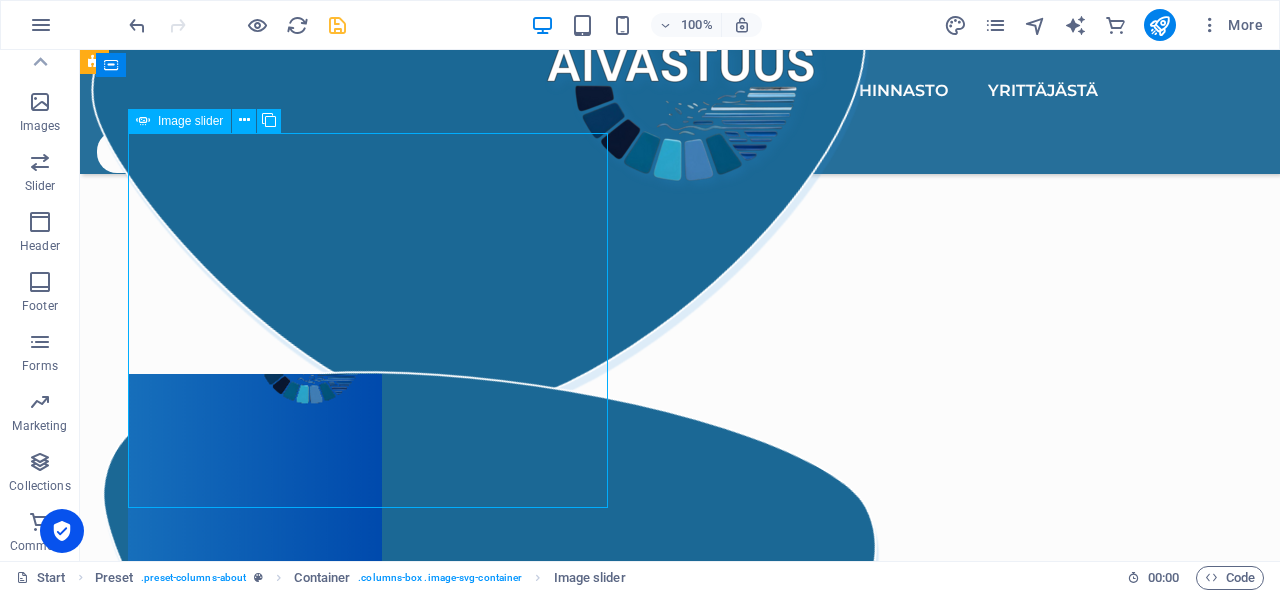 click at bounding box center (-130, 3174) 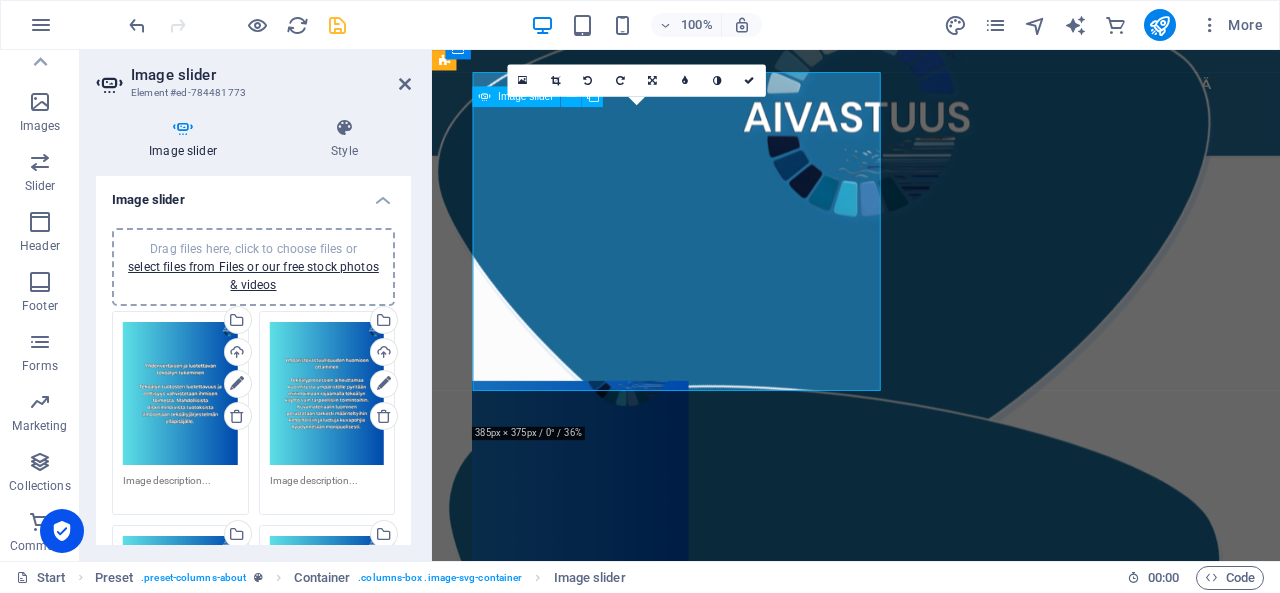 scroll, scrollTop: 1490, scrollLeft: 0, axis: vertical 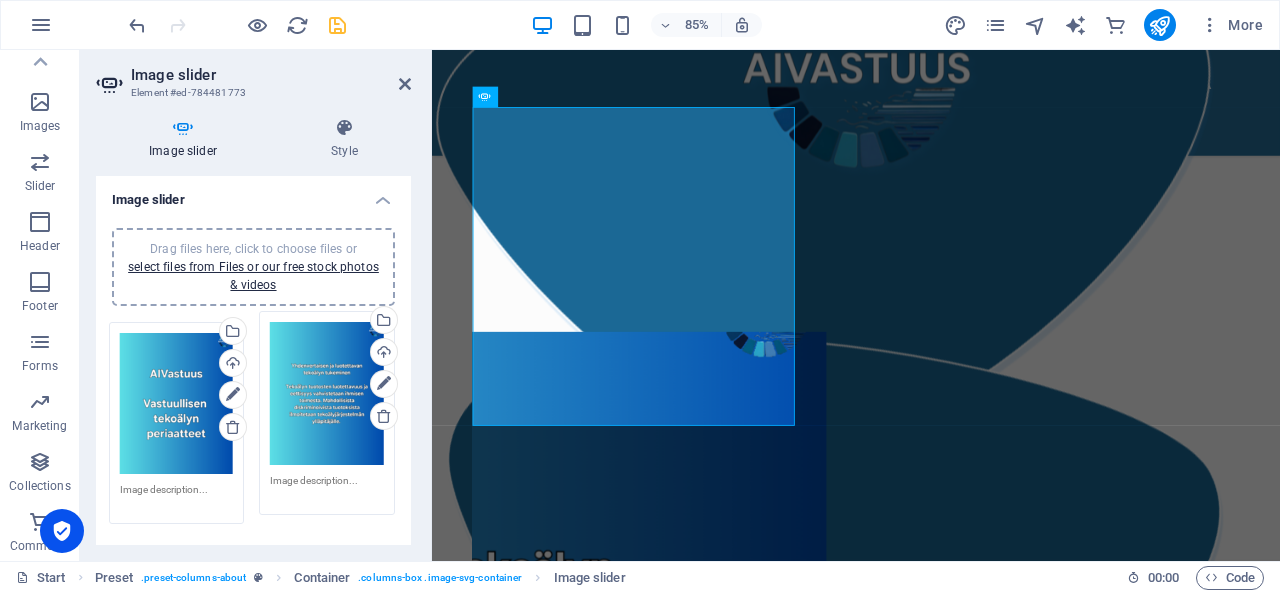 drag, startPoint x: 155, startPoint y: 525, endPoint x: 152, endPoint y: 333, distance: 192.02344 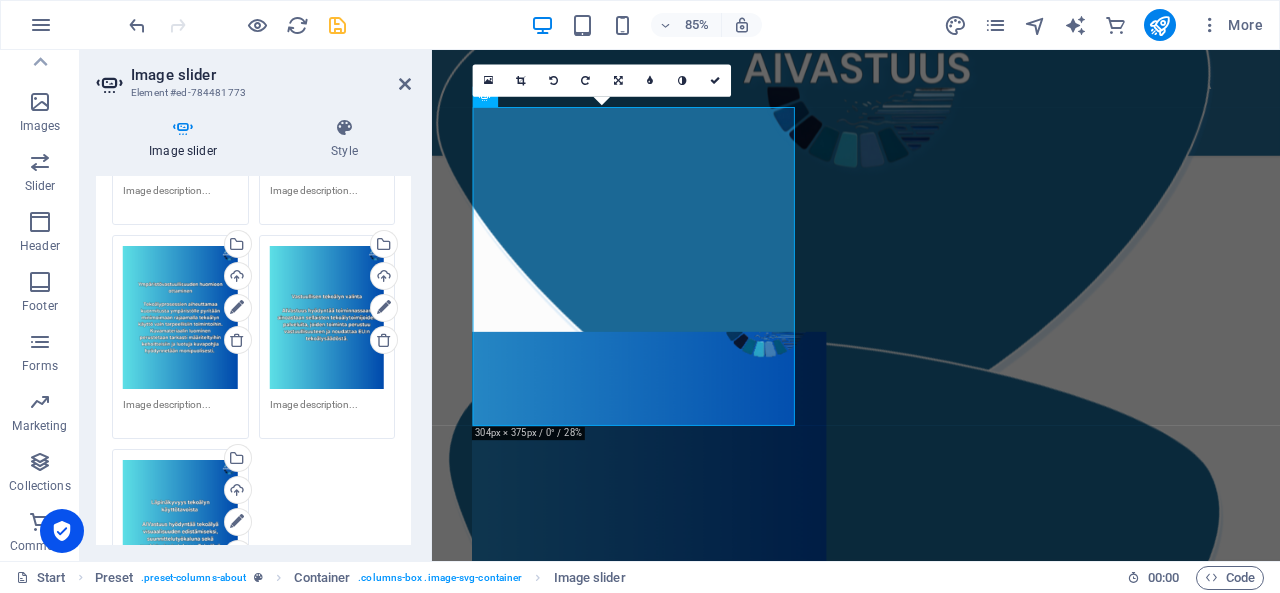 scroll, scrollTop: 266, scrollLeft: 0, axis: vertical 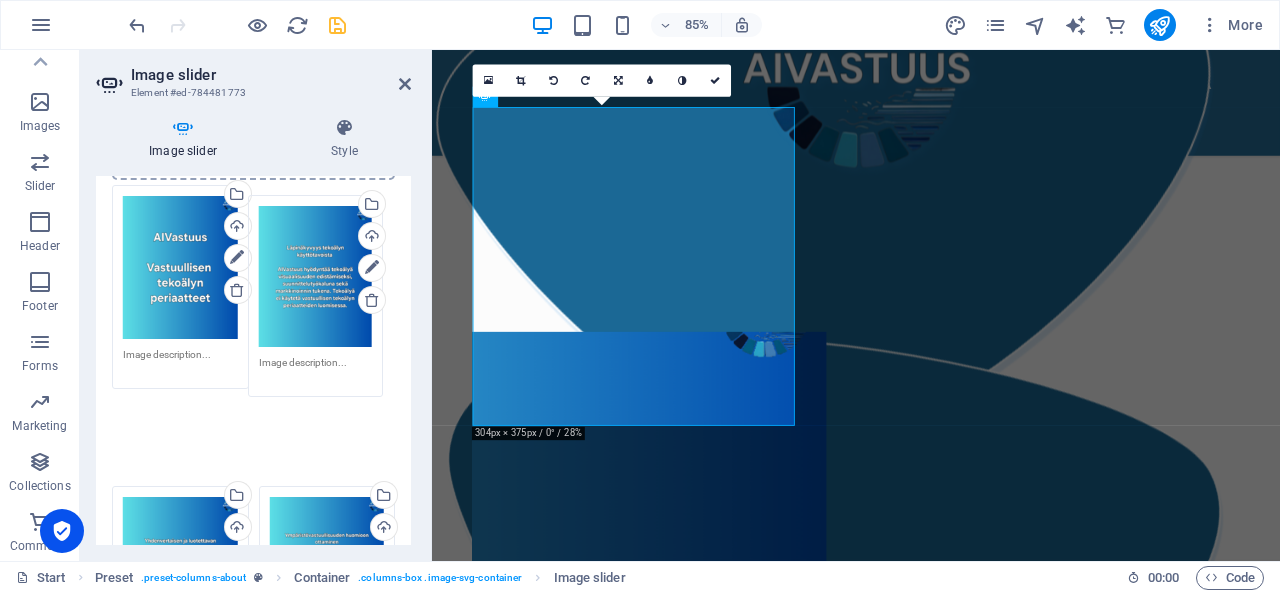 drag, startPoint x: 164, startPoint y: 488, endPoint x: 302, endPoint y: 214, distance: 306.78983 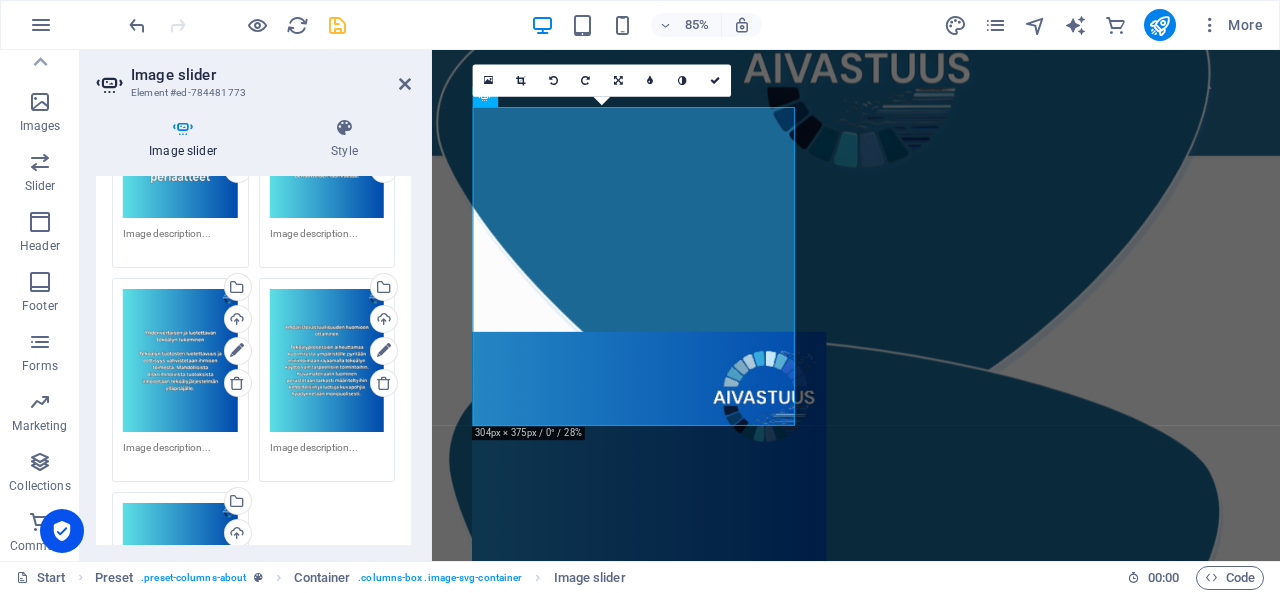 scroll, scrollTop: 273, scrollLeft: 0, axis: vertical 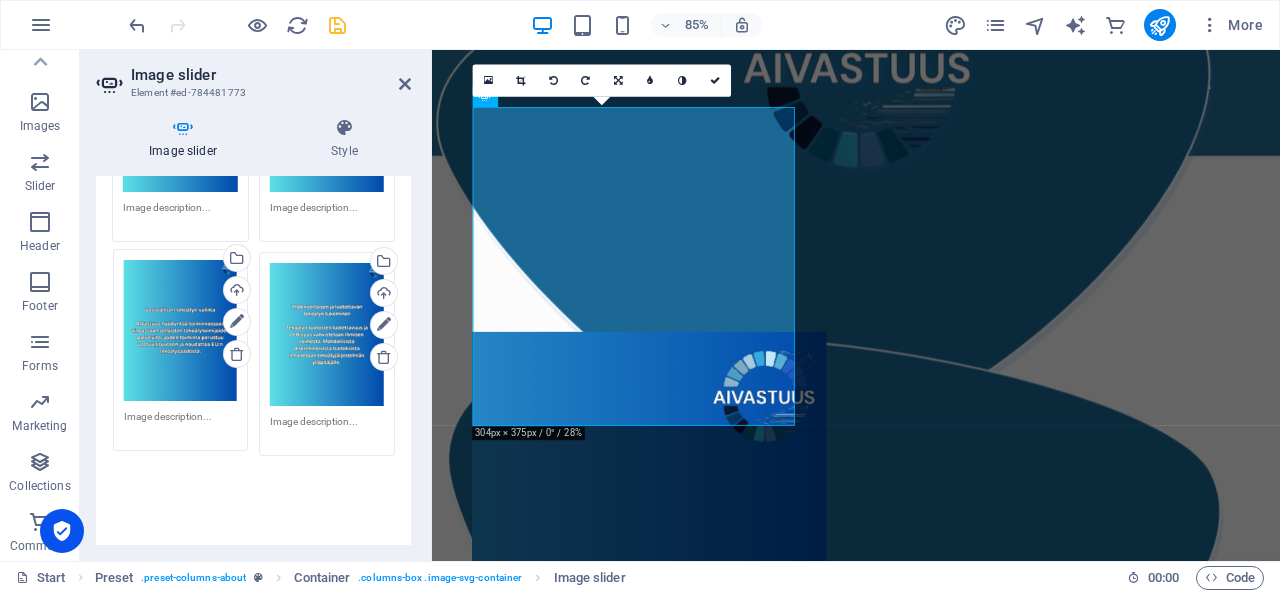 drag, startPoint x: 166, startPoint y: 507, endPoint x: 167, endPoint y: 295, distance: 212.00237 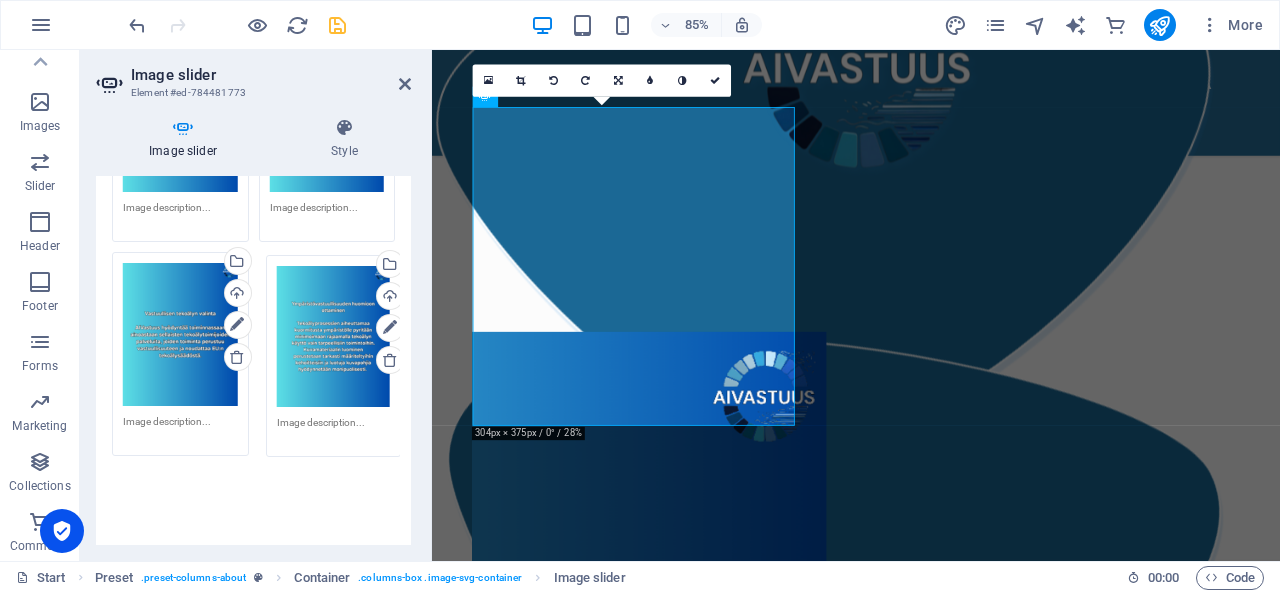 drag, startPoint x: 174, startPoint y: 501, endPoint x: 327, endPoint y: 294, distance: 257.40628 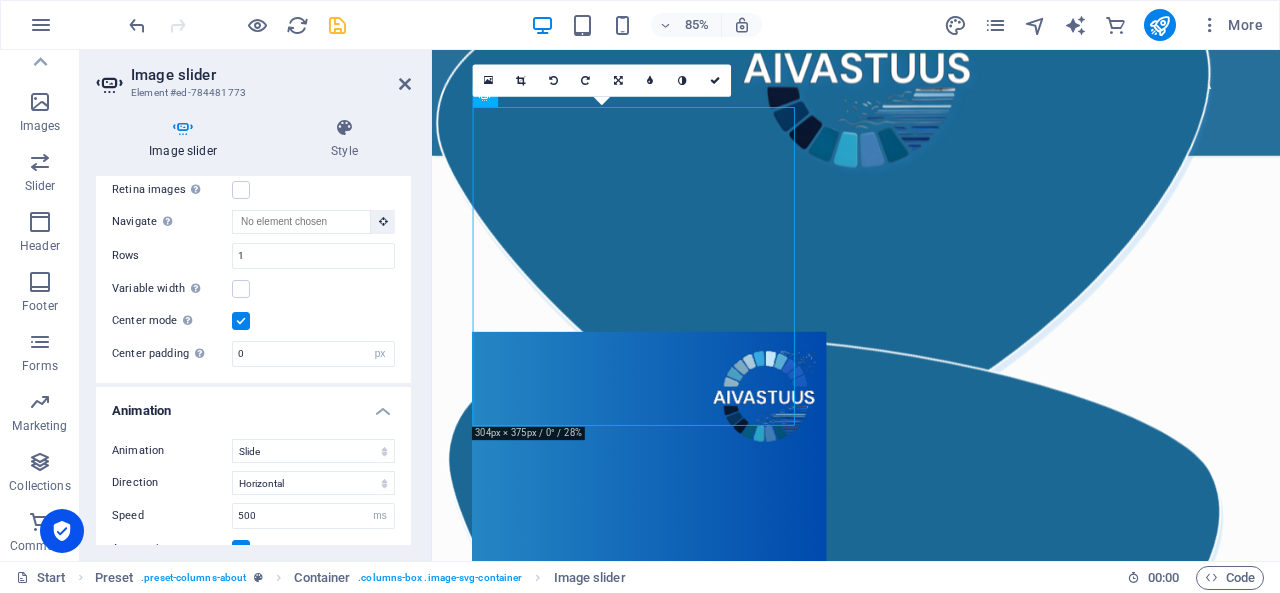 scroll, scrollTop: 1130, scrollLeft: 0, axis: vertical 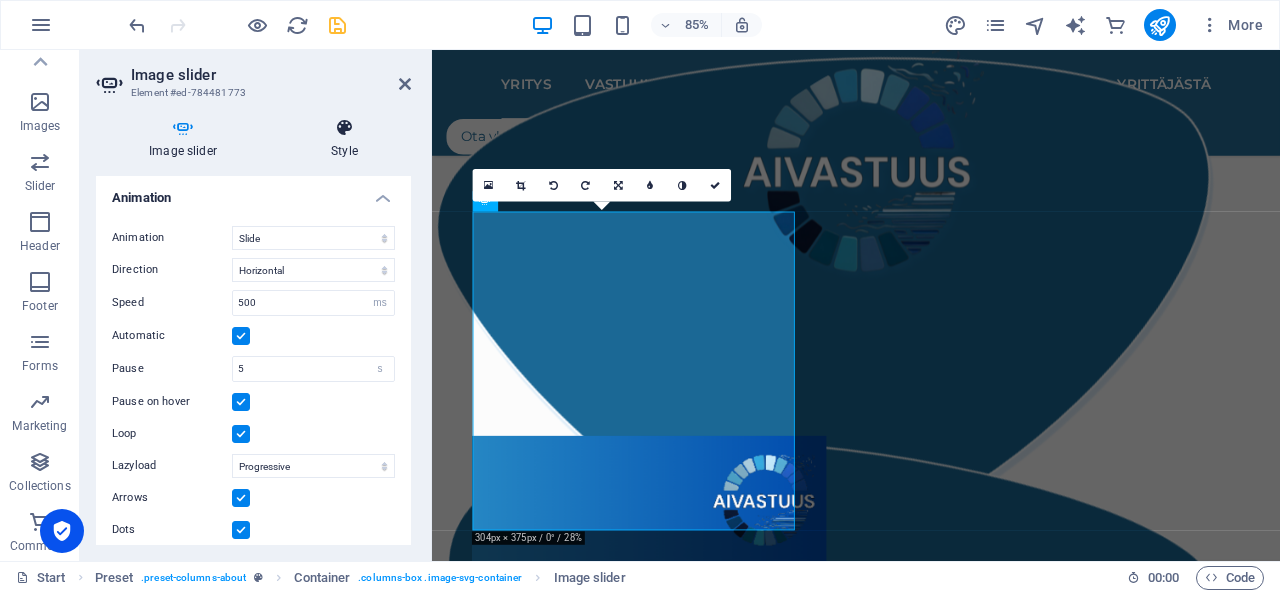 click at bounding box center (344, 128) 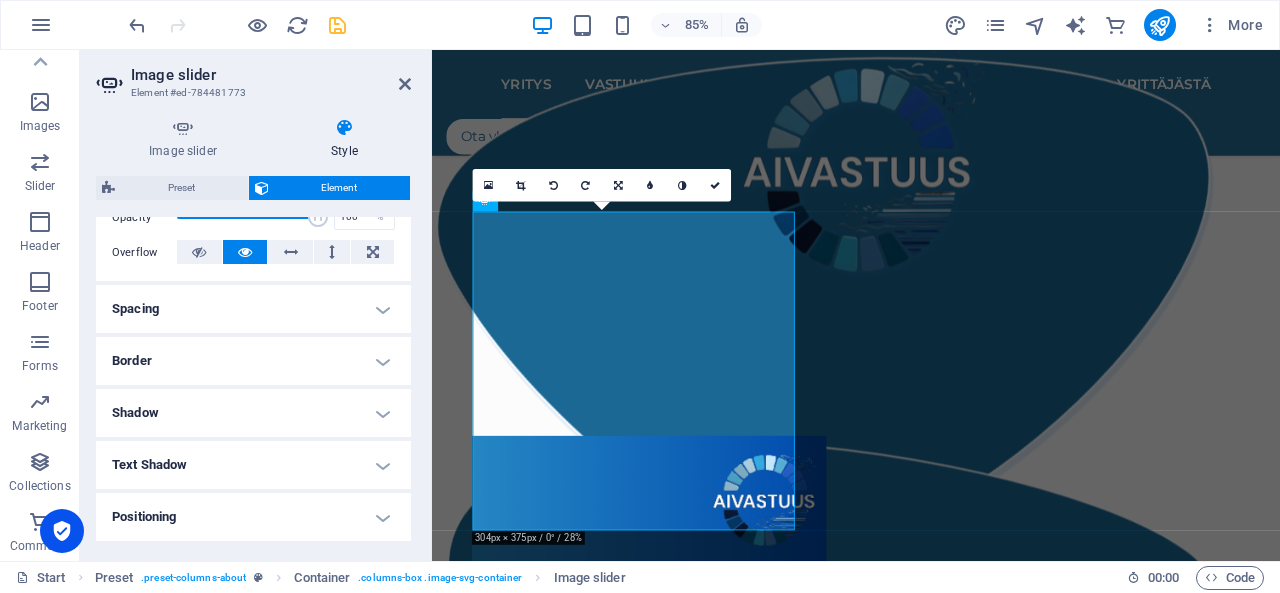 scroll, scrollTop: 316, scrollLeft: 0, axis: vertical 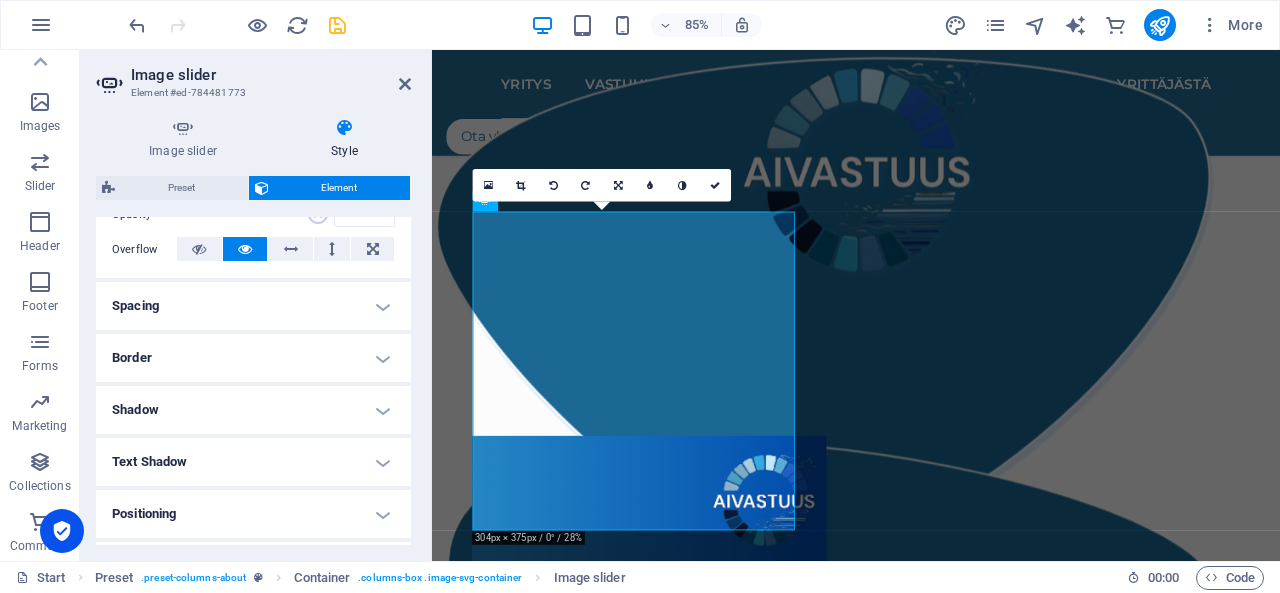 click on "Shadow" at bounding box center [253, 410] 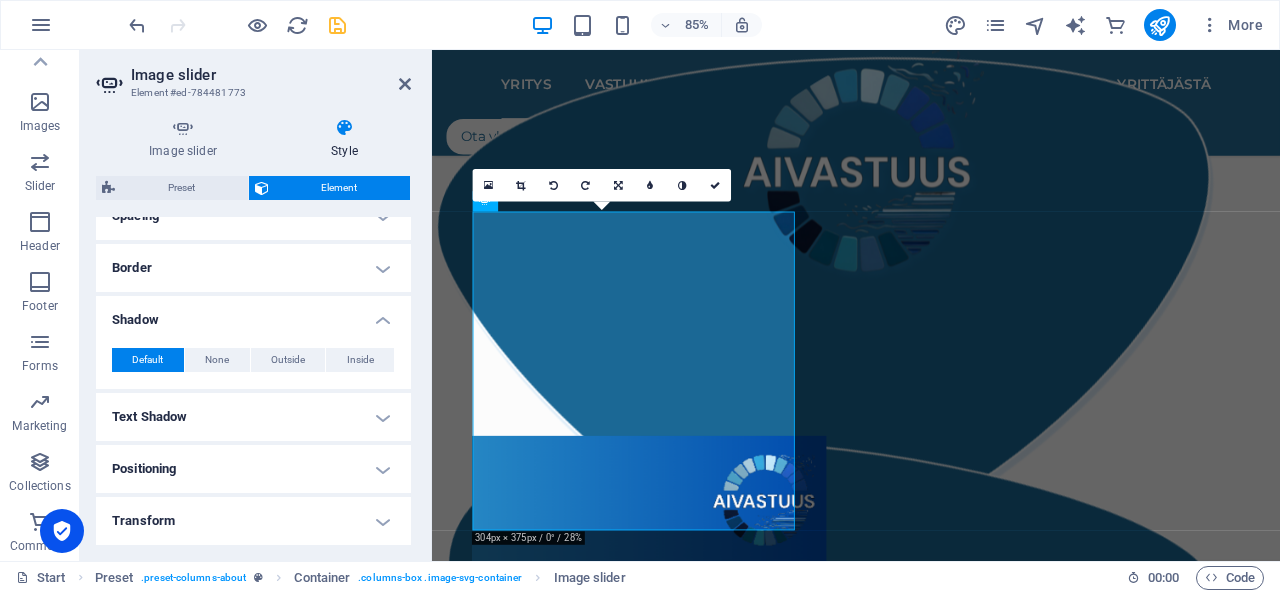 scroll, scrollTop: 433, scrollLeft: 0, axis: vertical 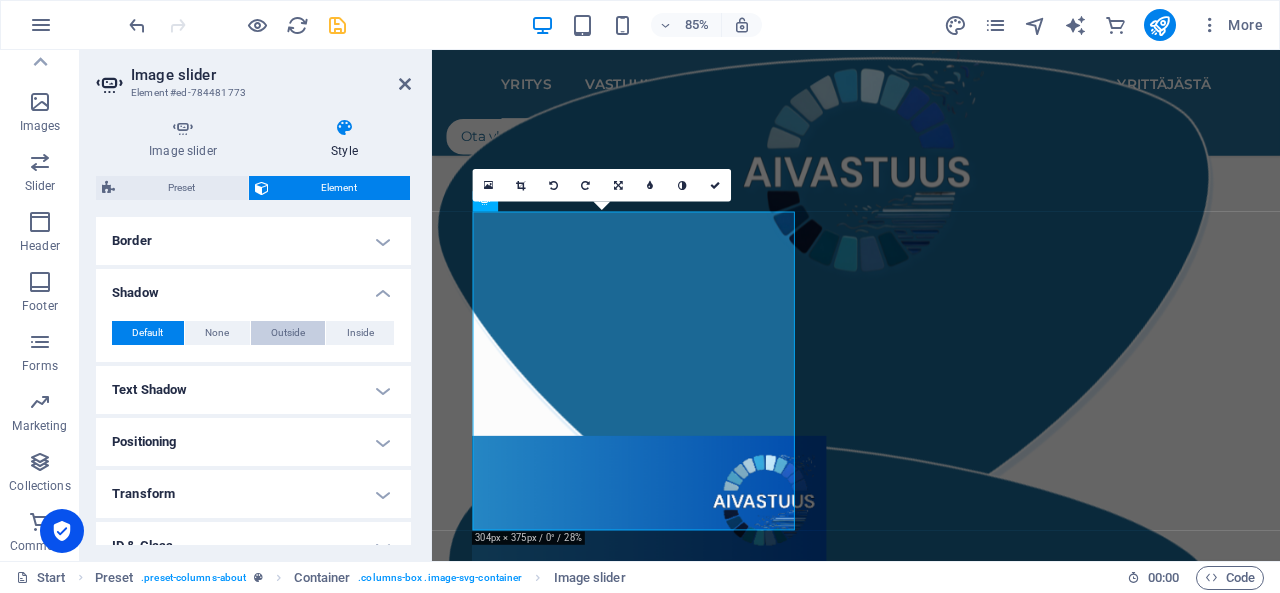 click on "Outside" at bounding box center (288, 333) 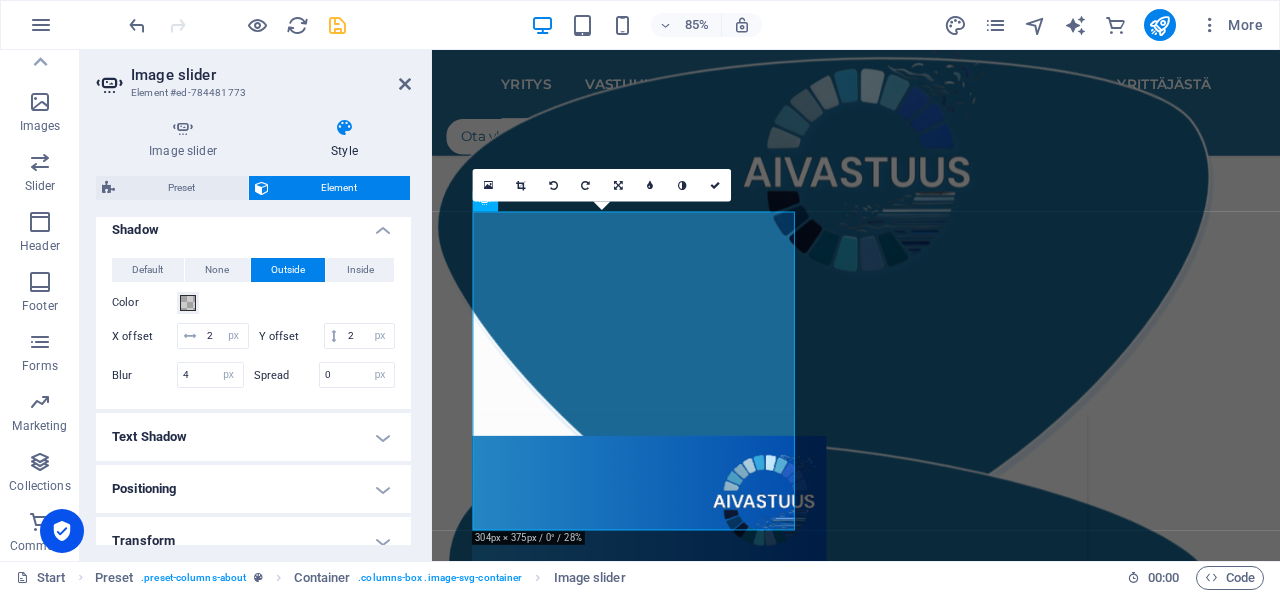 scroll, scrollTop: 496, scrollLeft: 0, axis: vertical 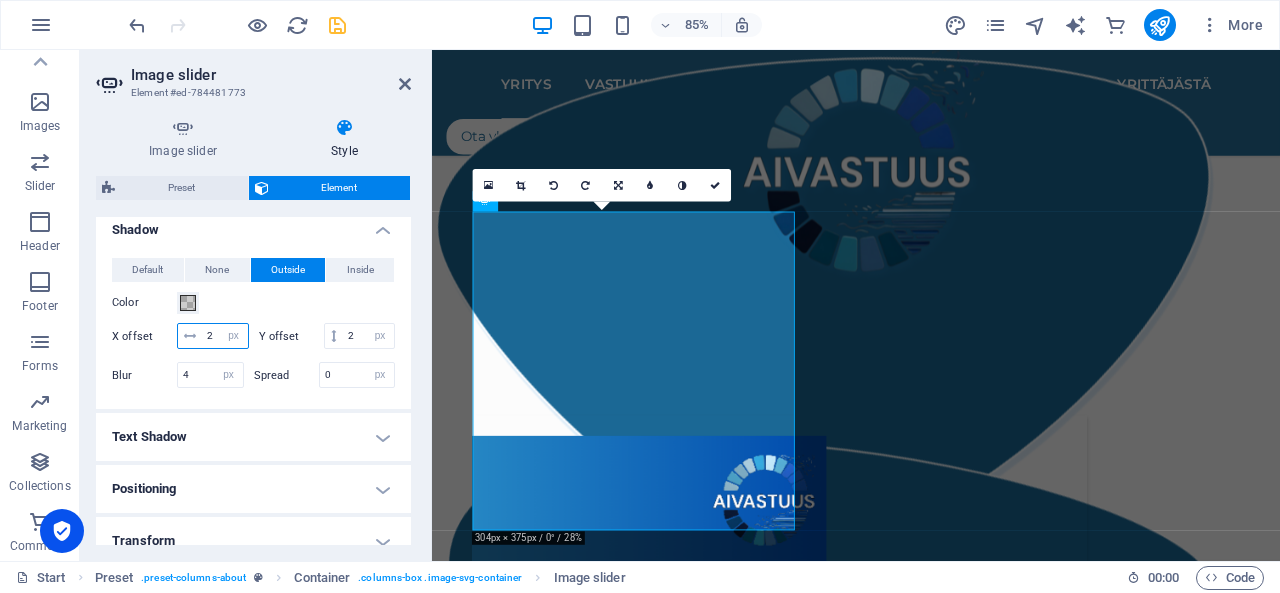 click on "2" at bounding box center (225, 336) 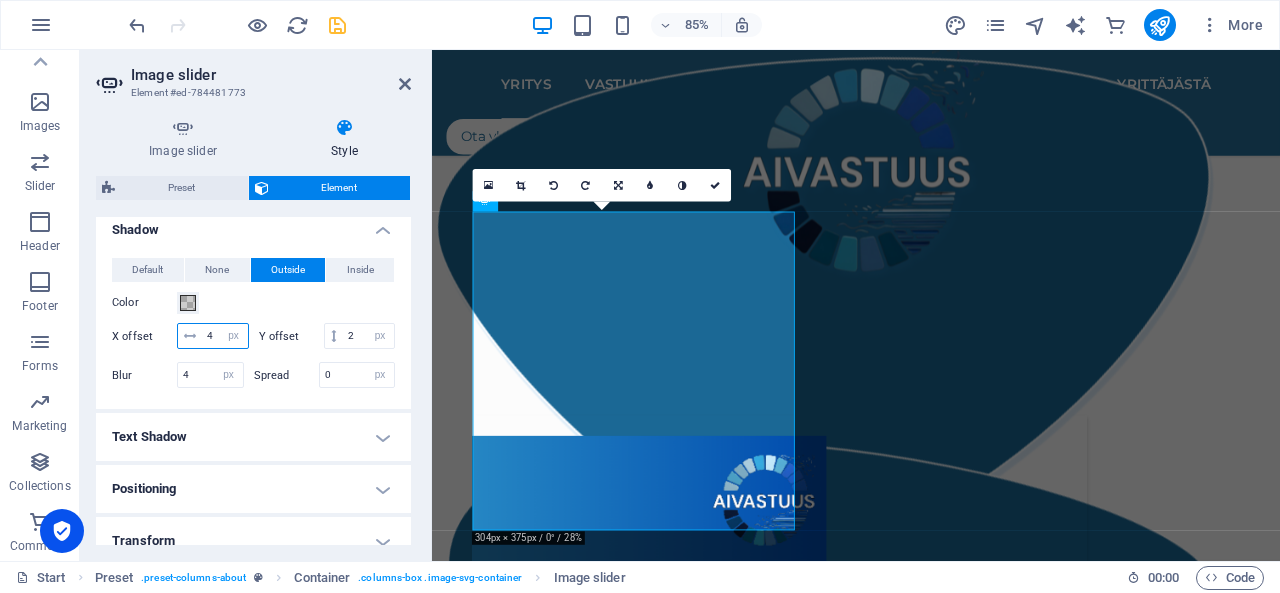type on "4" 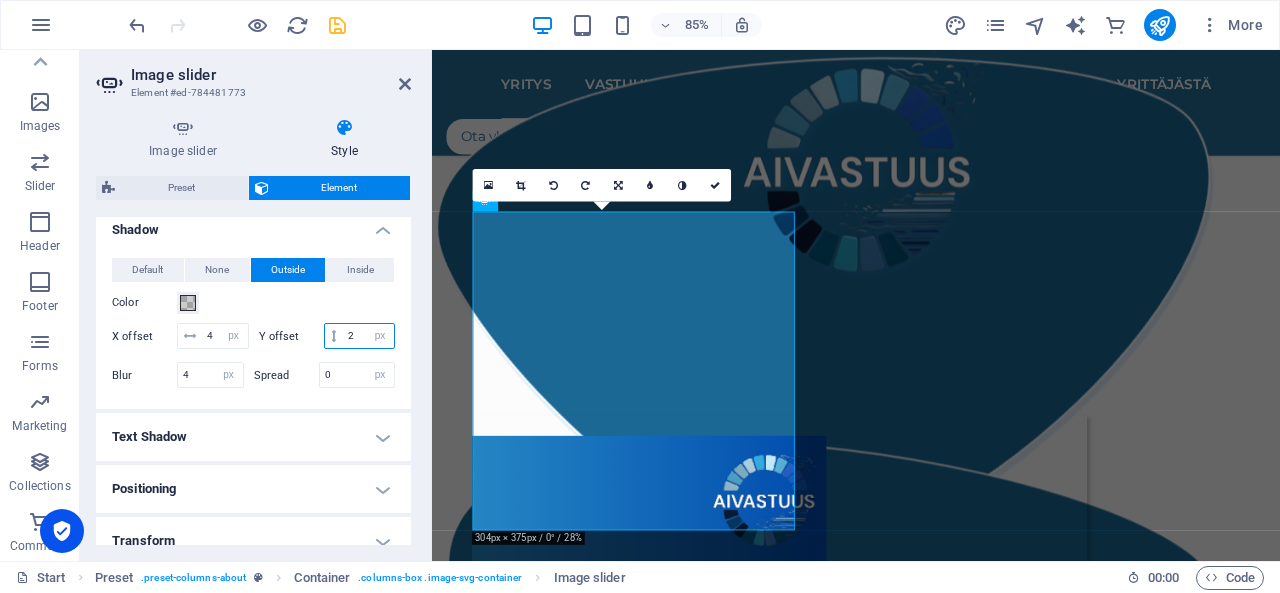 click on "2" at bounding box center [368, 336] 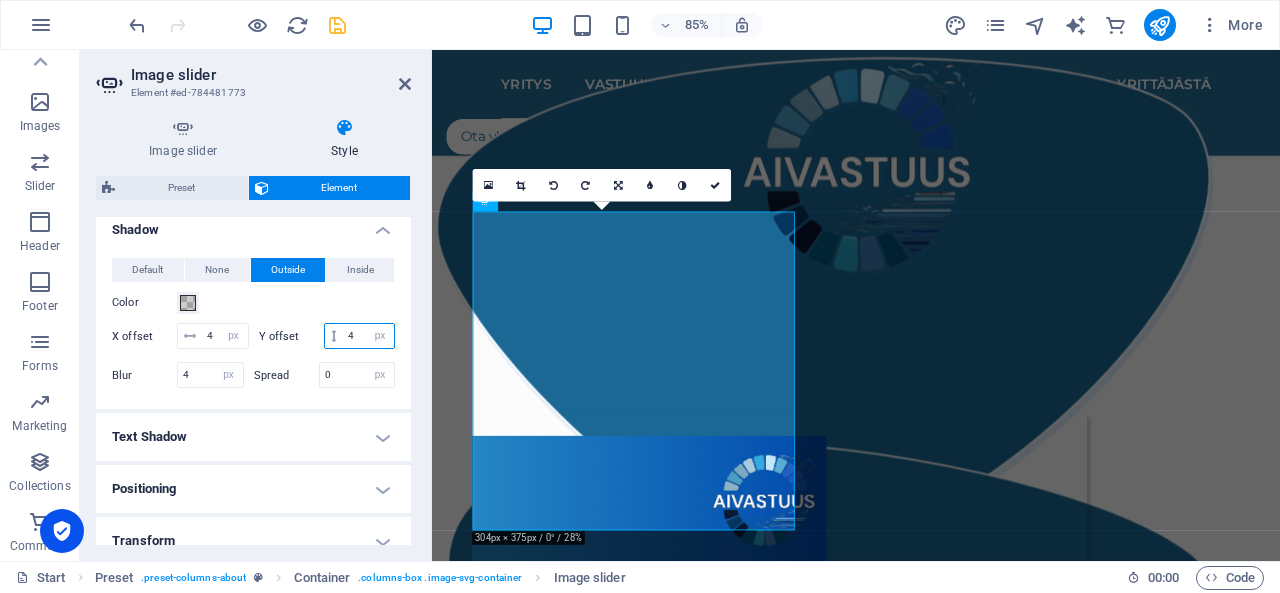type on "4" 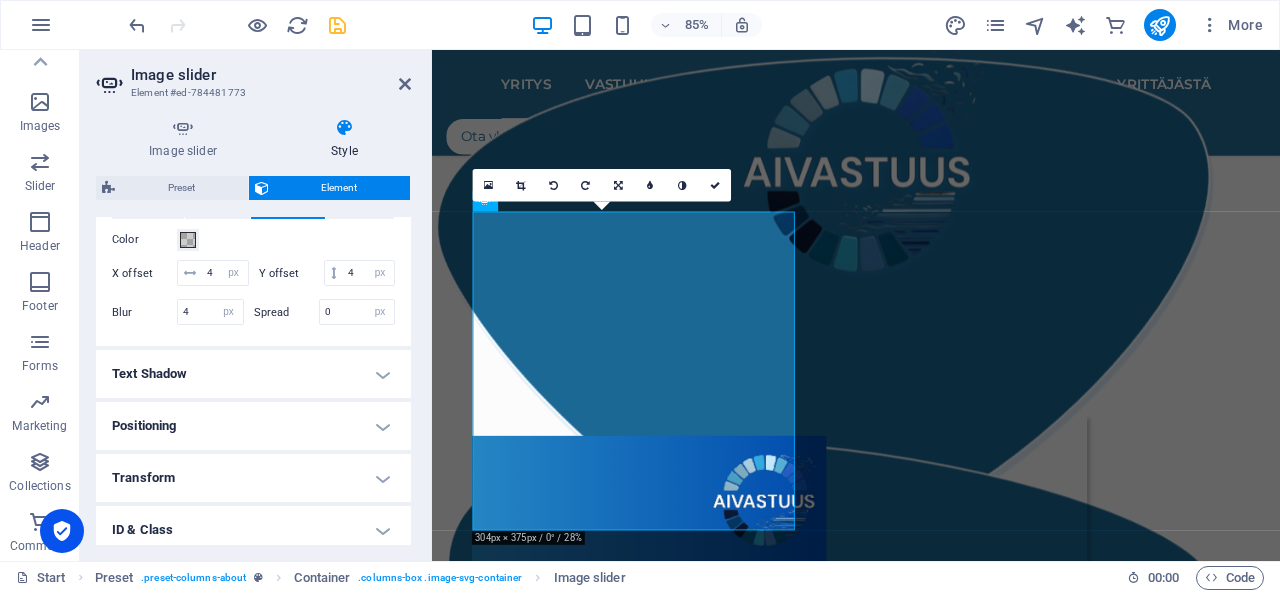 scroll, scrollTop: 552, scrollLeft: 0, axis: vertical 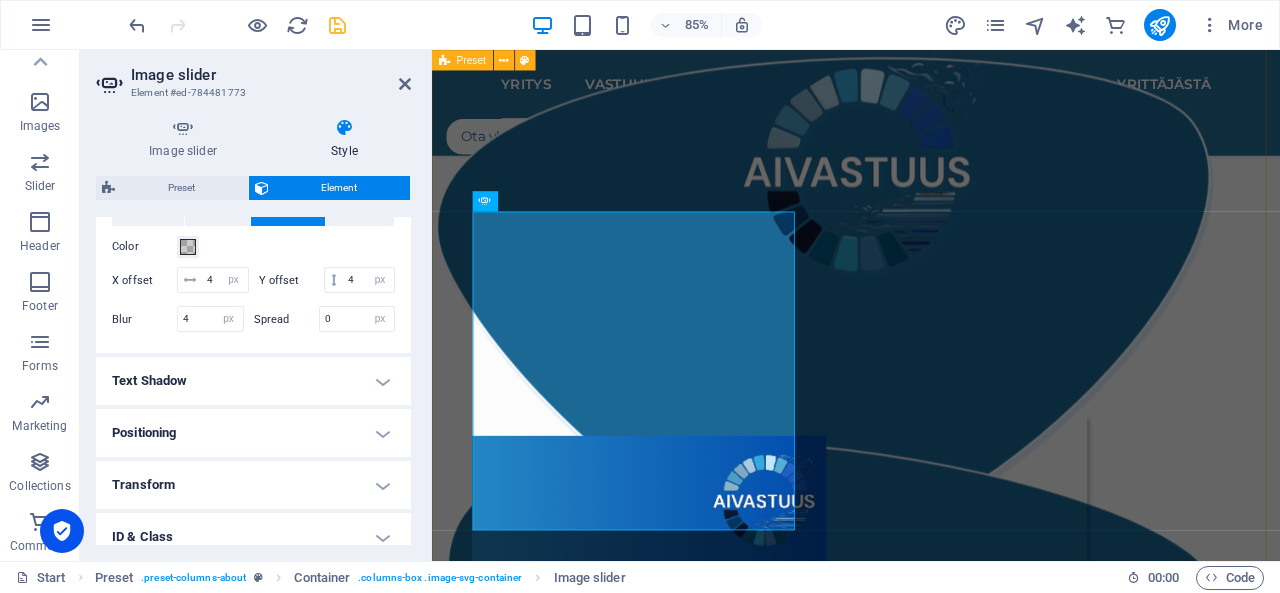 click on "Yritys AIVastuus on tekoälyvastuullisuuteen keskittyvä yritys, jonka missiona on edistää tekoälyn hyödyntämisen läpinäkyvyyttä. AIVastuus tarjoaa niin pienyrittäjille kuin suuremmillekin organisaatioille mahdollisuuden edistää tekoälyvastuullisuuttaan helposti, tekoälytoimiensa läpinäkyvyyttä parantamalla. Personoitujen vastuullisen tekoälyn periaatteiden avulla jokainen yritys voi olla osana vaikuttamassa avoimen tekoälyilmapiirin luomiseen olemalla avoin siitä, kuinka tekoälyä hyödynnetään organisaation toiminnassa ja mitä toimenpiteitä sen käyttöön kohdistuu vastuullisuuden edistämiseksi.
.cls-1{fill:#1a171b;stroke:#fff;stroke-miterlimit:10;} Element 2
.cls-1{fill:#1a171b;stroke:#fff;stroke-miterlimit:10;} Element 2
1 2 3 4 5 Vastuullisen tekoälyn periaatteet Palvelut ja hinnasto .cls-1{fill:#1a171b;stroke:#fff;stroke-miterlimit:10;} Element 2" at bounding box center [931, 432] 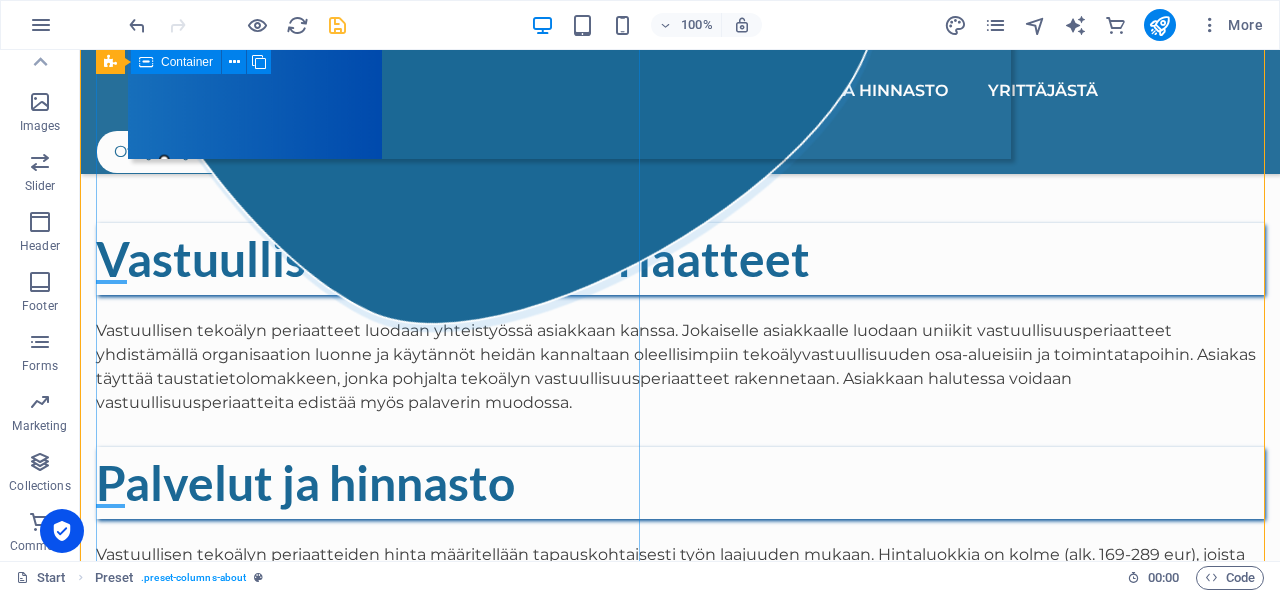 scroll, scrollTop: 1520, scrollLeft: 0, axis: vertical 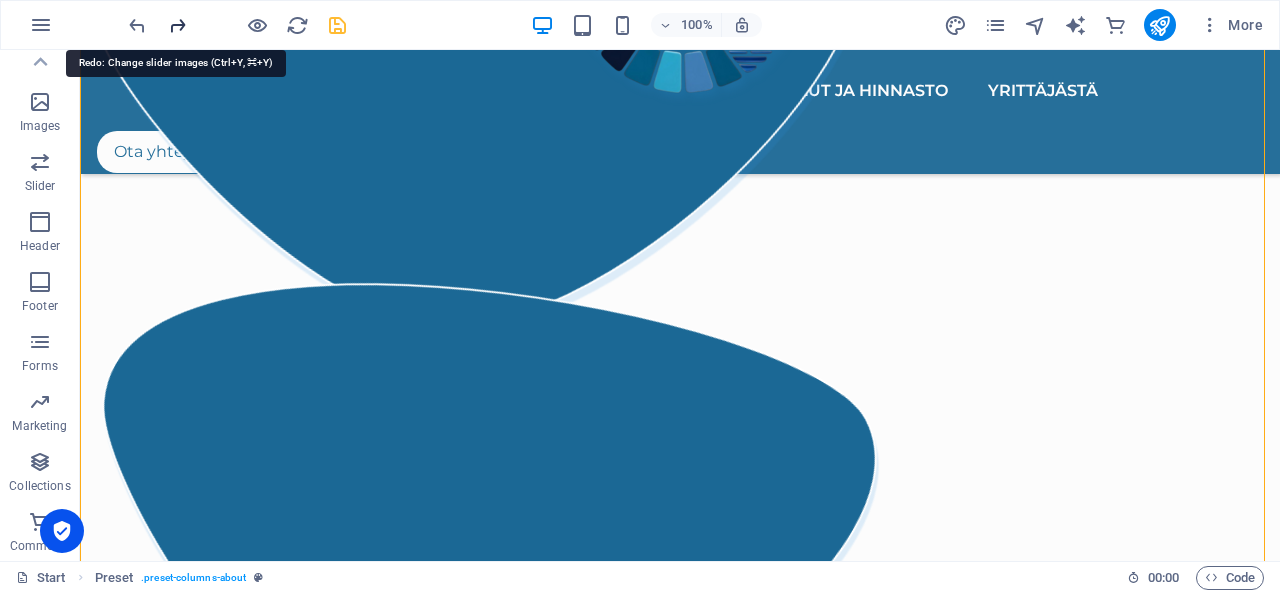 click at bounding box center (177, 25) 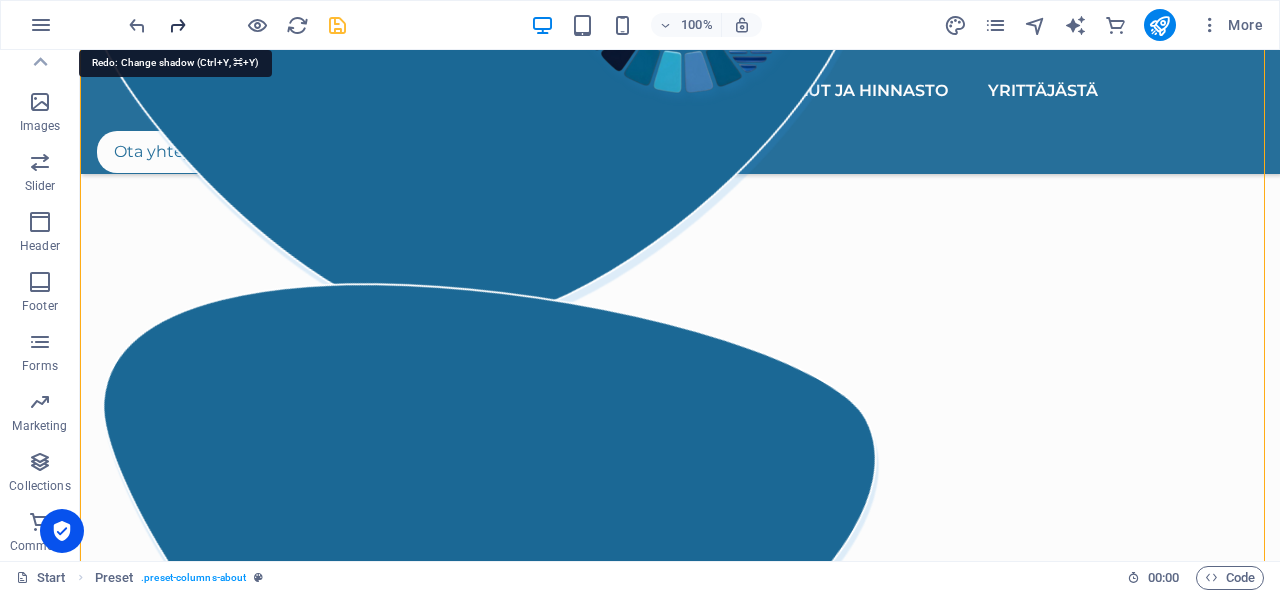 click at bounding box center [177, 25] 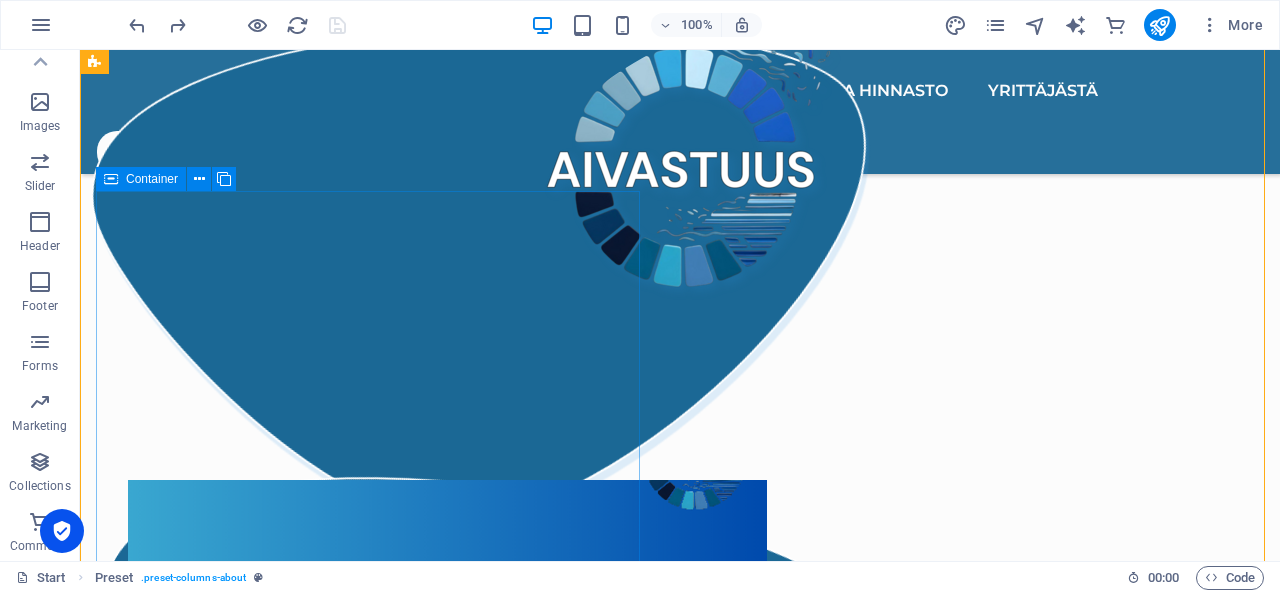 scroll, scrollTop: 1334, scrollLeft: 0, axis: vertical 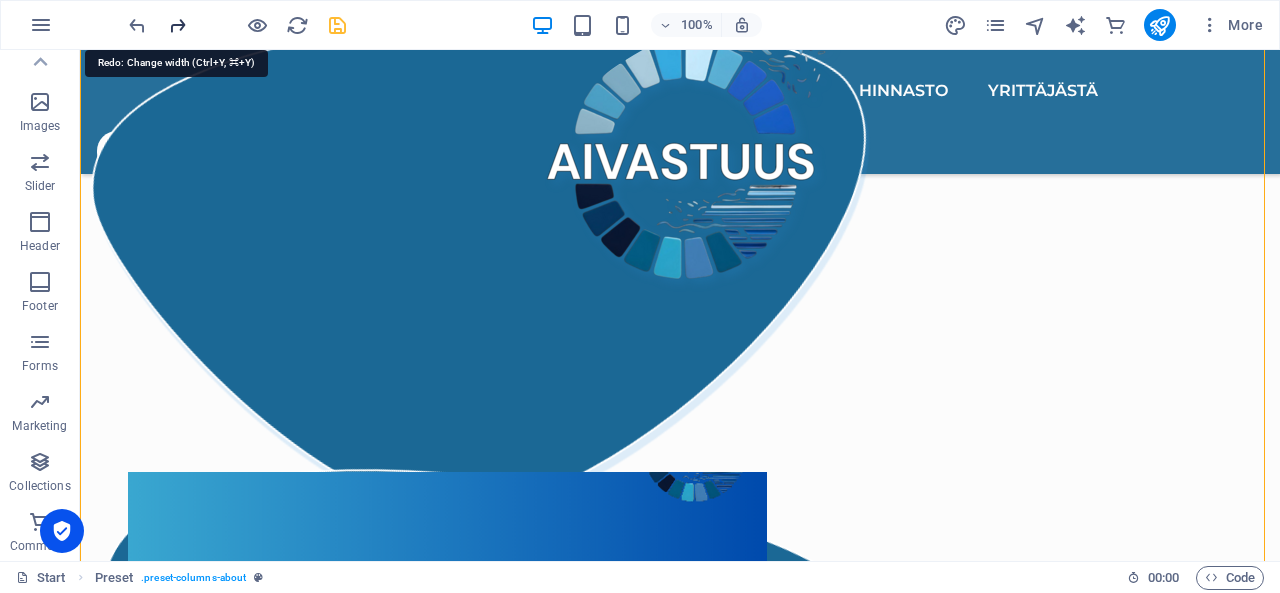 click at bounding box center (177, 25) 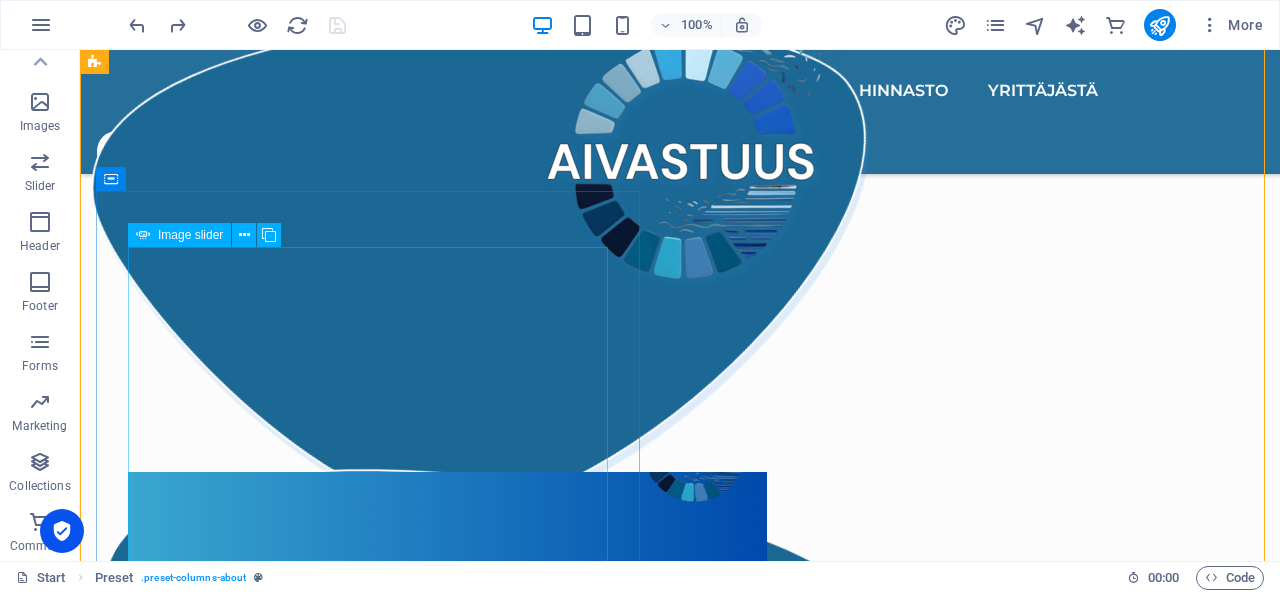 click at bounding box center [255, 2192] 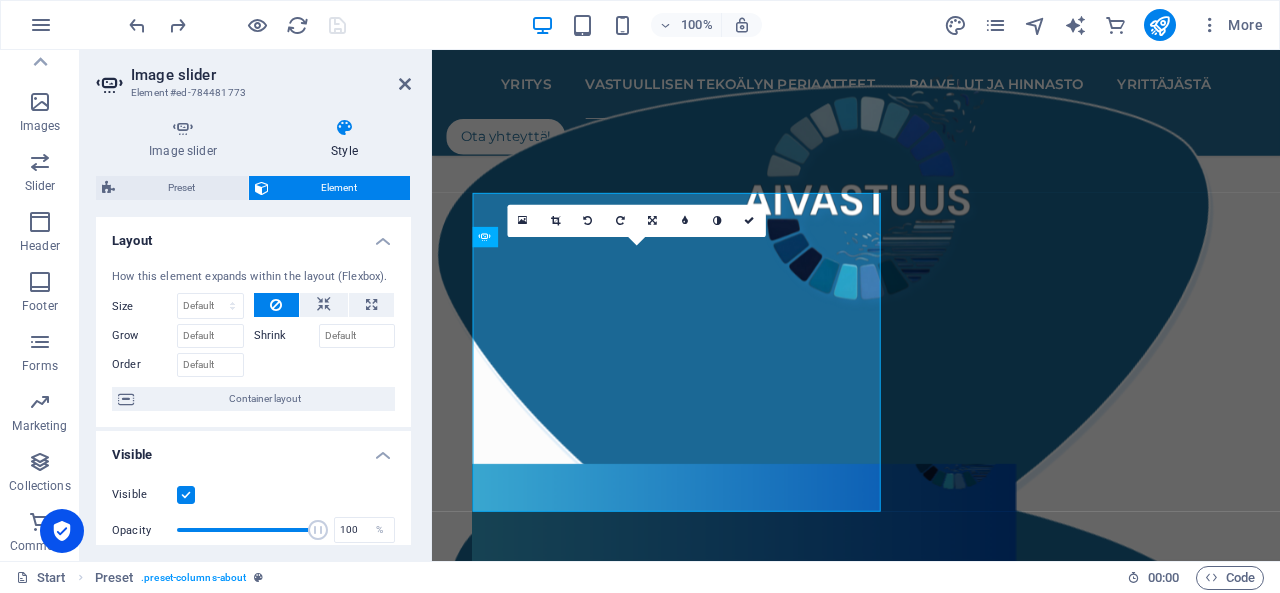 scroll, scrollTop: 1362, scrollLeft: 0, axis: vertical 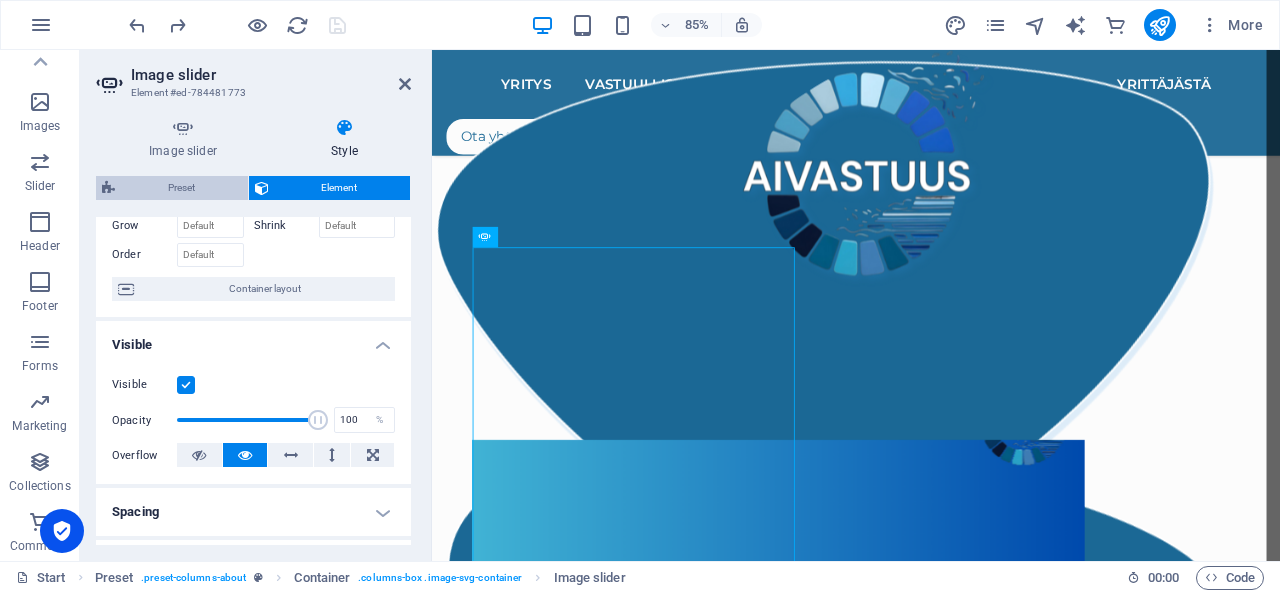 click on "Preset" at bounding box center [181, 188] 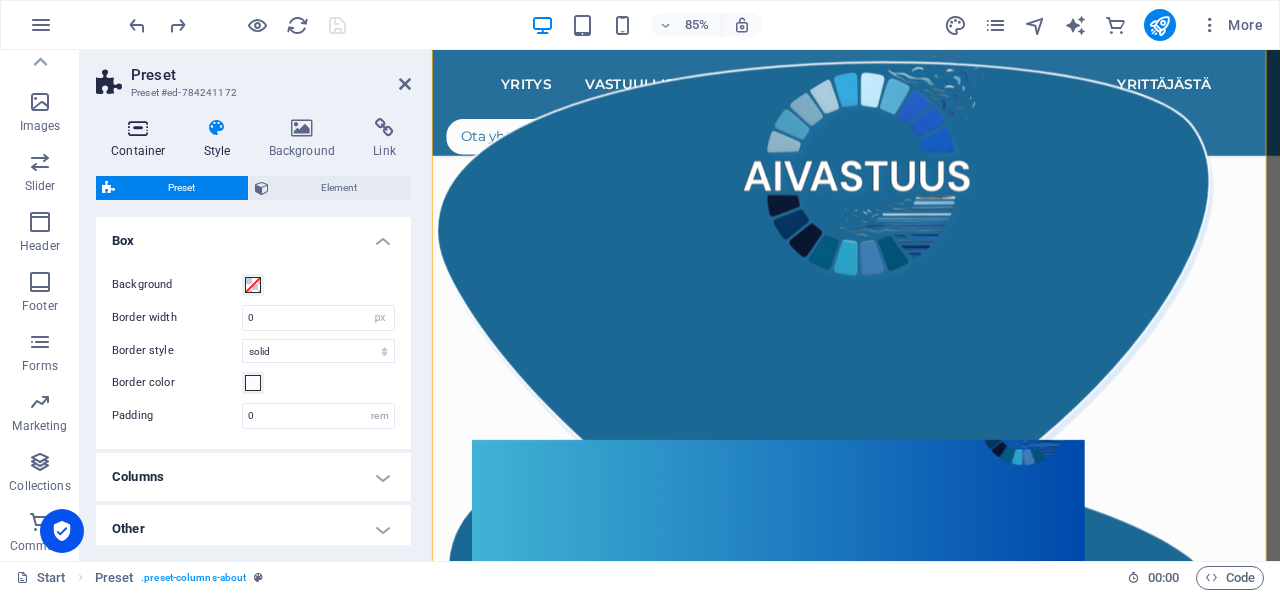 click on "Container" at bounding box center [142, 139] 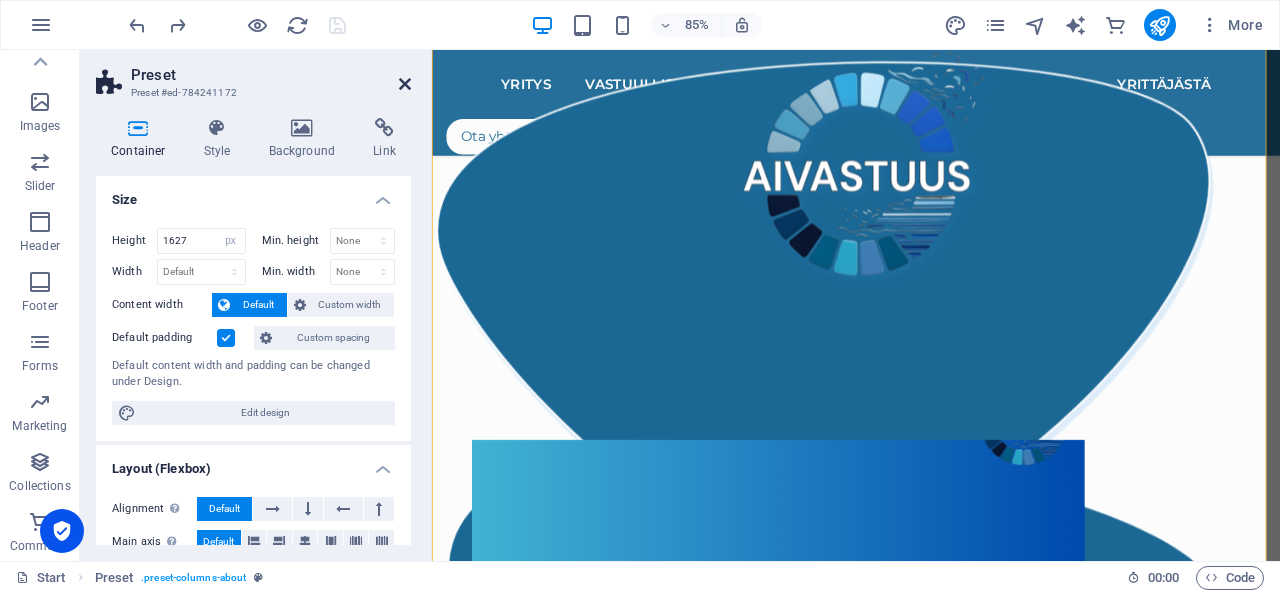 click at bounding box center [405, 84] 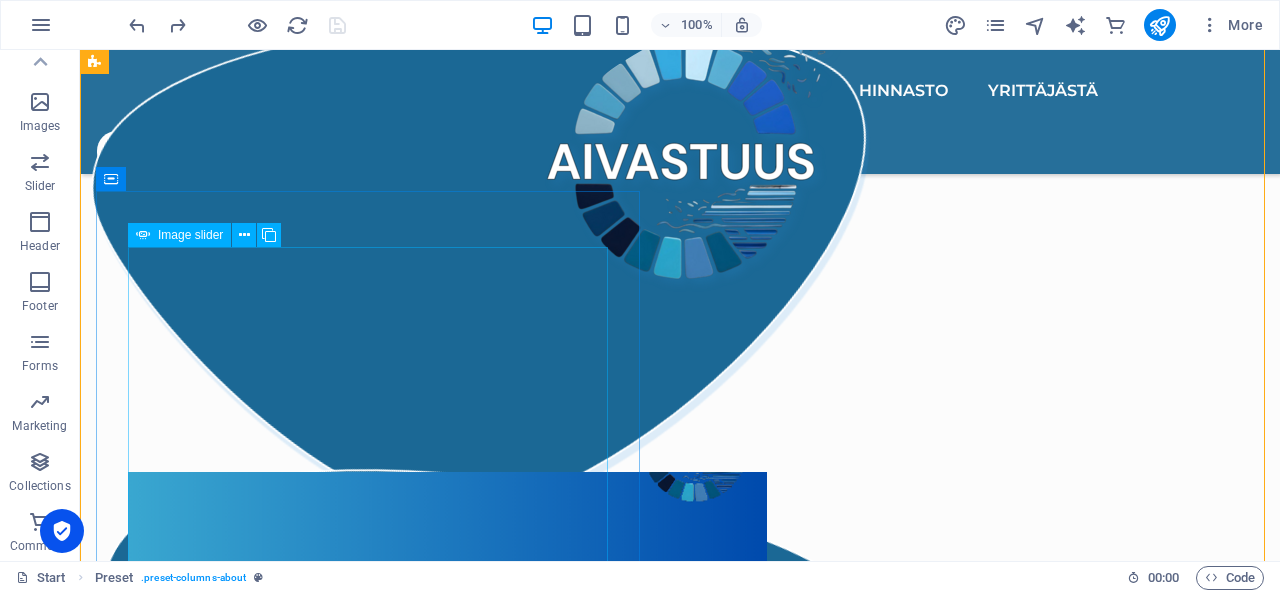click at bounding box center (255, 2192) 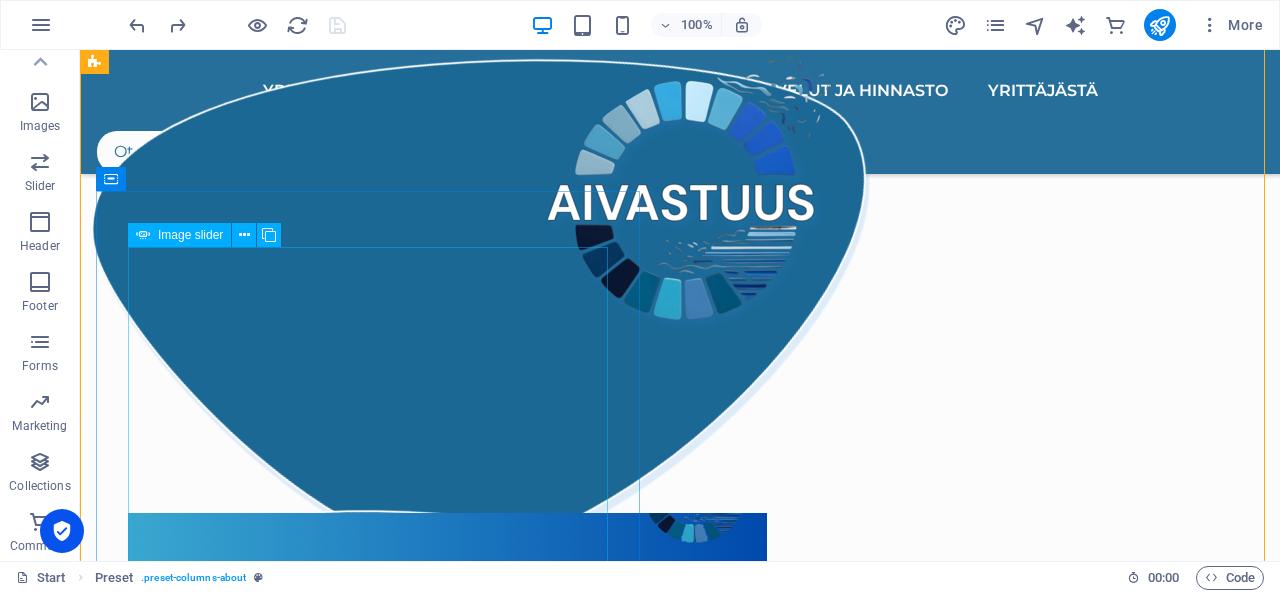 select on "%" 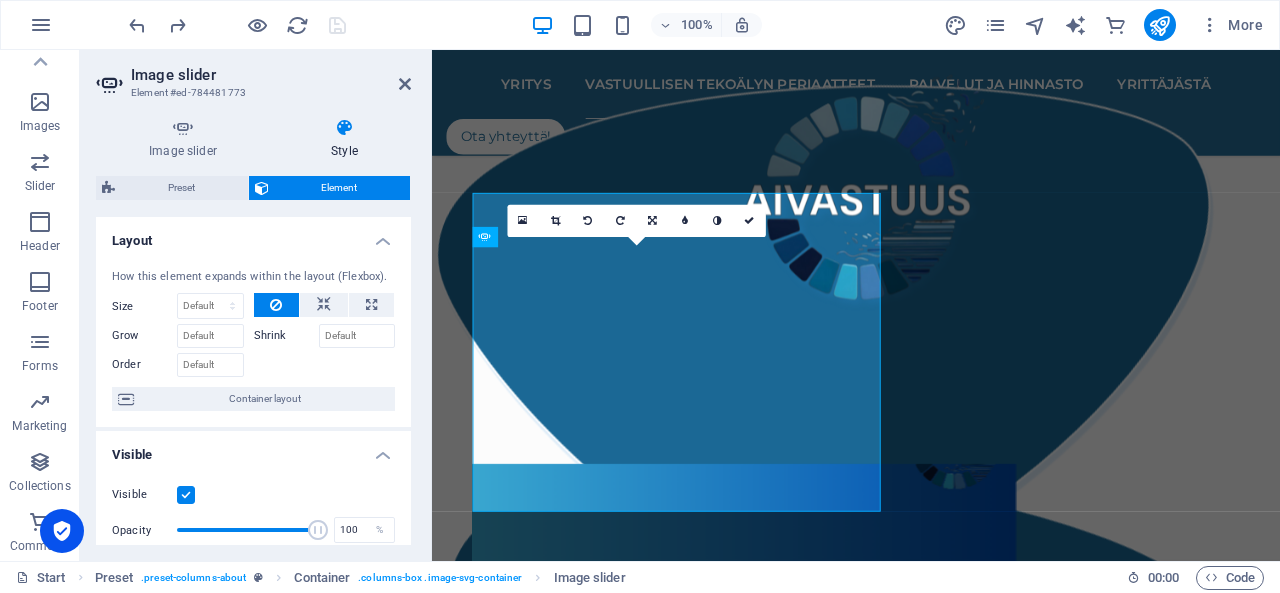 scroll, scrollTop: 1362, scrollLeft: 0, axis: vertical 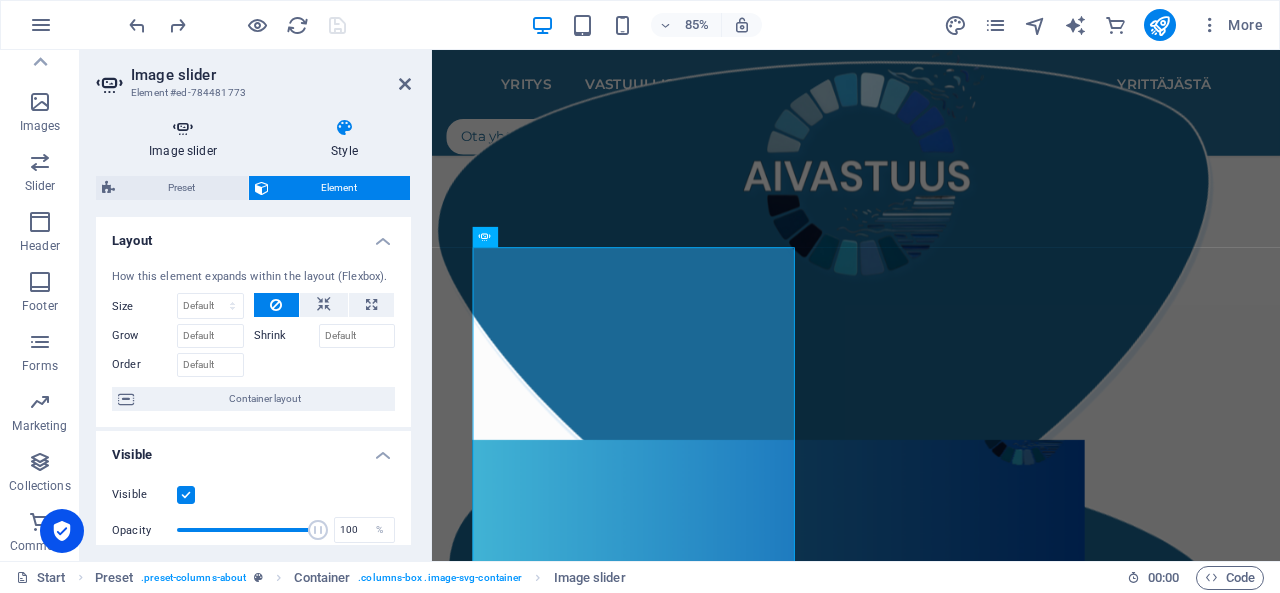 click on "Image slider" at bounding box center [187, 139] 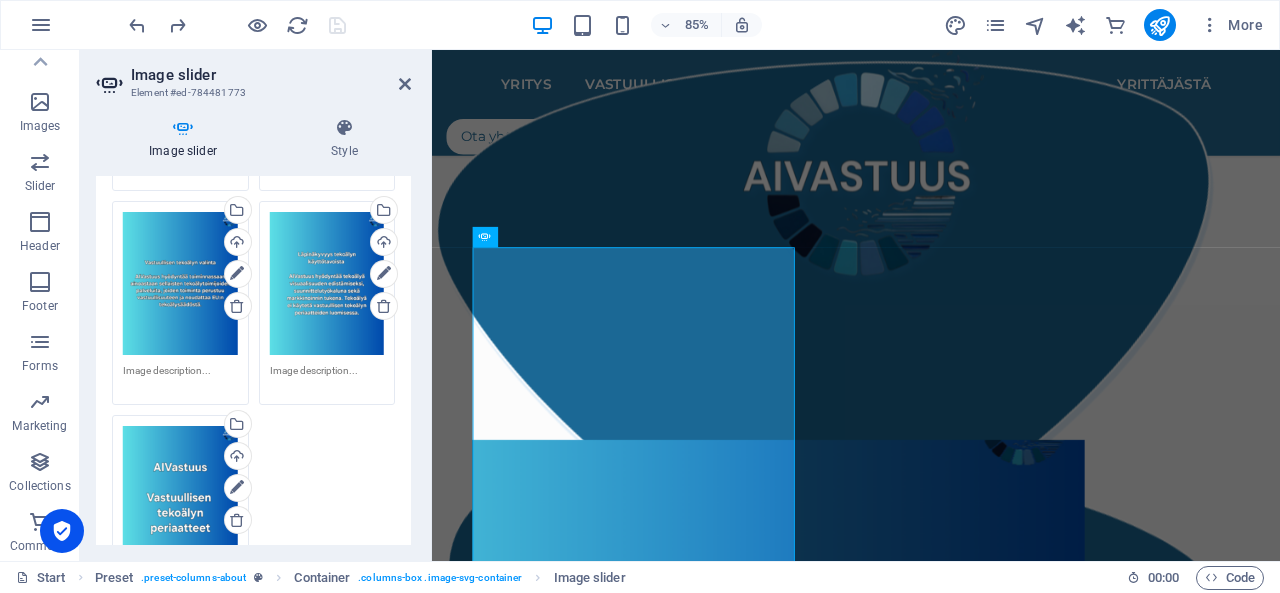 scroll, scrollTop: 293, scrollLeft: 0, axis: vertical 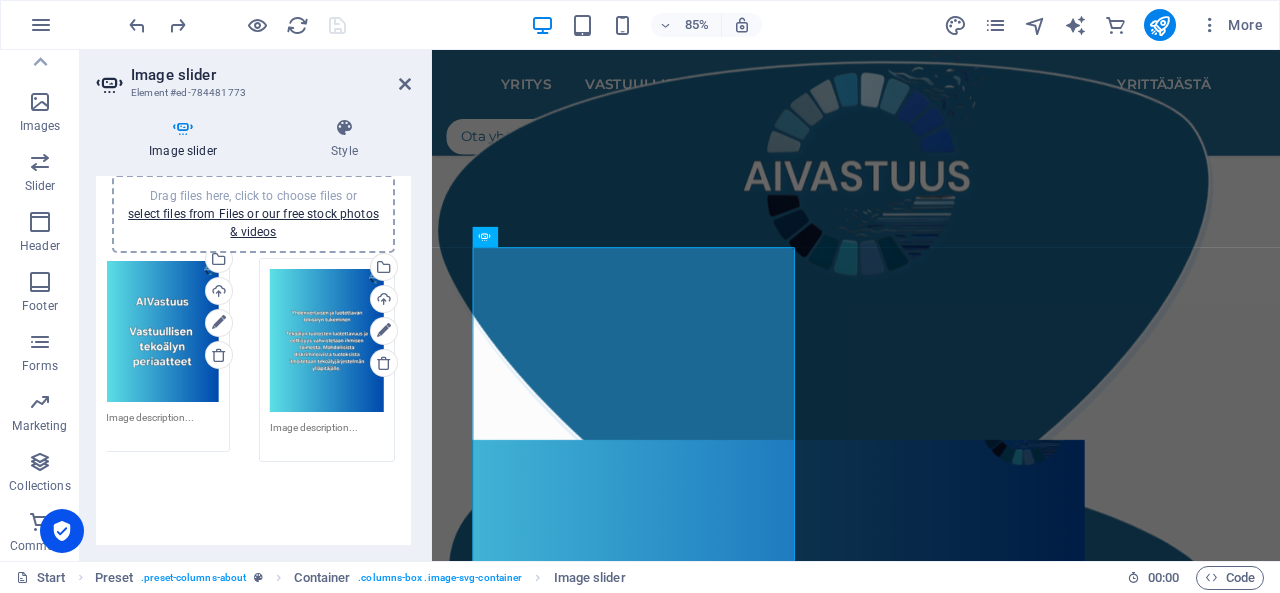 drag, startPoint x: 168, startPoint y: 494, endPoint x: 152, endPoint y: 304, distance: 190.6725 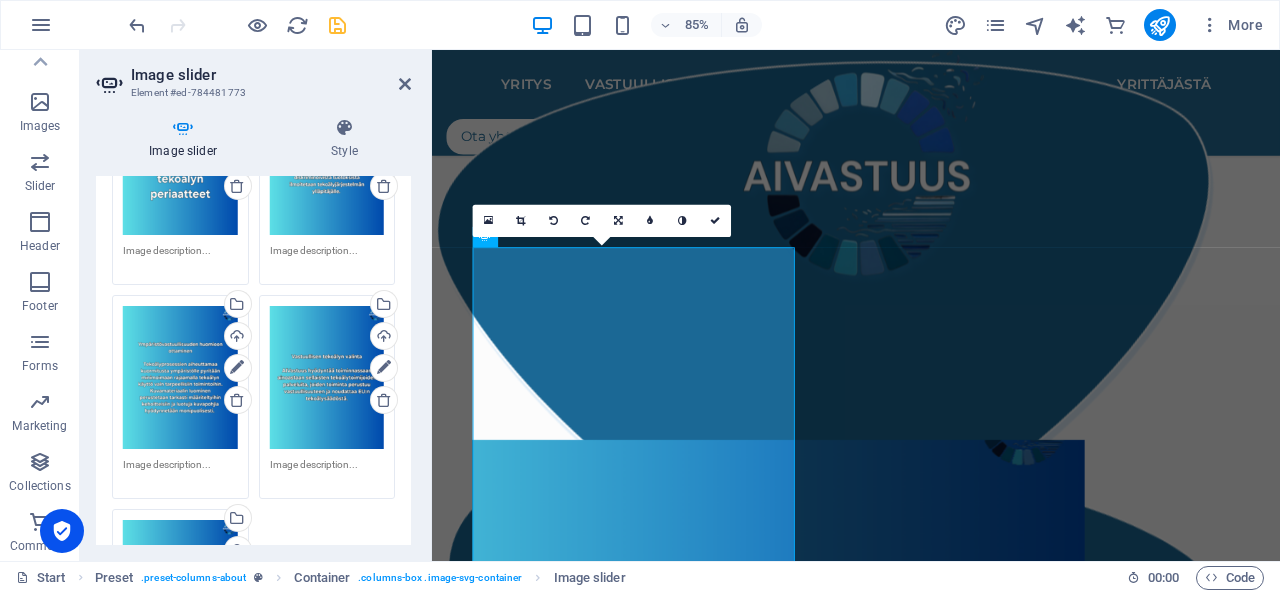 scroll, scrollTop: 230, scrollLeft: 0, axis: vertical 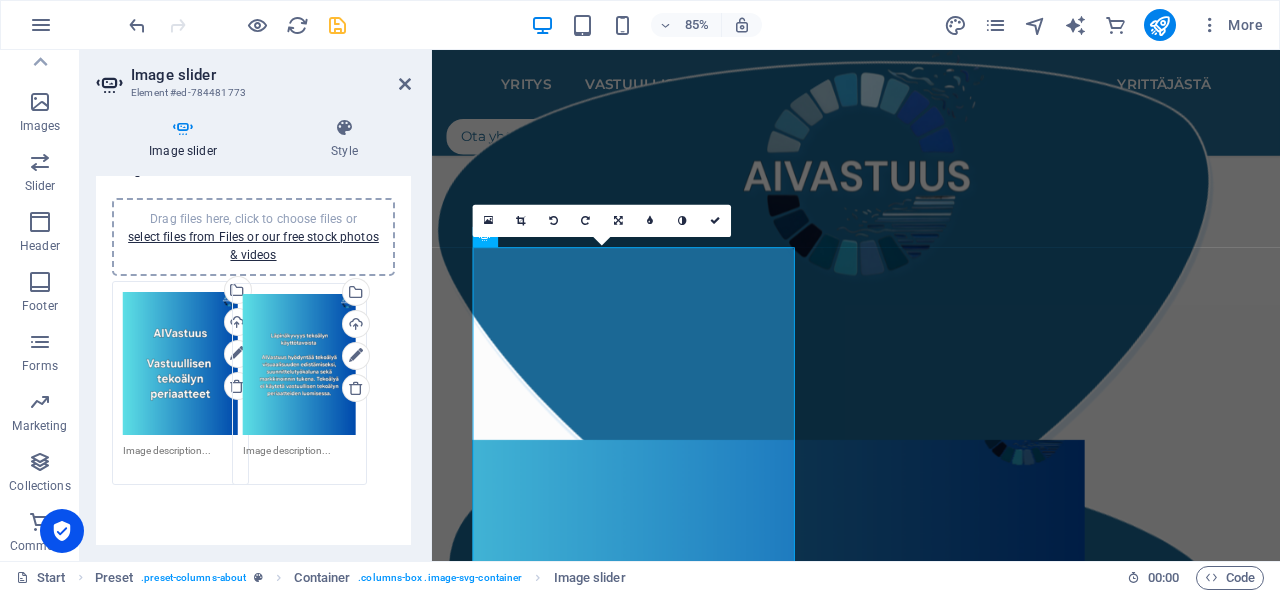 drag, startPoint x: 166, startPoint y: 523, endPoint x: 294, endPoint y: 301, distance: 256.2577 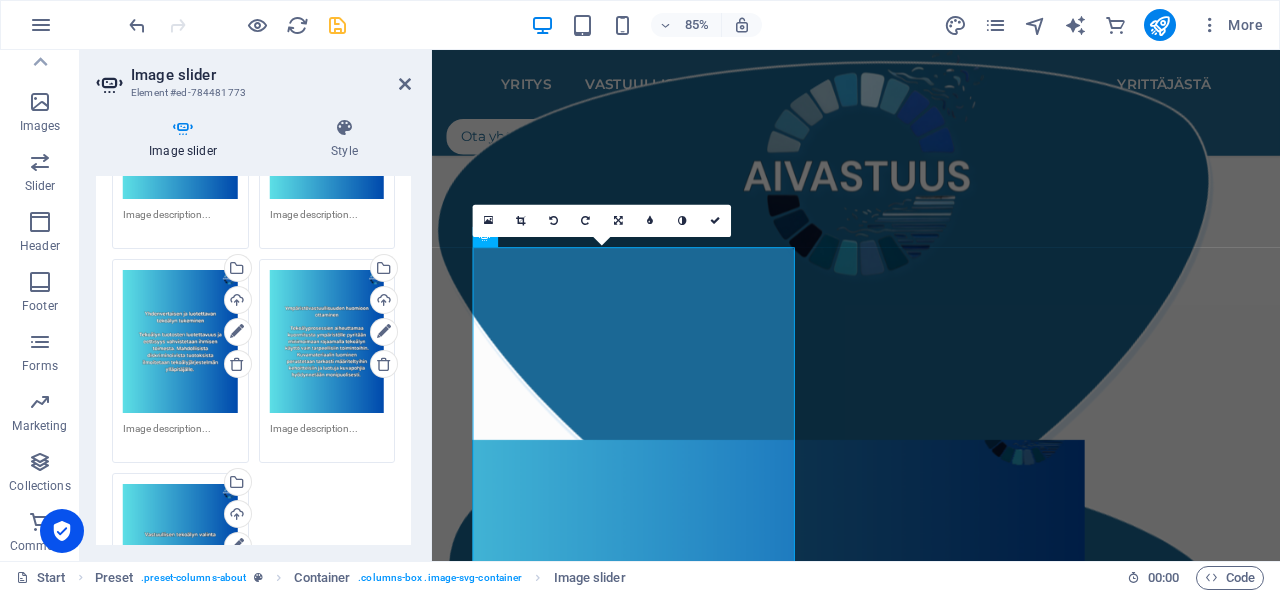 scroll, scrollTop: 276, scrollLeft: 0, axis: vertical 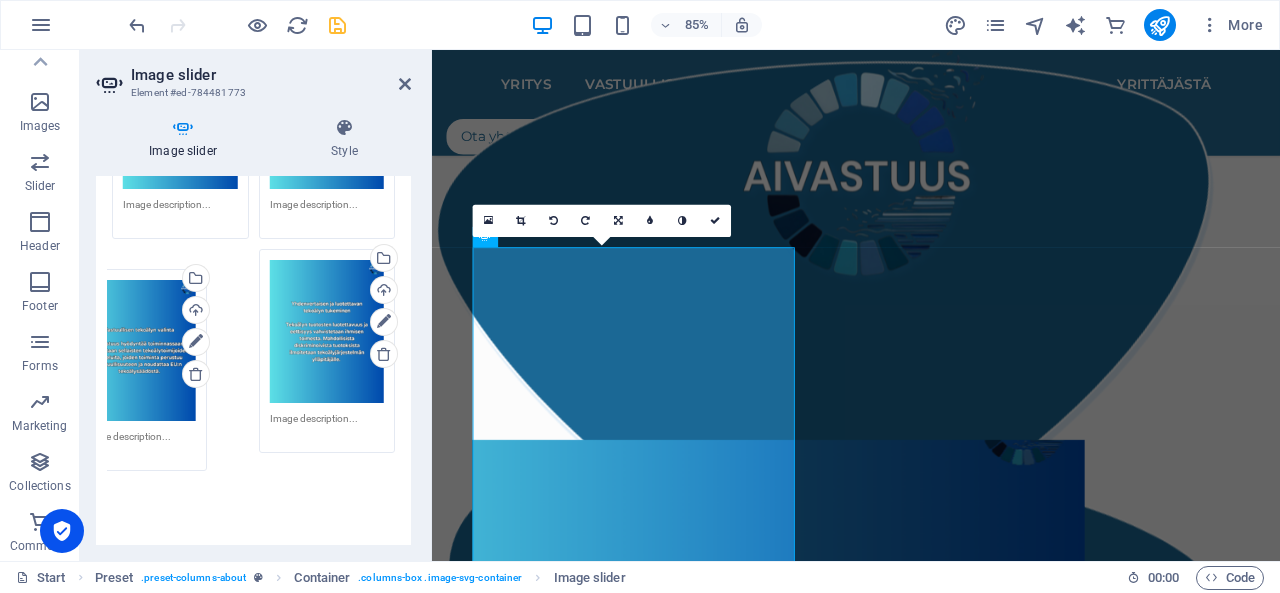 drag, startPoint x: 186, startPoint y: 501, endPoint x: 149, endPoint y: 307, distance: 197.49684 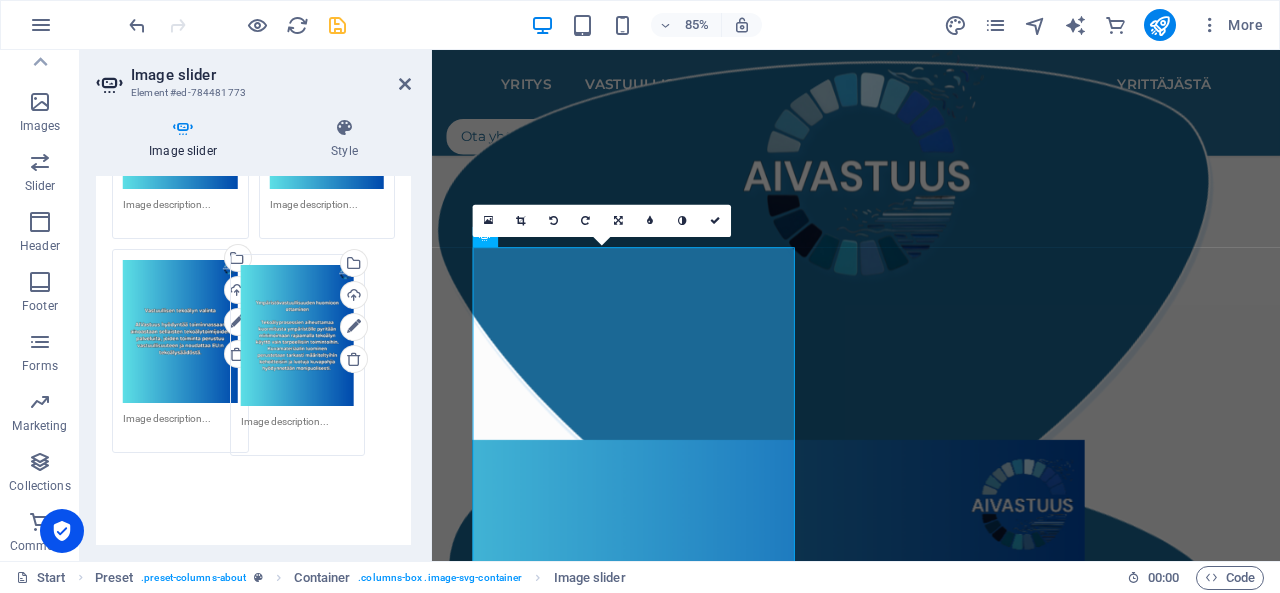 drag, startPoint x: 188, startPoint y: 511, endPoint x: 307, endPoint y: 307, distance: 236.17155 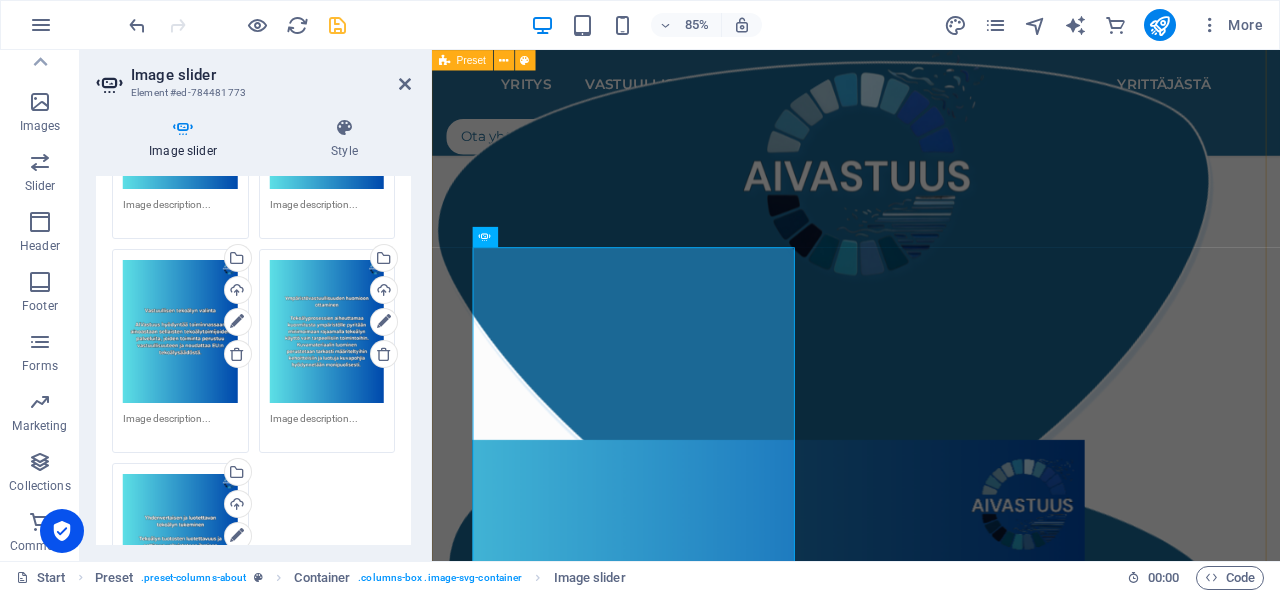 click on "Yritys AIVastuus on tekoälyvastuullisuuteen keskittyvä yritys, jonka missiona on edistää tekoälyn hyödyntämisen läpinäkyvyyttä. AIVastuus tarjoaa niin pienyrittäjille kuin suuremmillekin organisaatioille mahdollisuuden edistää tekoälyvastuullisuuttaan helposti, tekoälytoimiensa läpinäkyvyyttä parantamalla. Personoitujen vastuullisen tekoälyn periaatteiden avulla jokainen yritys voi olla osana vaikuttamassa avoimen tekoälyilmapiirin luomiseen olemalla avoin siitä, kuinka tekoälyä hyödynnetään organisaation toiminnassa ja mitä toimenpiteitä sen käyttöön kohdistuu vastuullisuuden edistämiseksi.
.cls-1{fill:#1a171b;stroke:#fff;stroke-miterlimit:10;} Element 2
.cls-1{fill:#1a171b;stroke:#fff;stroke-miterlimit:10;} Element 2
1 Vastuullisen tekoälyn periaatteet Palvelut ja hinnasto .cls-1{fill:#1a171b;stroke:#fff;stroke-miterlimit:10;} Element 2" at bounding box center (931, 437) 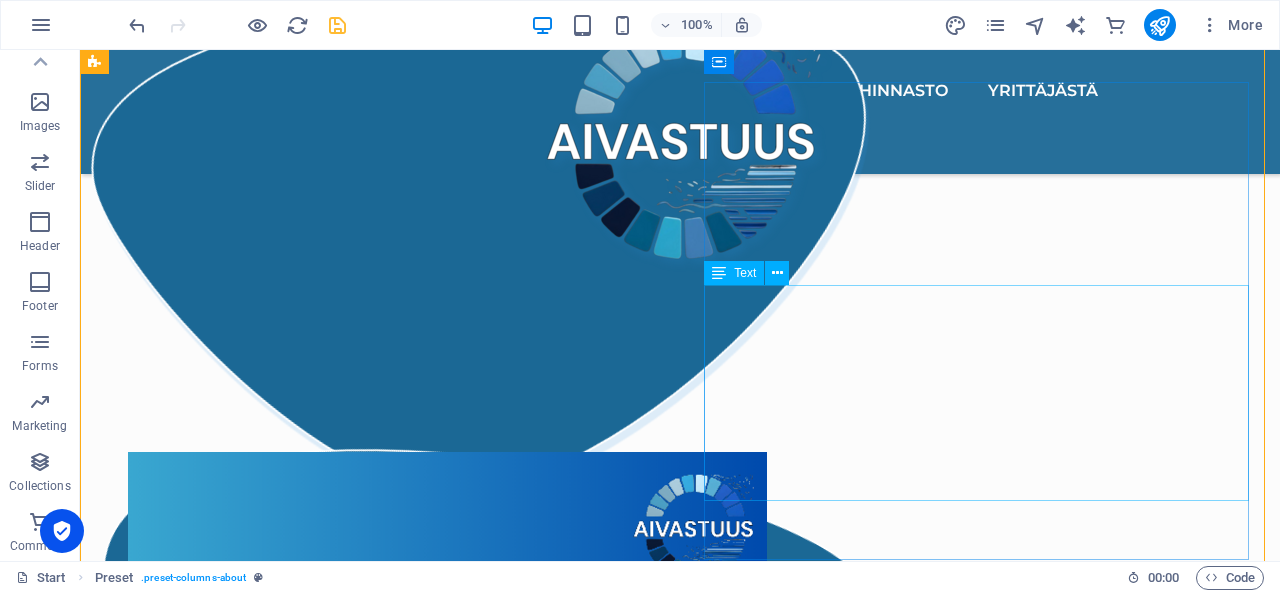 scroll, scrollTop: 1340, scrollLeft: 0, axis: vertical 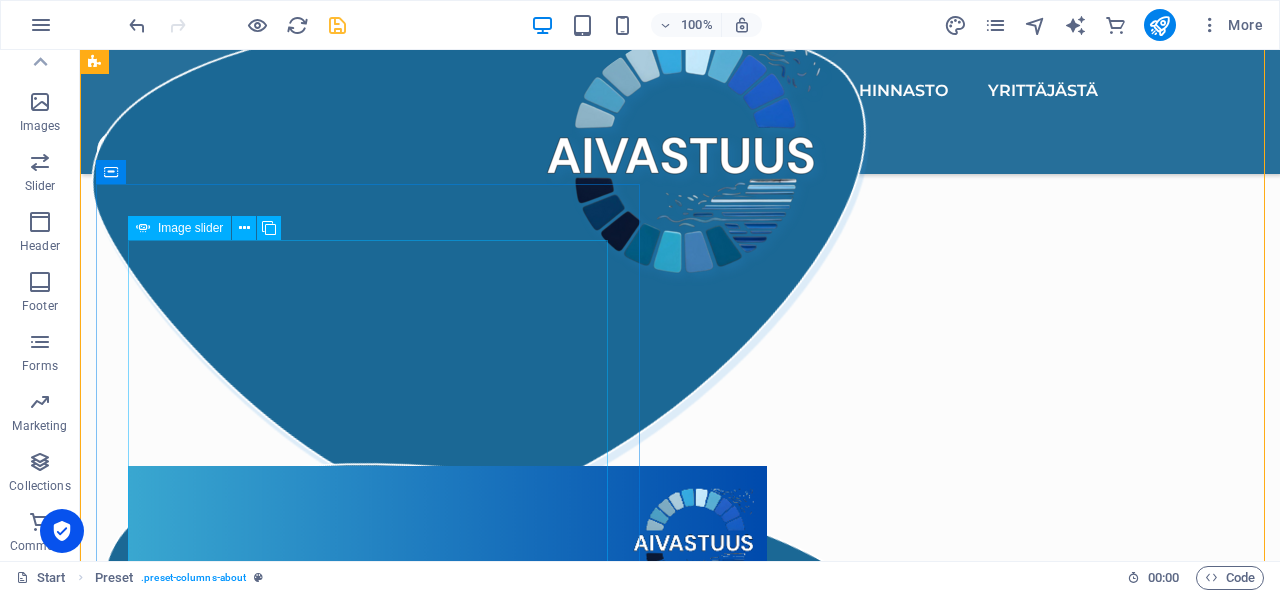 click at bounding box center (255, 2286) 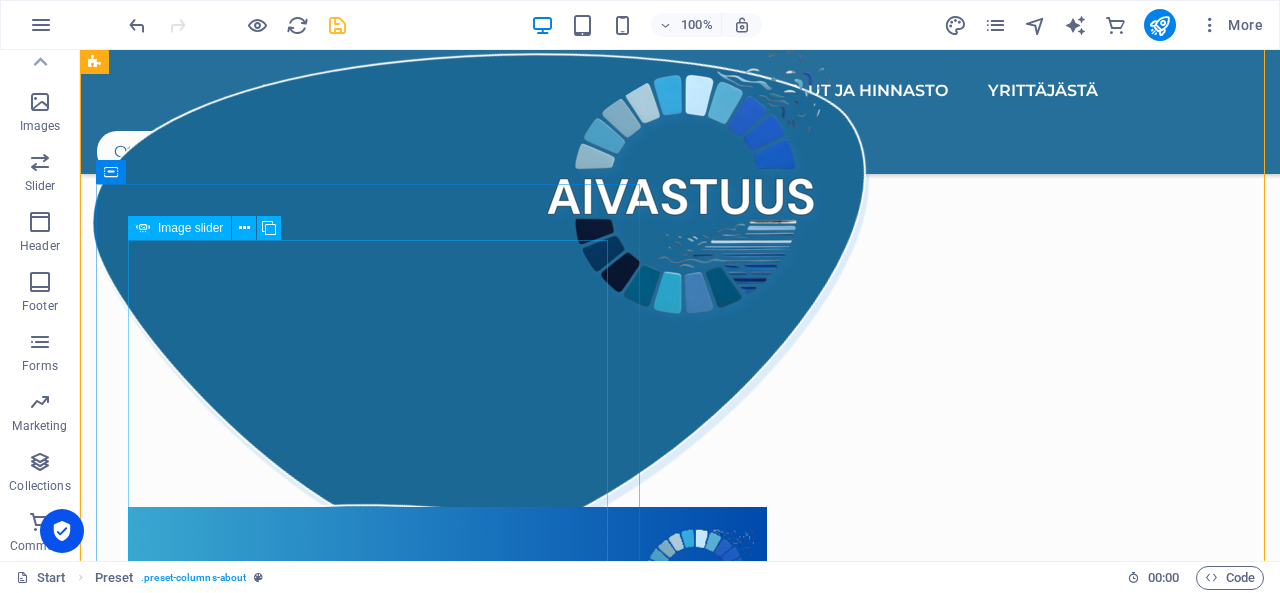 scroll, scrollTop: 1369, scrollLeft: 0, axis: vertical 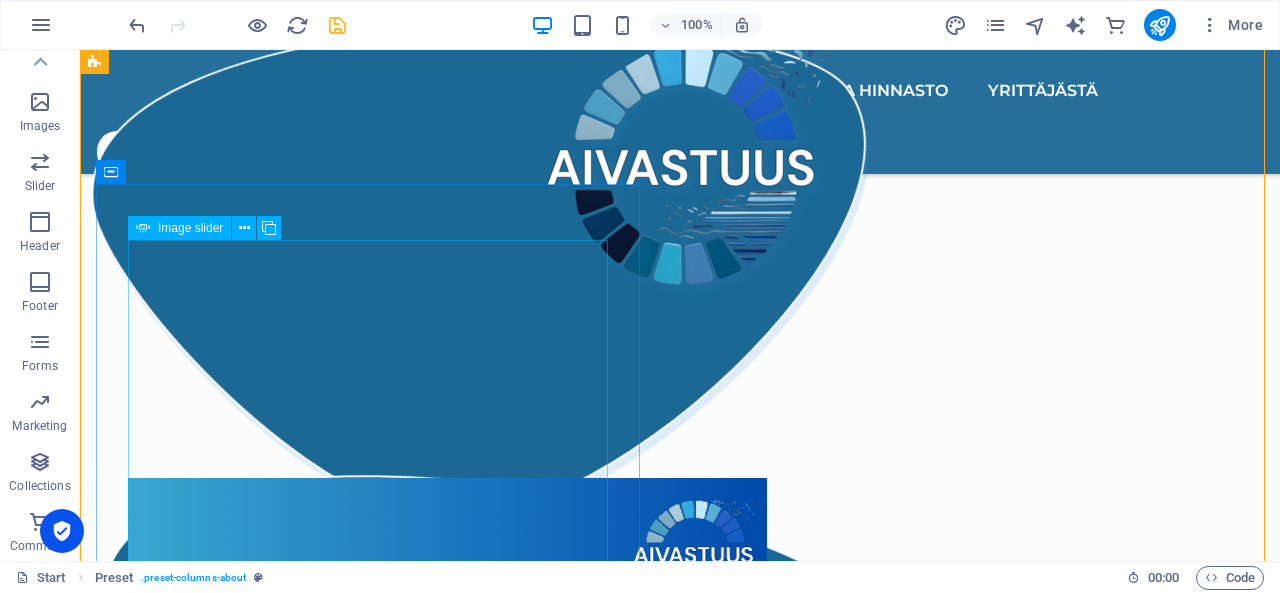 select on "%" 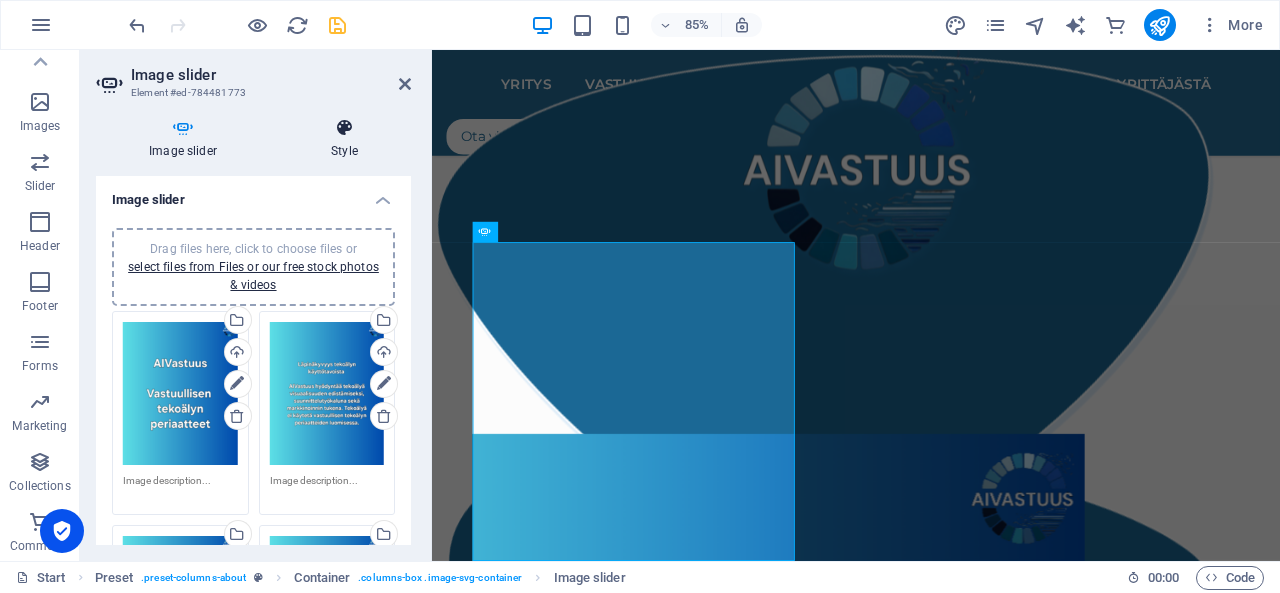 click on "Style" at bounding box center (344, 139) 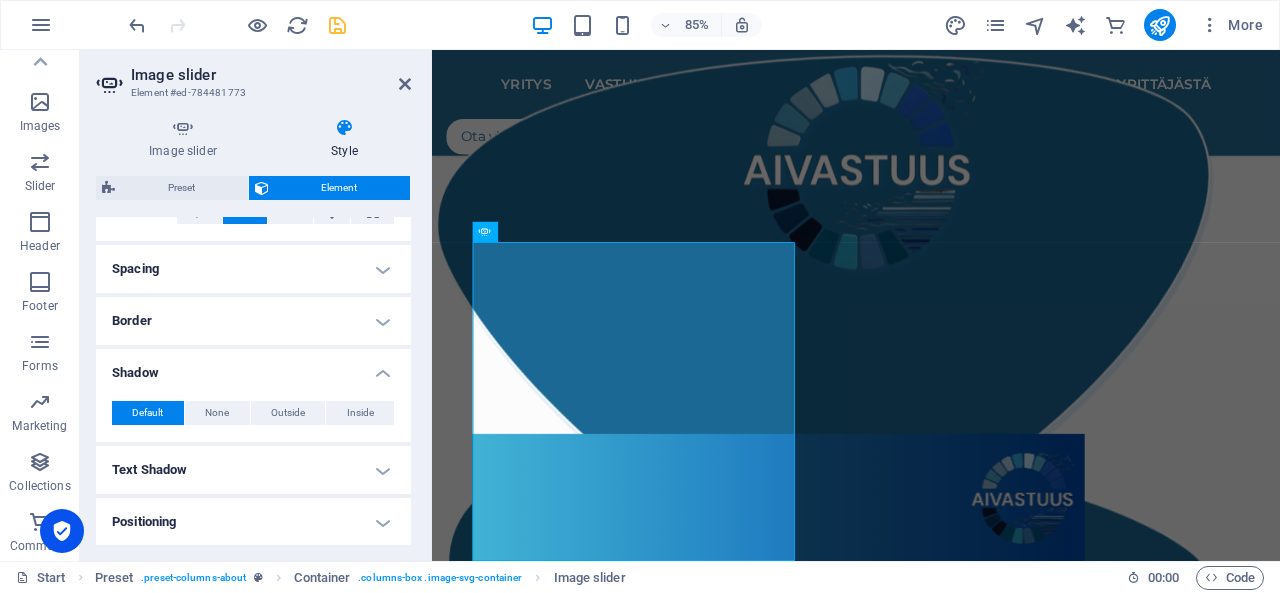scroll, scrollTop: 351, scrollLeft: 0, axis: vertical 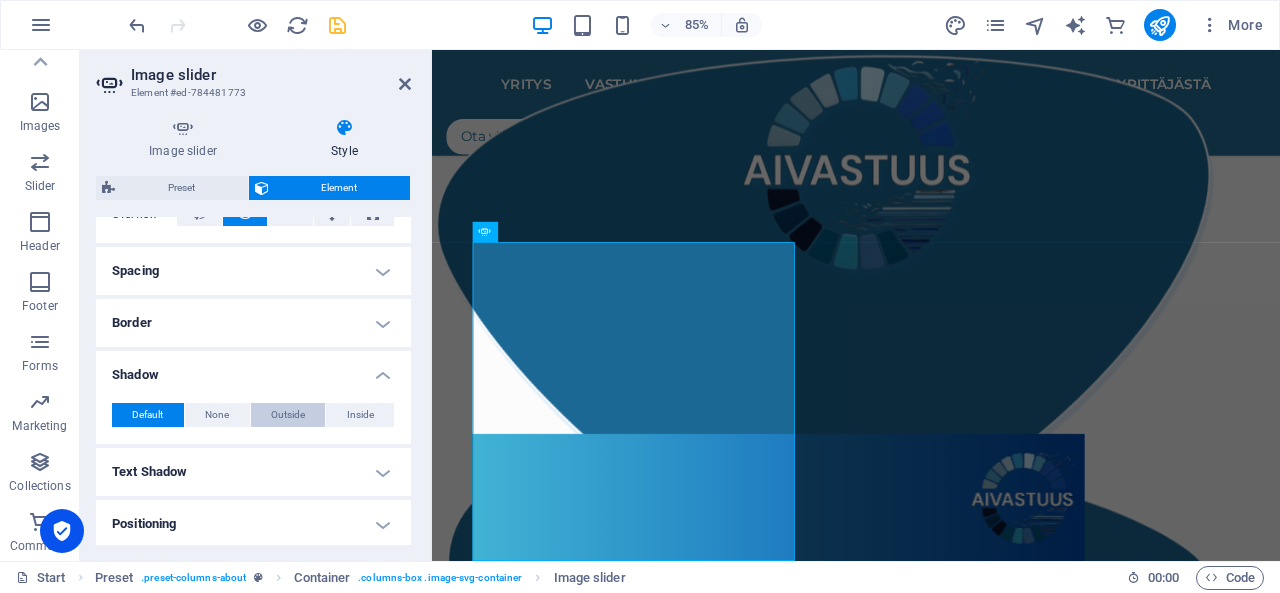 click on "Outside" at bounding box center [288, 415] 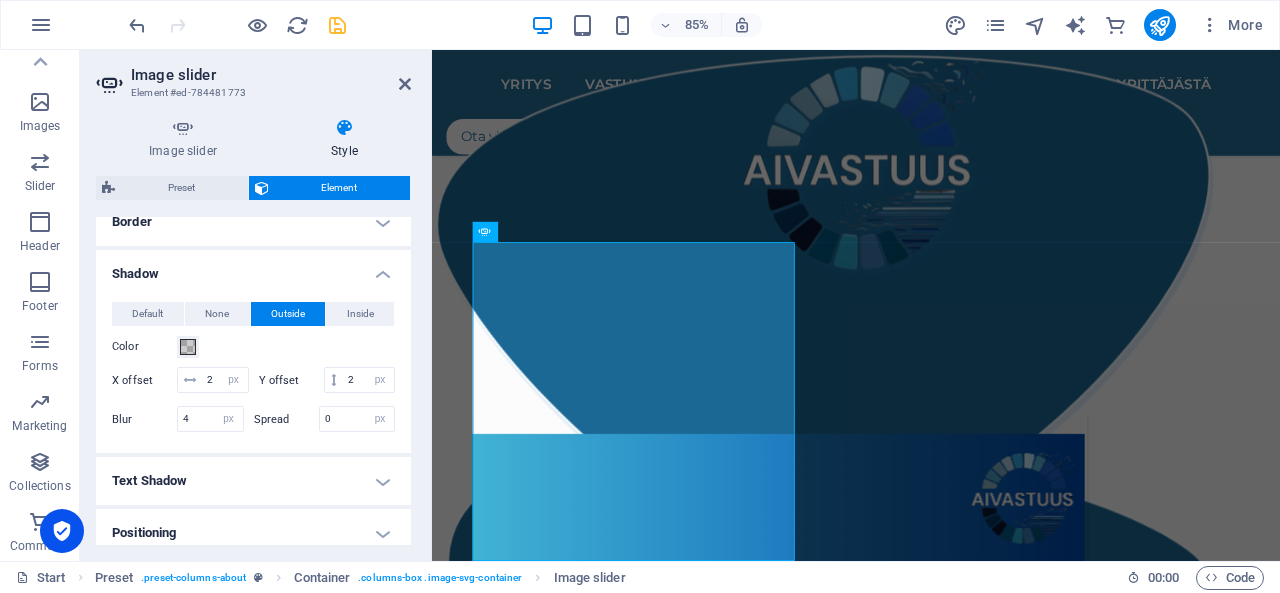 scroll, scrollTop: 458, scrollLeft: 0, axis: vertical 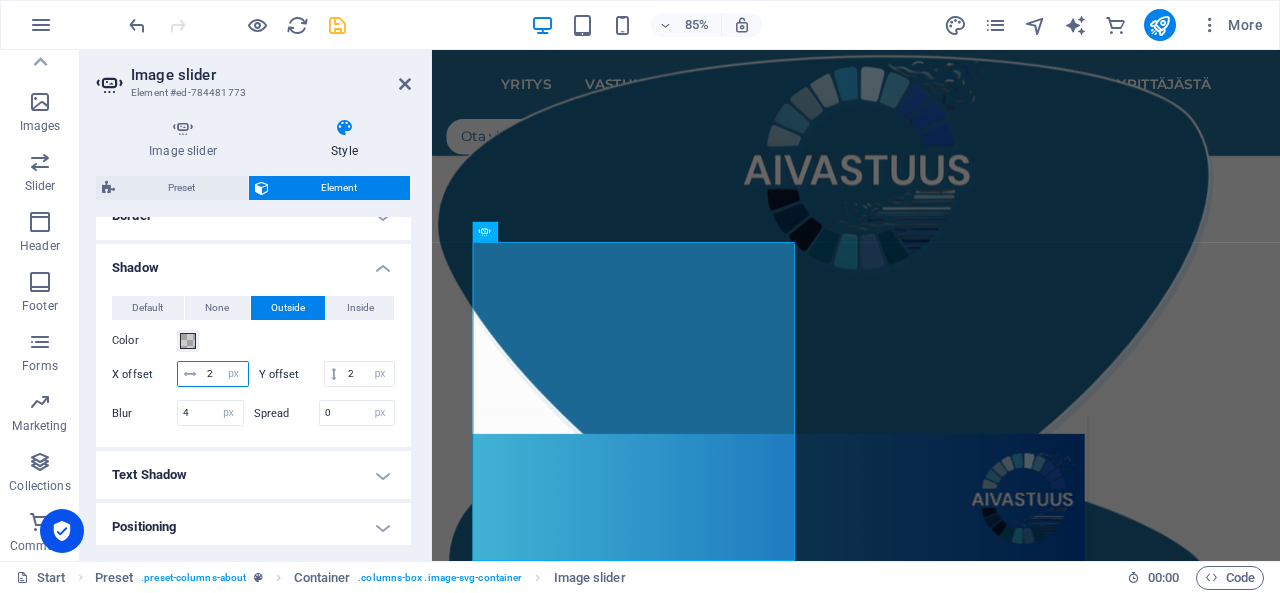 click on "2" at bounding box center [225, 374] 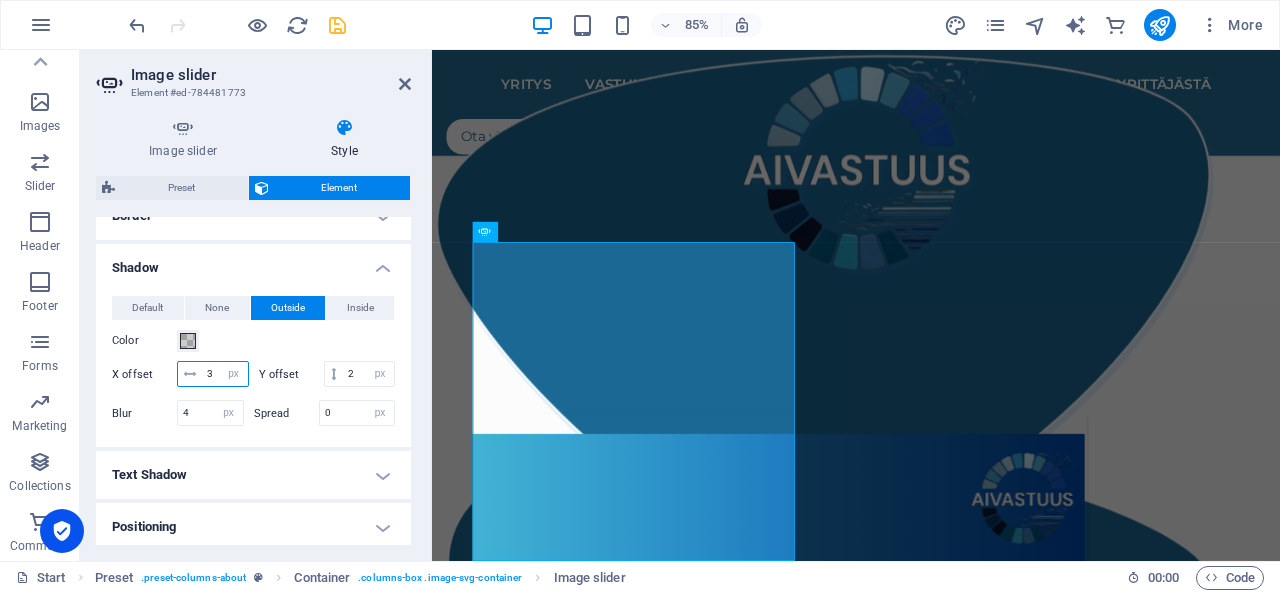 type on "3" 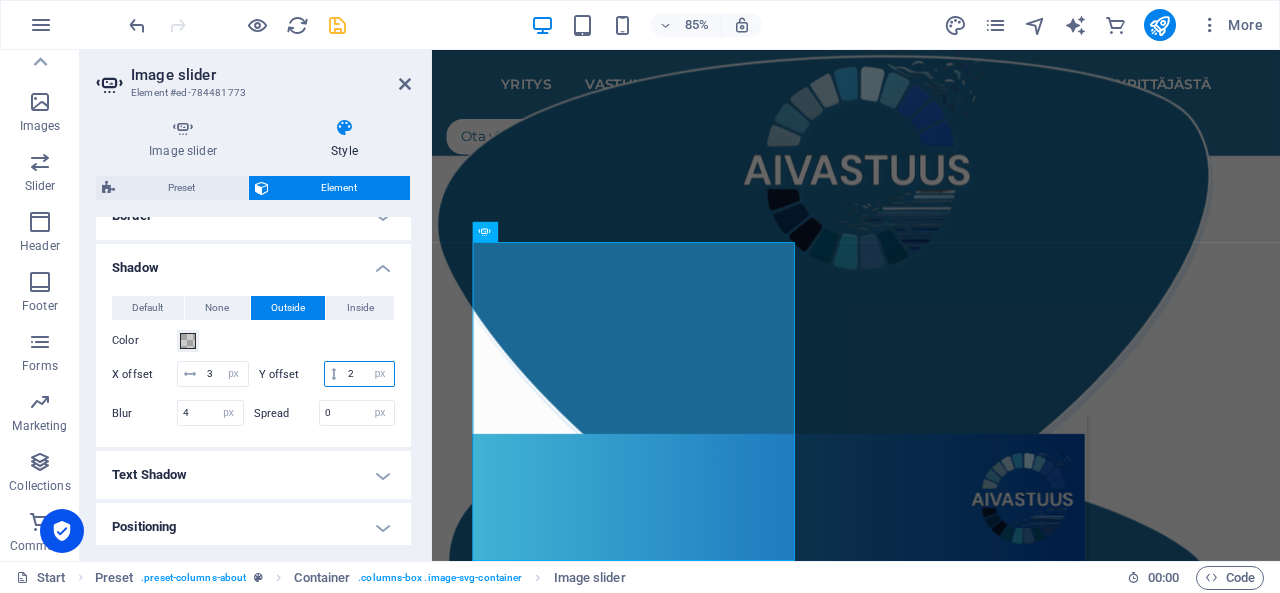 click on "2" at bounding box center [368, 374] 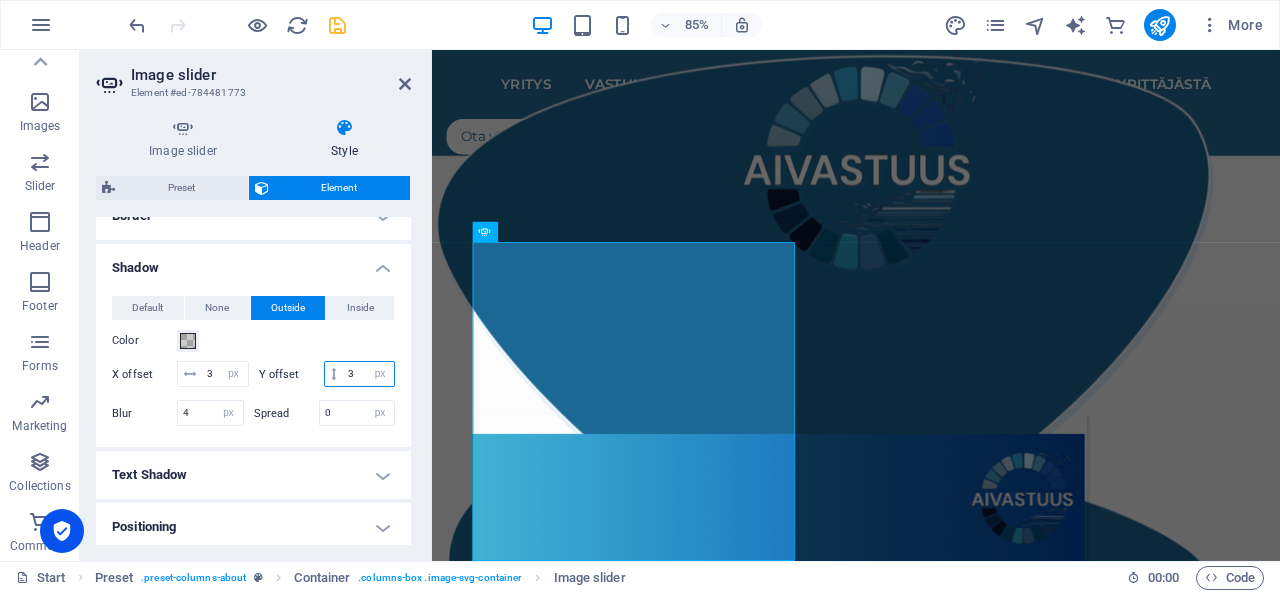 type on "3" 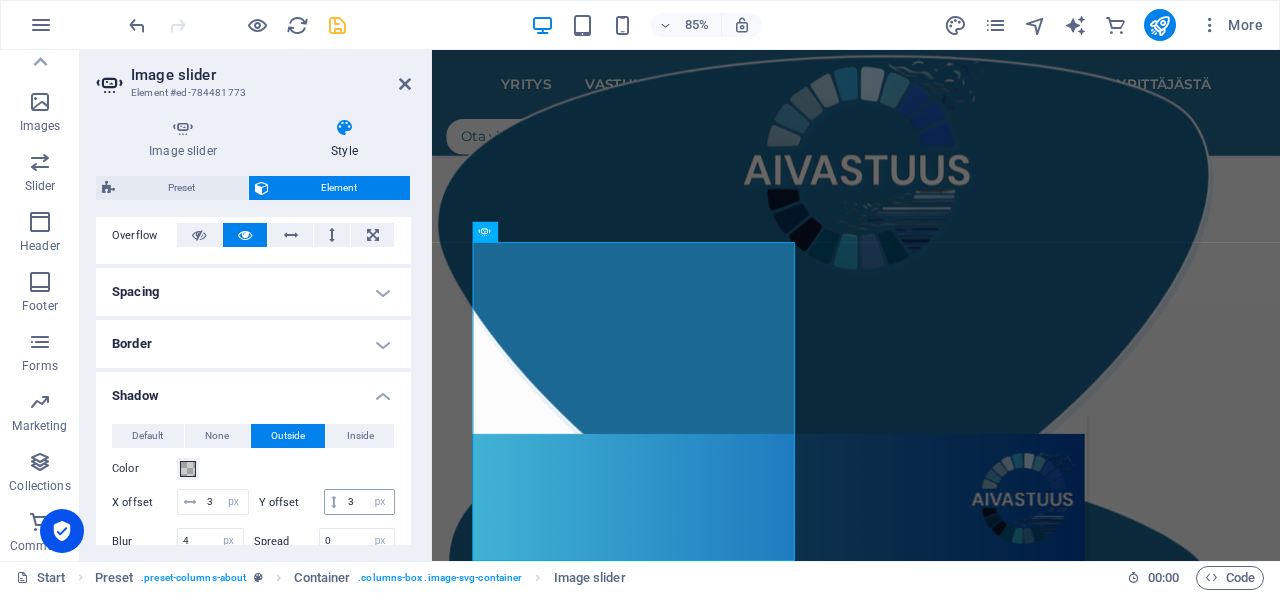 scroll, scrollTop: 324, scrollLeft: 0, axis: vertical 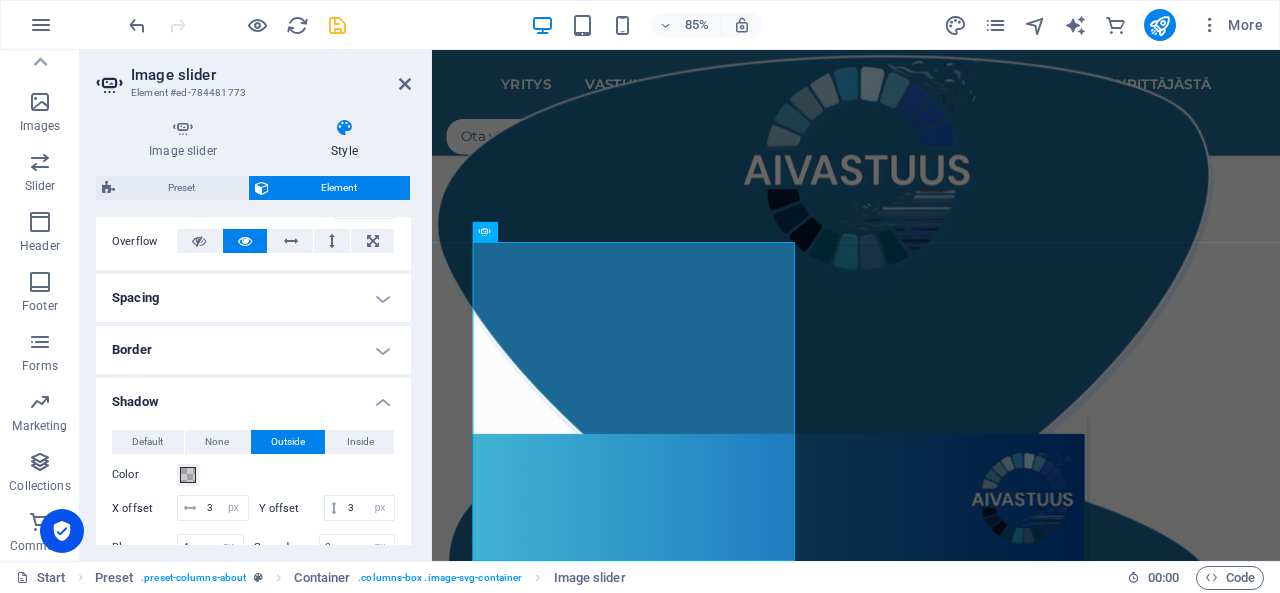 click on "Border" at bounding box center (253, 350) 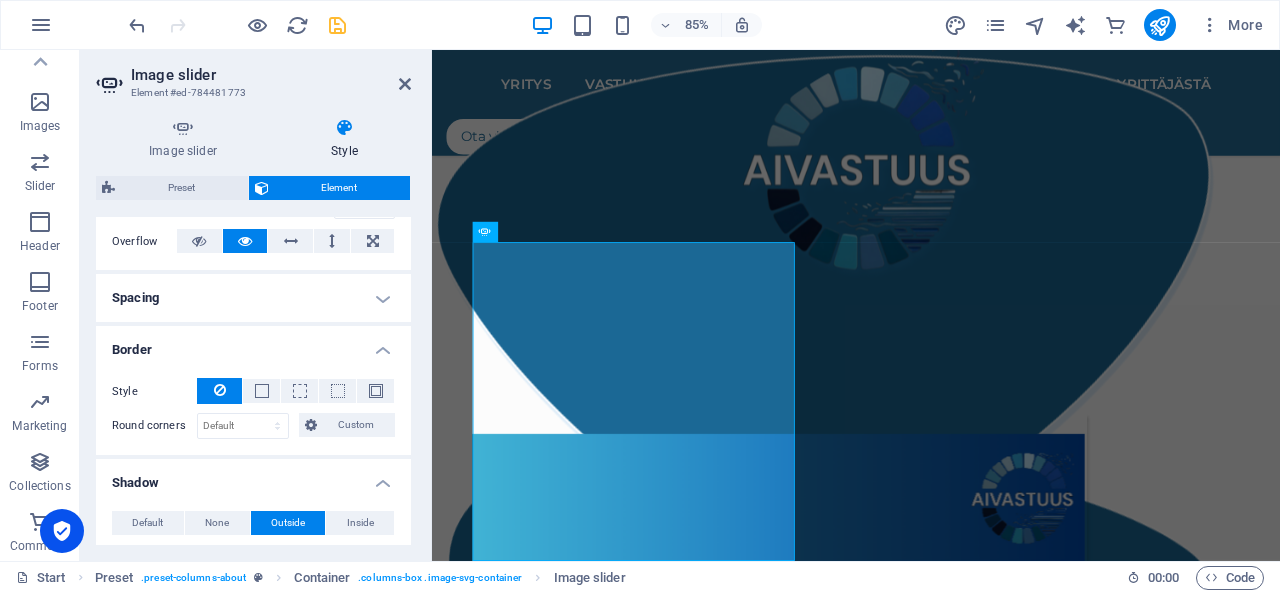 scroll, scrollTop: 358, scrollLeft: 0, axis: vertical 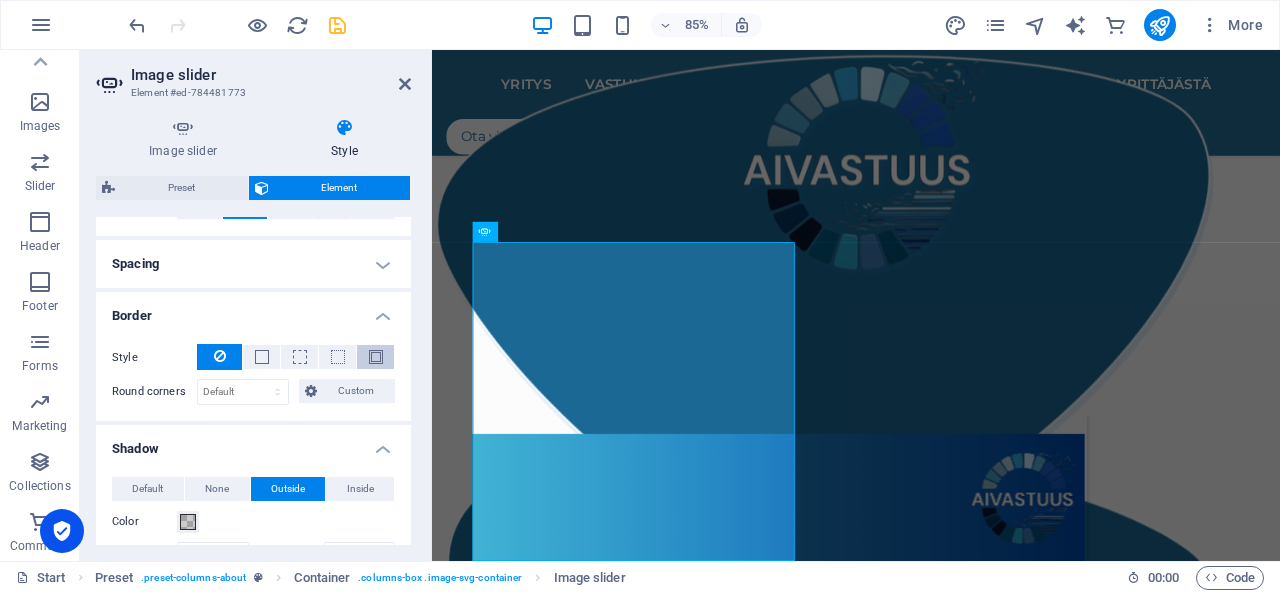 click at bounding box center [375, 357] 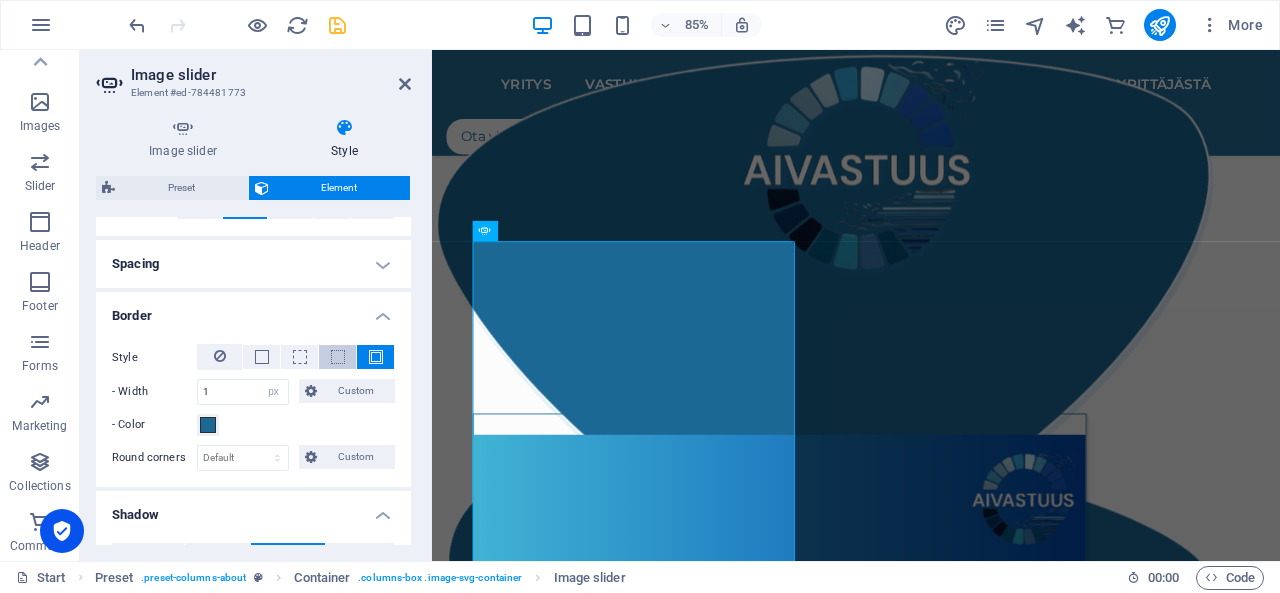click at bounding box center [337, 357] 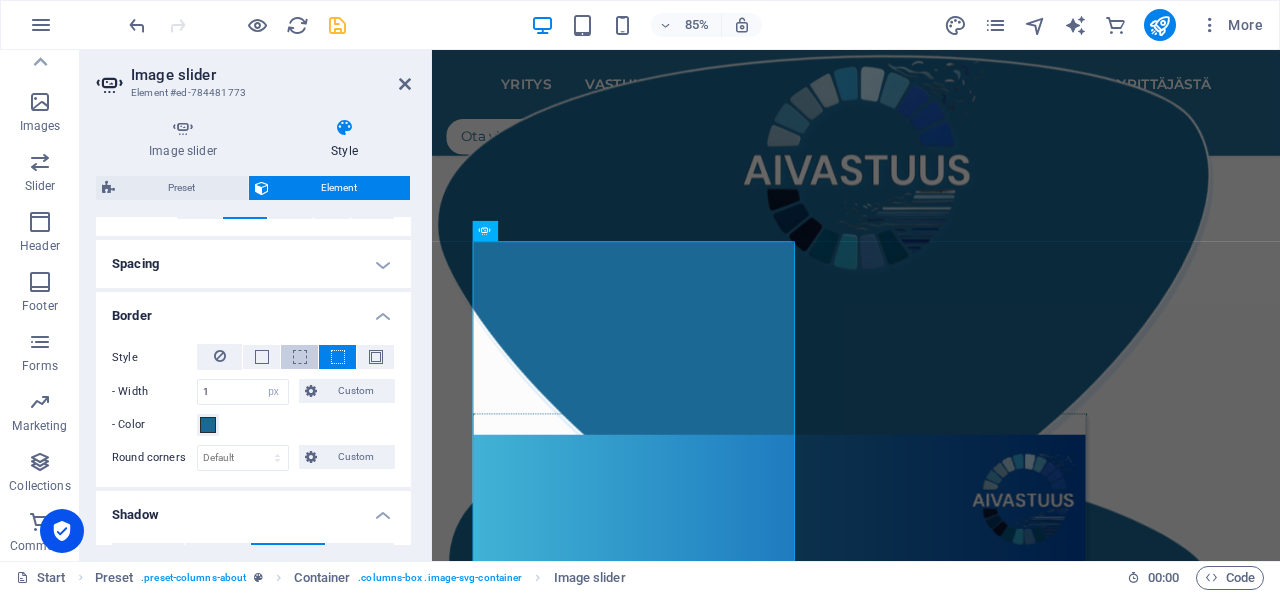 click at bounding box center [300, 357] 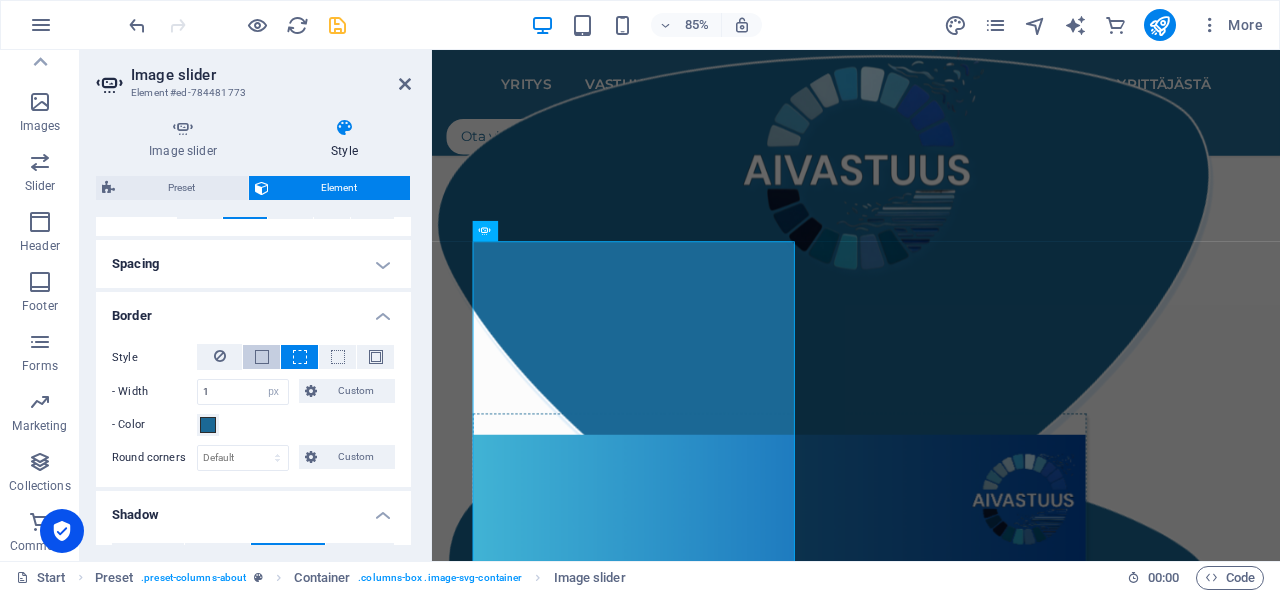click at bounding box center (262, 357) 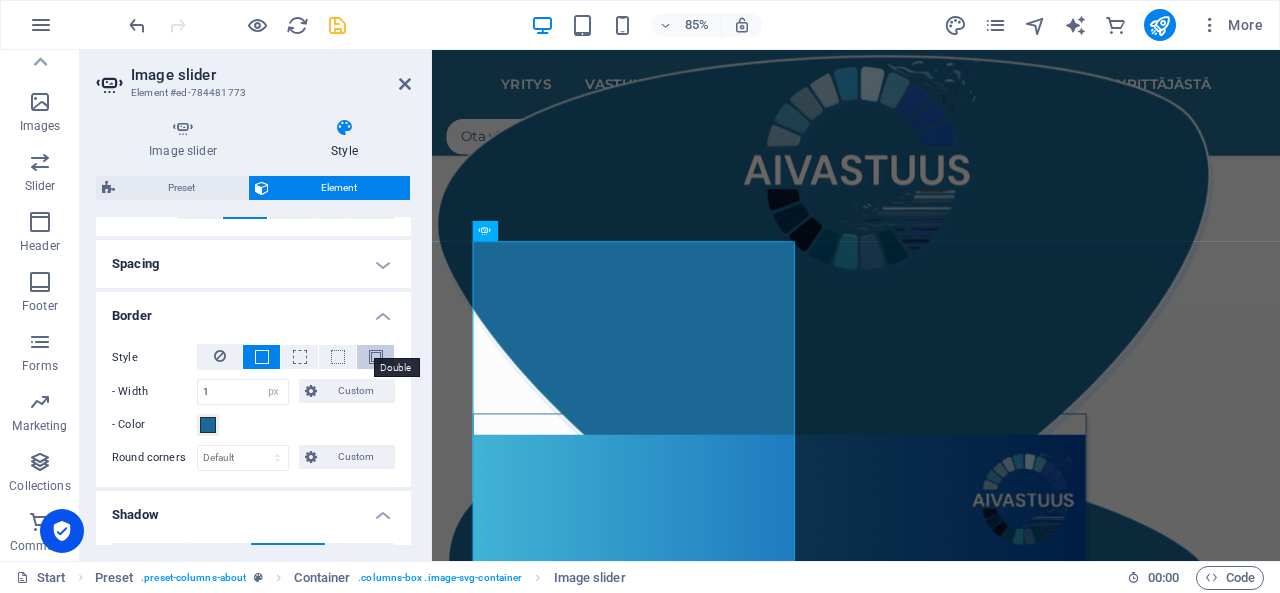 click at bounding box center [376, 357] 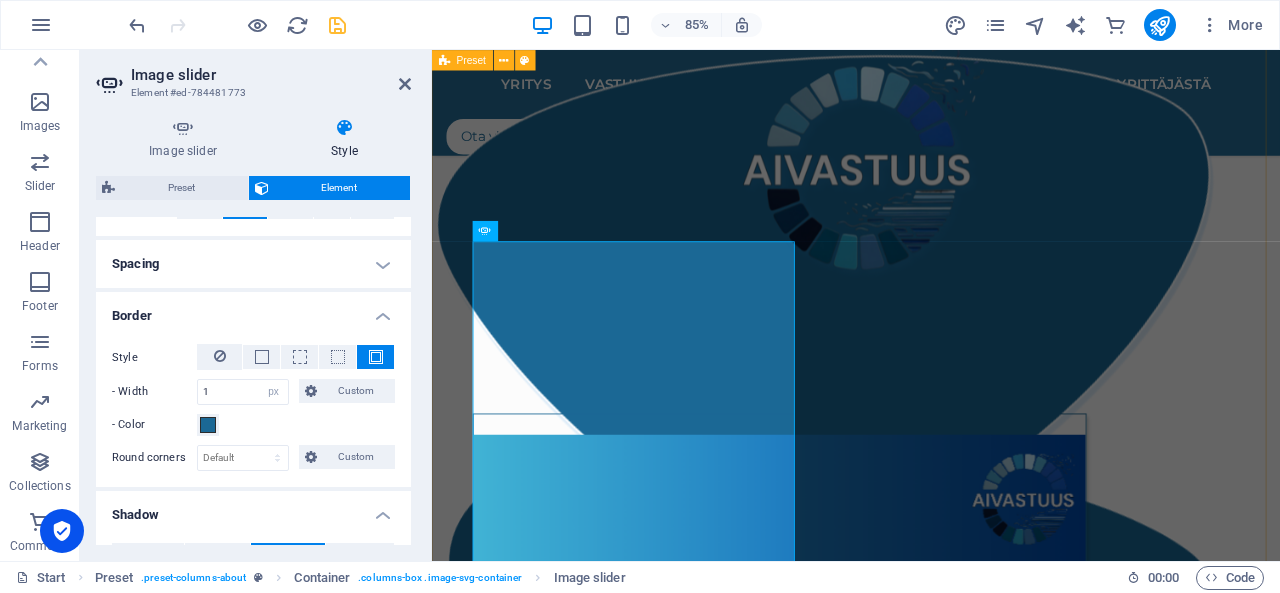 click on "Yritys AIVastuus on tekoälyvastuullisuuteen keskittyvä yritys, jonka missiona on edistää tekoälyn hyödyntämisen läpinäkyvyyttä. AIVastuus tarjoaa niin pienyrittäjille kuin suuremmillekin organisaatioille mahdollisuuden edistää tekoälyvastuullisuuttaan helposti, tekoälytoimiensa läpinäkyvyyttä parantamalla. Personoitujen vastuullisen tekoälyn periaatteiden avulla jokainen yritys voi olla osana vaikuttamassa avoimen tekoälyilmapiirin luomiseen olemalla avoin siitä, kuinka tekoälyä hyödynnetään organisaation toiminnassa ja mitä toimenpiteitä sen käyttöön kohdistuu vastuullisuuden edistämiseksi.
.cls-1{fill:#1a171b;stroke:#fff;stroke-miterlimit:10;} Element 2
.cls-1{fill:#1a171b;stroke:#fff;stroke-miterlimit:10;} Element 2
1 Vastuullisen tekoälyn periaatteet Palvelut ja hinnasto .cls-1{fill:#1a171b;stroke:#fff;stroke-miterlimit:10;} Element 2" at bounding box center (931, 430) 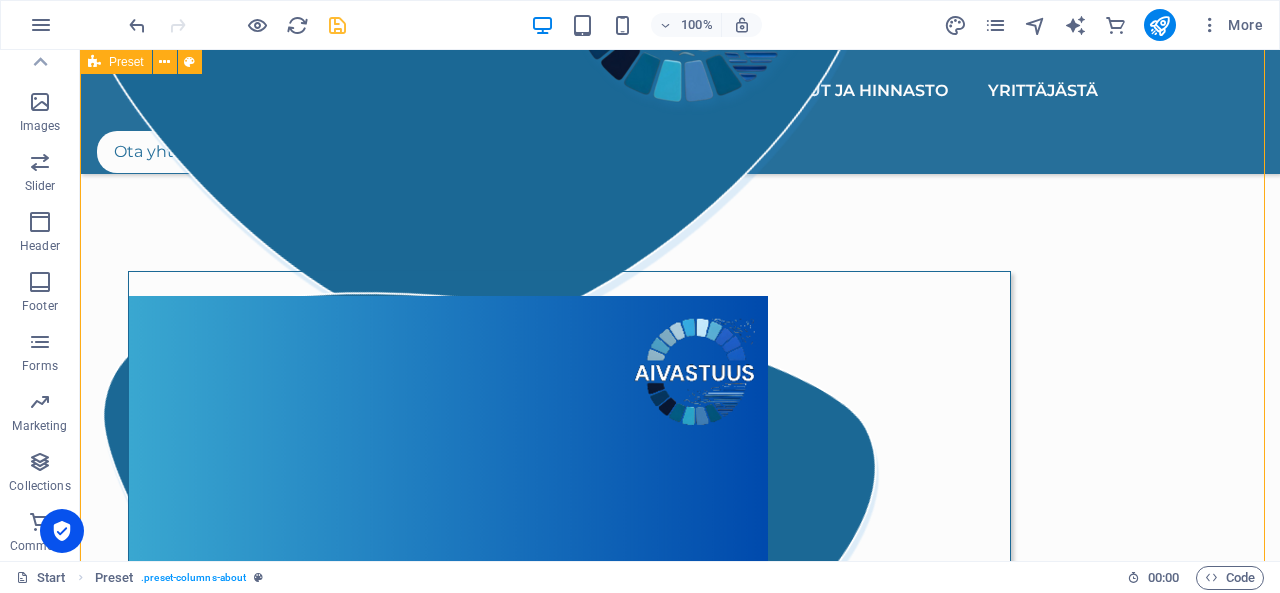 scroll, scrollTop: 1484, scrollLeft: 0, axis: vertical 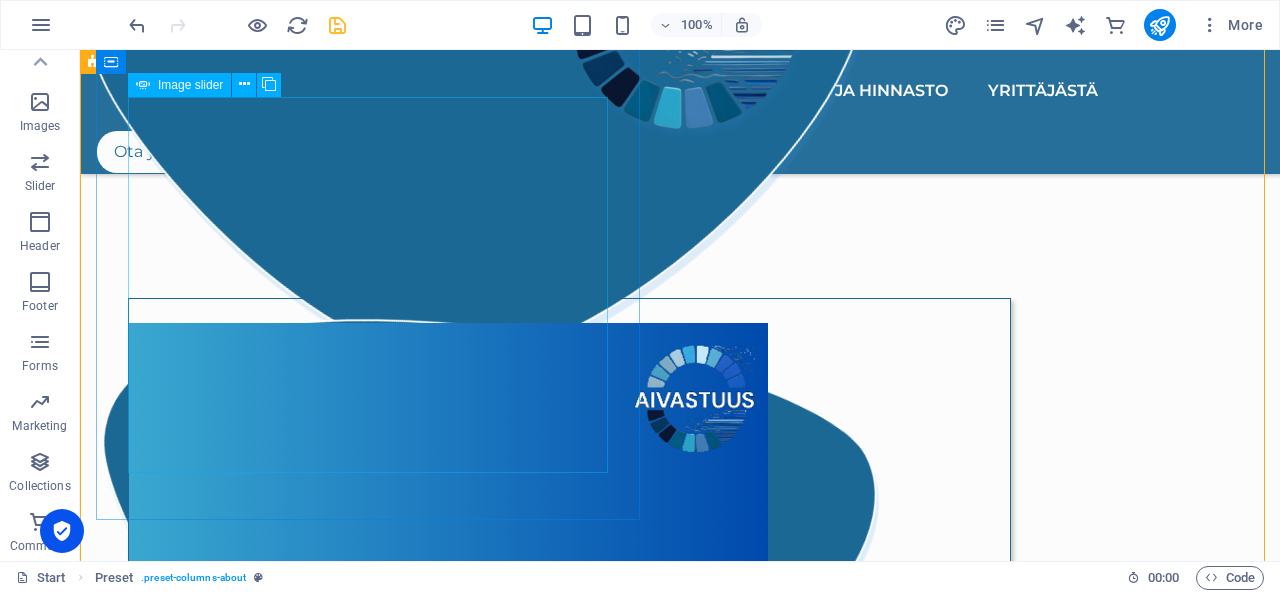 click at bounding box center (129, 8500) 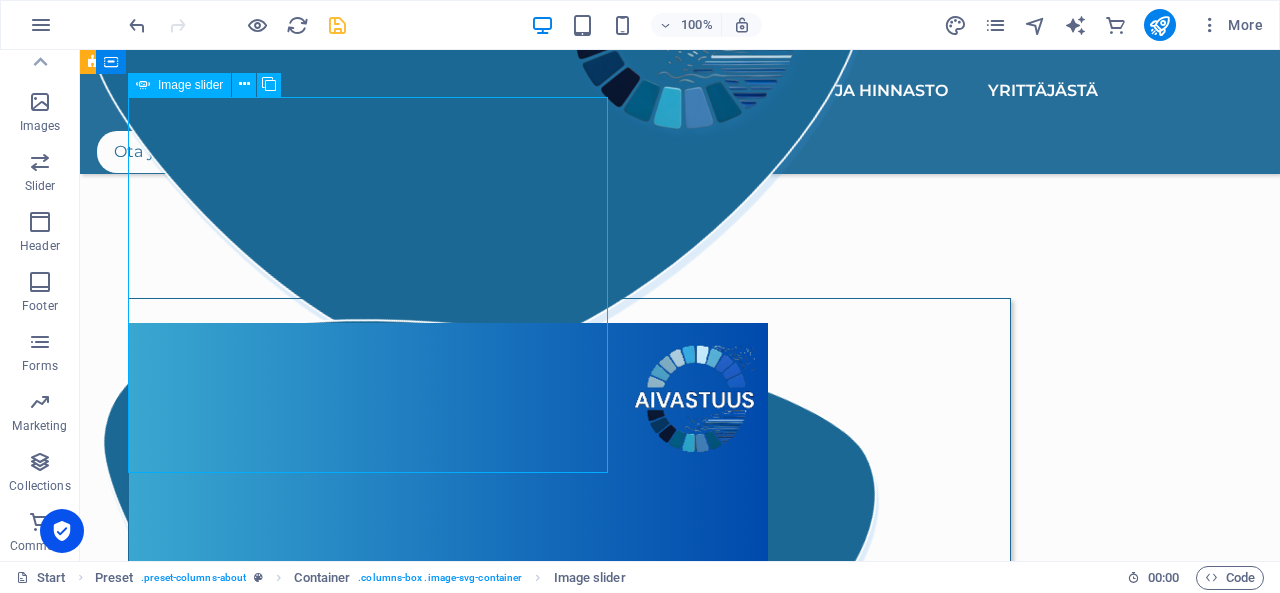 click at bounding box center (129, 8500) 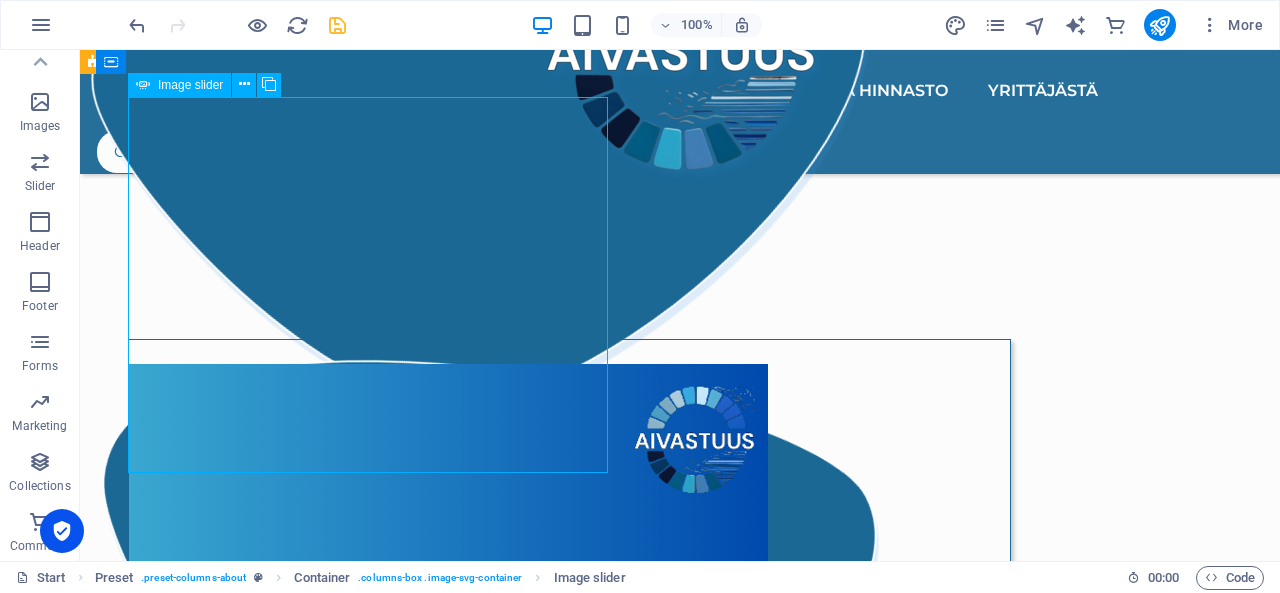 select on "%" 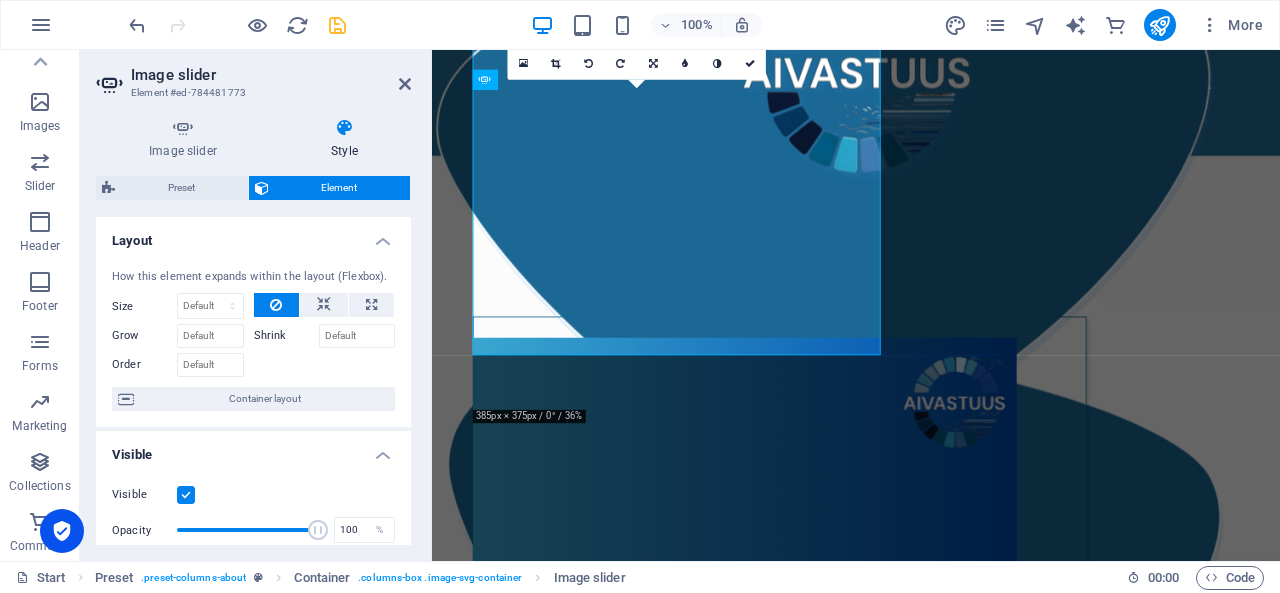 scroll, scrollTop: 1548, scrollLeft: 0, axis: vertical 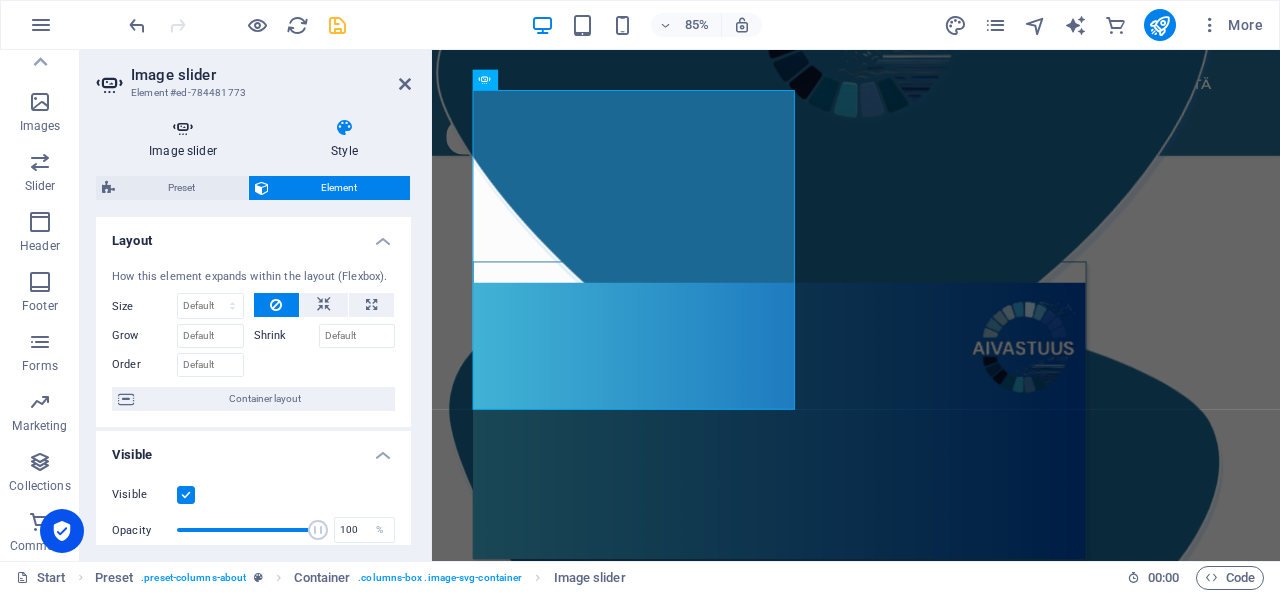 click at bounding box center [183, 128] 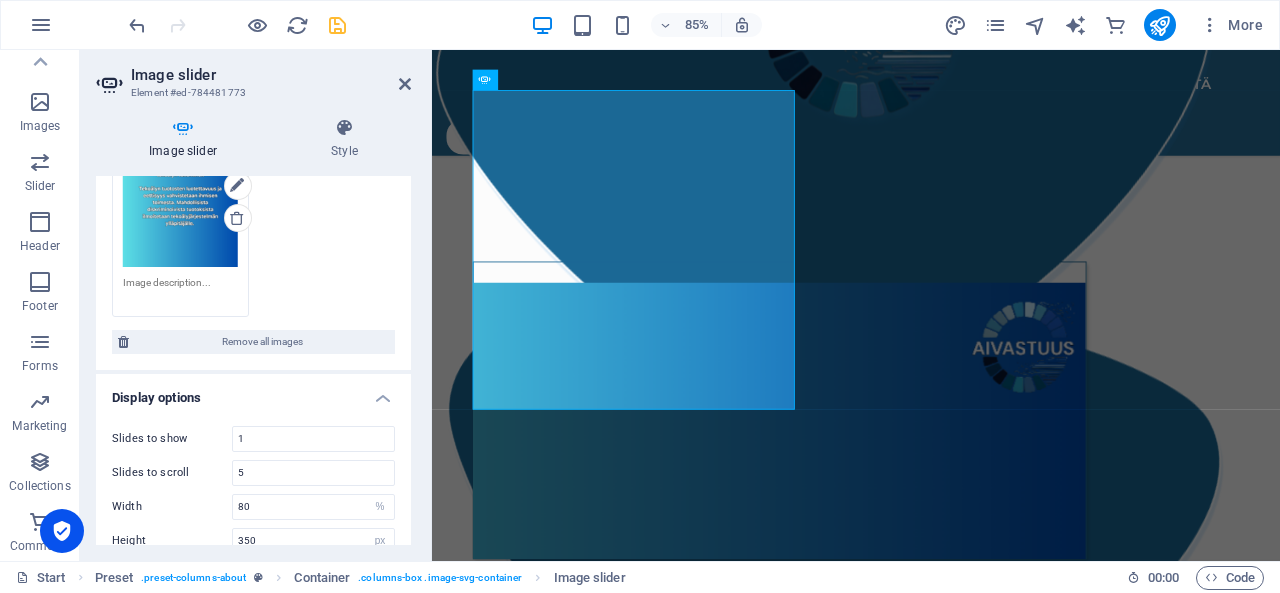 scroll, scrollTop: 646, scrollLeft: 0, axis: vertical 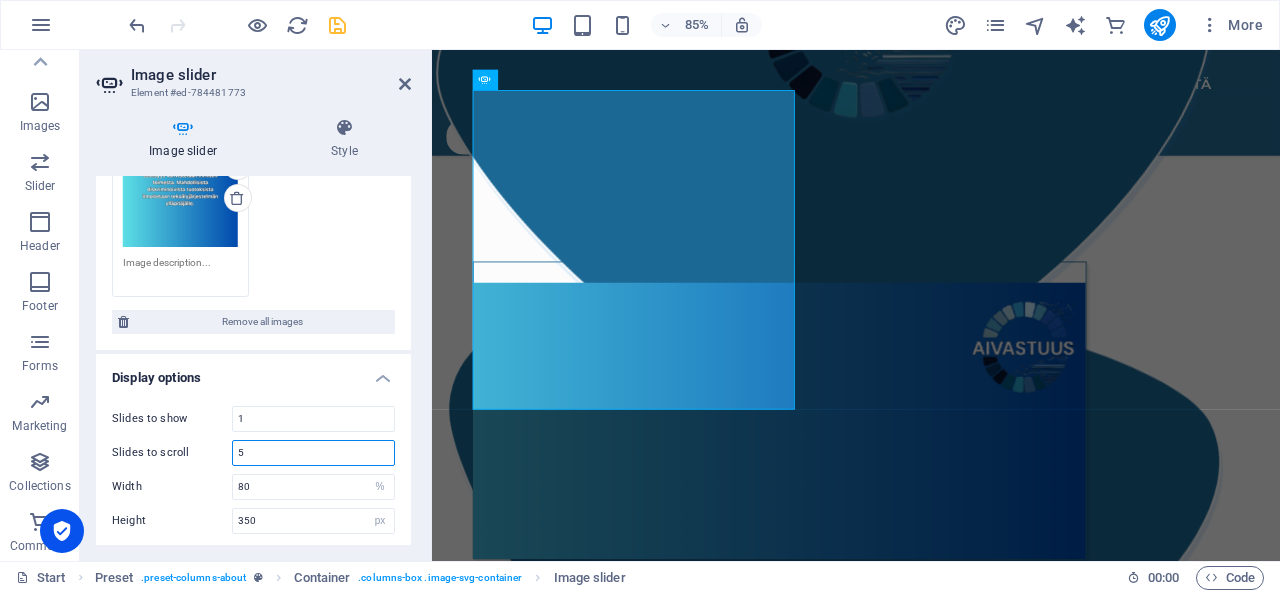 click on "5" at bounding box center [313, 453] 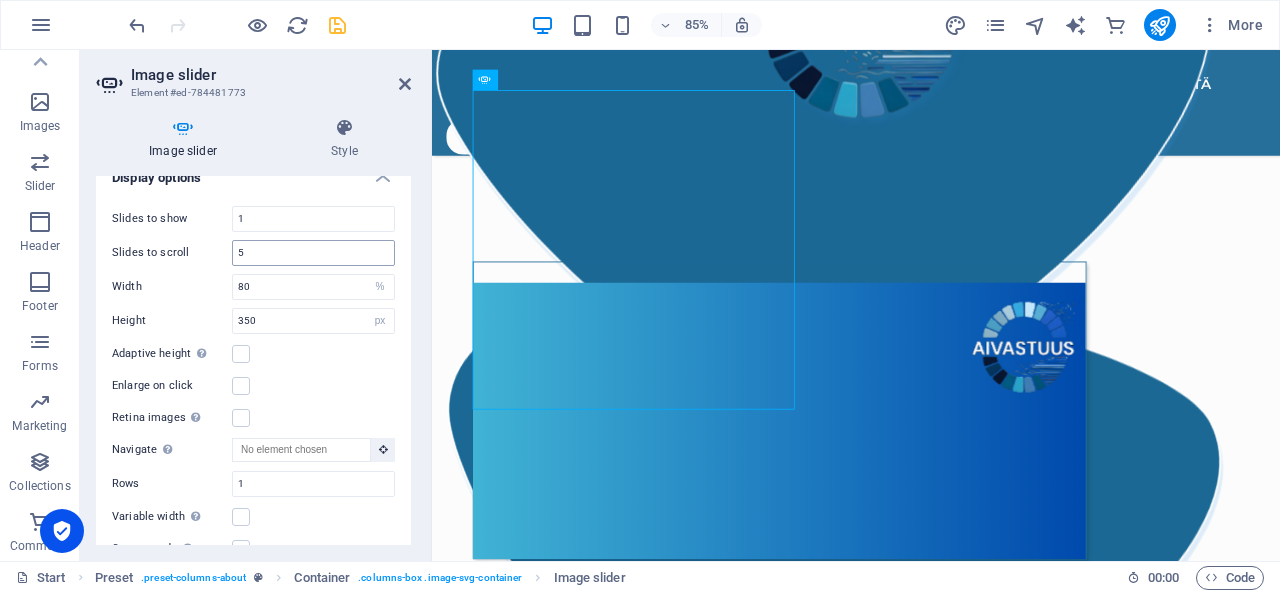 scroll, scrollTop: 1026, scrollLeft: 0, axis: vertical 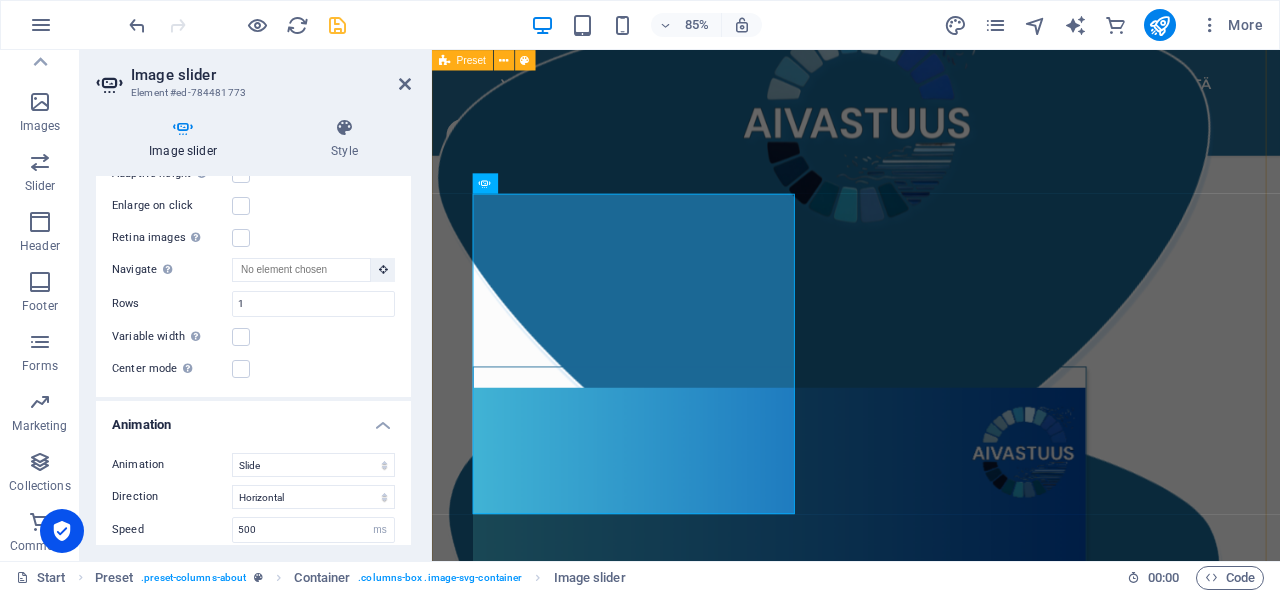 click on "Yritys AIVastuus on tekoälyvastuullisuuteen keskittyvä yritys, jonka missiona on edistää tekoälyn hyödyntämisen läpinäkyvyyttä. AIVastuus tarjoaa niin pienyrittäjille kuin suuremmillekin organisaatioille mahdollisuuden edistää tekoälyvastuullisuuttaan helposti, tekoälytoimiensa läpinäkyvyyttä parantamalla. Personoitujen vastuullisen tekoälyn periaatteiden avulla jokainen yritys voi olla osana vaikuttamassa avoimen tekoälyilmapiirin luomiseen olemalla avoin siitä, kuinka tekoälyä hyödynnetään organisaation toiminnassa ja mitä toimenpiteitä sen käyttöön kohdistuu vastuullisuuden edistämiseksi.
.cls-1{fill:#1a171b;stroke:#fff;stroke-miterlimit:10;} Element 2
.cls-1{fill:#1a171b;stroke:#fff;stroke-miterlimit:10;} Element 2
1 Vastuullisen tekoälyn periaatteet Palvelut ja hinnasto .cls-1{fill:#1a171b;stroke:#fff;stroke-miterlimit:10;} Element 2" at bounding box center [931, 374] 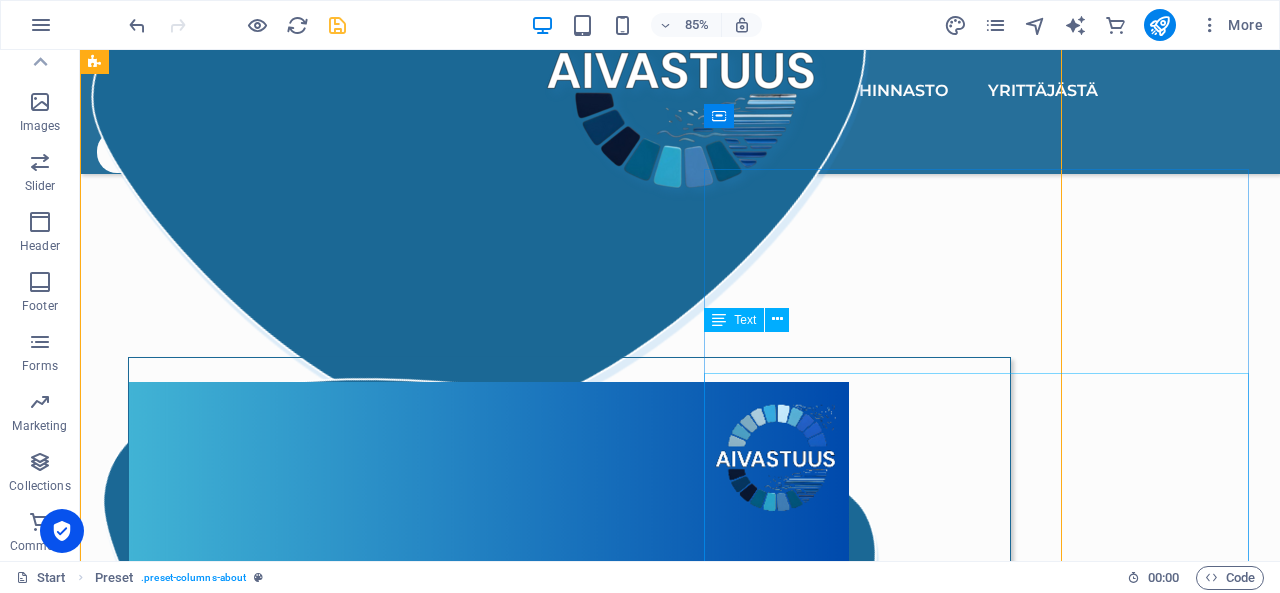 scroll, scrollTop: 1396, scrollLeft: 0, axis: vertical 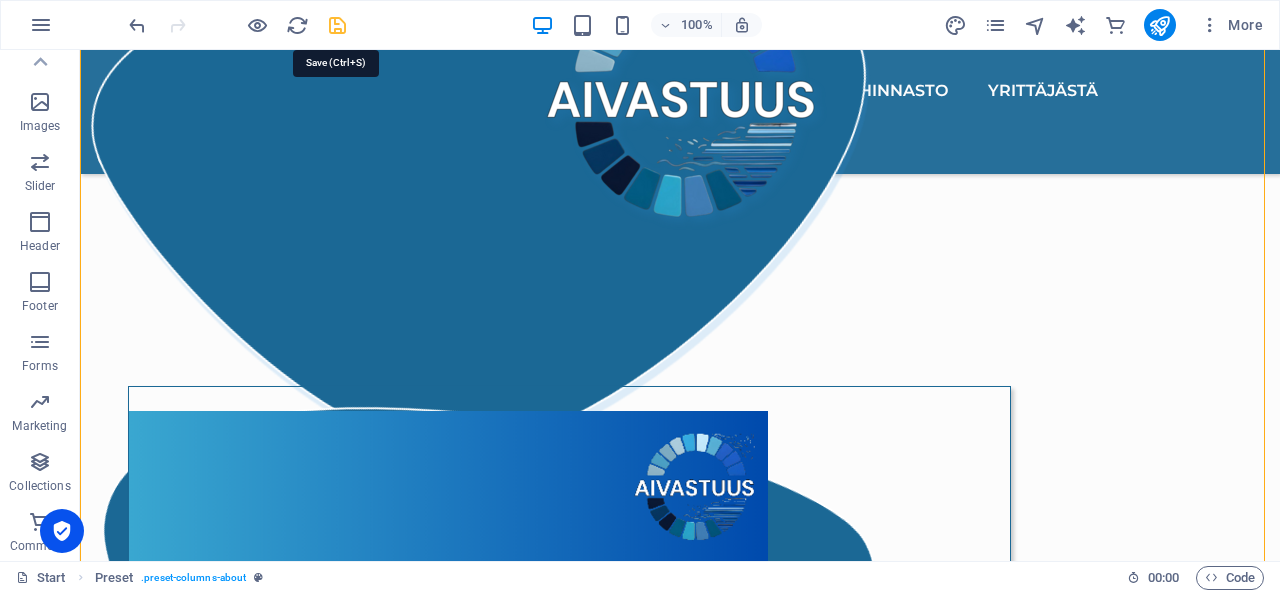 click at bounding box center (337, 25) 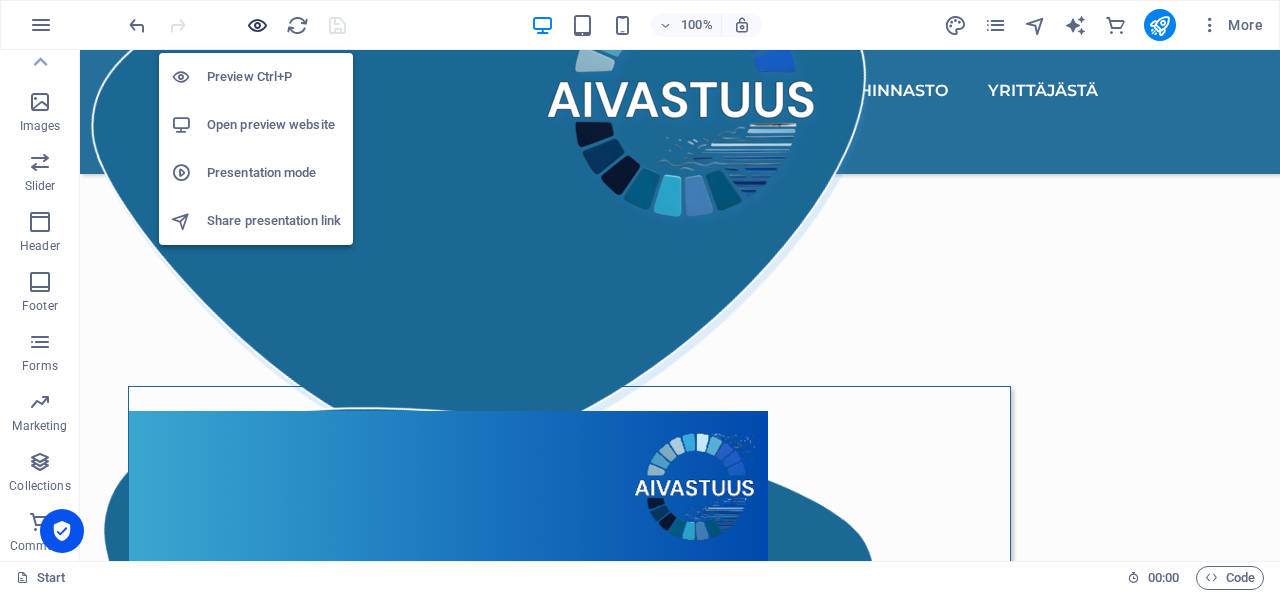 click at bounding box center (257, 25) 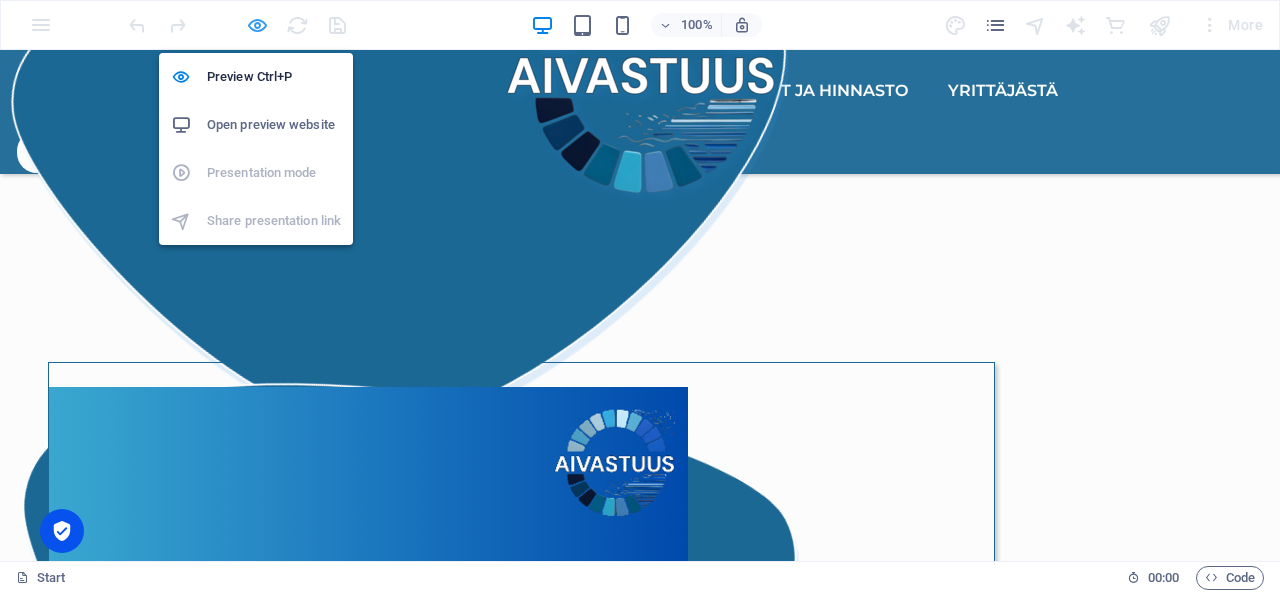scroll, scrollTop: 1404, scrollLeft: 0, axis: vertical 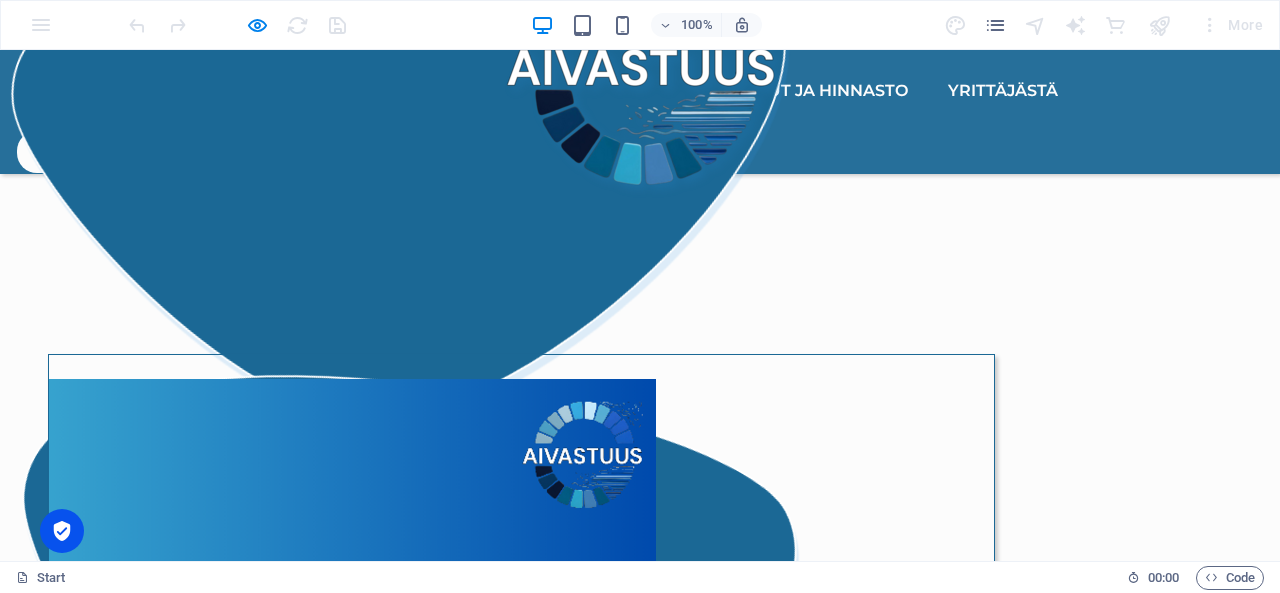 click at bounding box center (49, 8556) 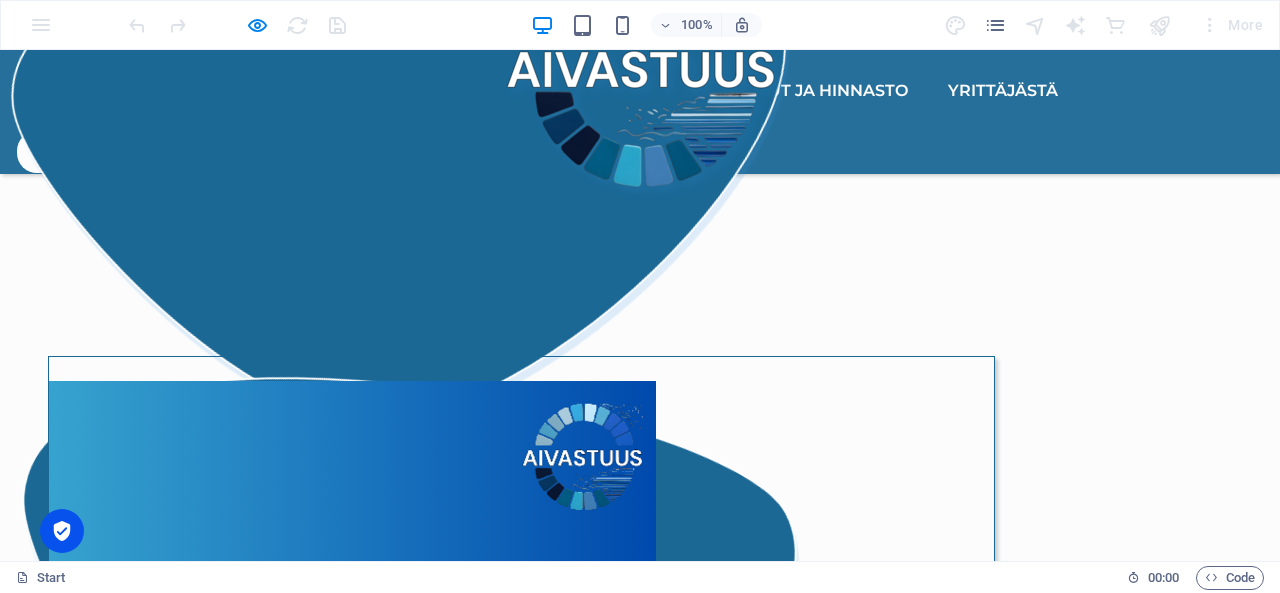 scroll, scrollTop: 1397, scrollLeft: 0, axis: vertical 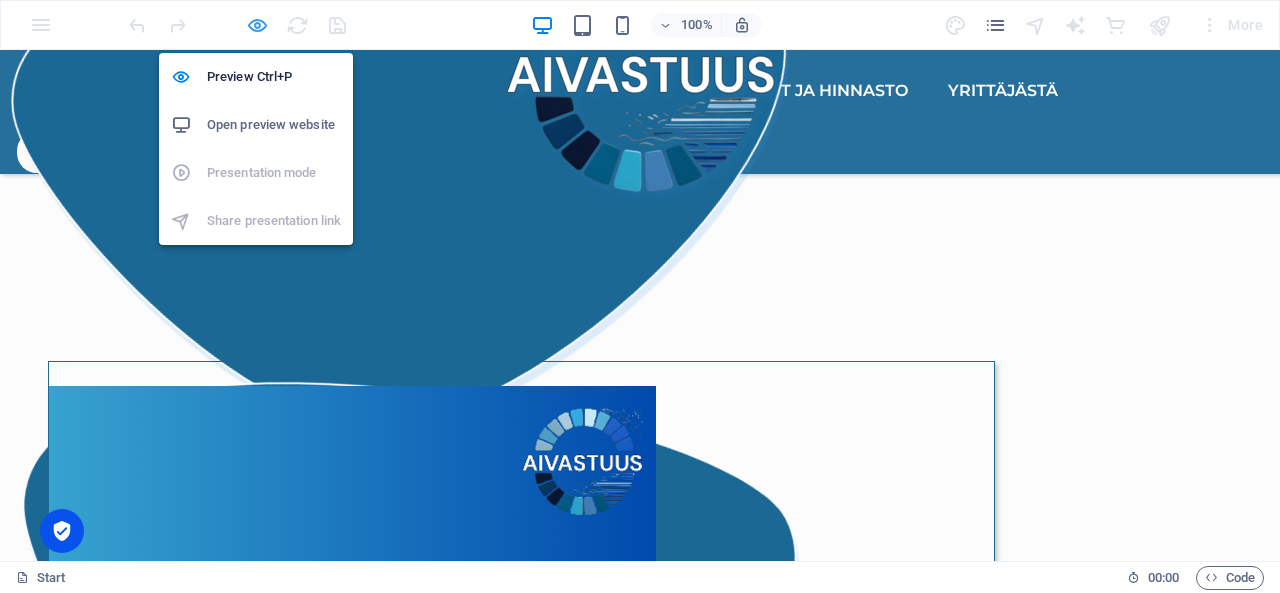 click at bounding box center [257, 25] 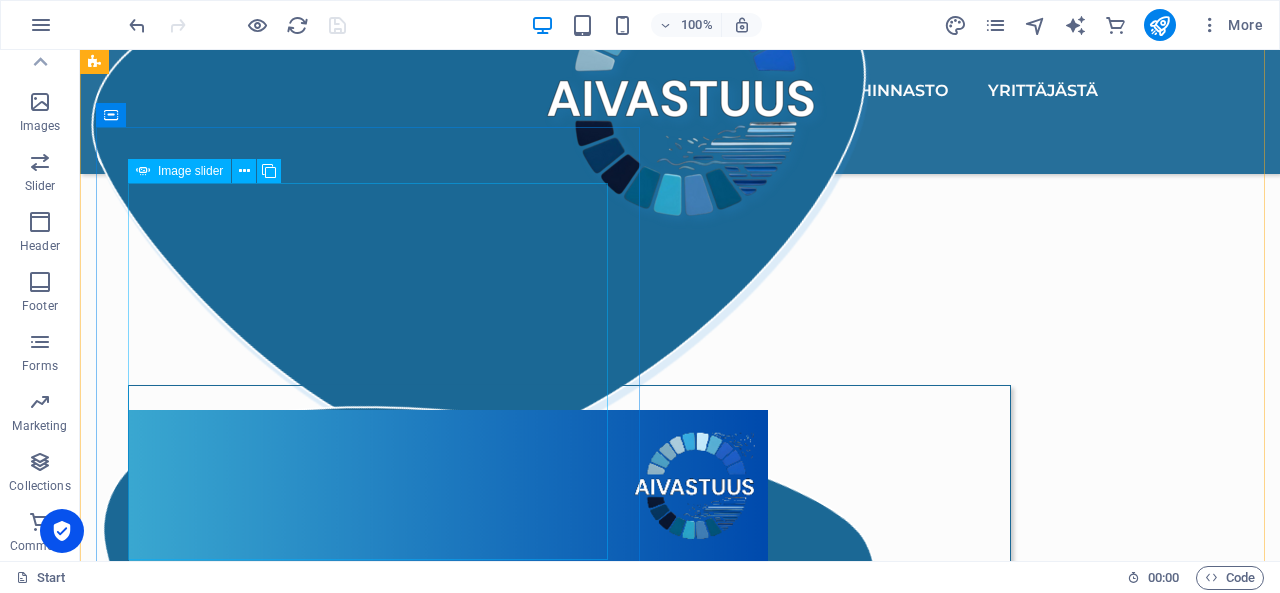 click at bounding box center [256, 2230] 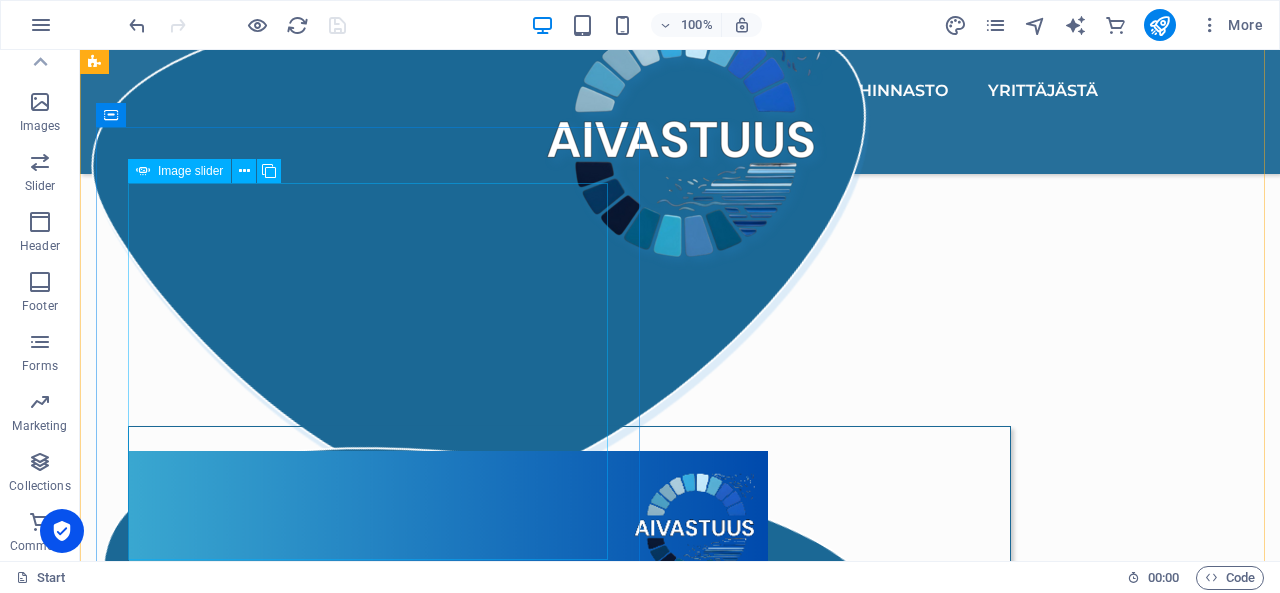 select on "%" 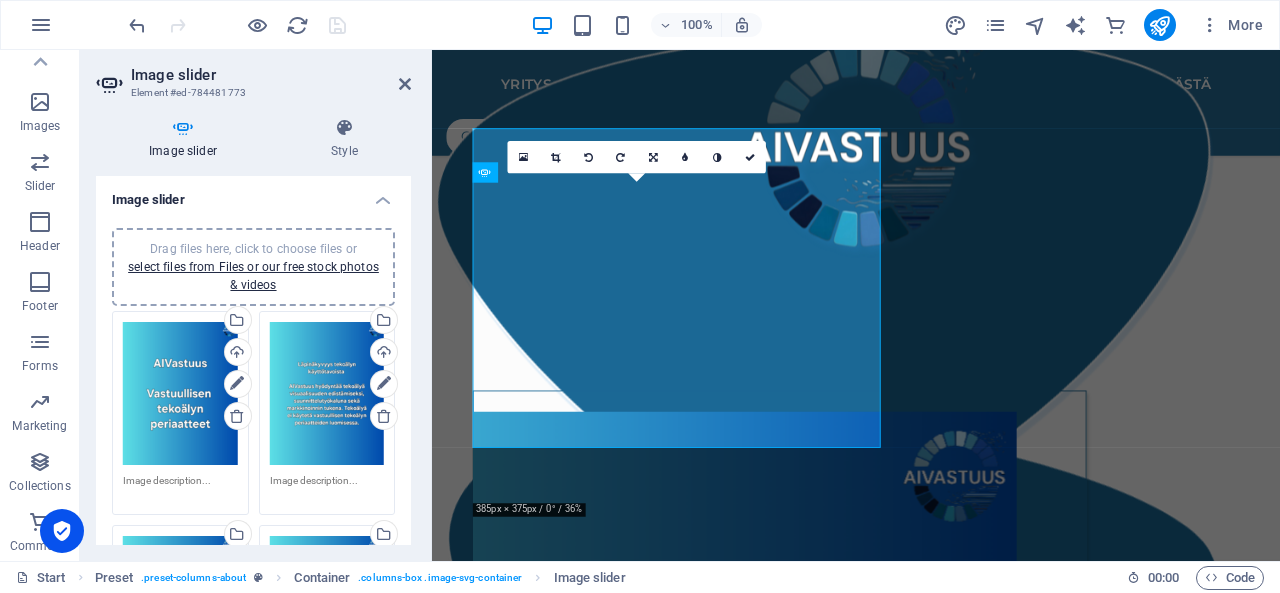 scroll, scrollTop: 1438, scrollLeft: 0, axis: vertical 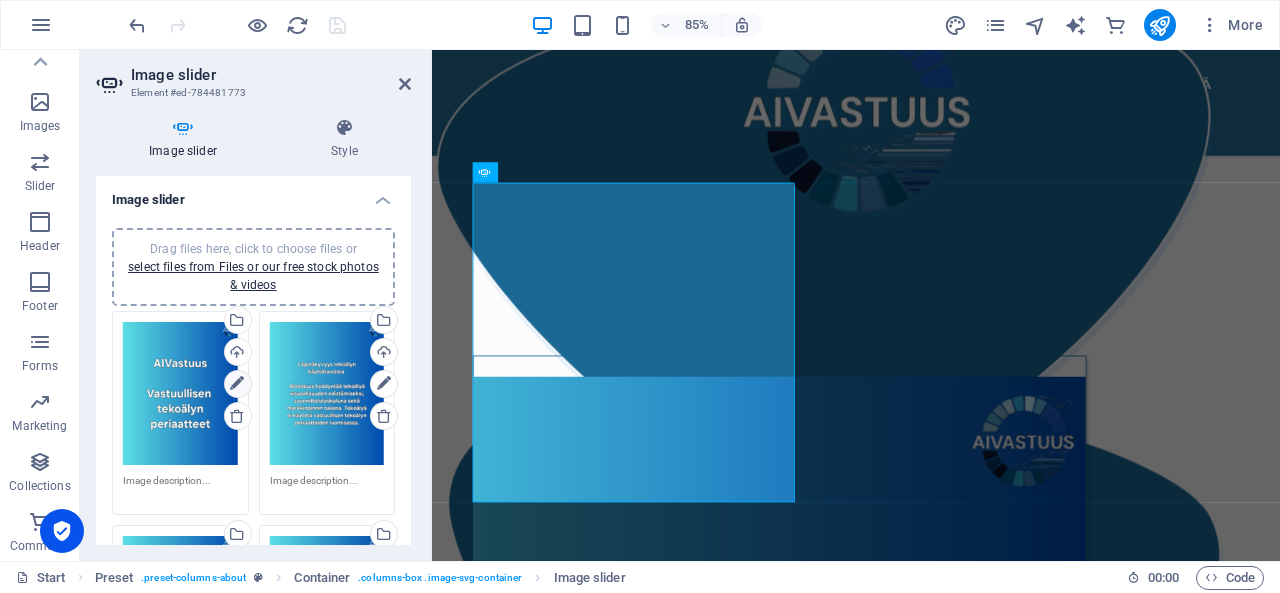 click at bounding box center [237, 384] 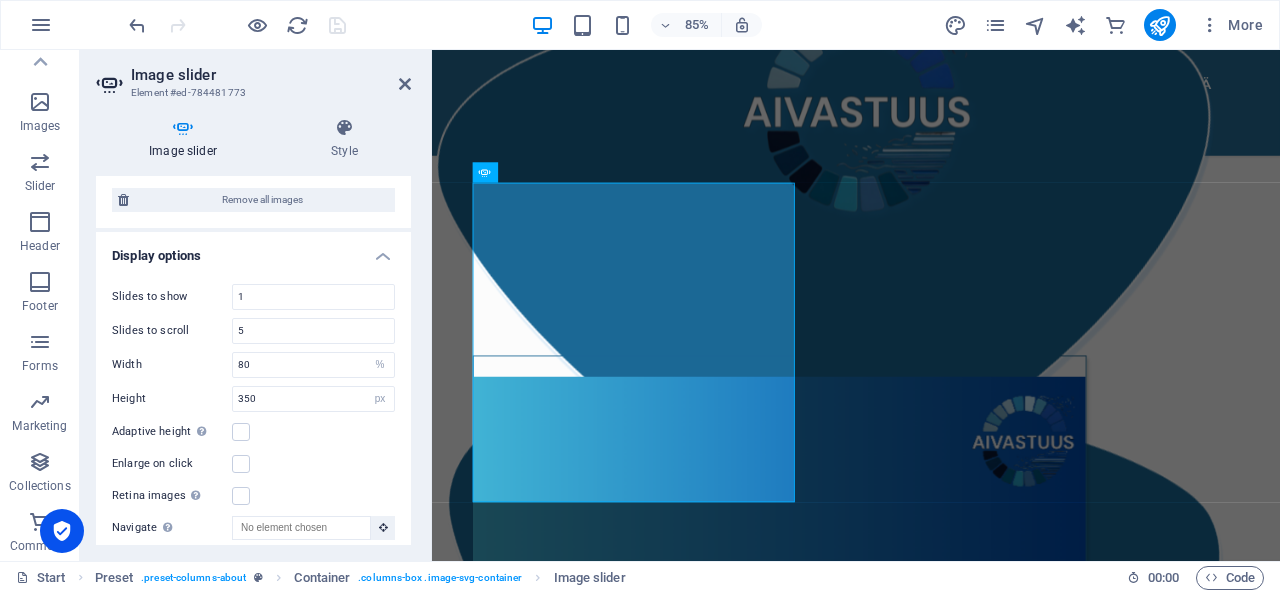 scroll, scrollTop: 773, scrollLeft: 0, axis: vertical 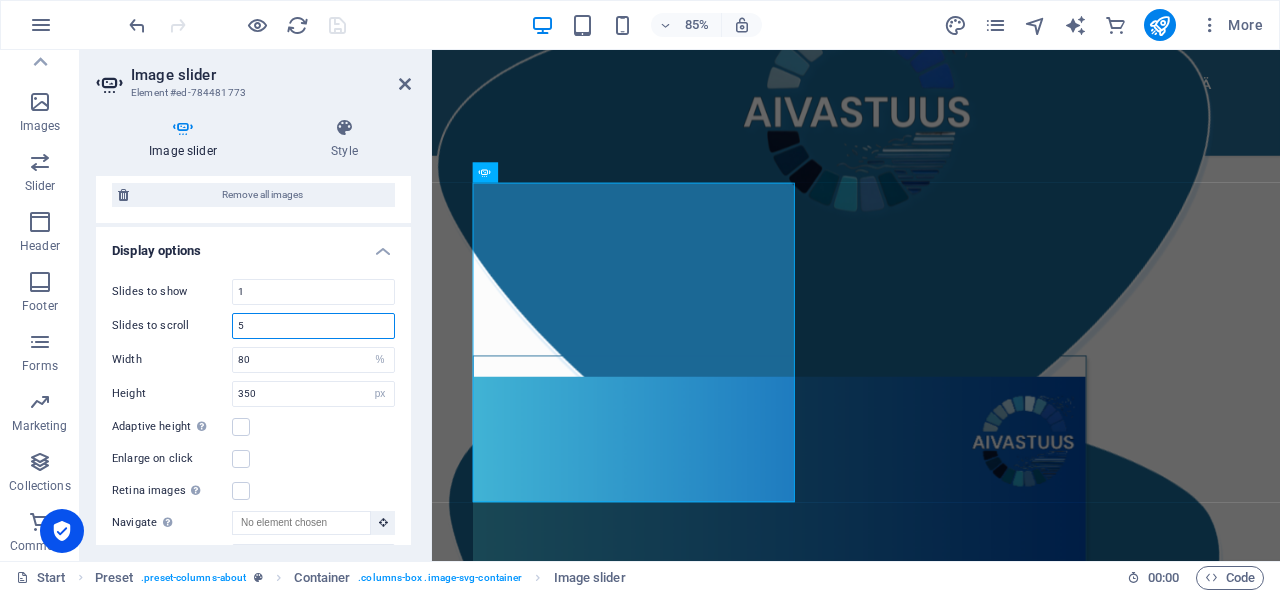 click on "5" at bounding box center [313, 326] 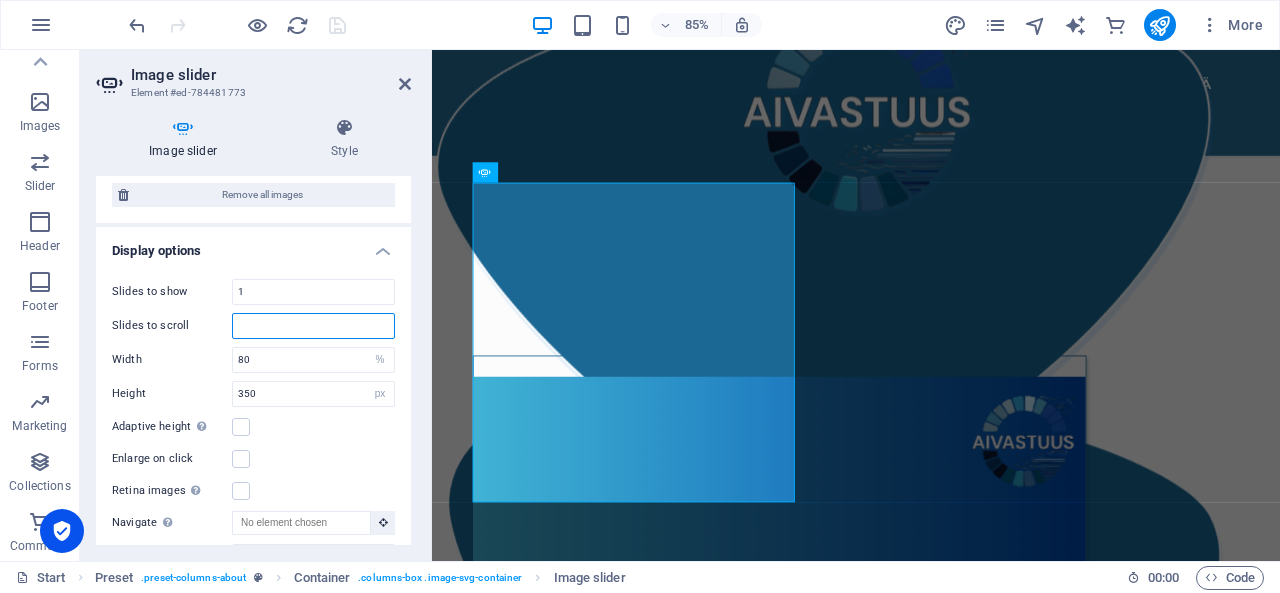 type on "6" 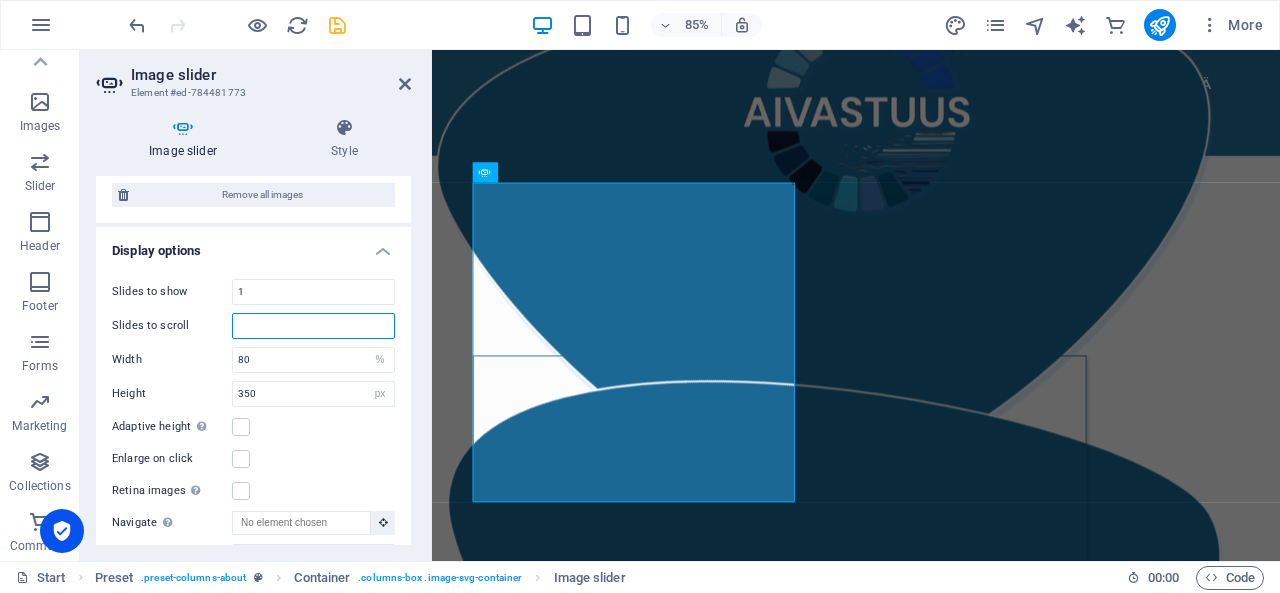 type on "5" 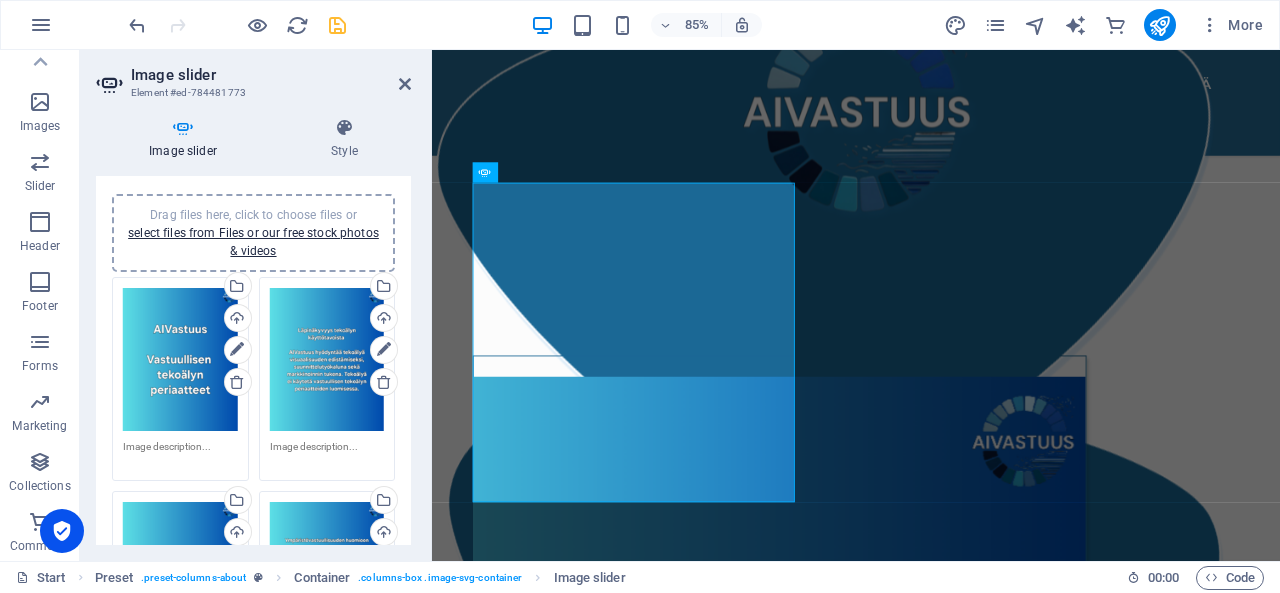 scroll, scrollTop: 0, scrollLeft: 0, axis: both 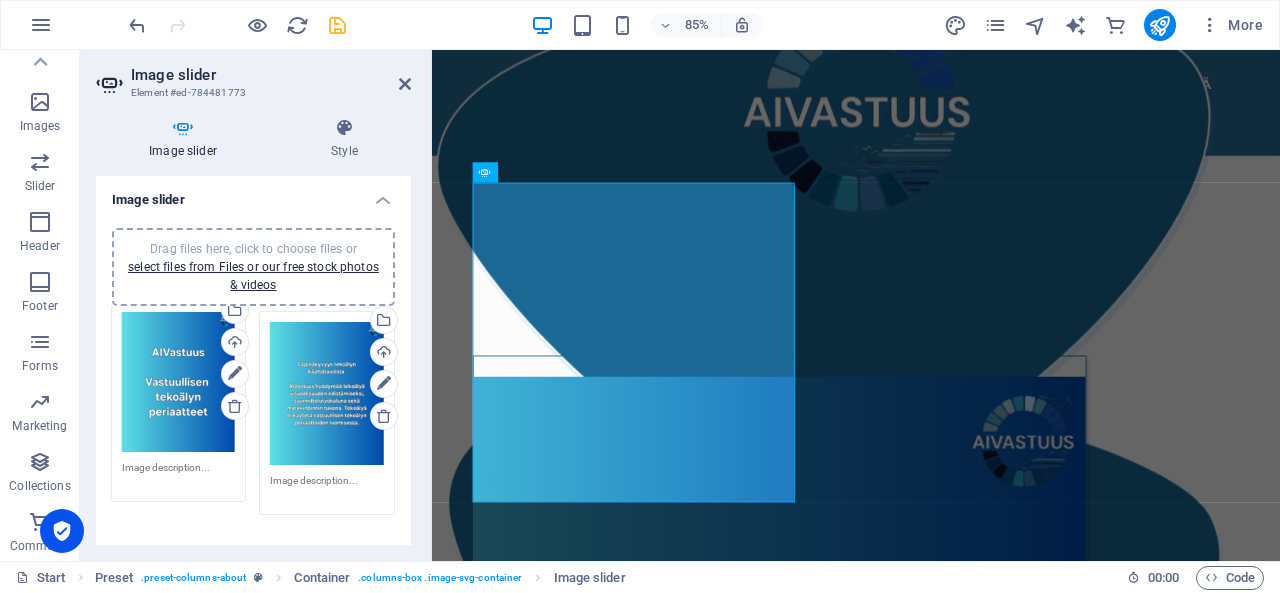 drag, startPoint x: 177, startPoint y: 409, endPoint x: 176, endPoint y: 399, distance: 10.049875 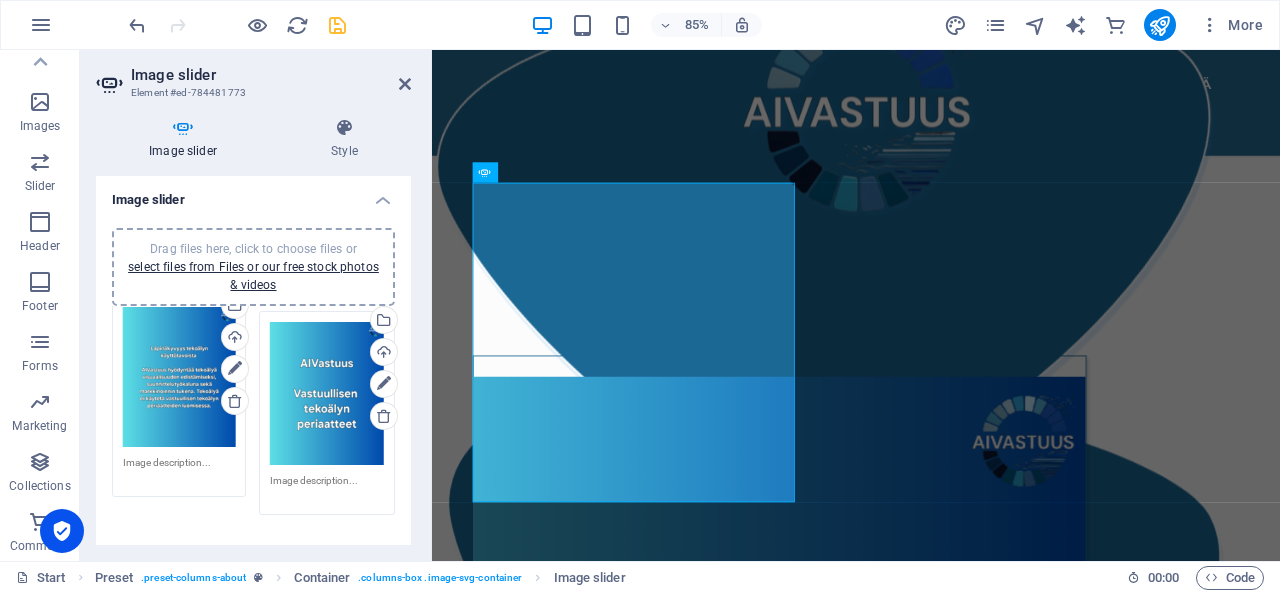 drag, startPoint x: 322, startPoint y: 408, endPoint x: 177, endPoint y: 393, distance: 145.7738 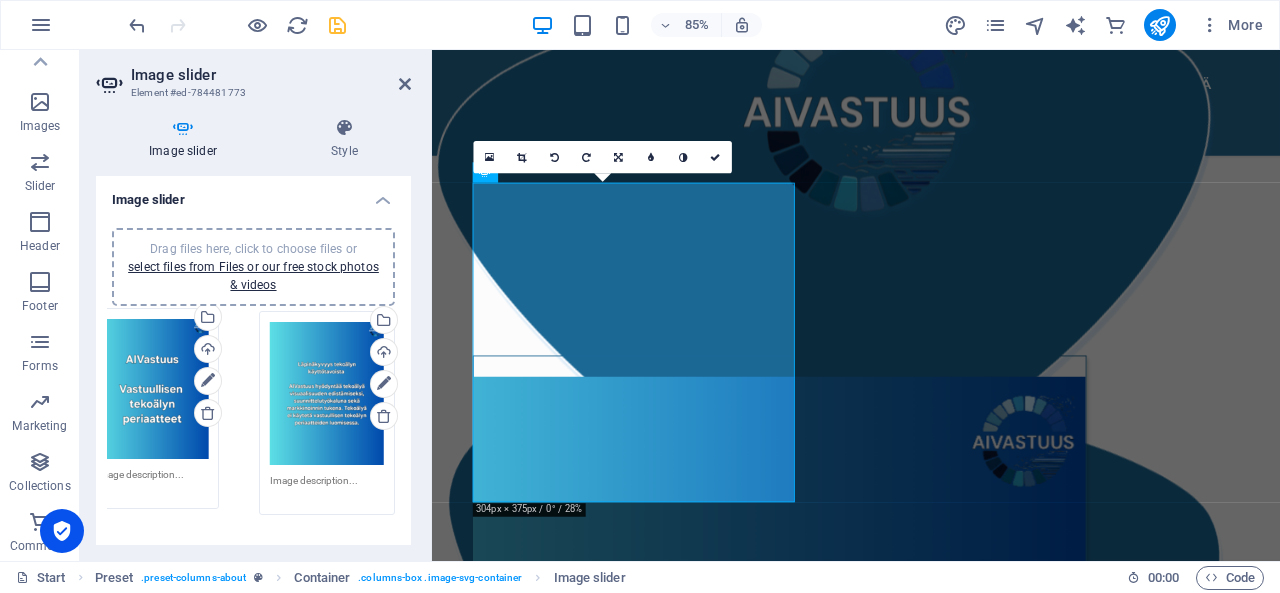 drag, startPoint x: 324, startPoint y: 391, endPoint x: 160, endPoint y: 391, distance: 164 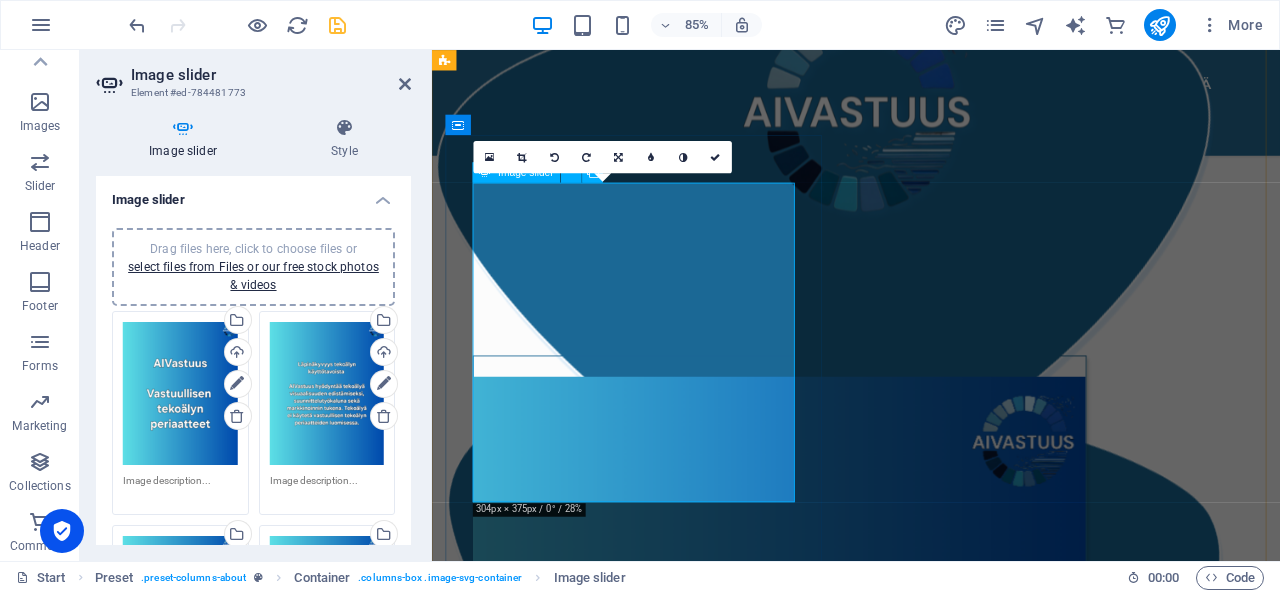click at bounding box center (481, 8611) 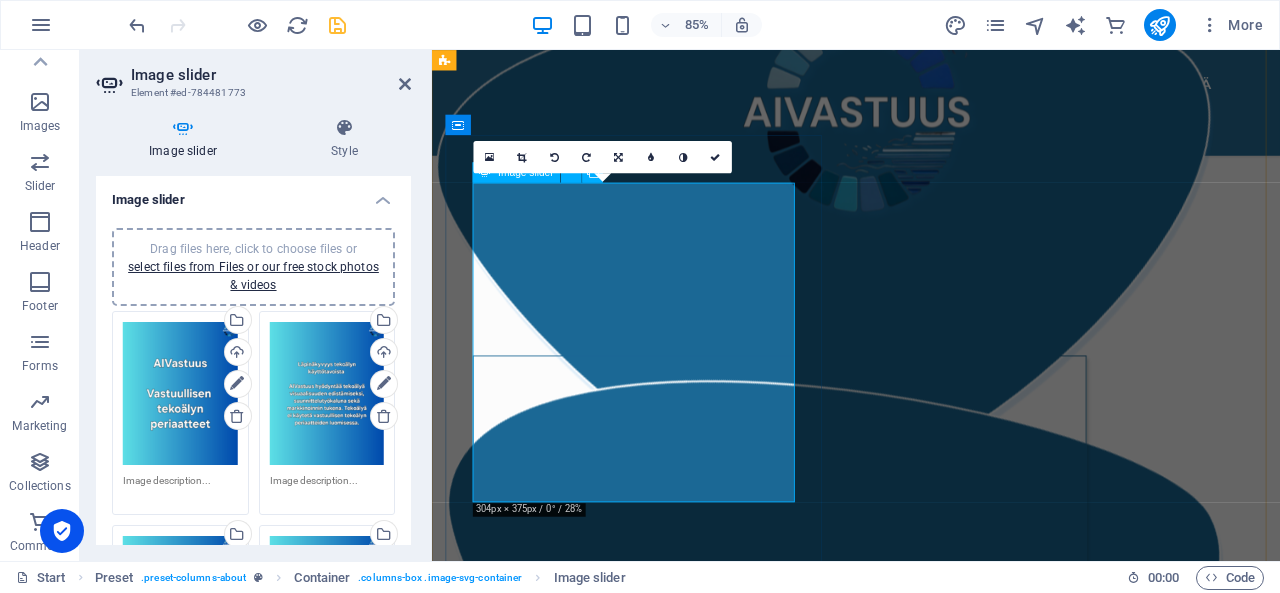 click at bounding box center [481, 8611] 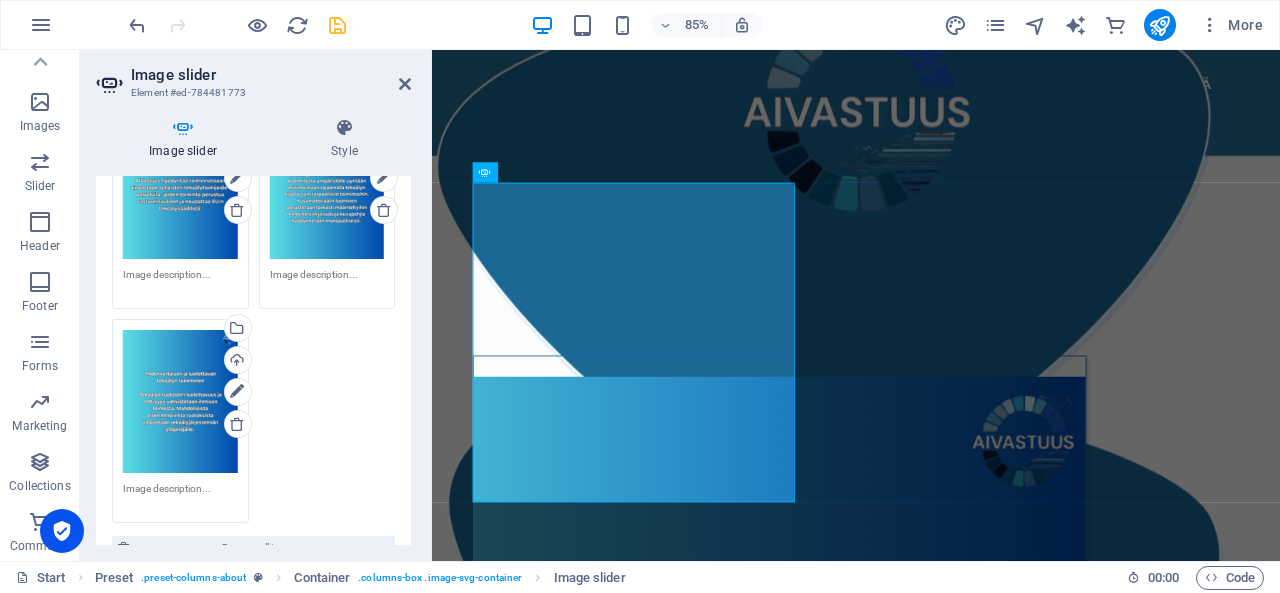 scroll, scrollTop: 0, scrollLeft: 0, axis: both 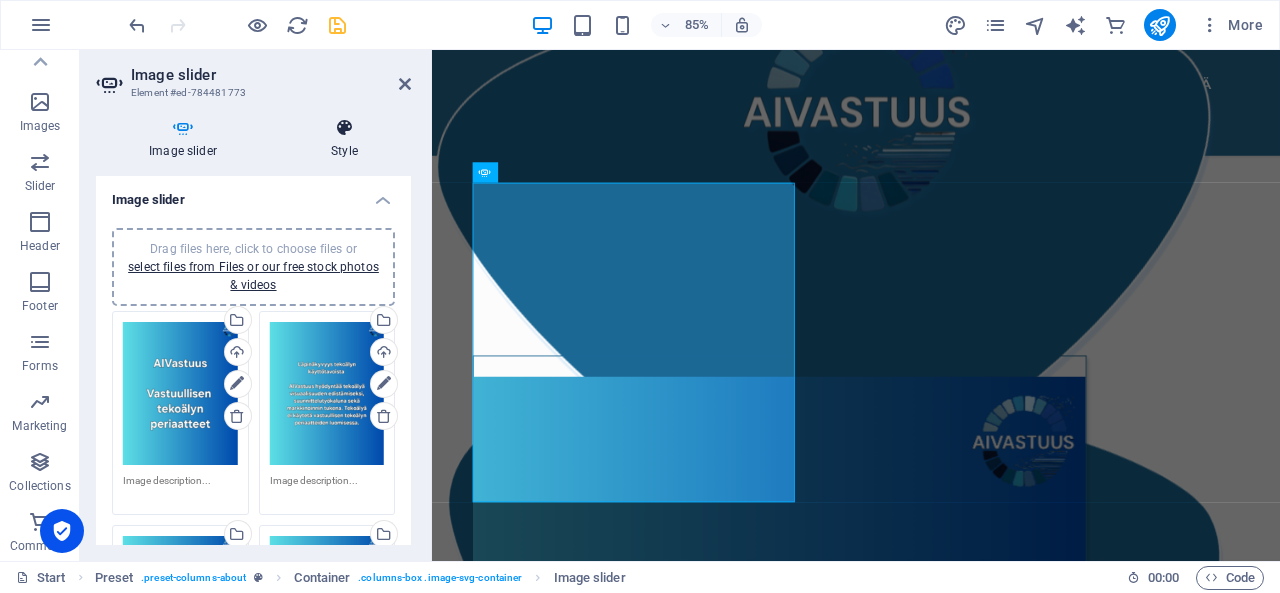 click at bounding box center (344, 128) 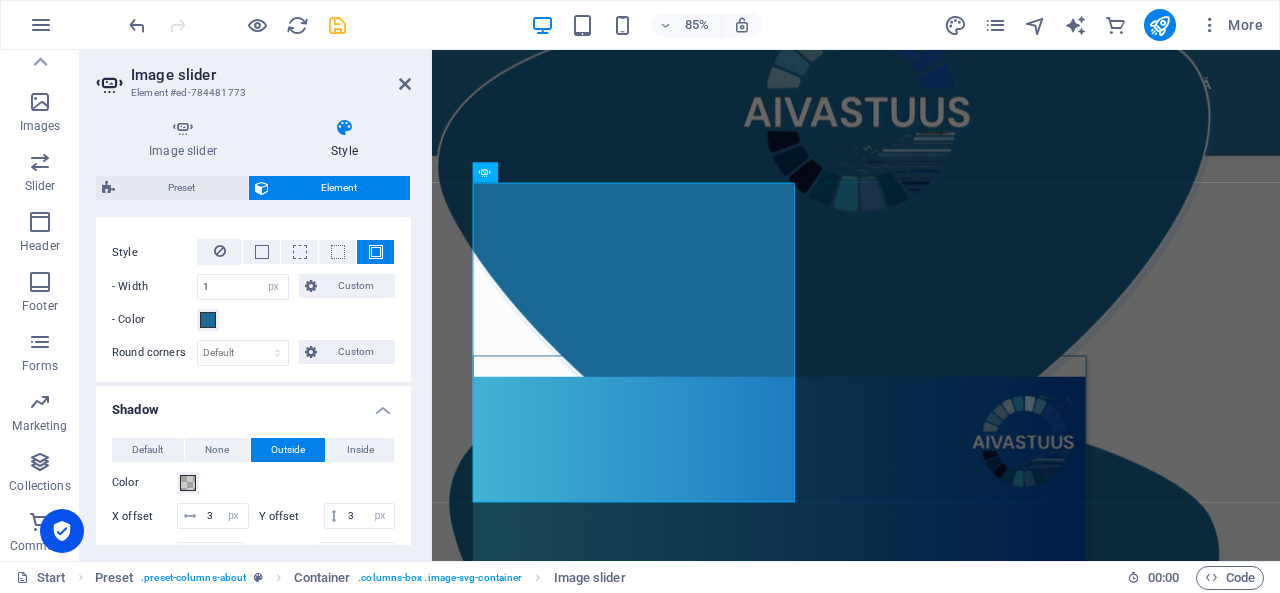 scroll, scrollTop: 0, scrollLeft: 0, axis: both 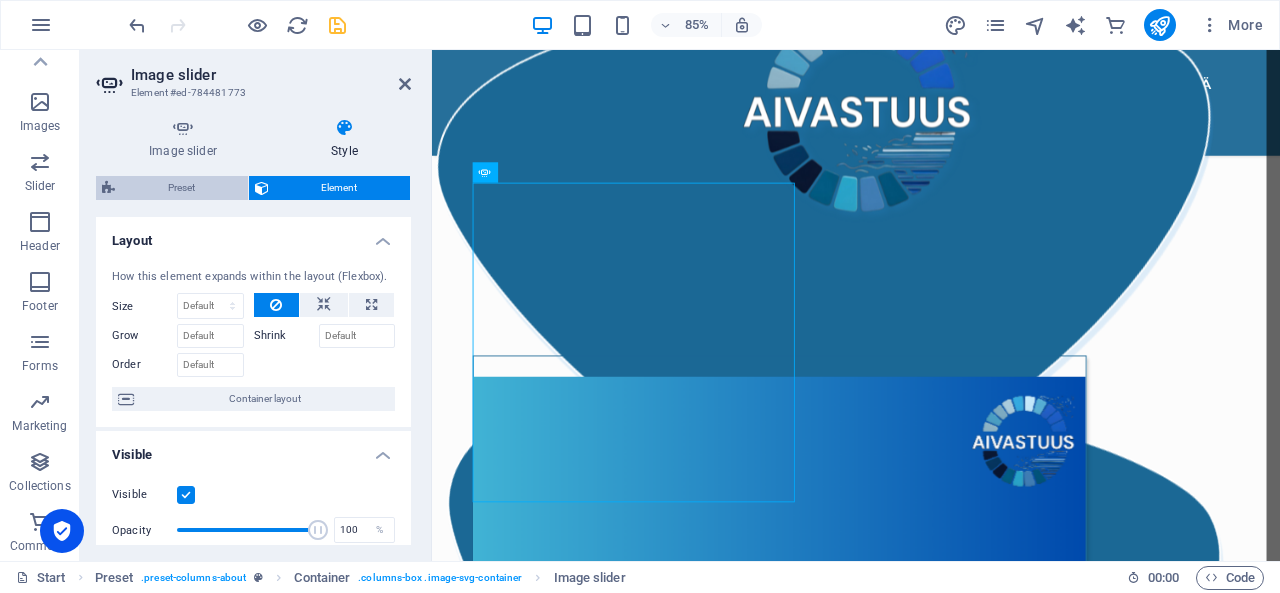click on "Preset" at bounding box center (181, 188) 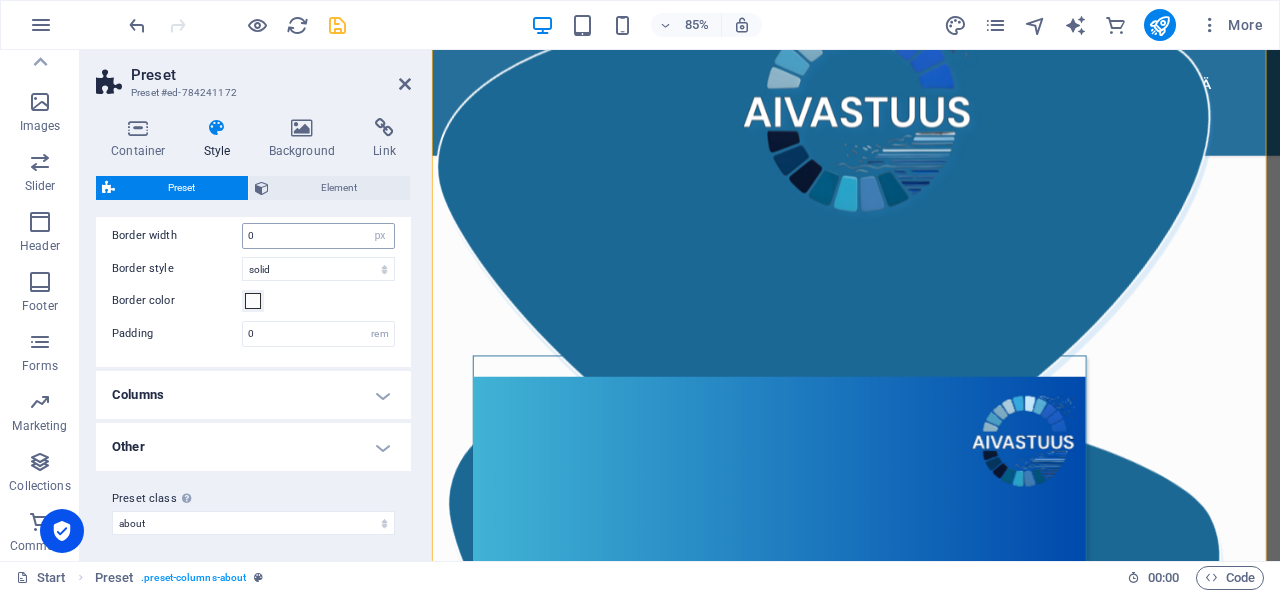 scroll, scrollTop: 86, scrollLeft: 0, axis: vertical 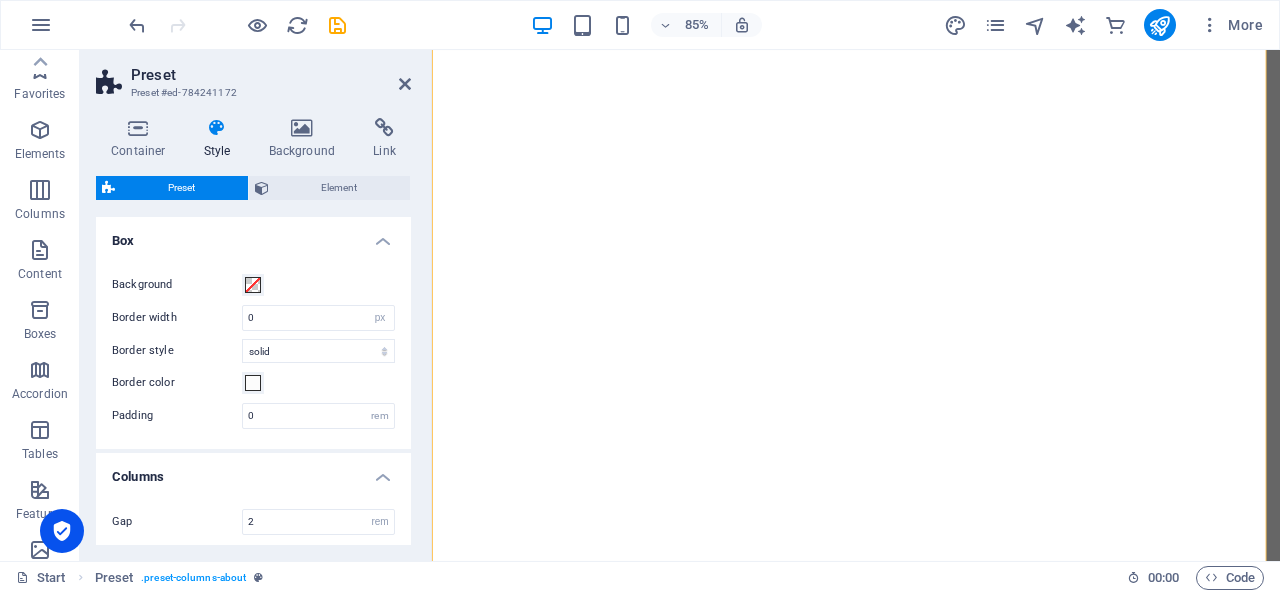 select on "px" 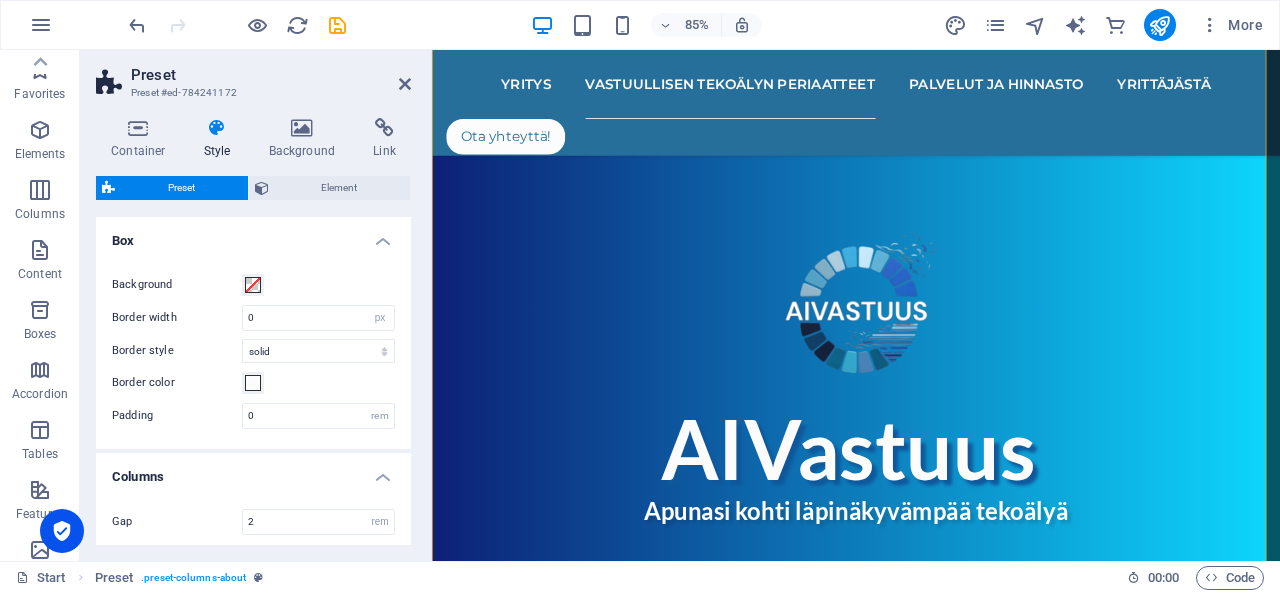 scroll, scrollTop: 448, scrollLeft: 0, axis: vertical 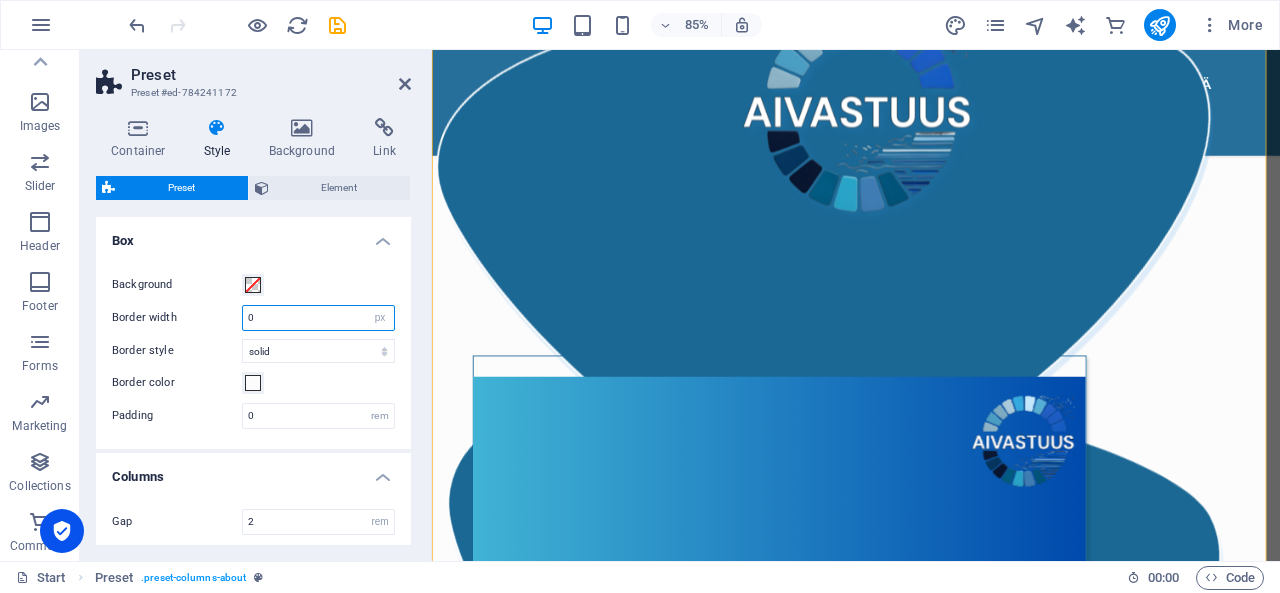 click on "0" at bounding box center (318, 318) 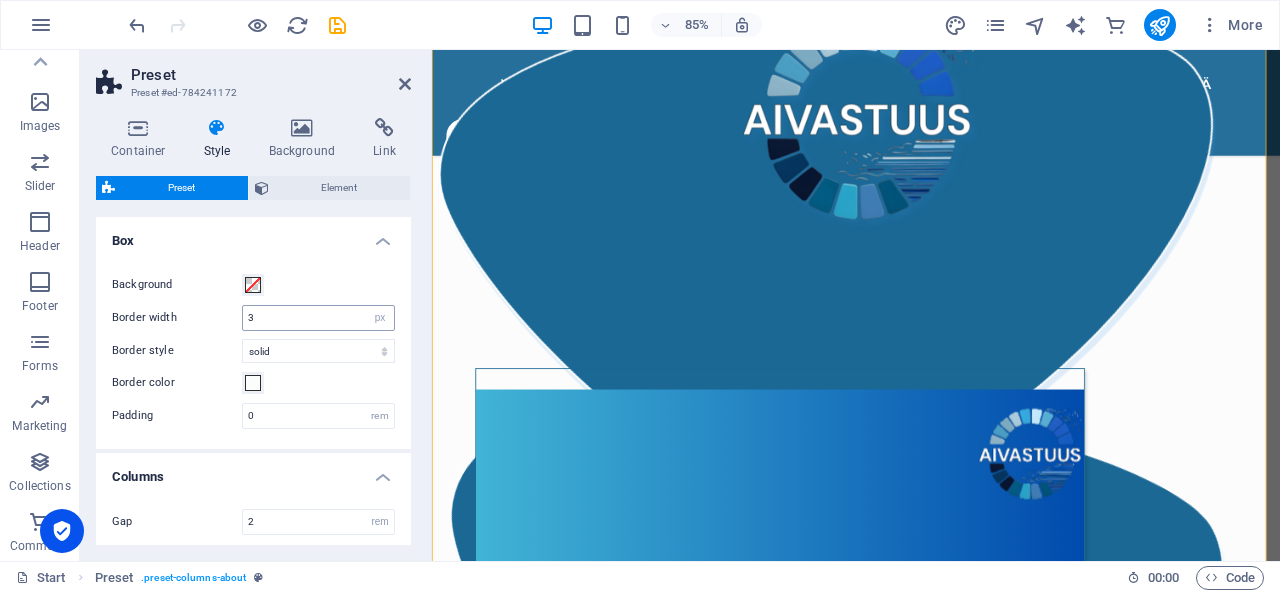 type on "0" 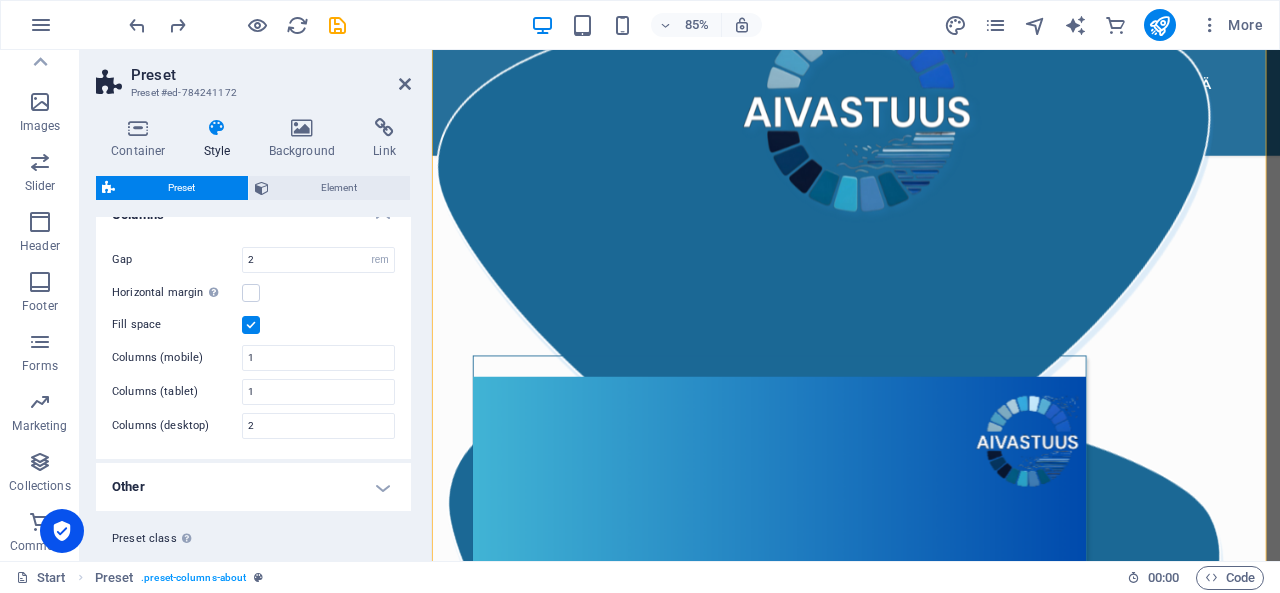 scroll, scrollTop: 303, scrollLeft: 0, axis: vertical 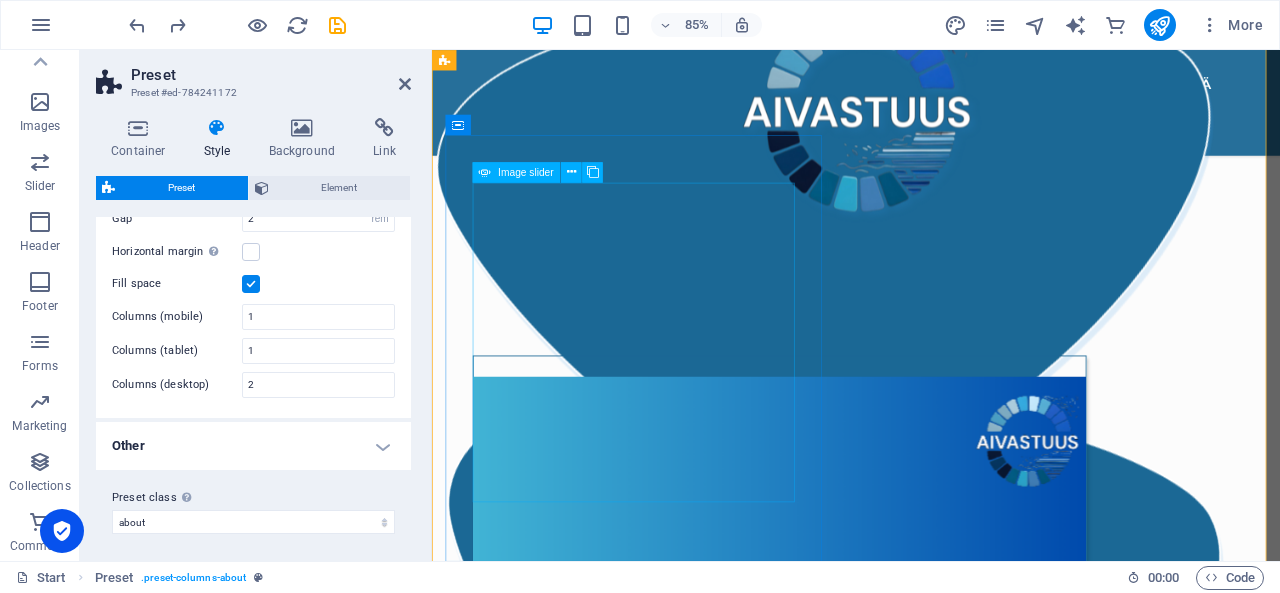 click at bounding box center [481, 8611] 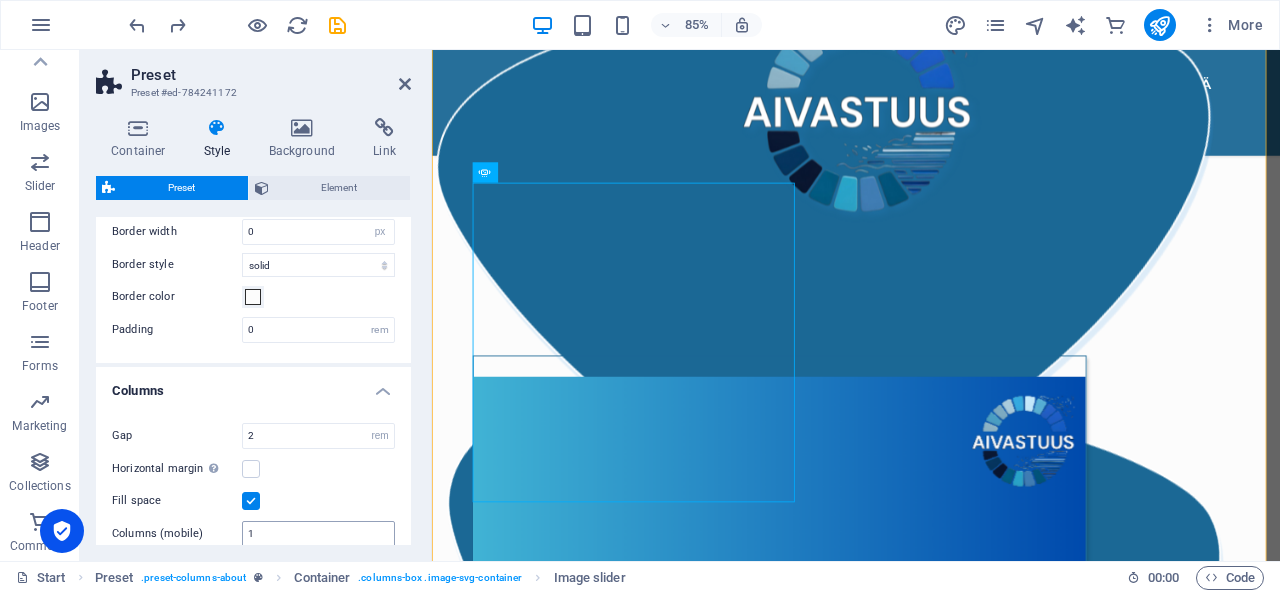 scroll, scrollTop: 0, scrollLeft: 0, axis: both 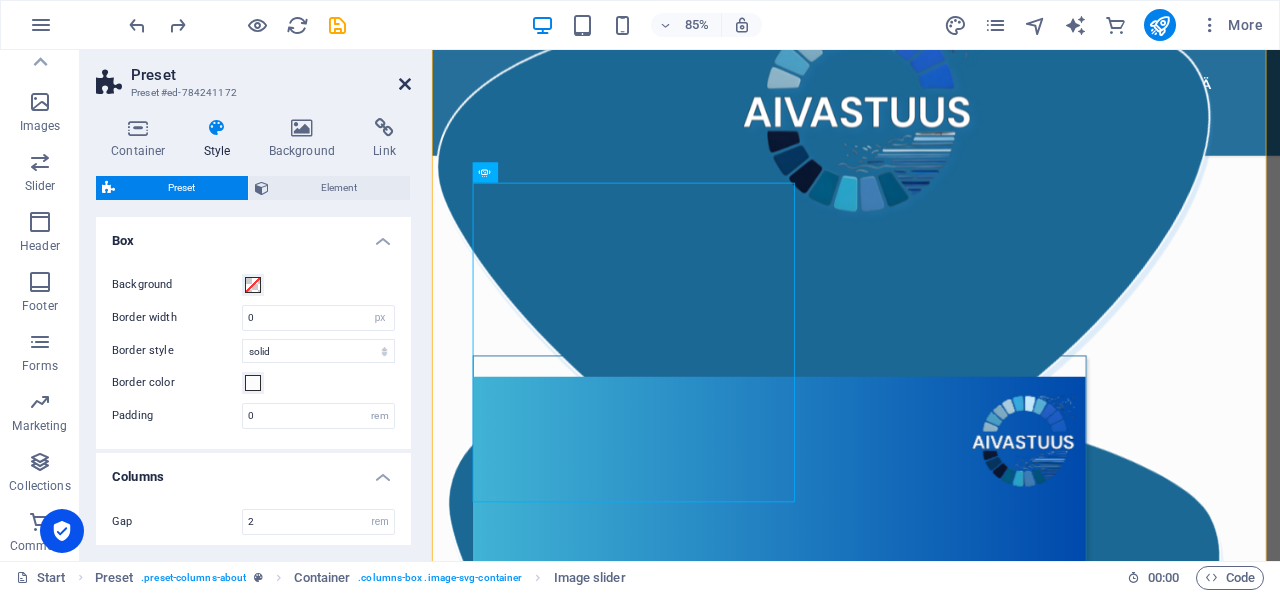 click at bounding box center (405, 84) 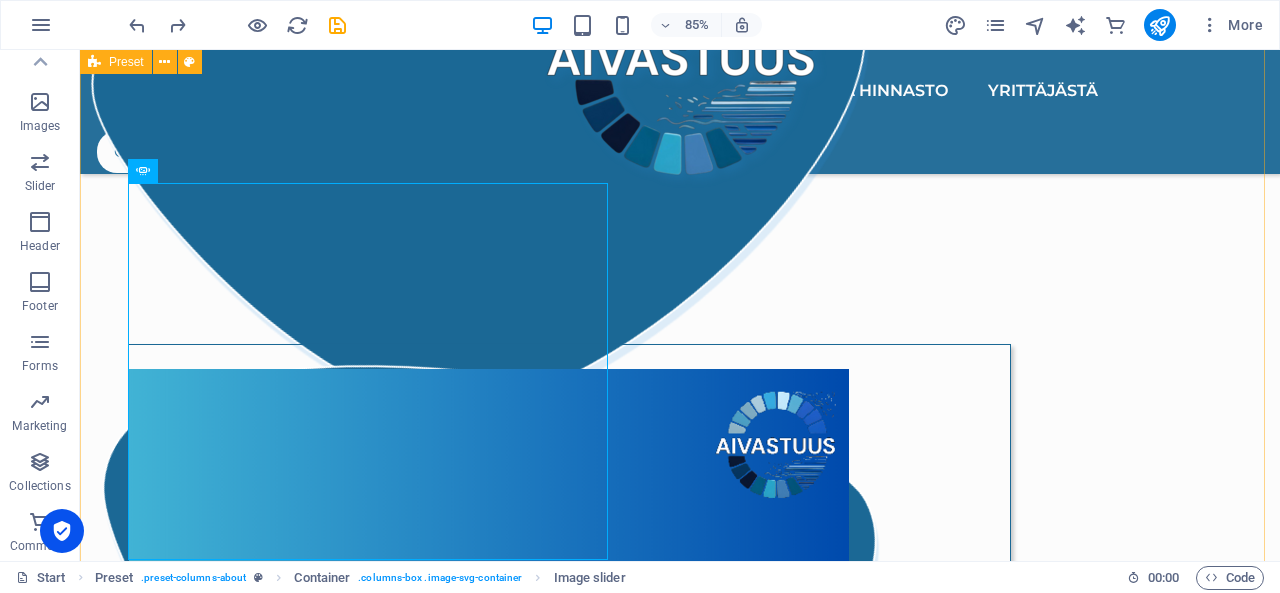 scroll, scrollTop: 1397, scrollLeft: 0, axis: vertical 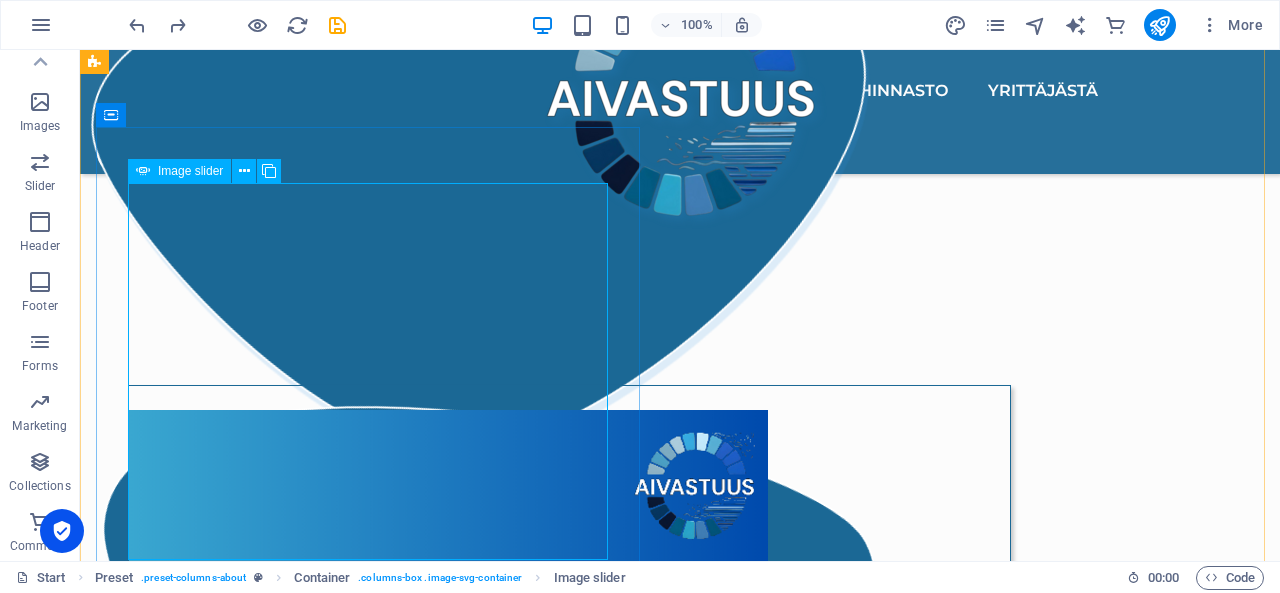 click at bounding box center (256, 2230) 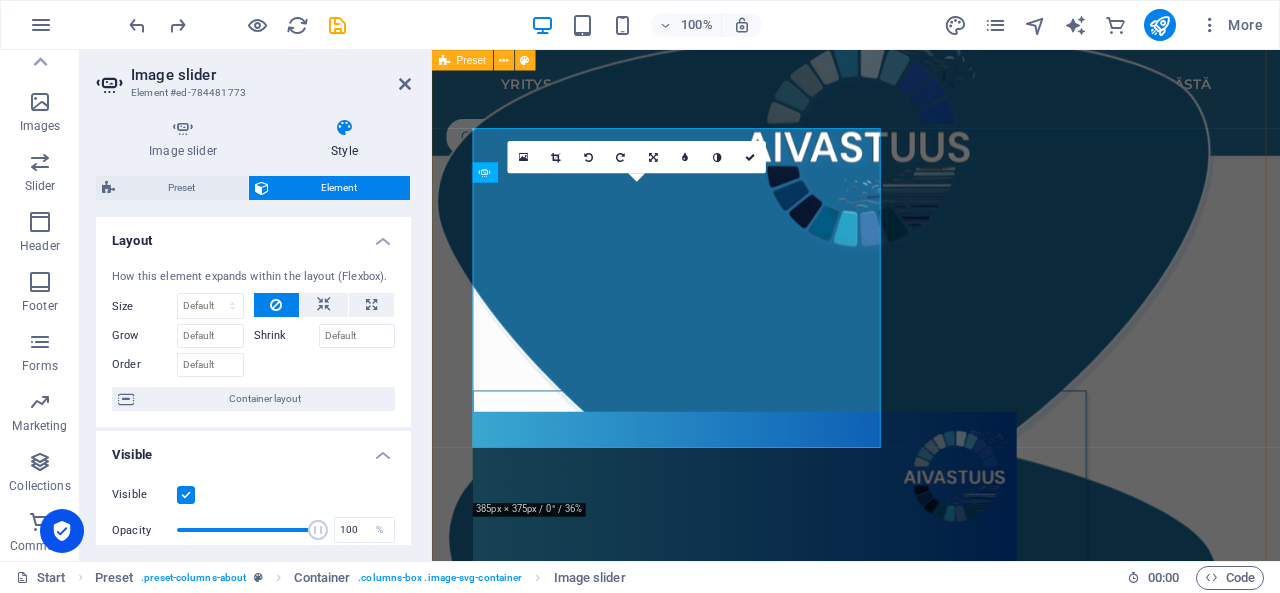 scroll, scrollTop: 1438, scrollLeft: 0, axis: vertical 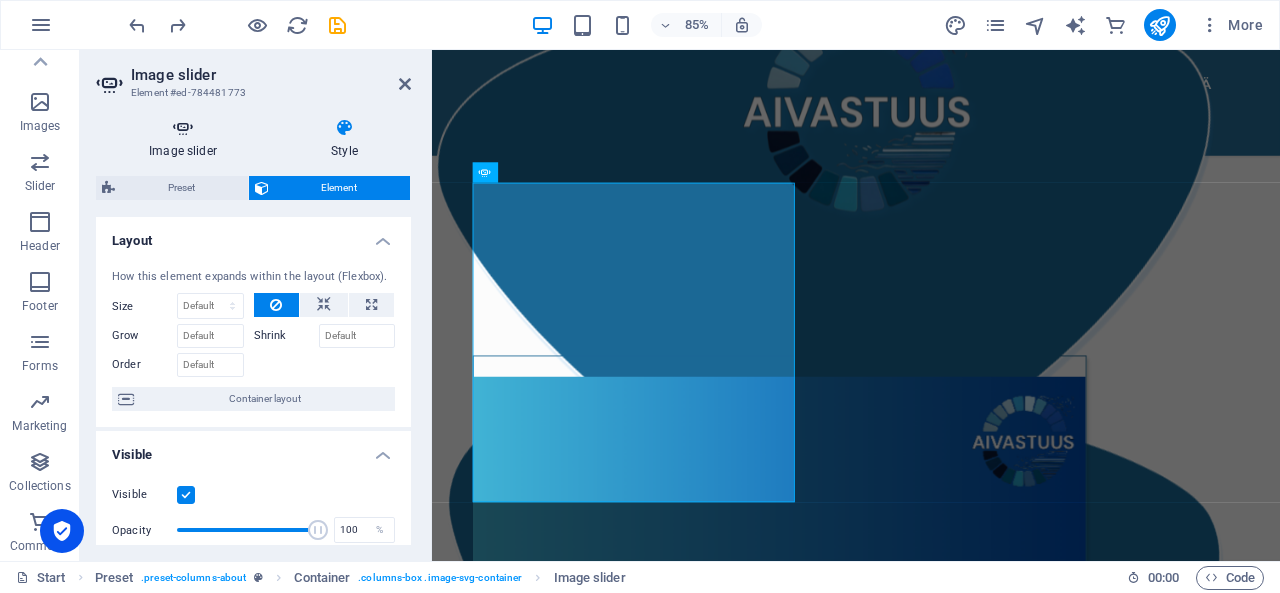 click at bounding box center [183, 128] 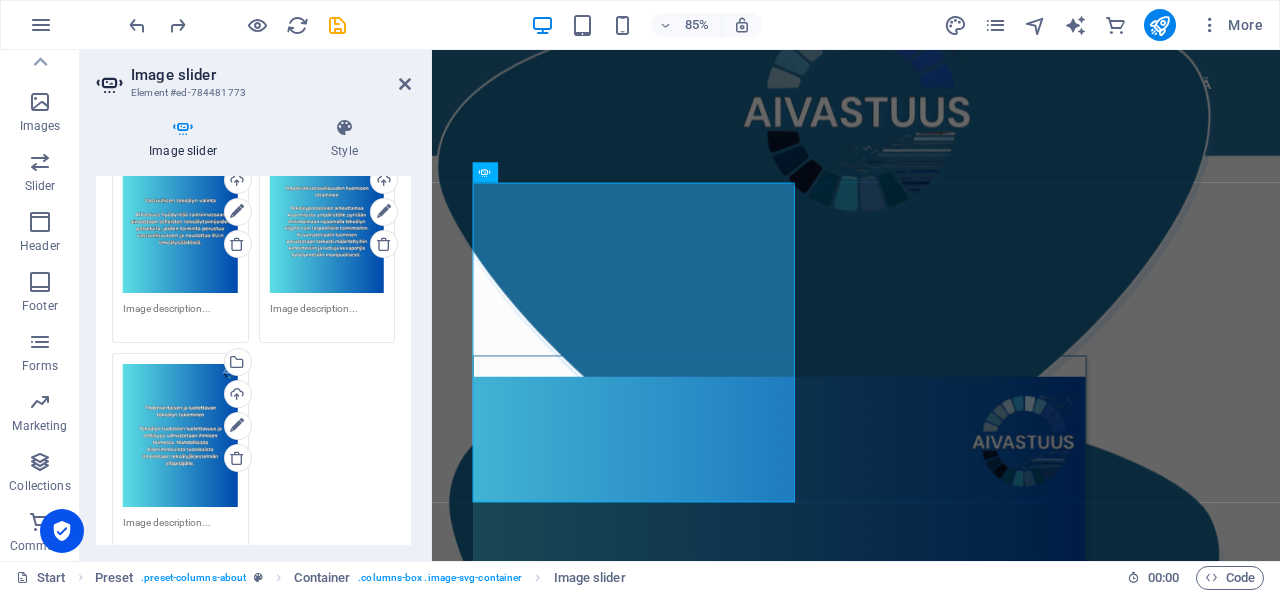 scroll, scrollTop: 390, scrollLeft: 0, axis: vertical 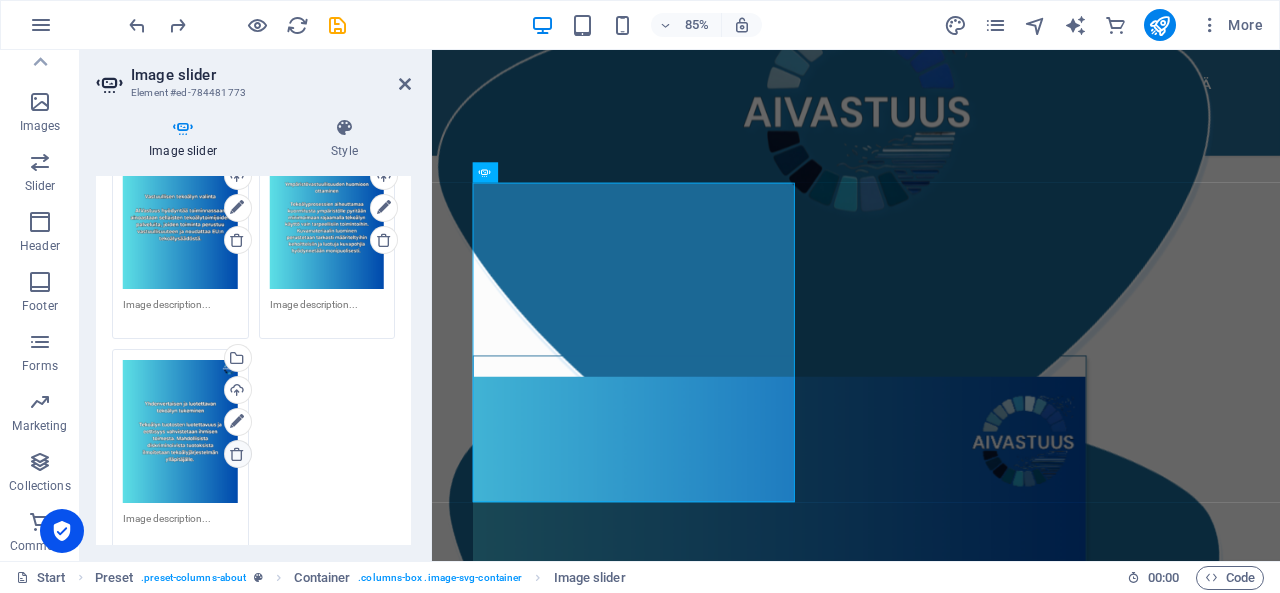 click at bounding box center [237, 454] 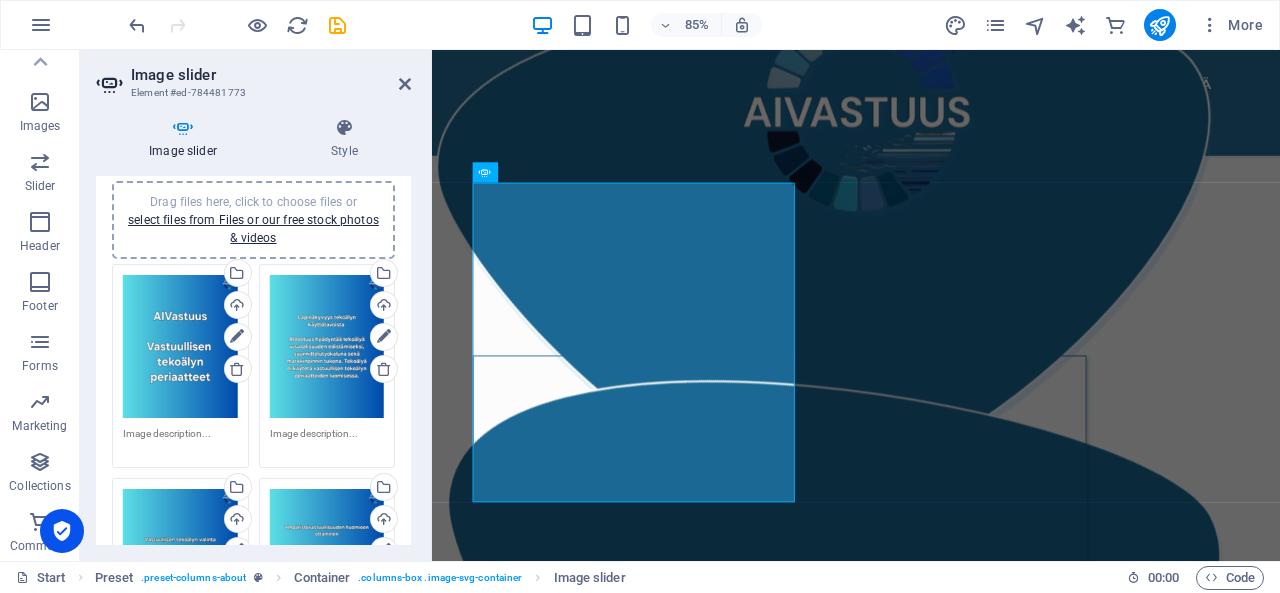 scroll, scrollTop: 20, scrollLeft: 0, axis: vertical 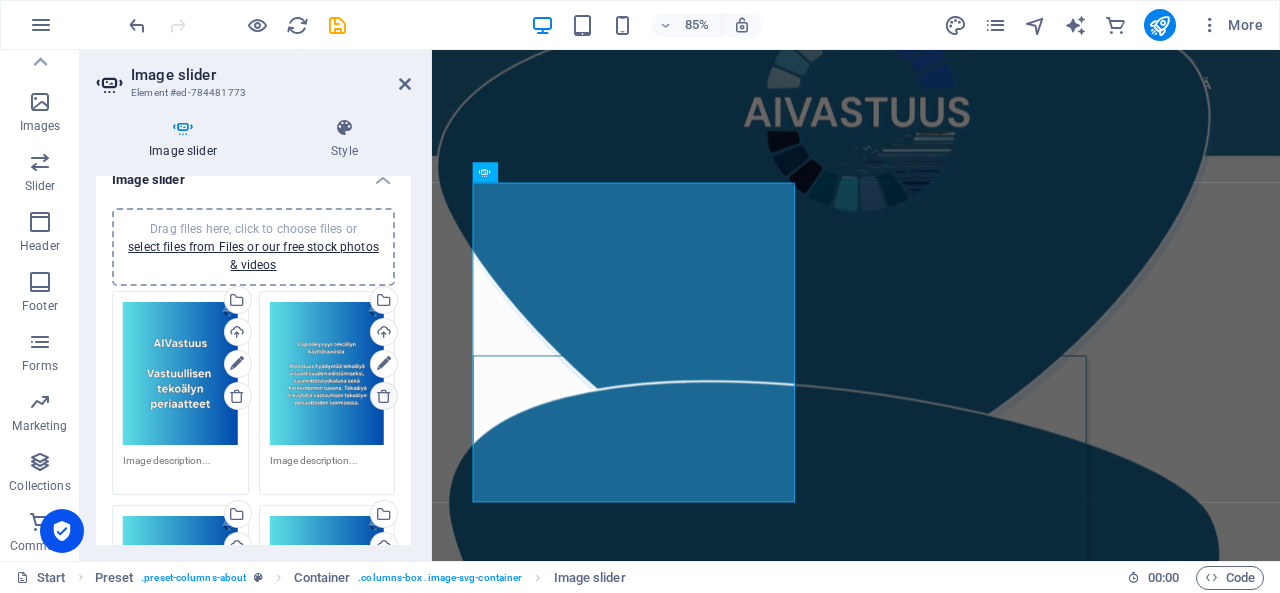 click at bounding box center [384, 396] 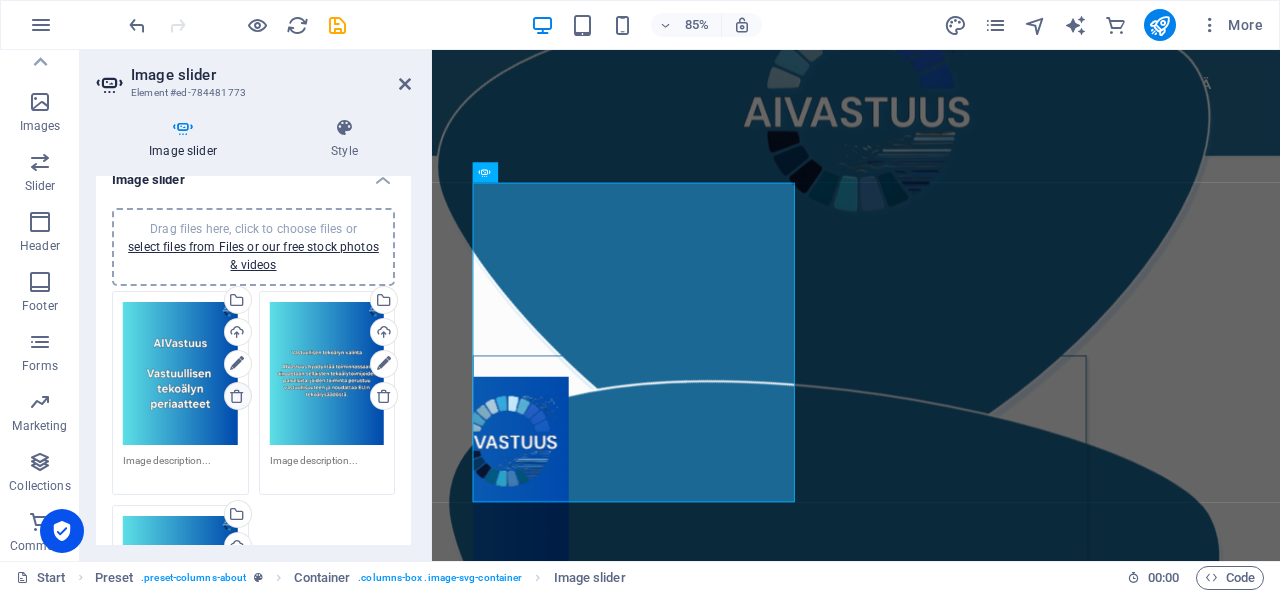 click at bounding box center [237, 396] 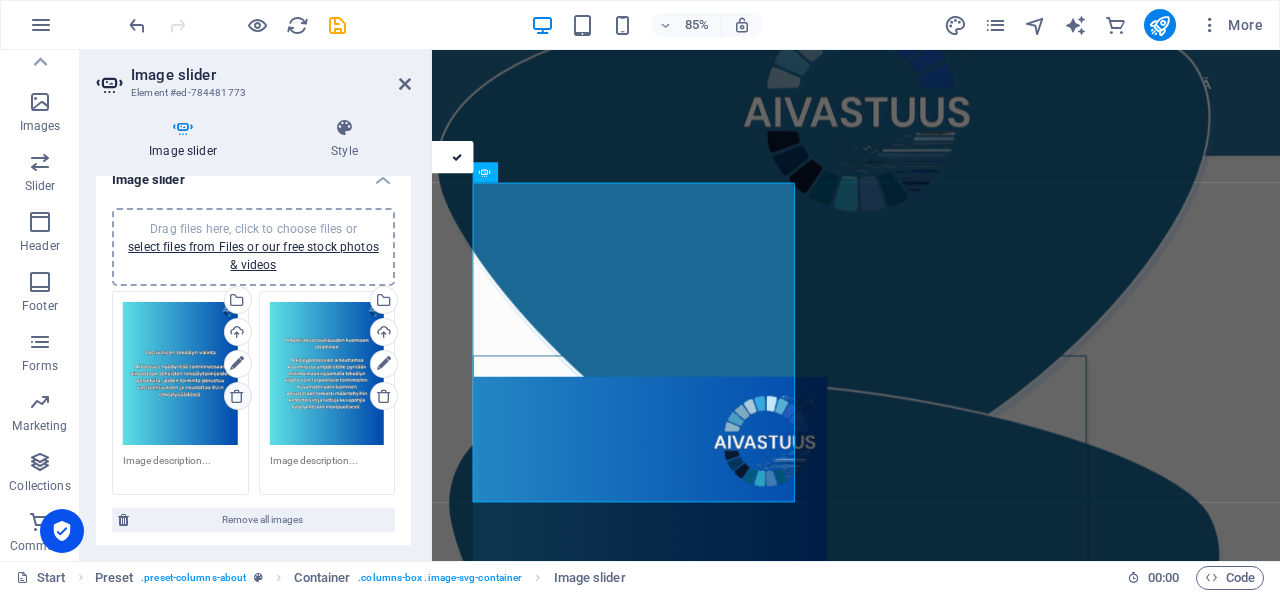 click at bounding box center (237, 396) 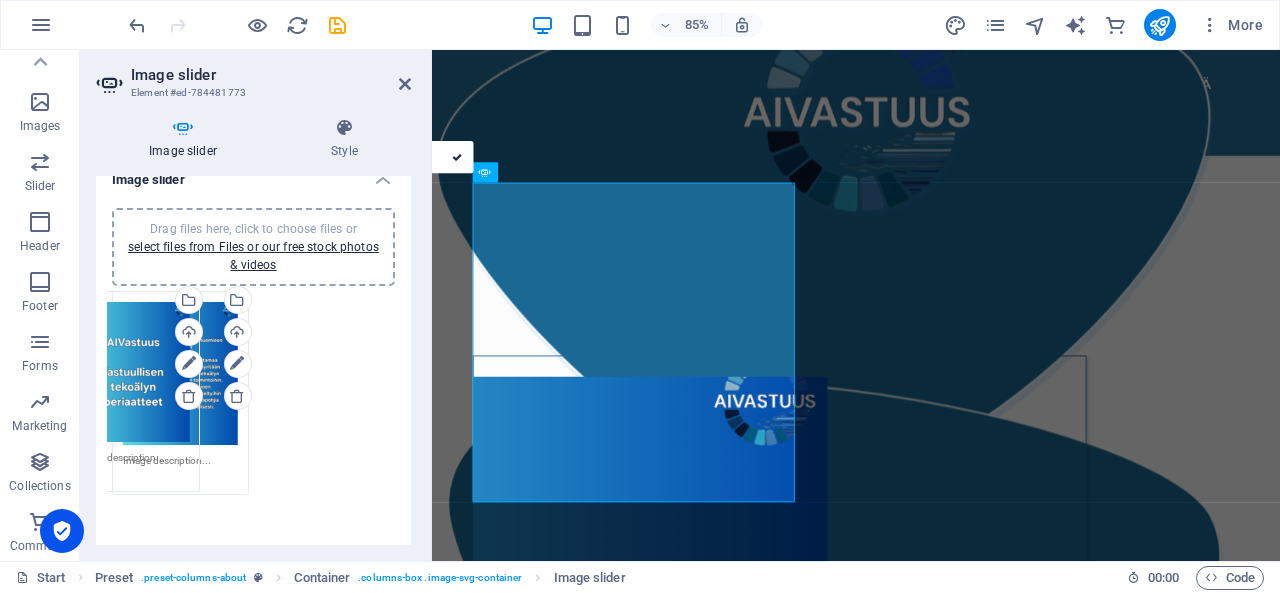 drag, startPoint x: 319, startPoint y: 416, endPoint x: 128, endPoint y: 416, distance: 191 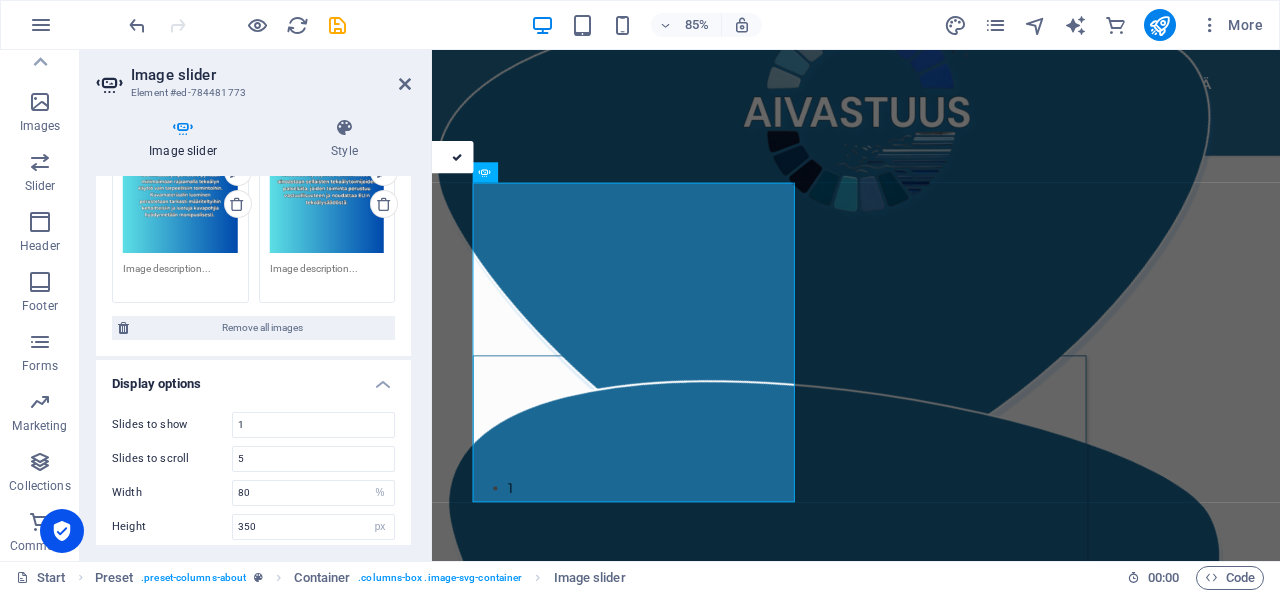 scroll, scrollTop: 256, scrollLeft: 0, axis: vertical 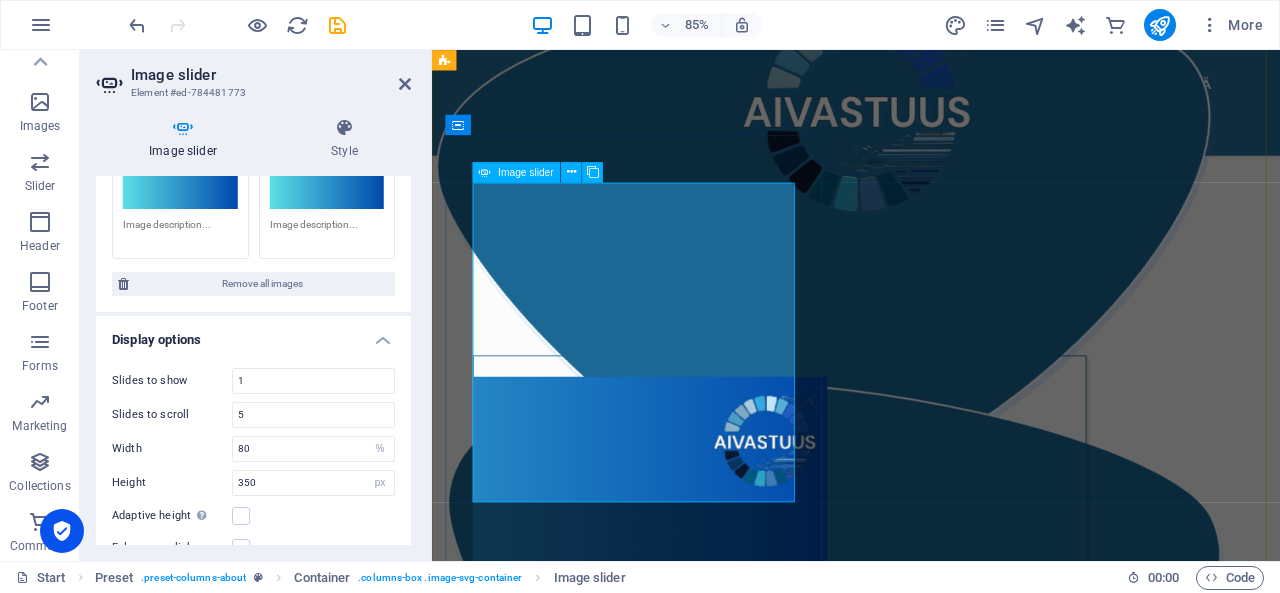 click at bounding box center (481, 5571) 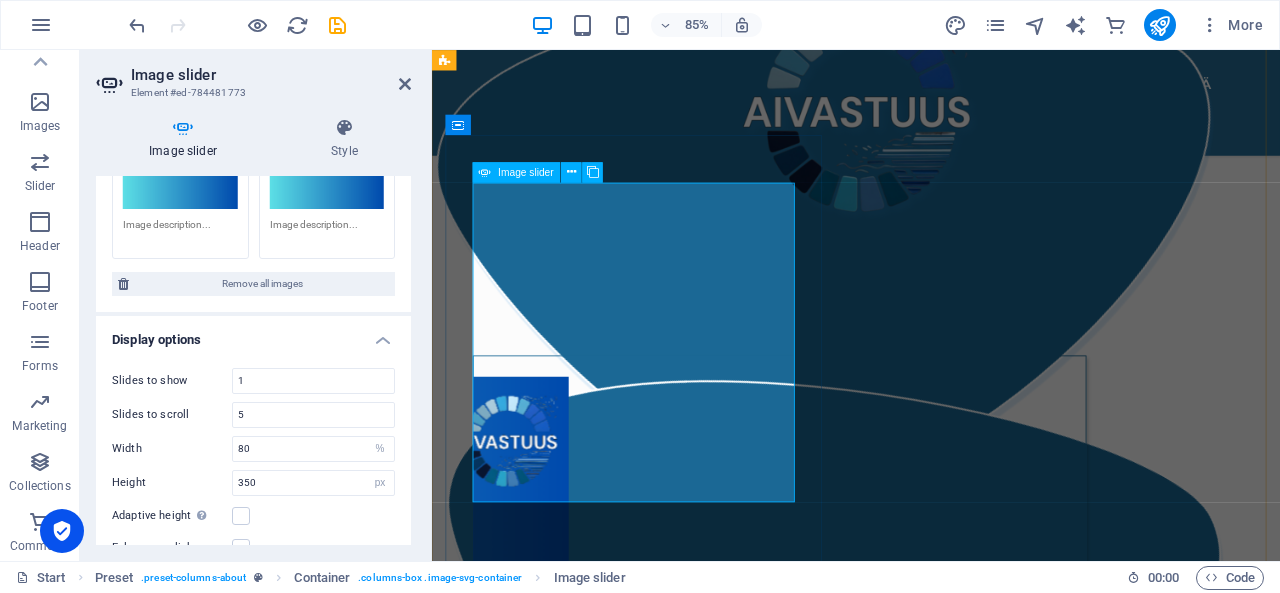 click at bounding box center [481, 5571] 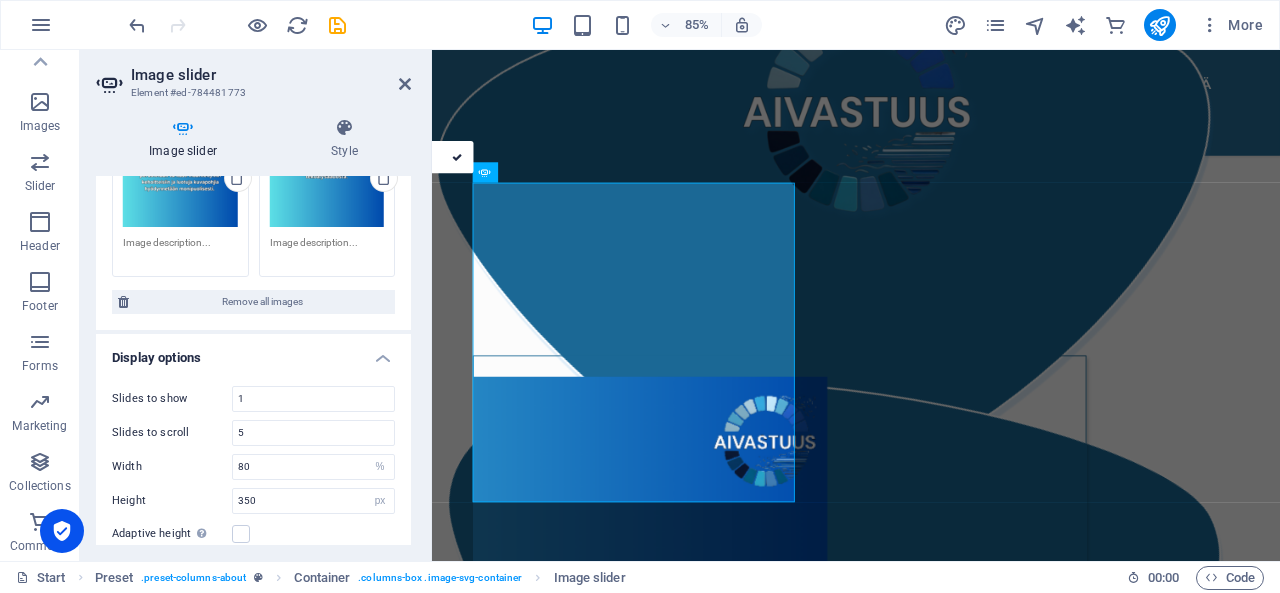 scroll, scrollTop: 230, scrollLeft: 0, axis: vertical 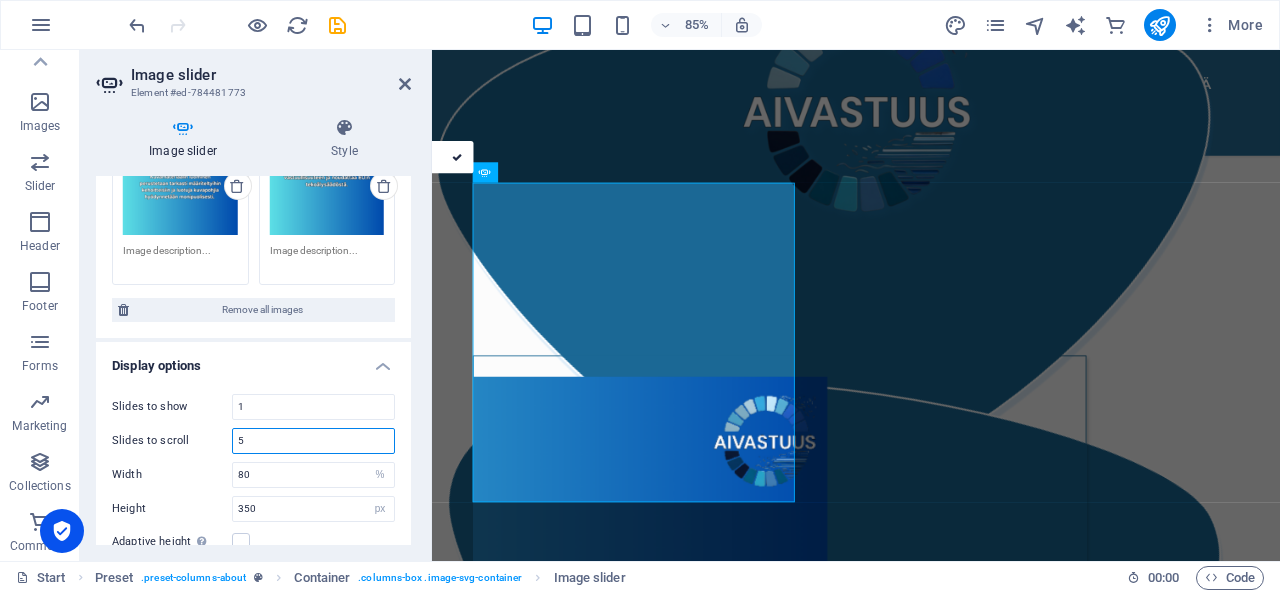 click on "5" at bounding box center [313, 441] 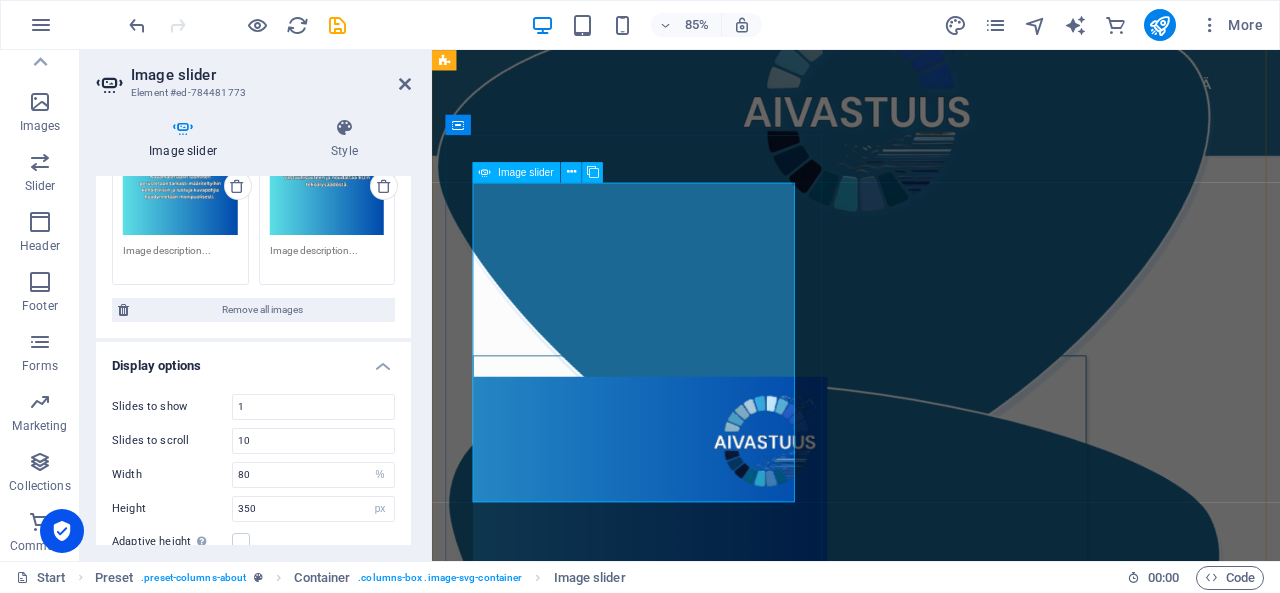 click at bounding box center [481, 5571] 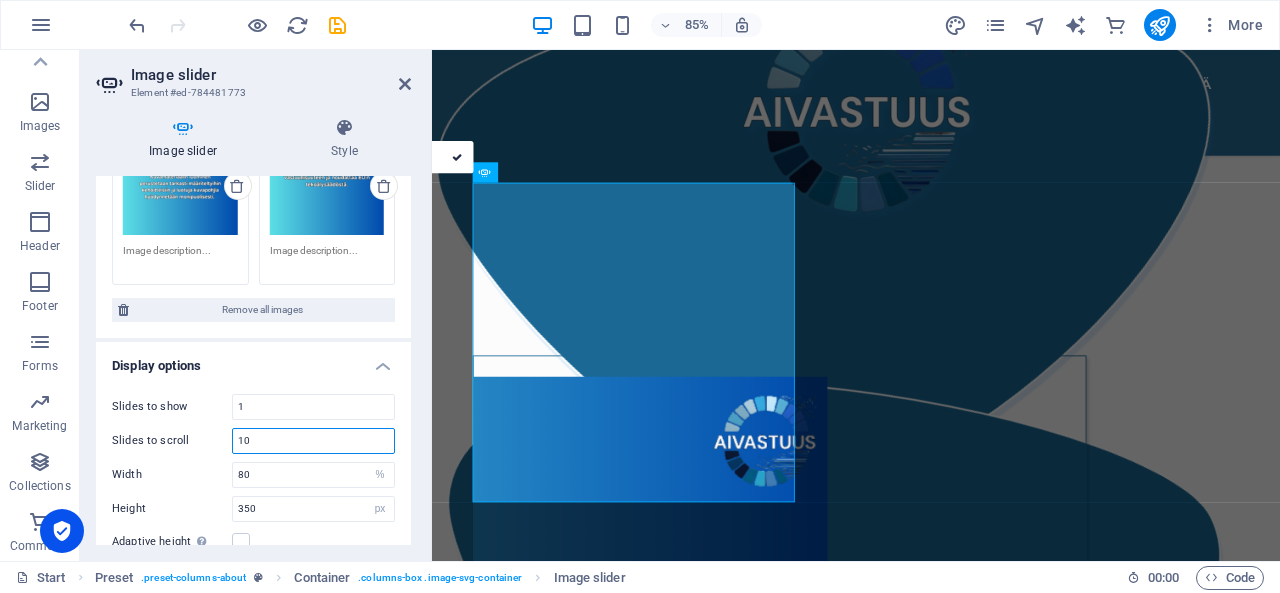 drag, startPoint x: 302, startPoint y: 439, endPoint x: 147, endPoint y: 434, distance: 155.08063 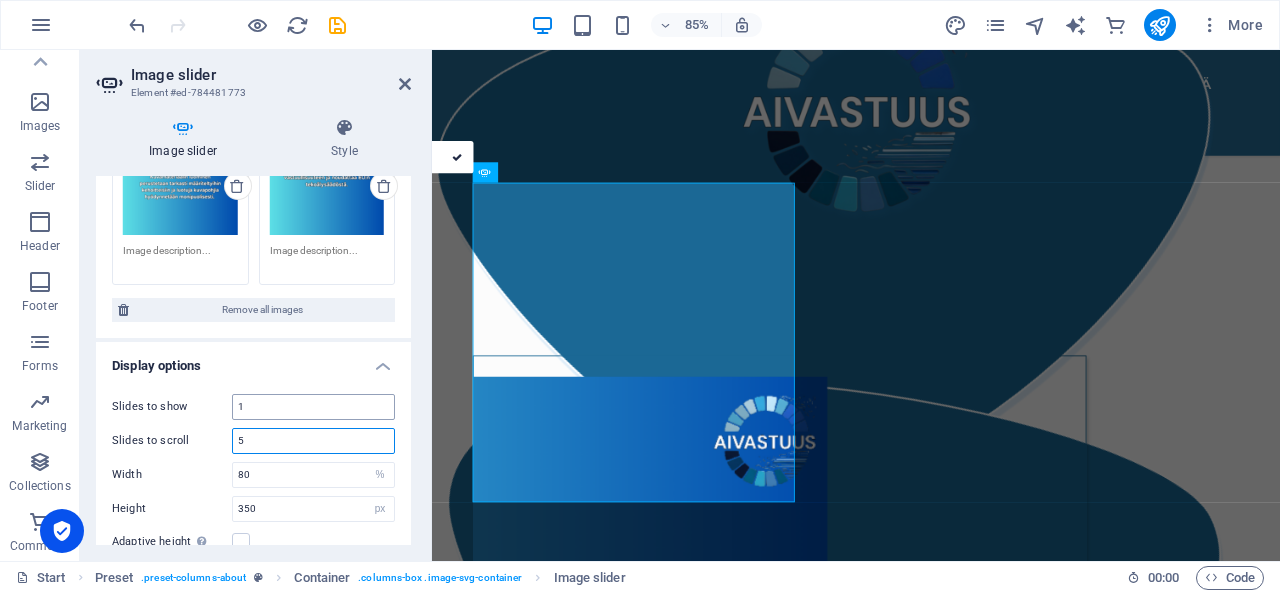 type on "5" 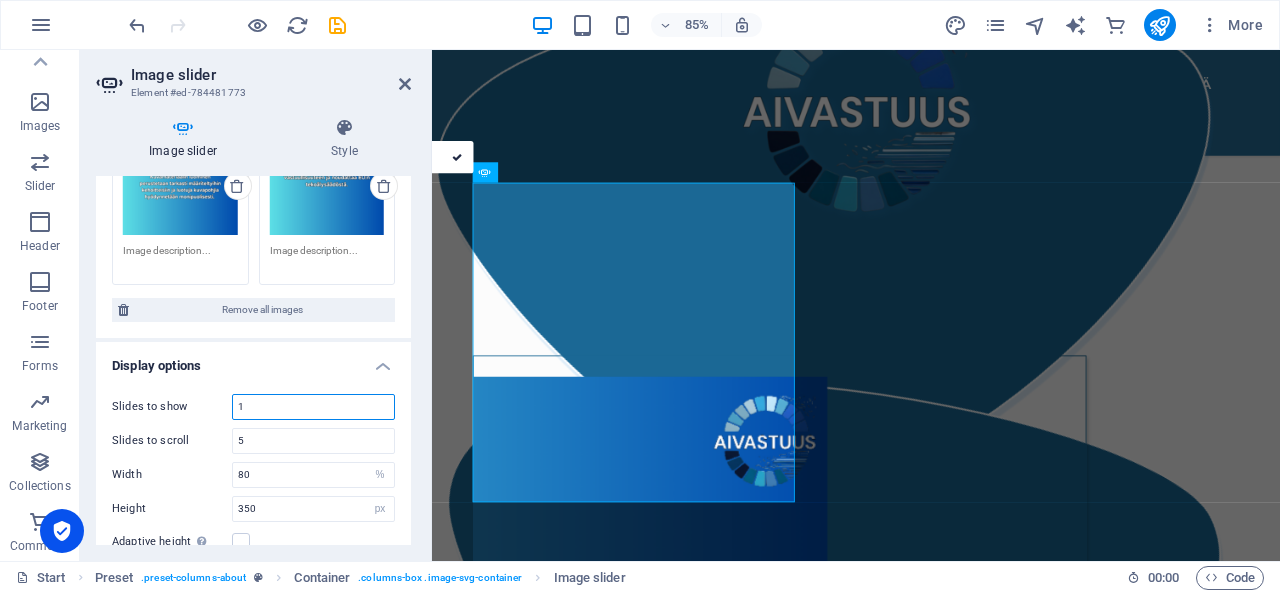 click on "1" at bounding box center (313, 407) 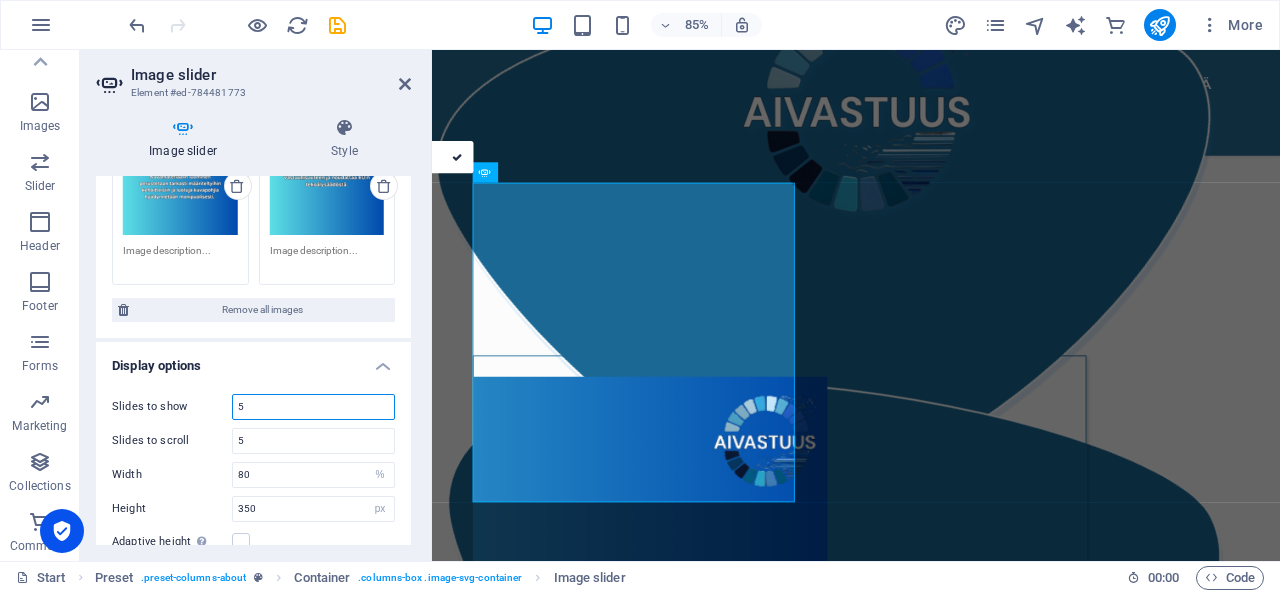 type on "5" 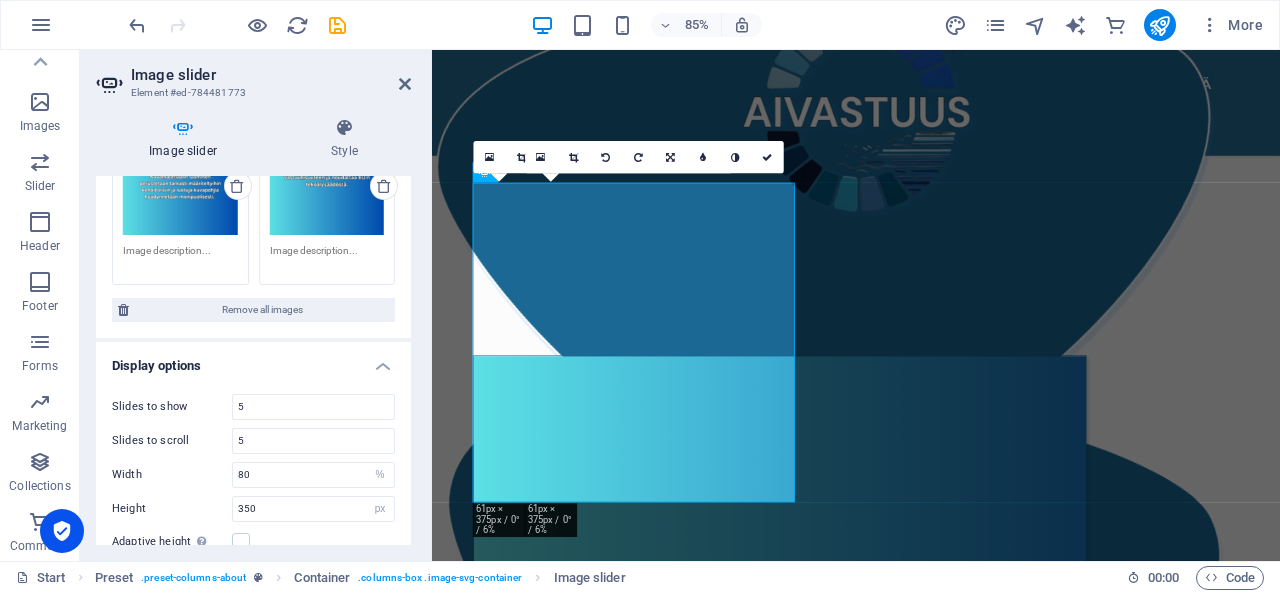 scroll, scrollTop: 0, scrollLeft: 0, axis: both 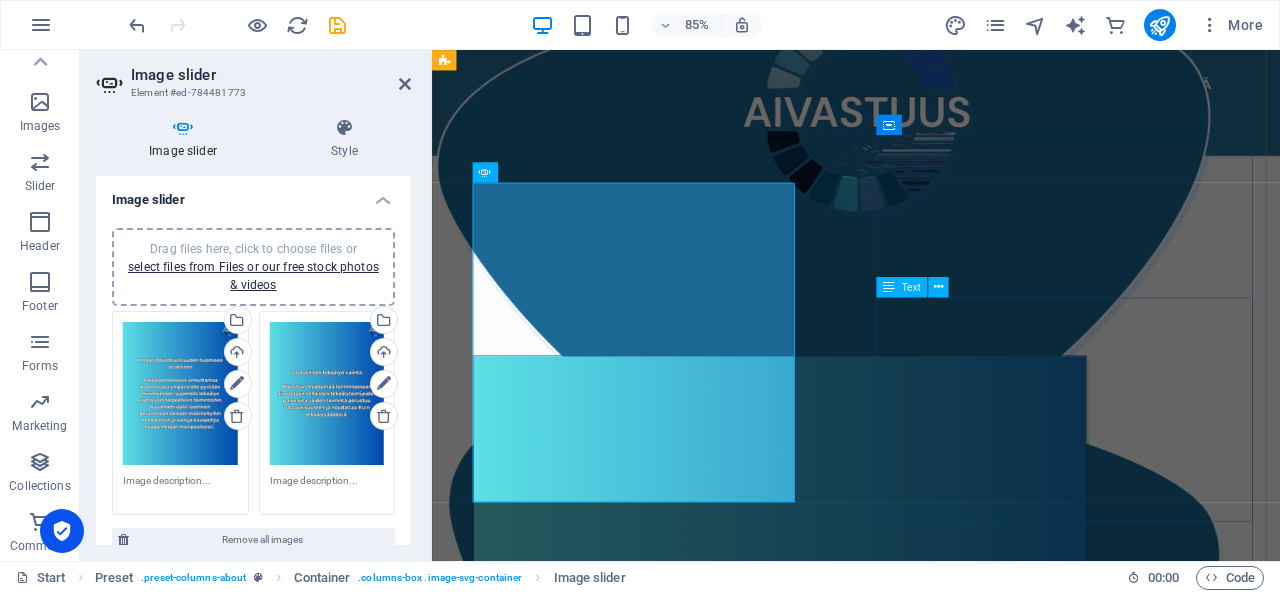 click on "Vastuullisen tekoälyn periaatteet luodaan yhteistyössä asiakkaan kanssa. Jokaiselle asiakkaalle luodaan uniikit vastuullisuusperiaatteet yhdistämällä organisaation luonne ja käytännöt heidän kannaltaan oleellisimpiin tekoälyvastuullisuuden osa-alueisiin ja toimintatapoihin. Asiakas täyttää taustatietolomakkeen, jonka pohjalta tekoälyn vastuullisuusperiaatteet rakennetaan. Asiakkaan halutessa voidaan vastuullisuusperiaatteita edistää myös palaverin muodossa." at bounding box center [931, 967] 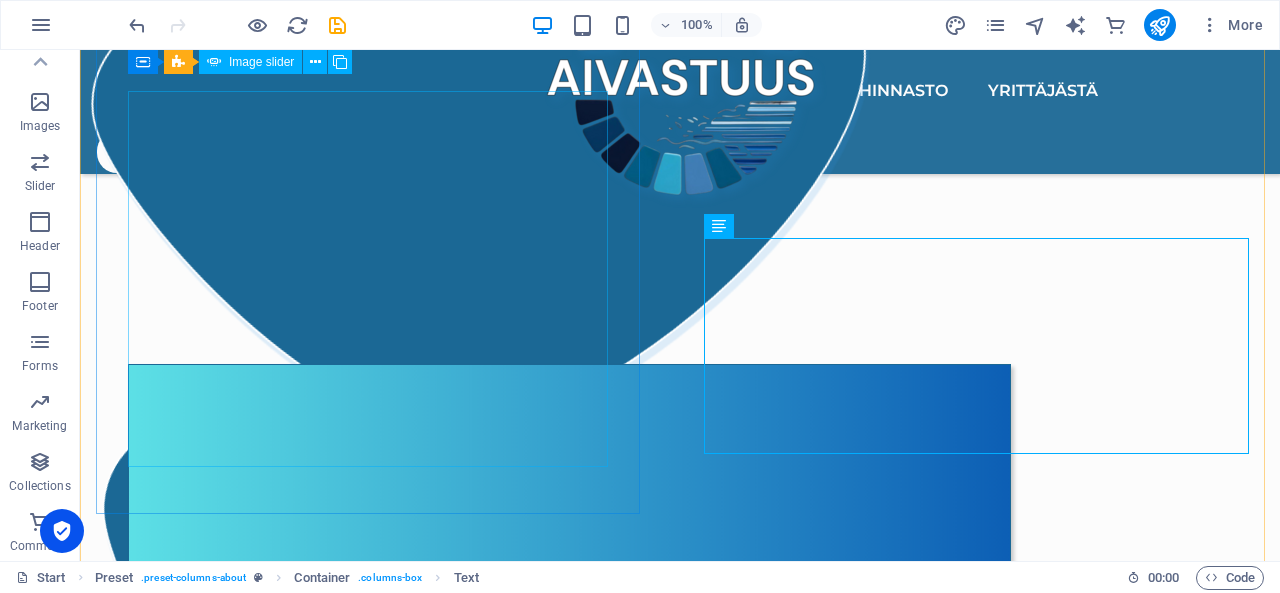 scroll, scrollTop: 1404, scrollLeft: 0, axis: vertical 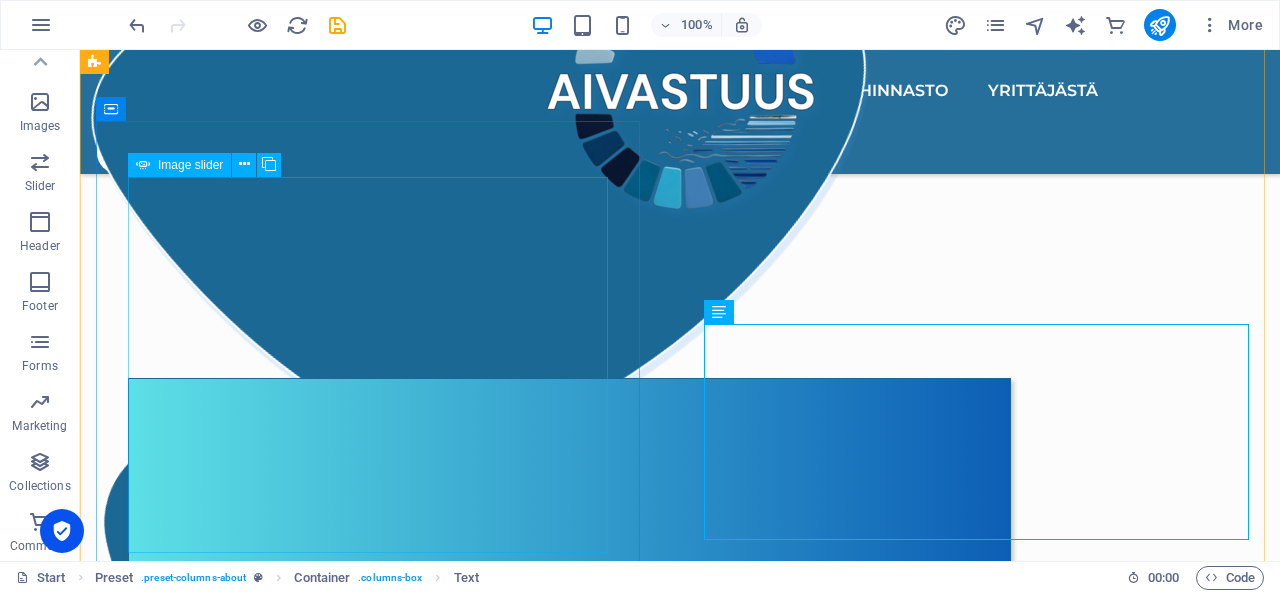 click at bounding box center (680, 553) 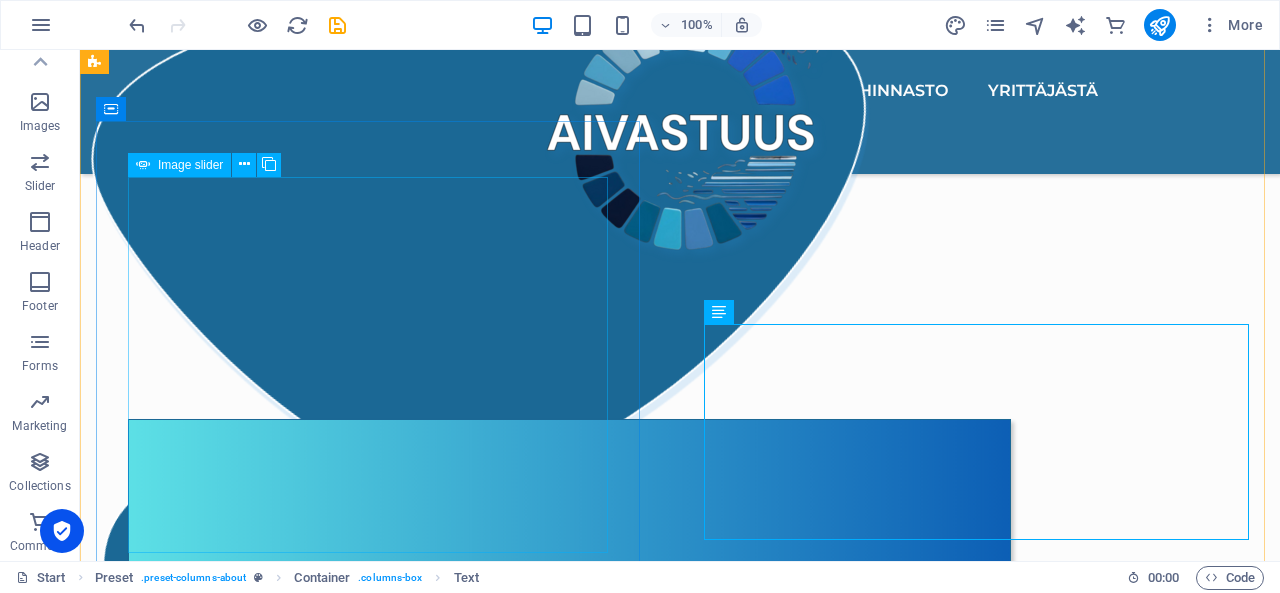 select on "%" 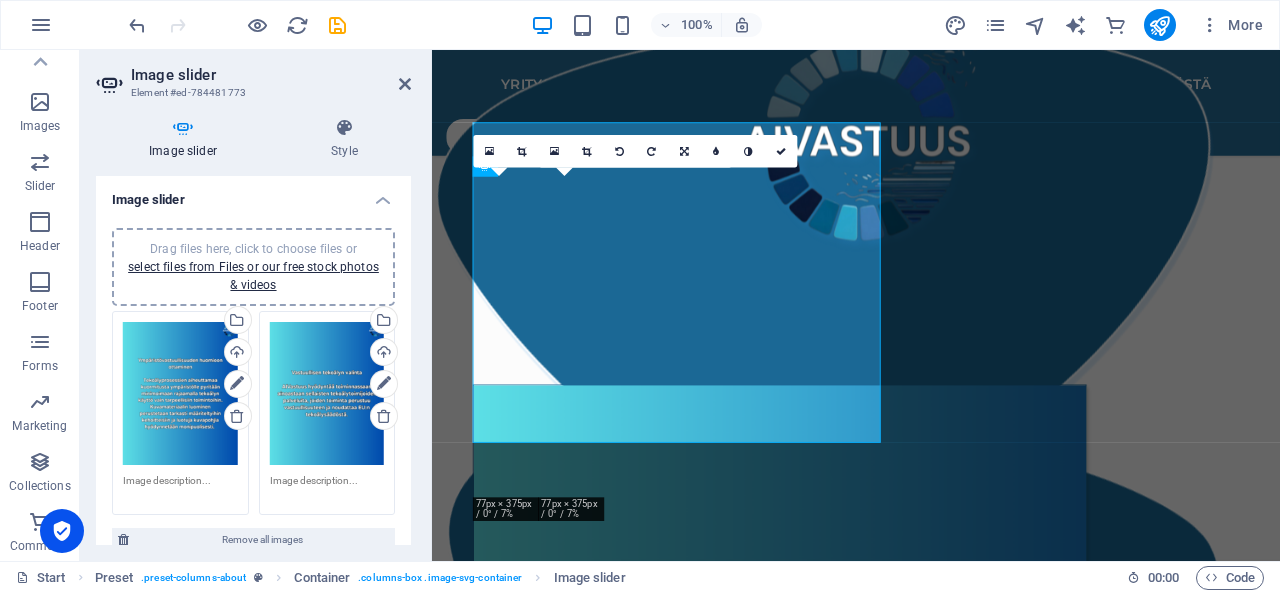 scroll, scrollTop: 1445, scrollLeft: 0, axis: vertical 